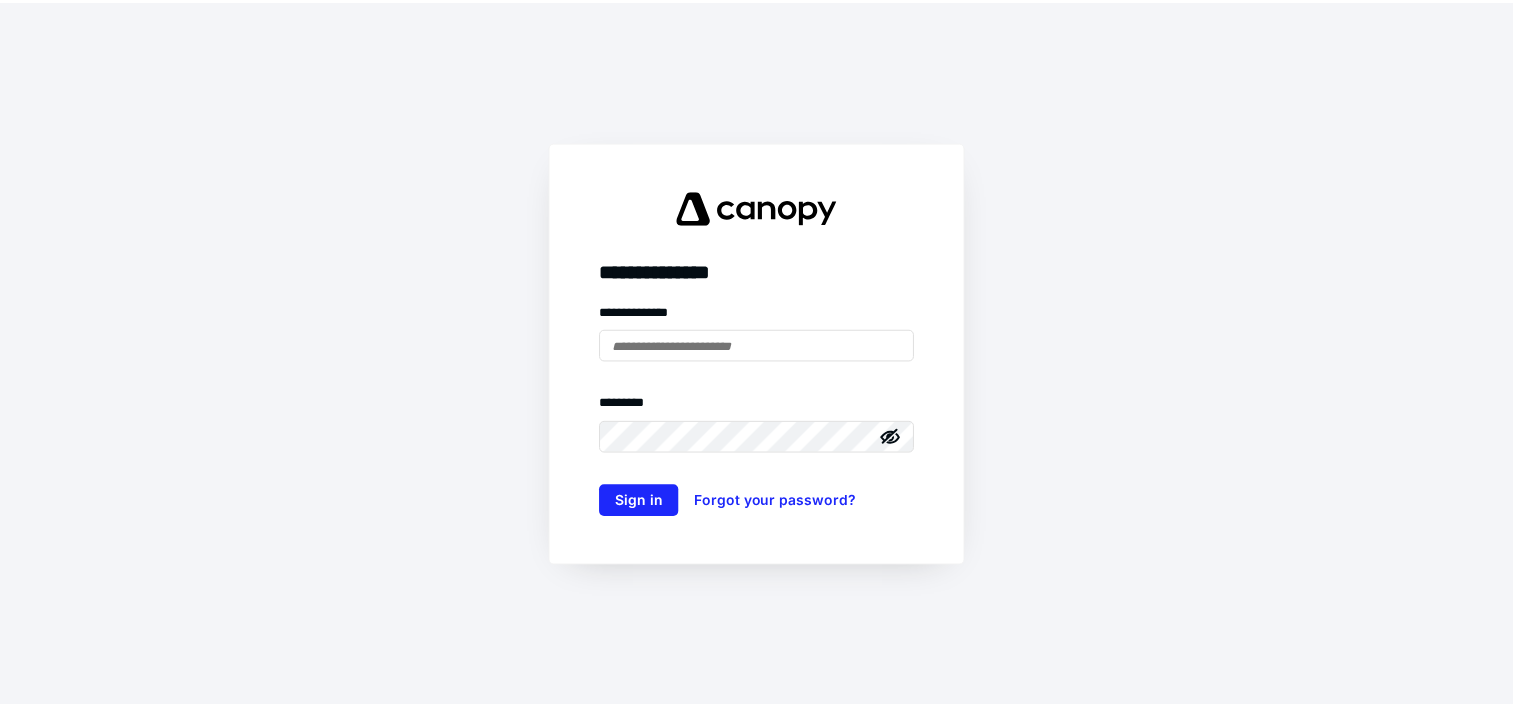 scroll, scrollTop: 0, scrollLeft: 0, axis: both 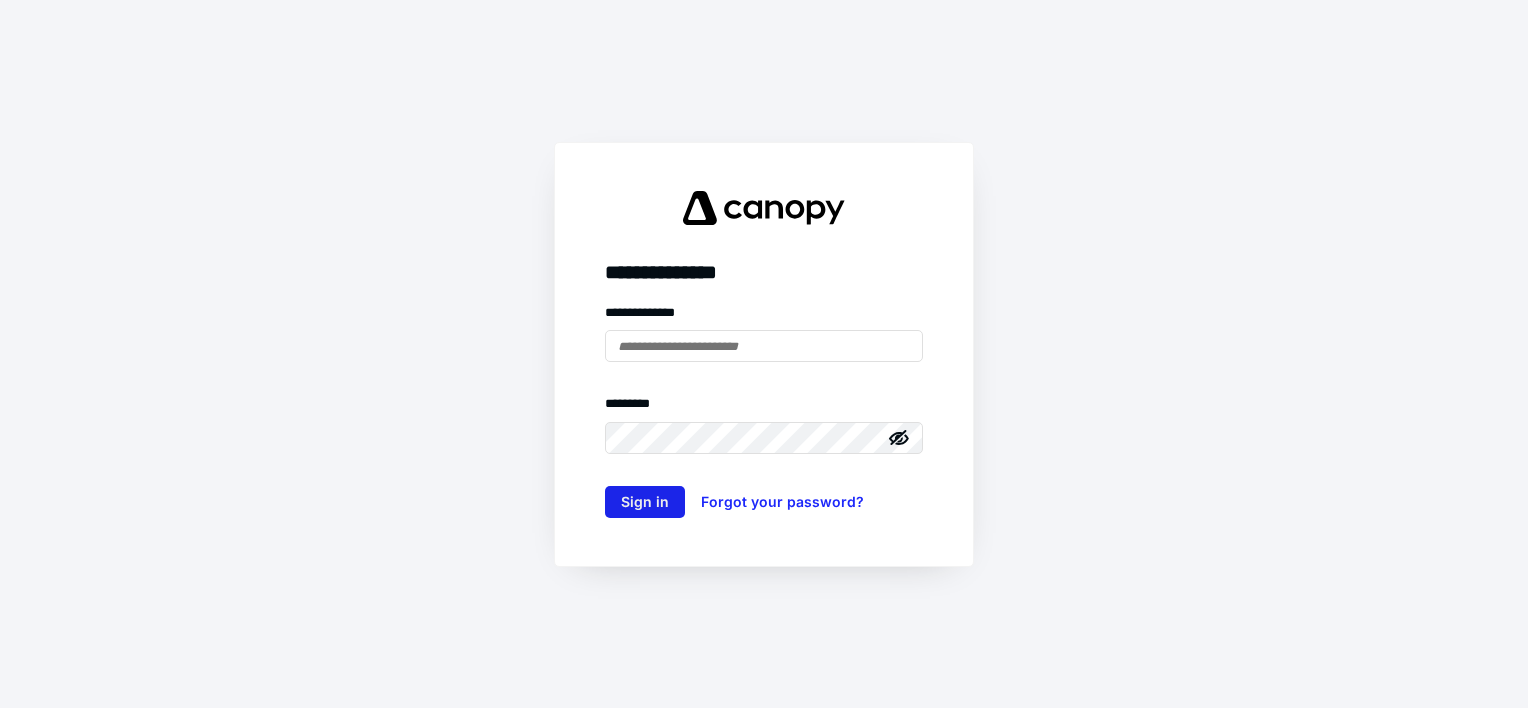 type on "**********" 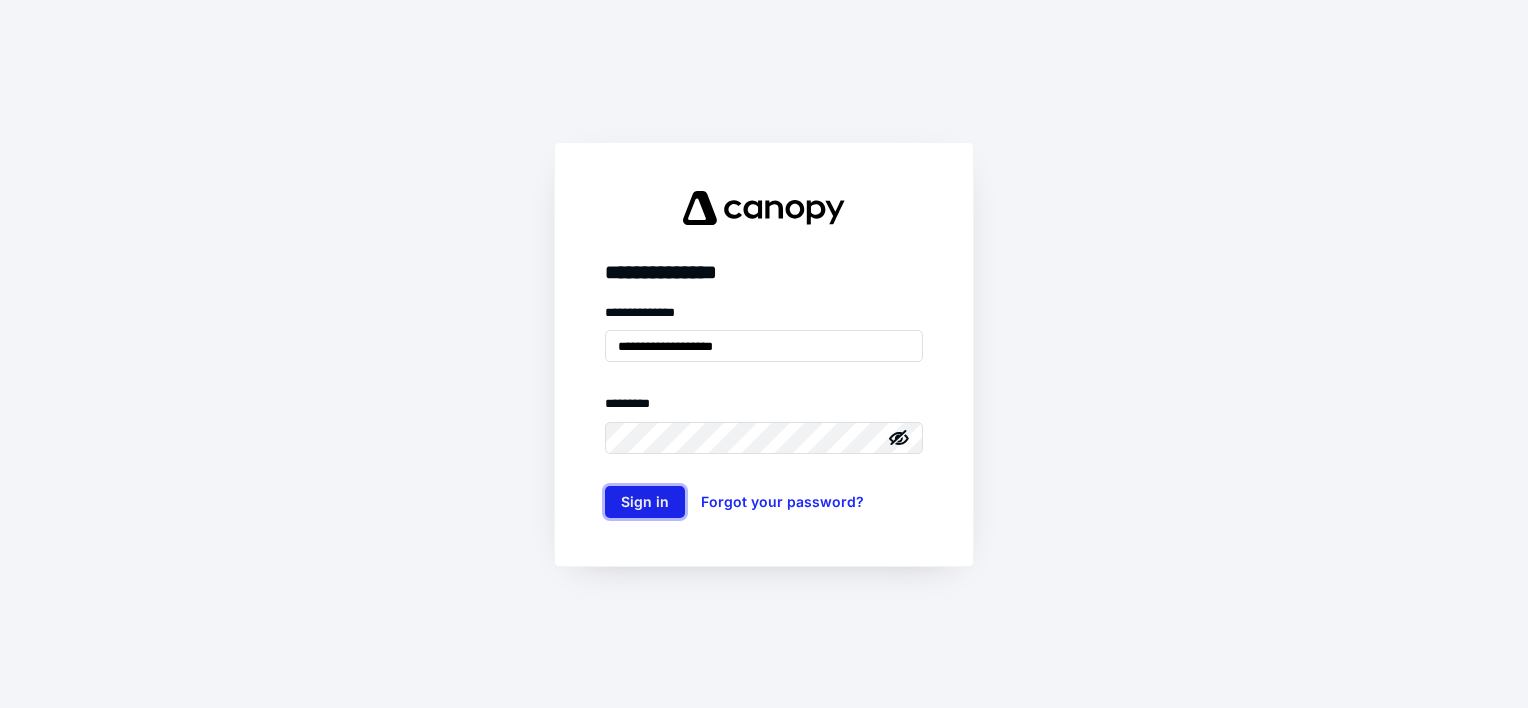 click on "Sign in" at bounding box center (645, 502) 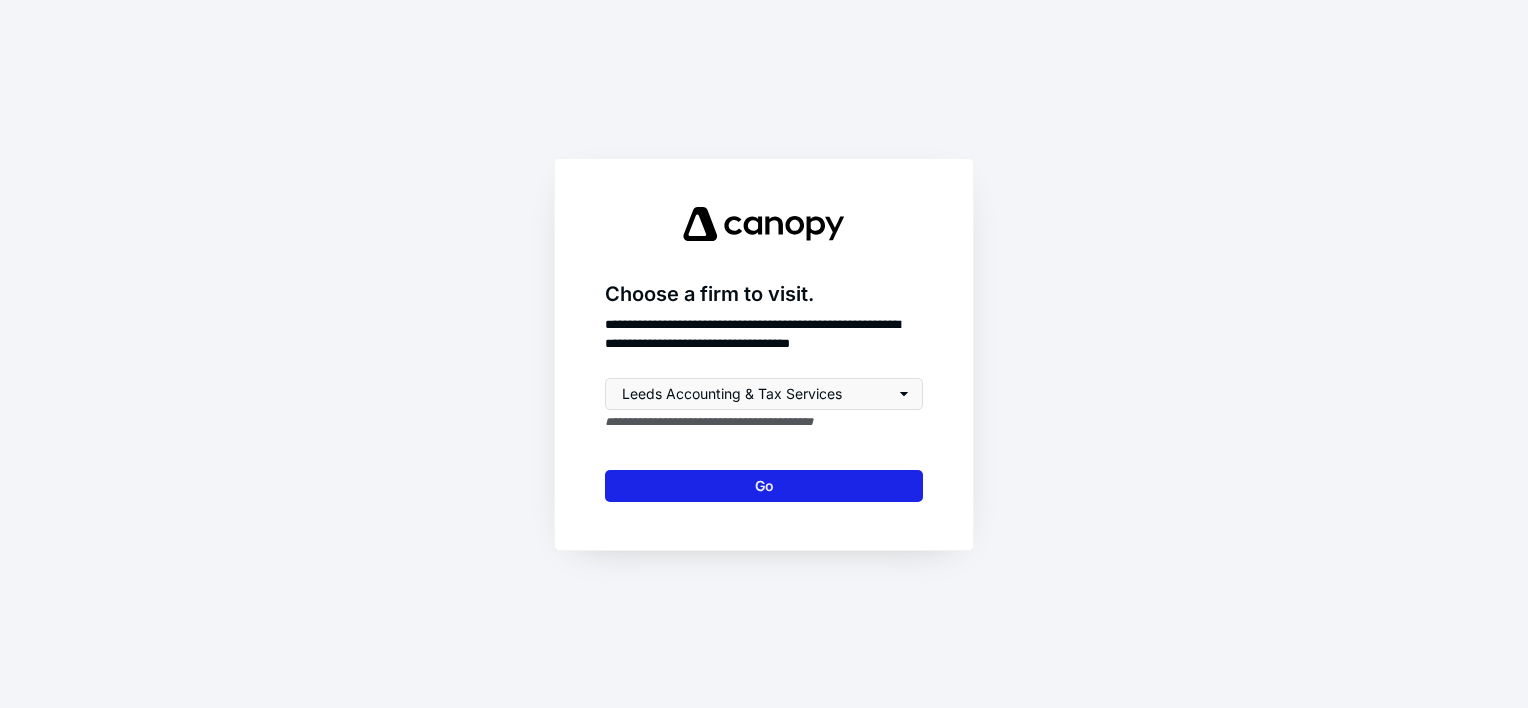 click on "Go" at bounding box center [764, 486] 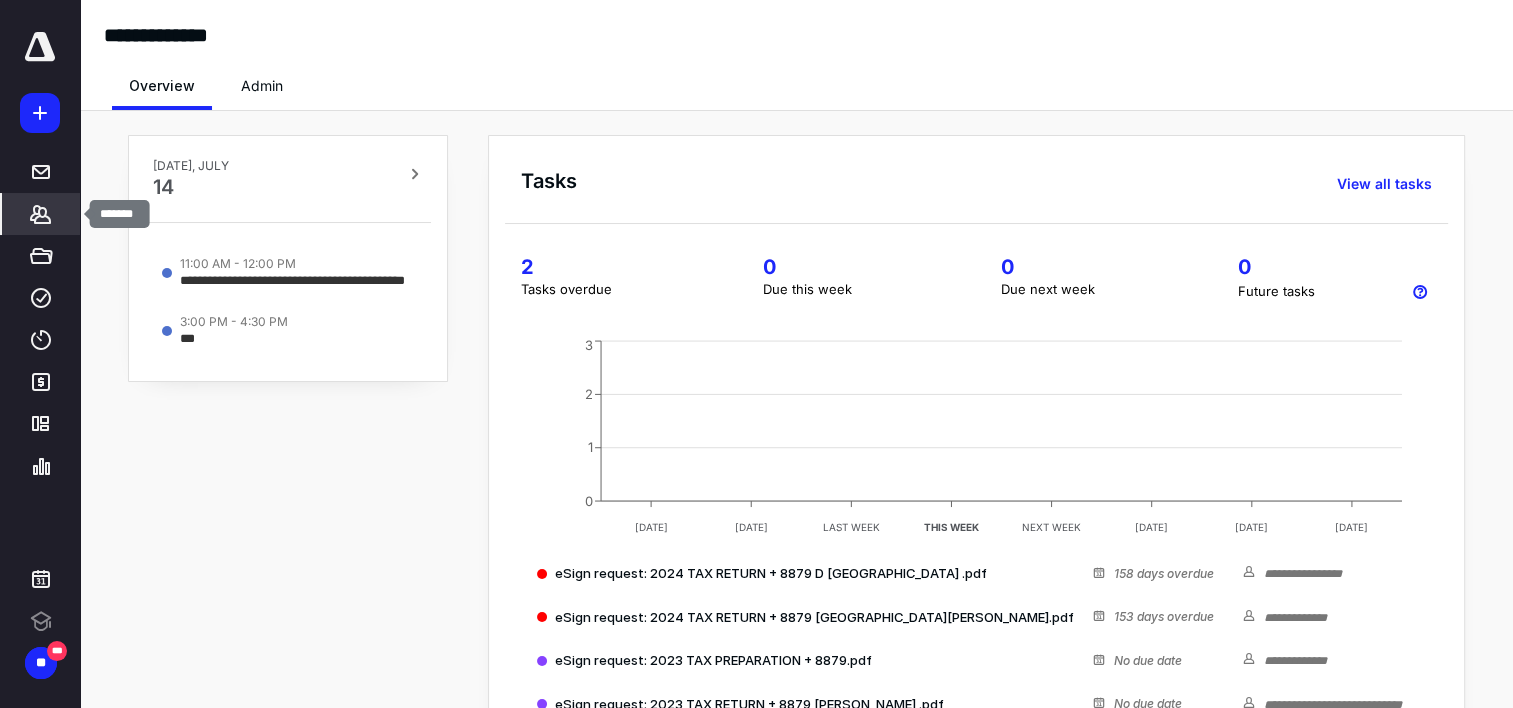 click on "*******" at bounding box center [41, 214] 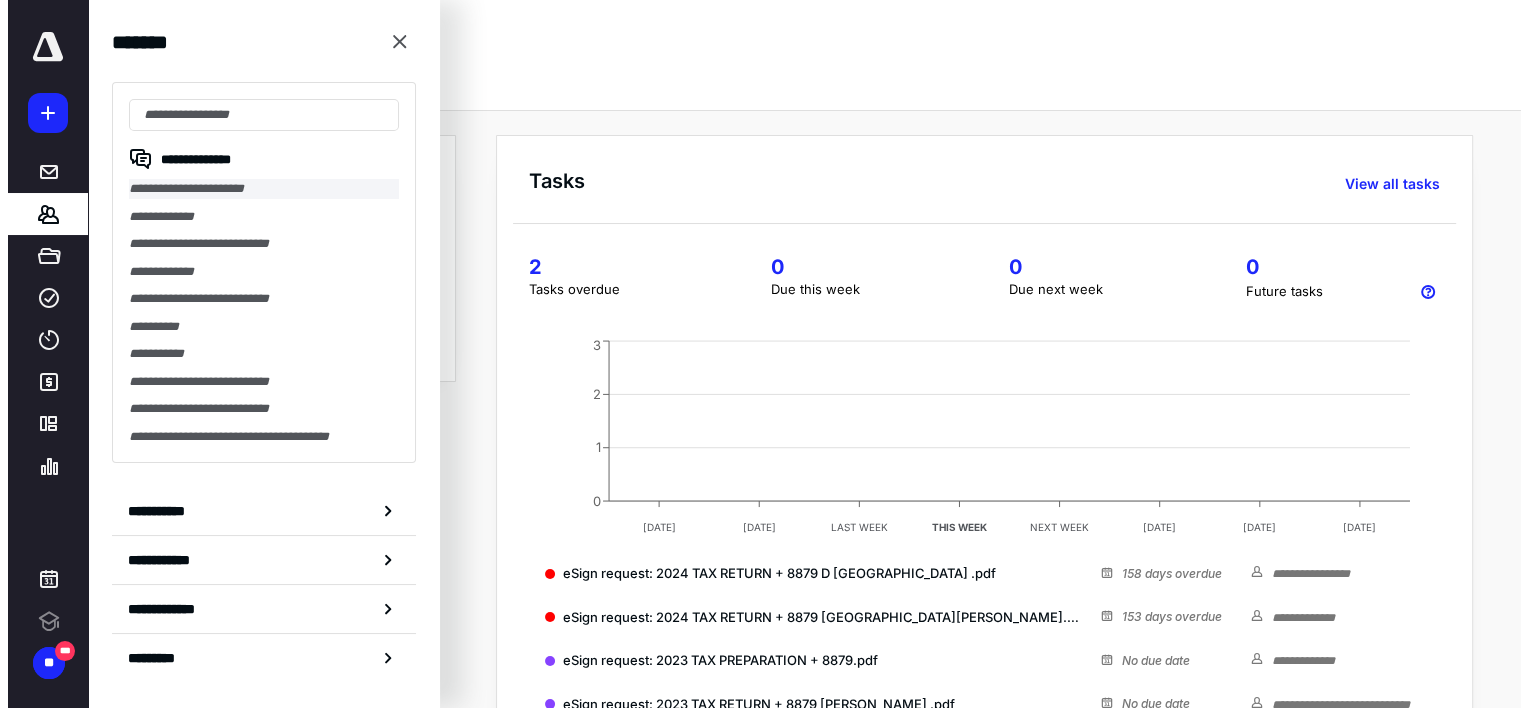 scroll, scrollTop: 0, scrollLeft: 0, axis: both 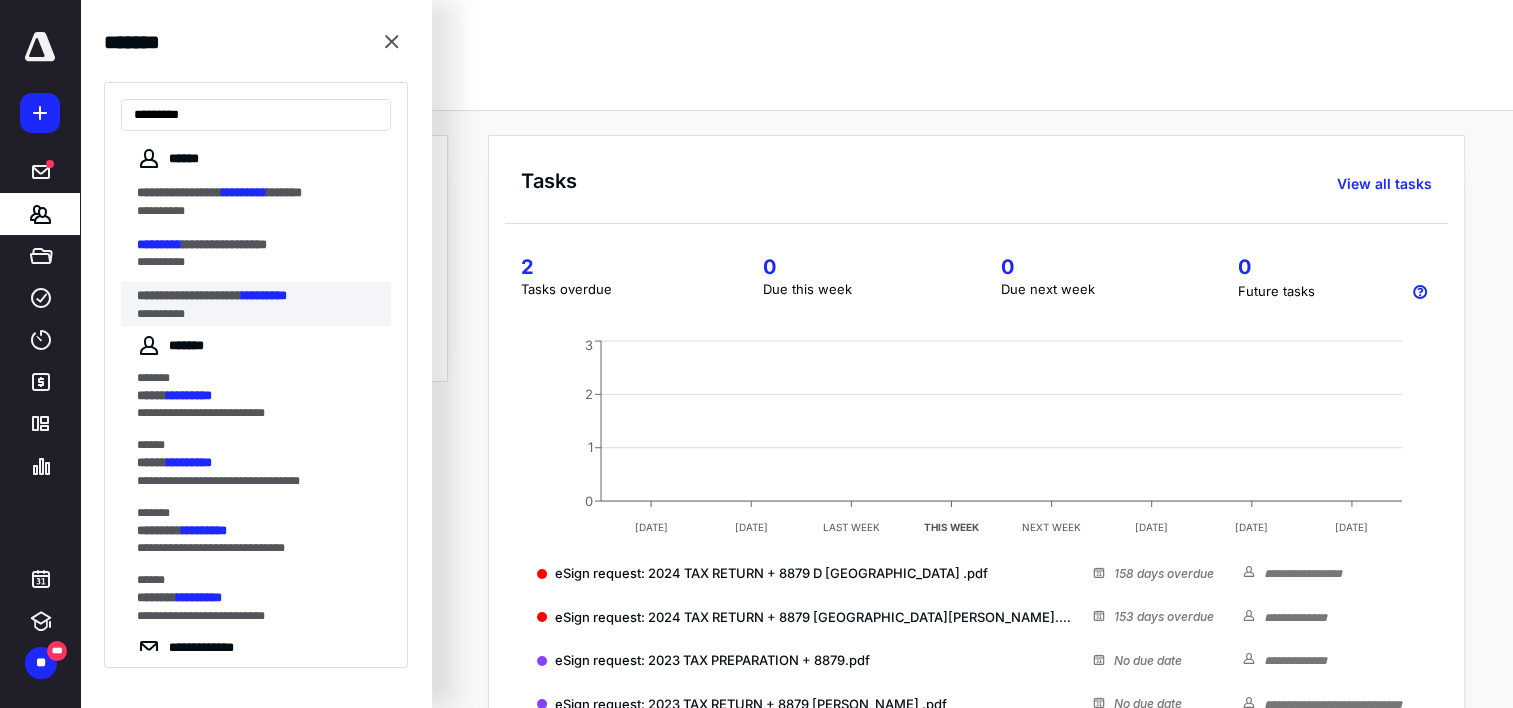 type on "*********" 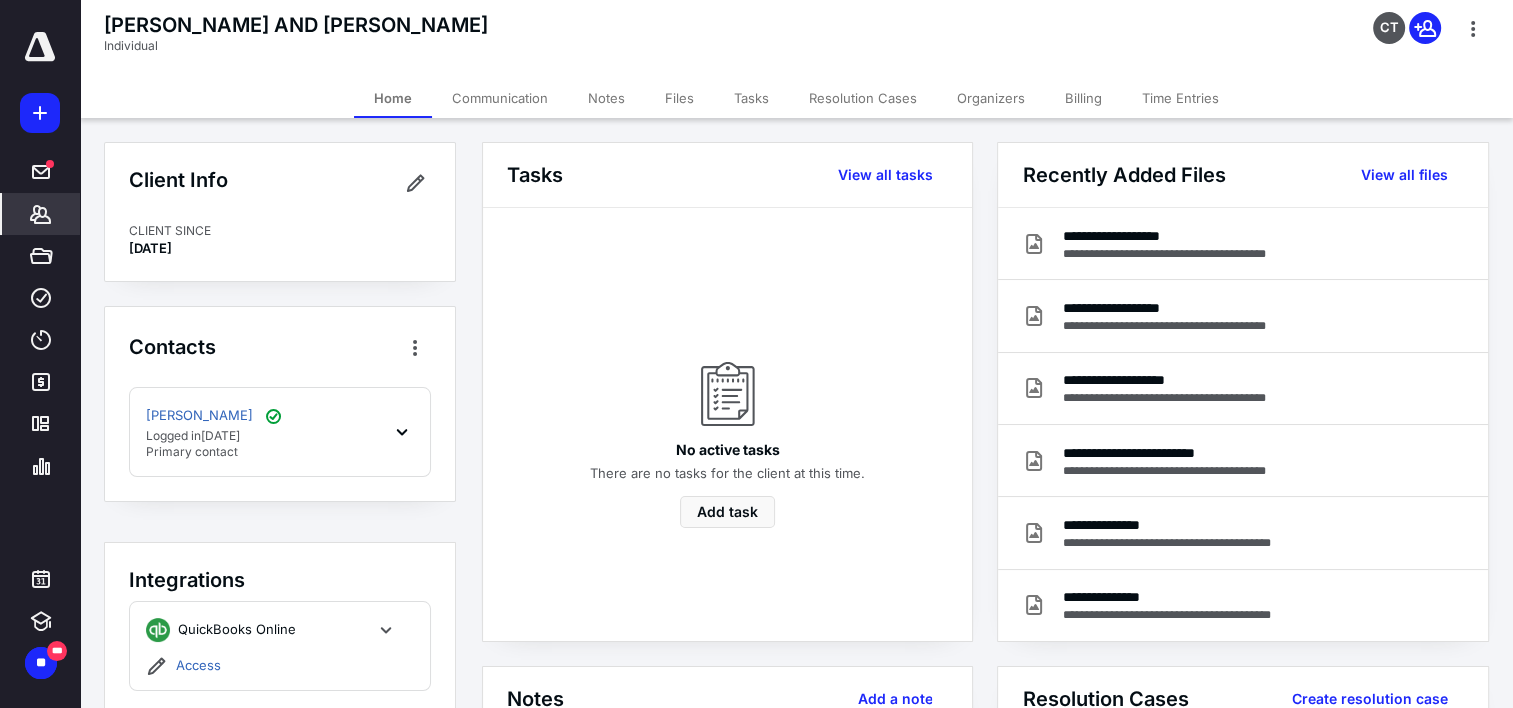click on "Files" at bounding box center (679, 98) 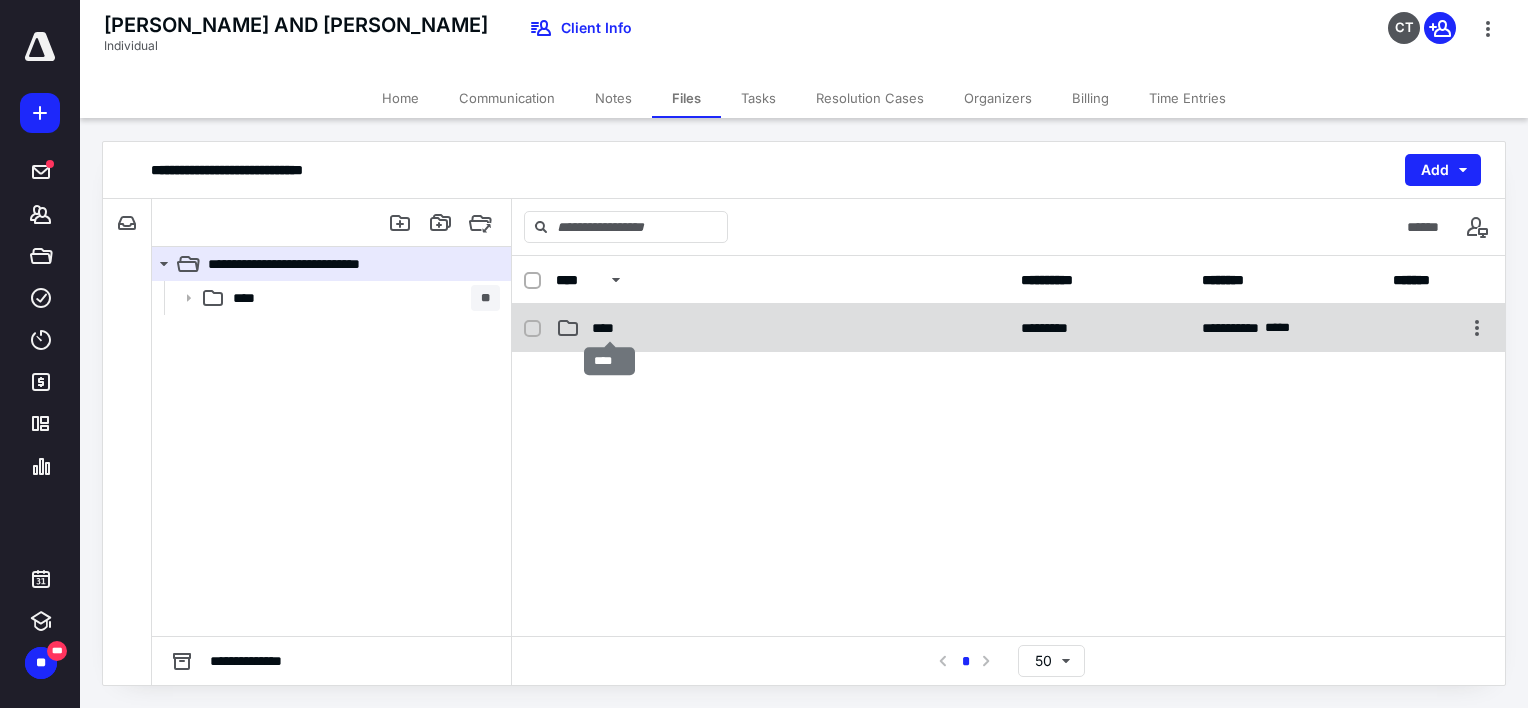 click on "****" at bounding box center (610, 328) 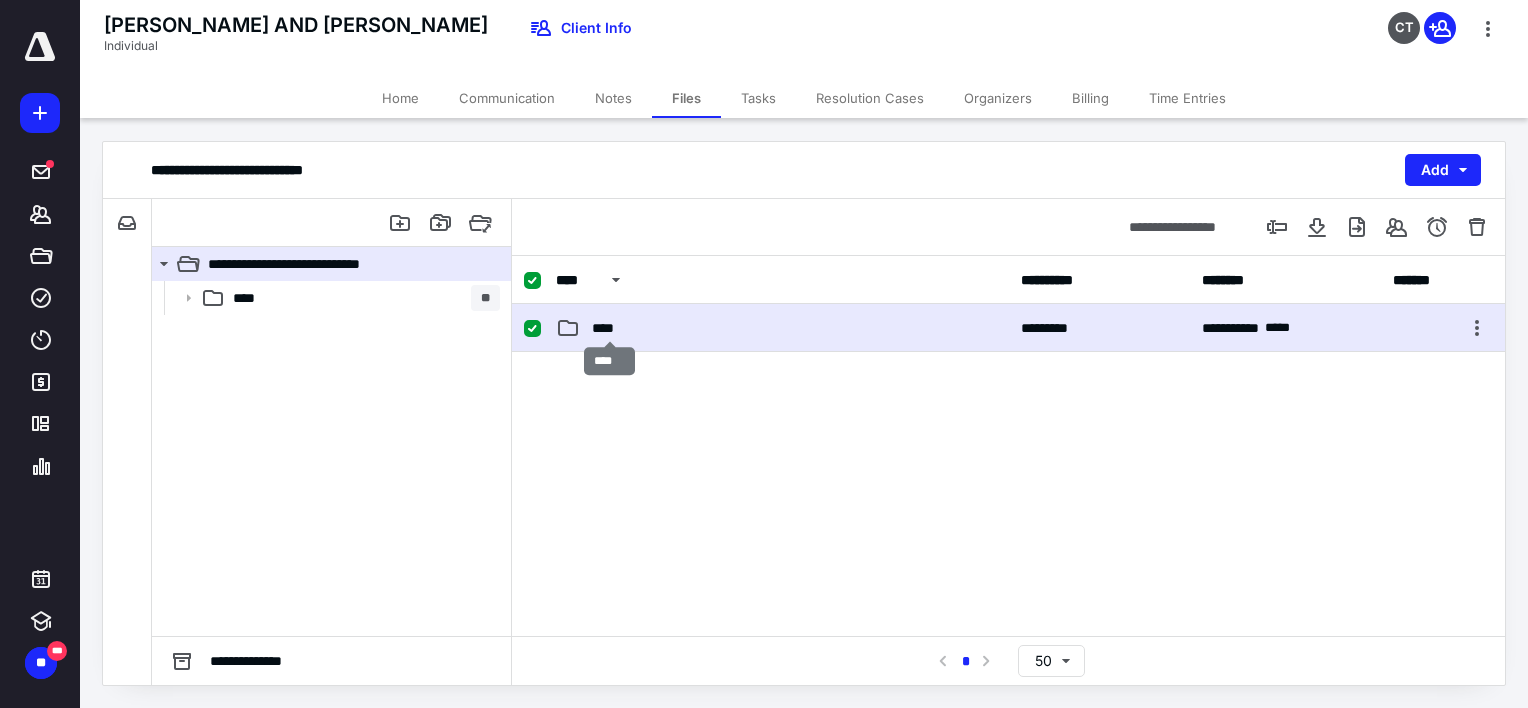 click on "****" at bounding box center (610, 328) 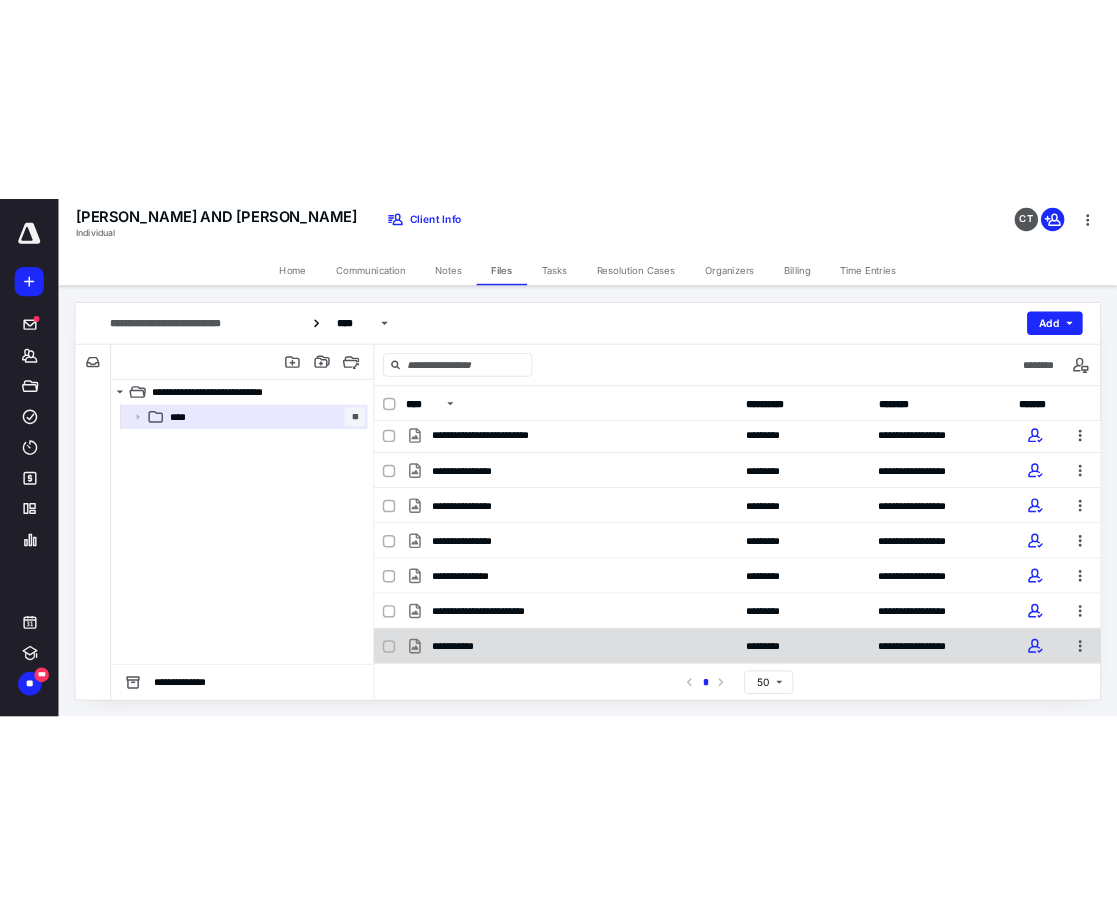 scroll, scrollTop: 0, scrollLeft: 0, axis: both 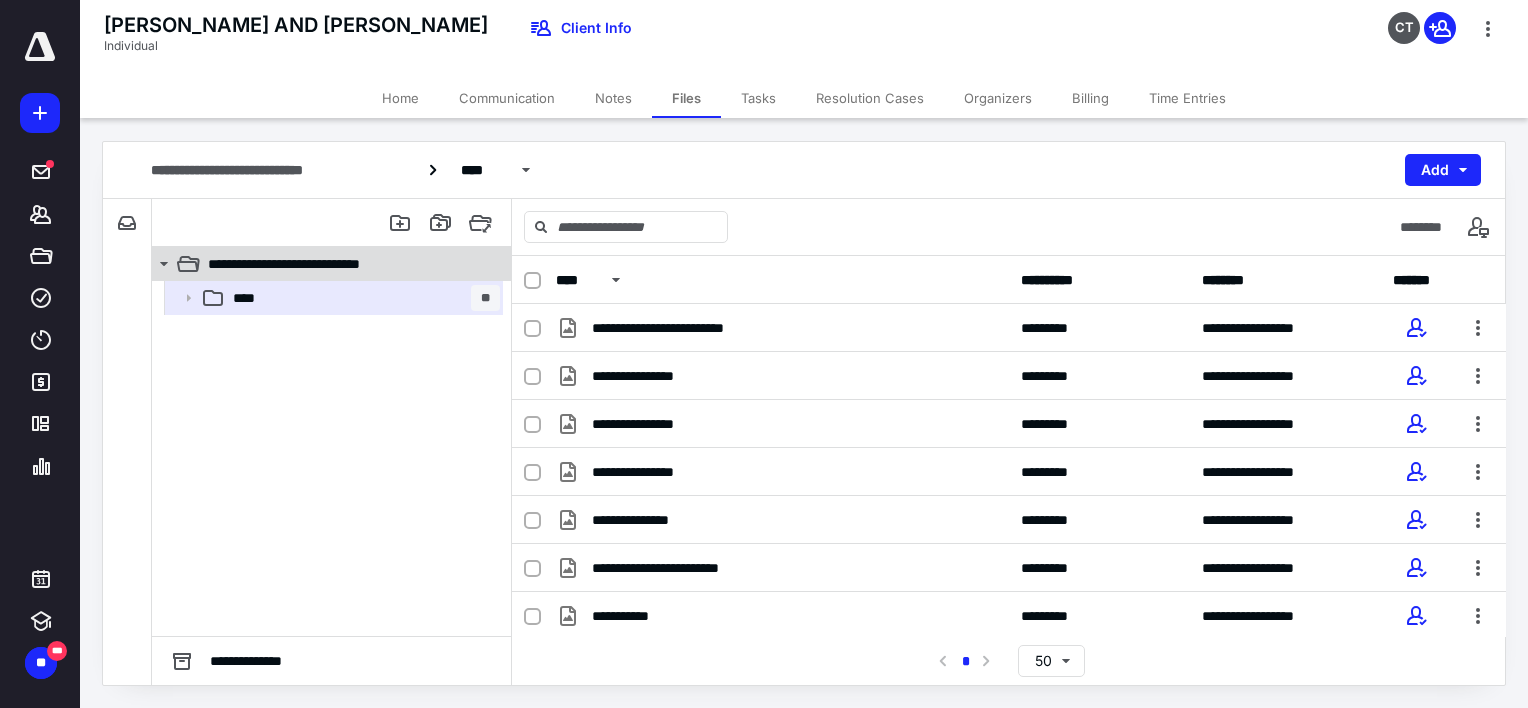 click 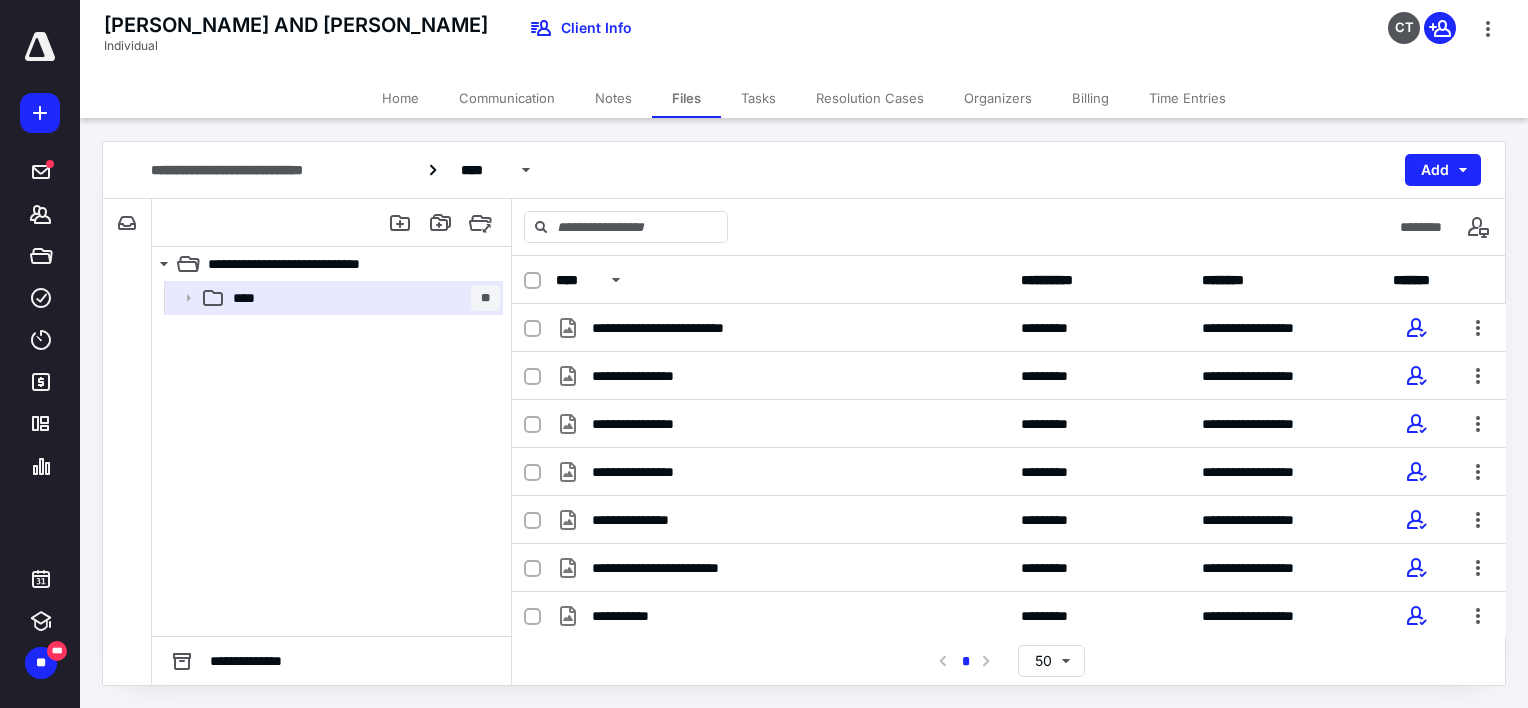click 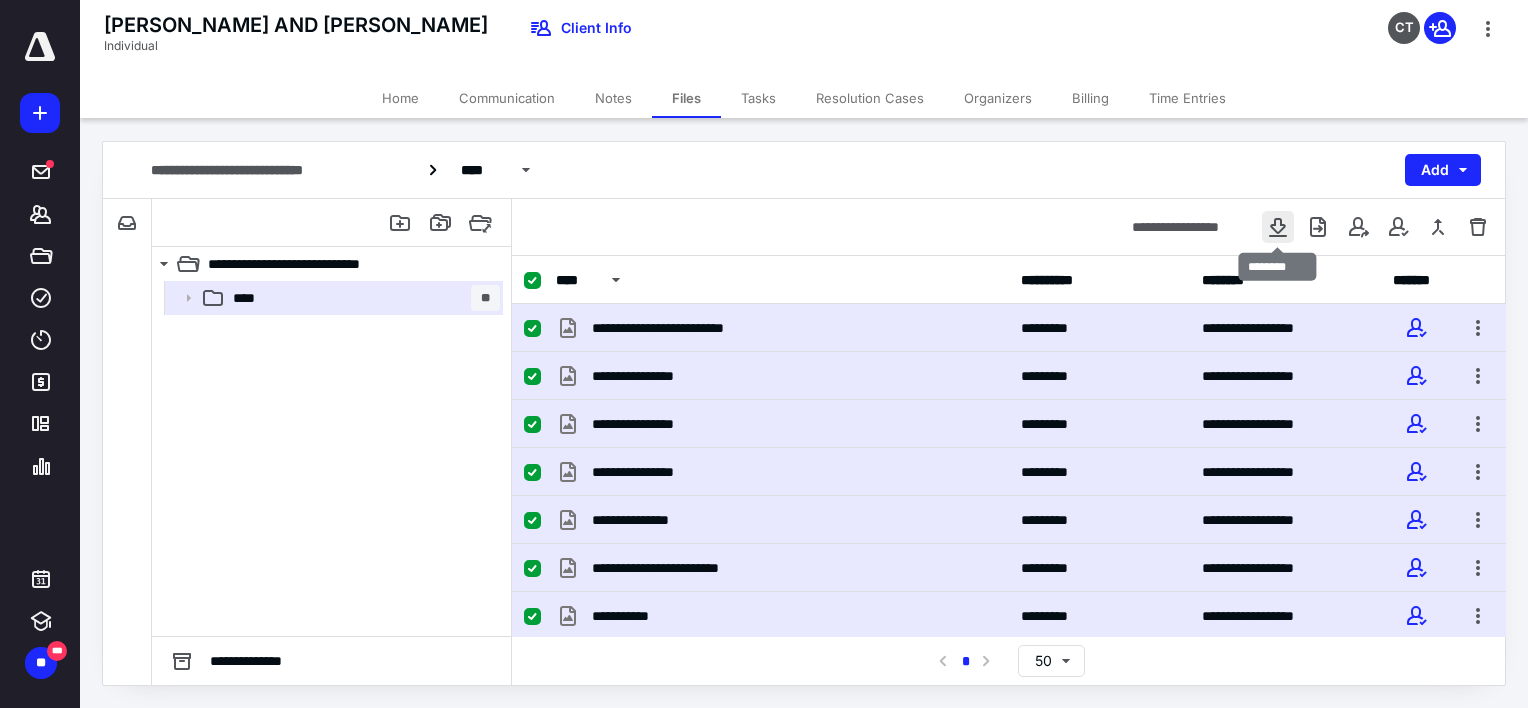 click at bounding box center (1278, 227) 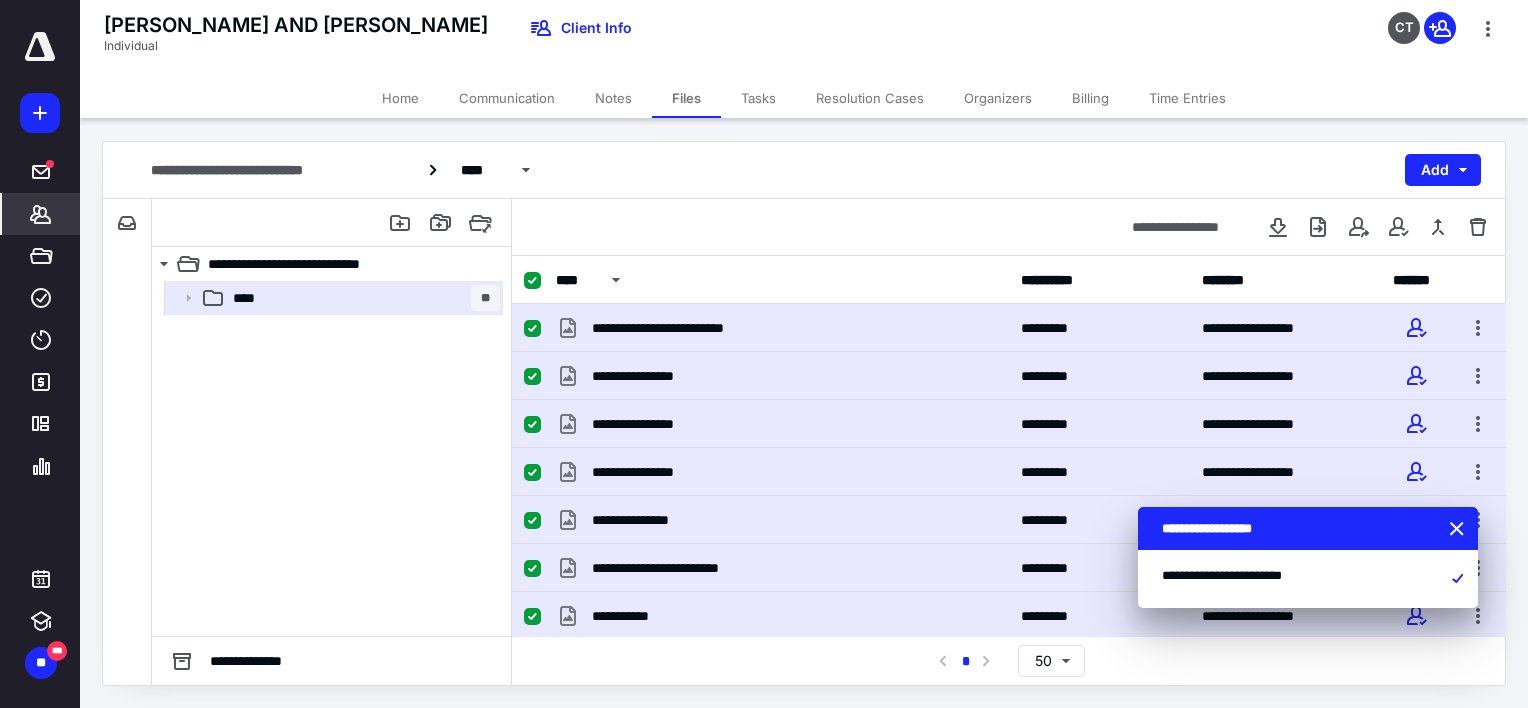 click 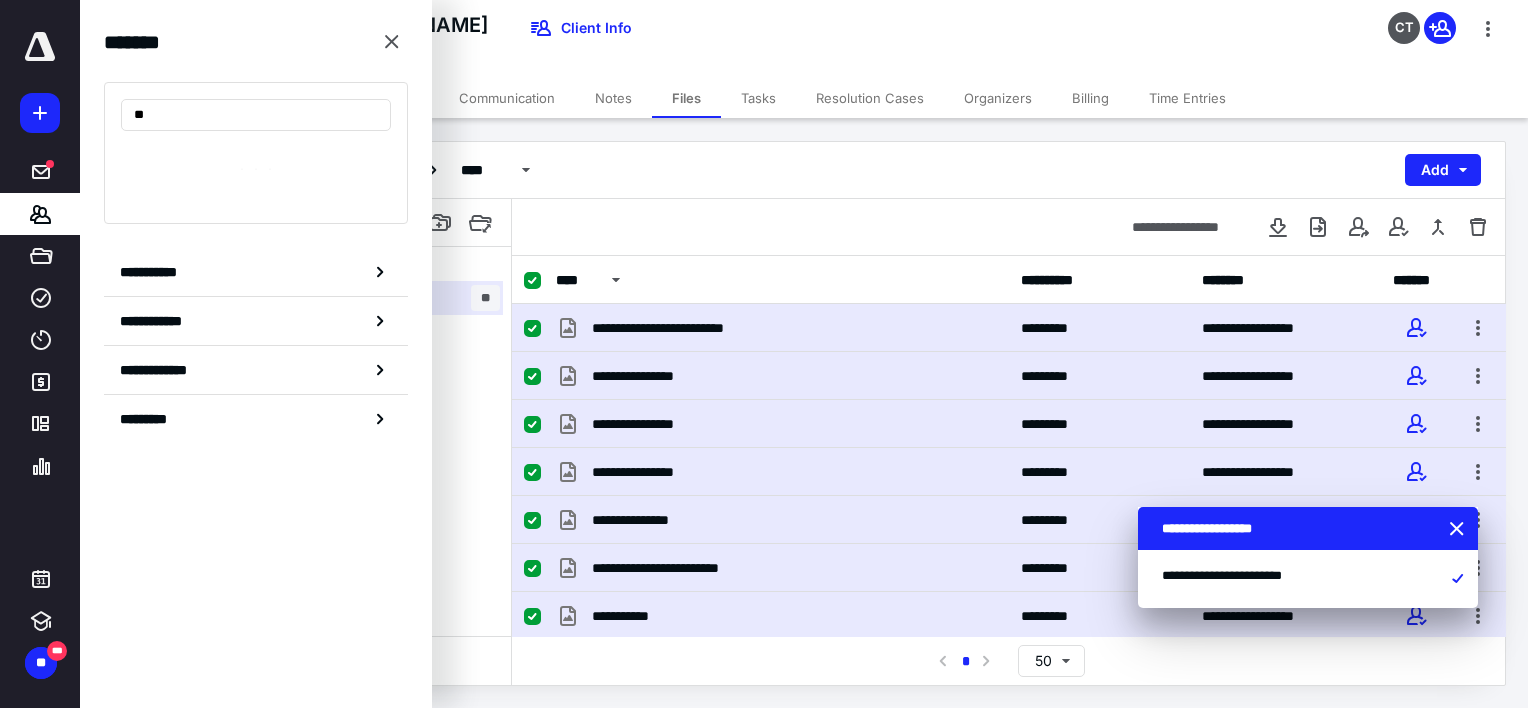 type on "*" 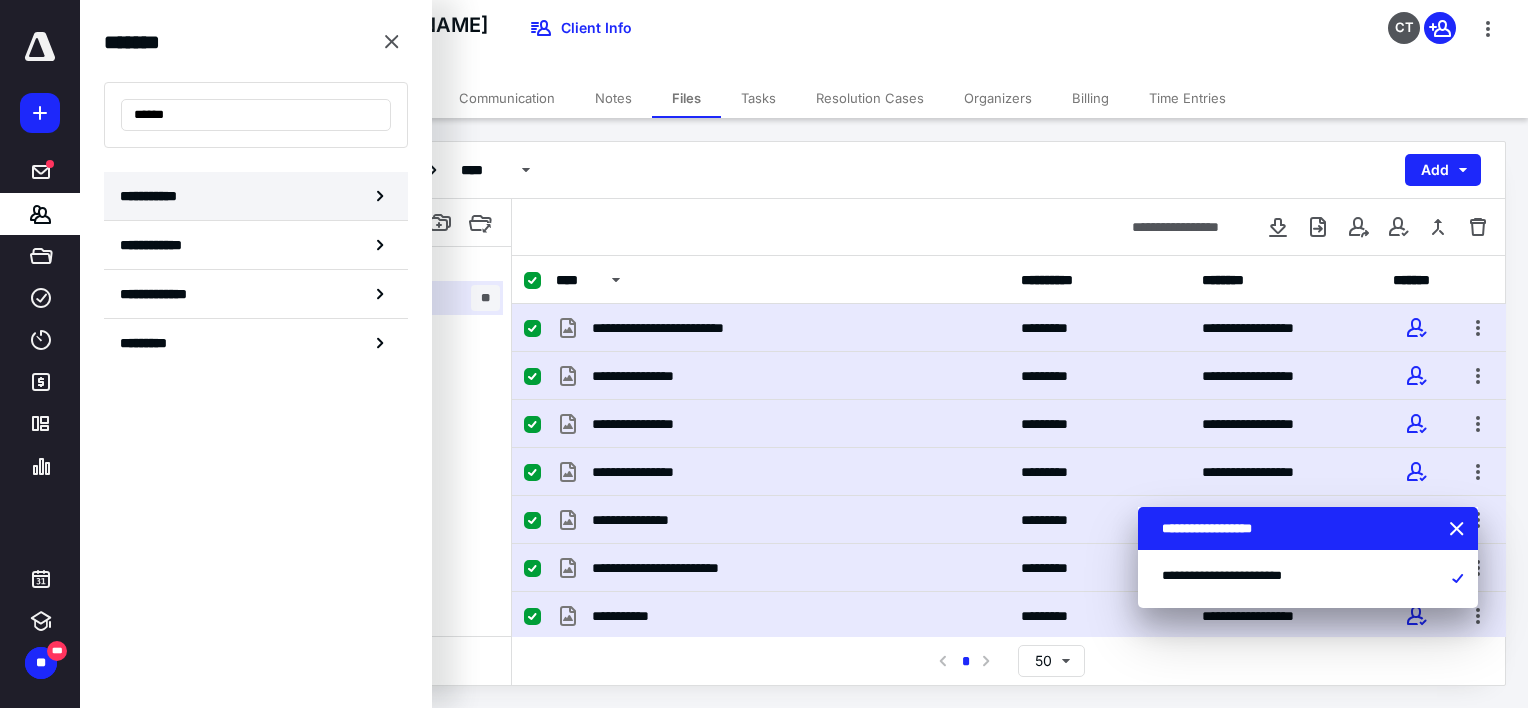 type on "******" 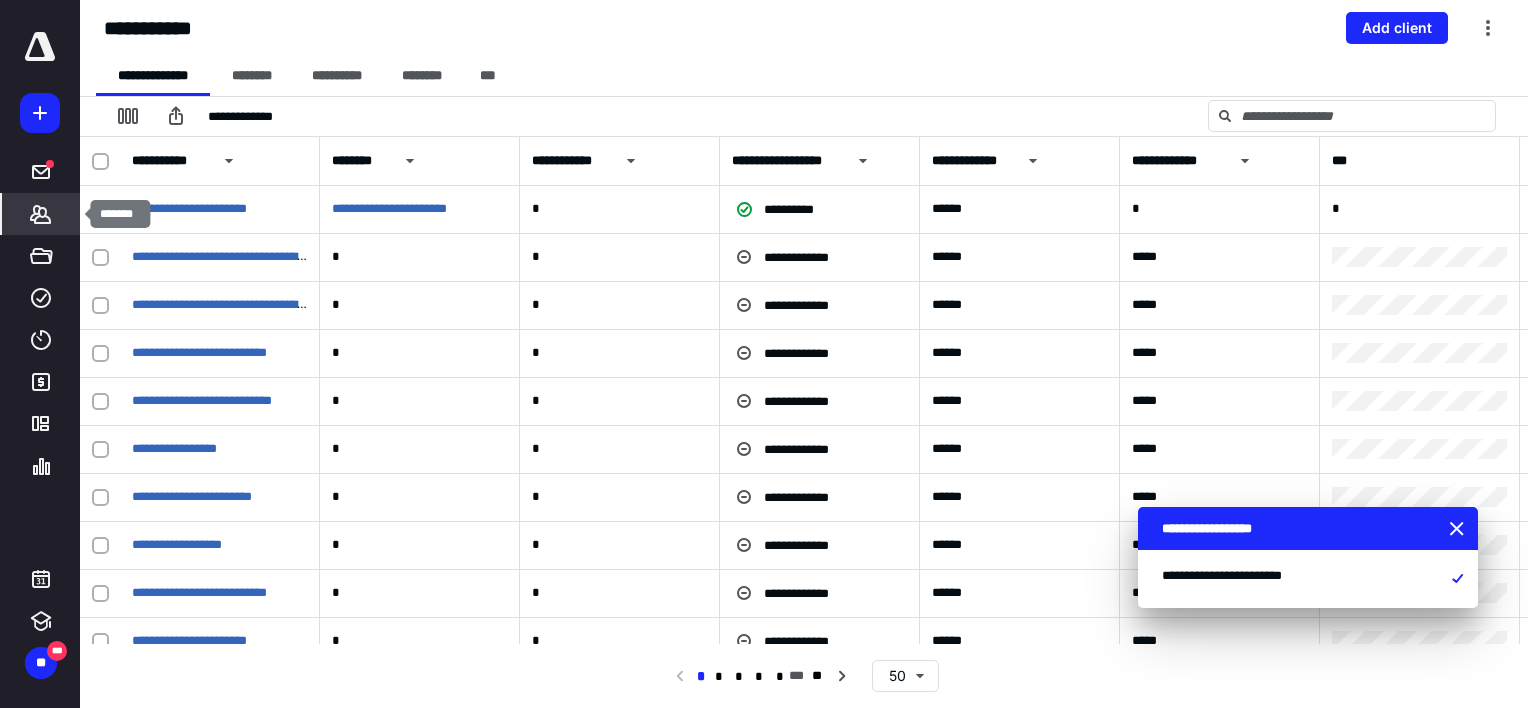 click on "*******" at bounding box center (41, 214) 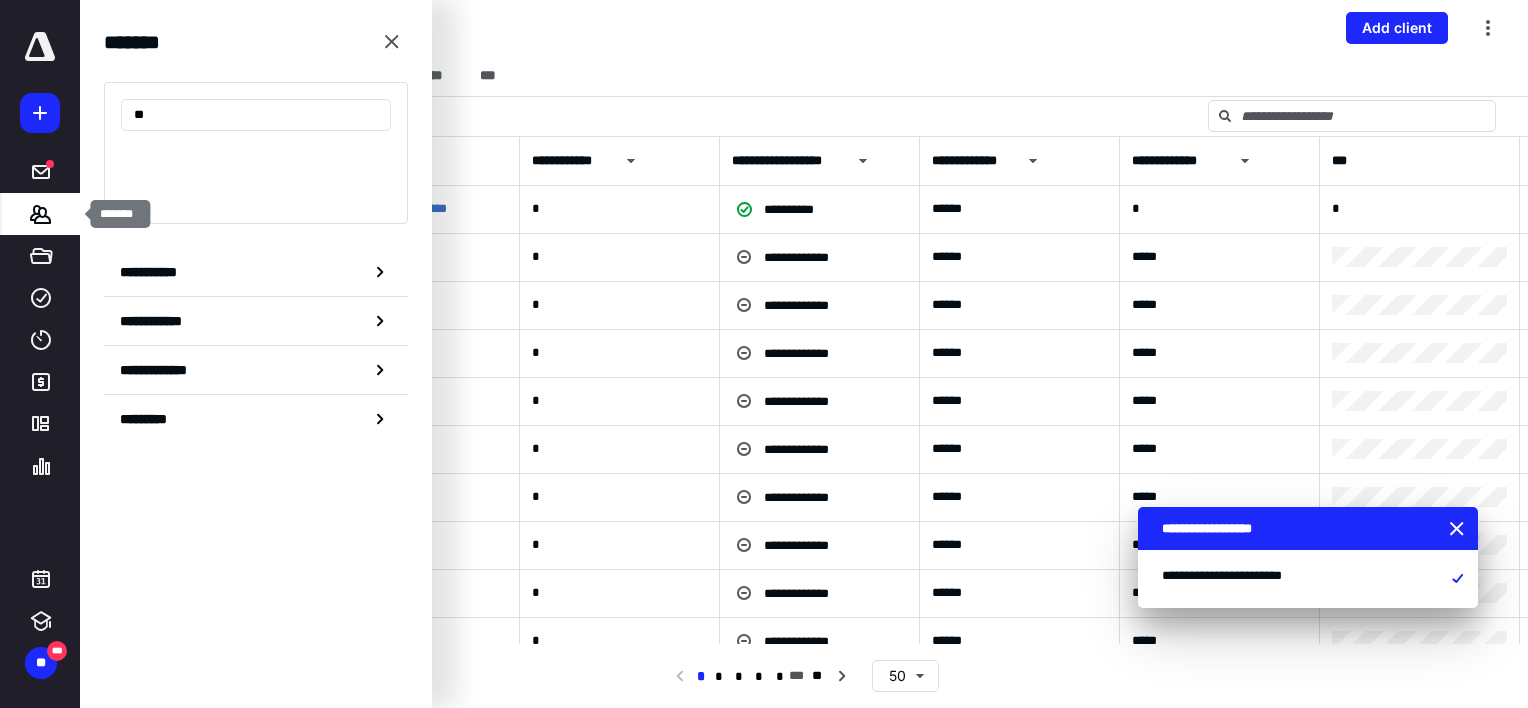 type on "*" 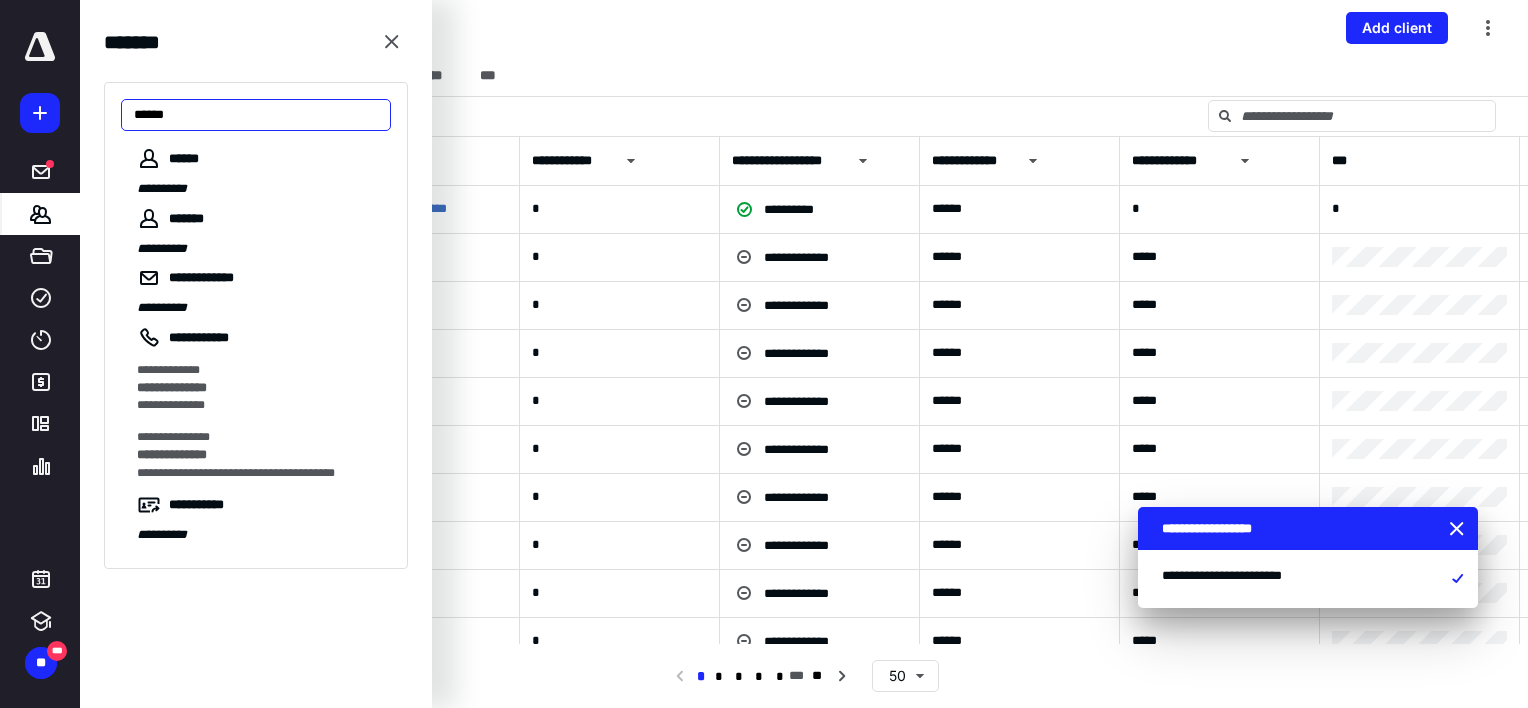 type on "******" 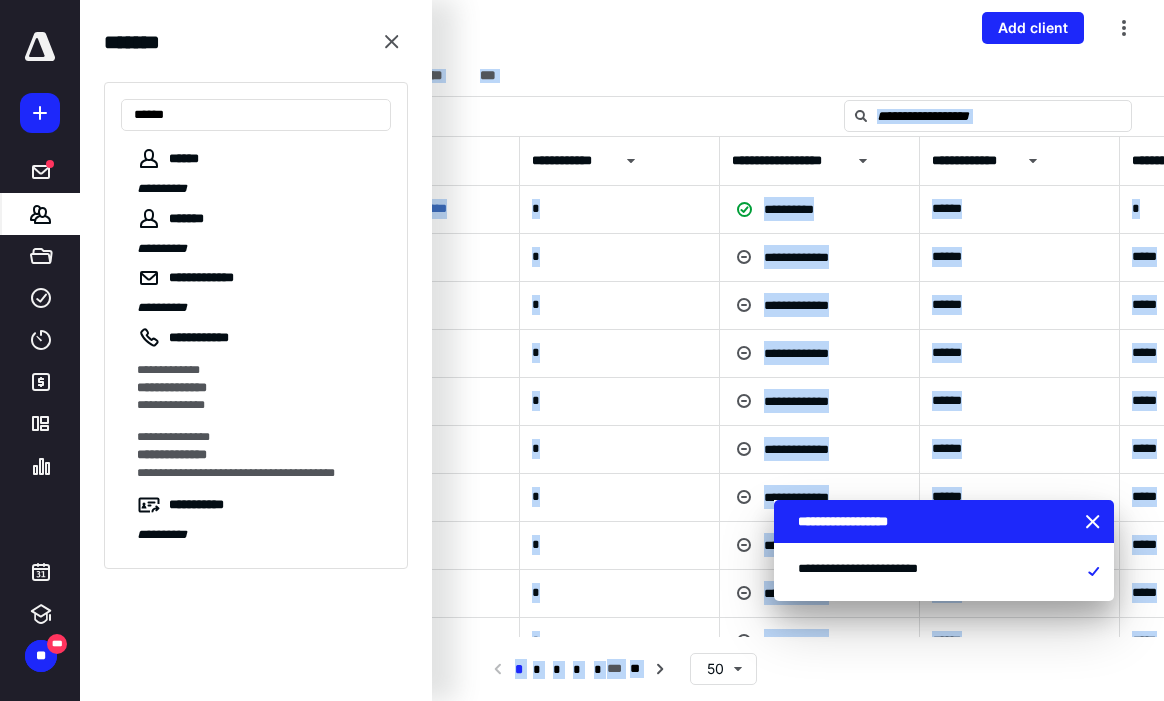 drag, startPoint x: 957, startPoint y: 700, endPoint x: 912, endPoint y: 830, distance: 137.56816 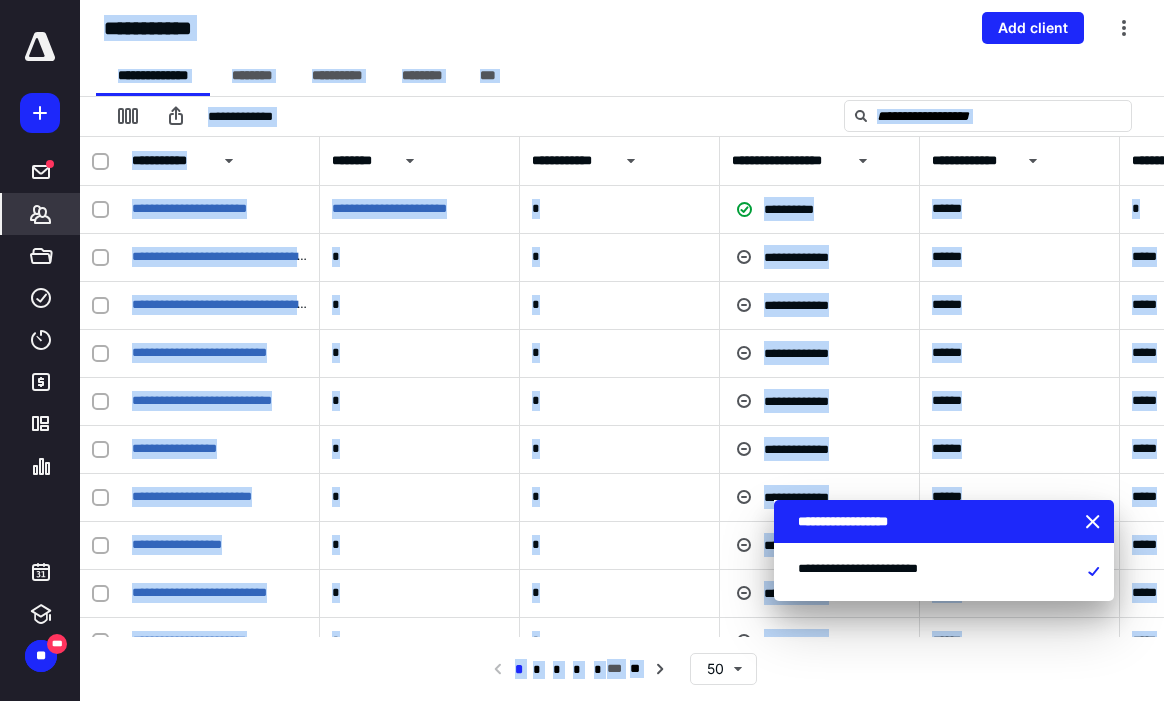 drag, startPoint x: 912, startPoint y: 830, endPoint x: 853, endPoint y: 698, distance: 144.58562 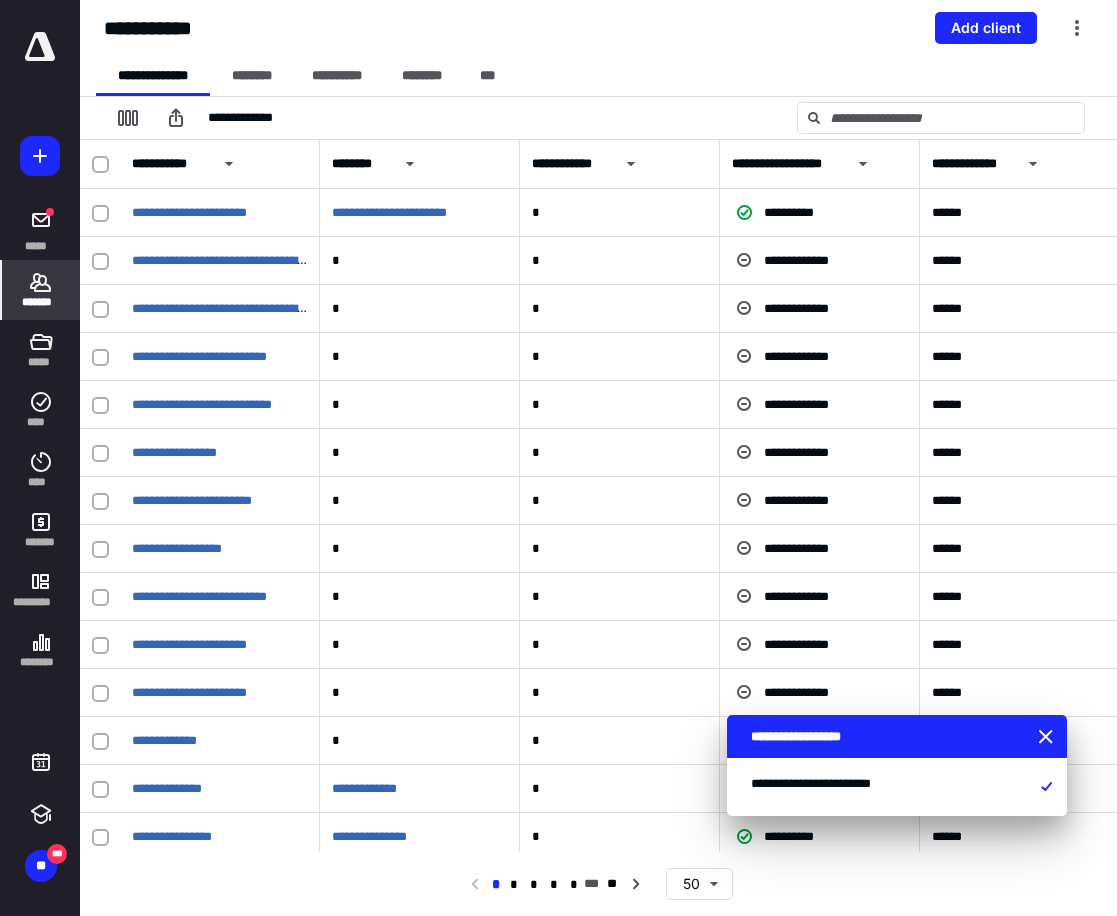 click on "*******" at bounding box center [41, 302] 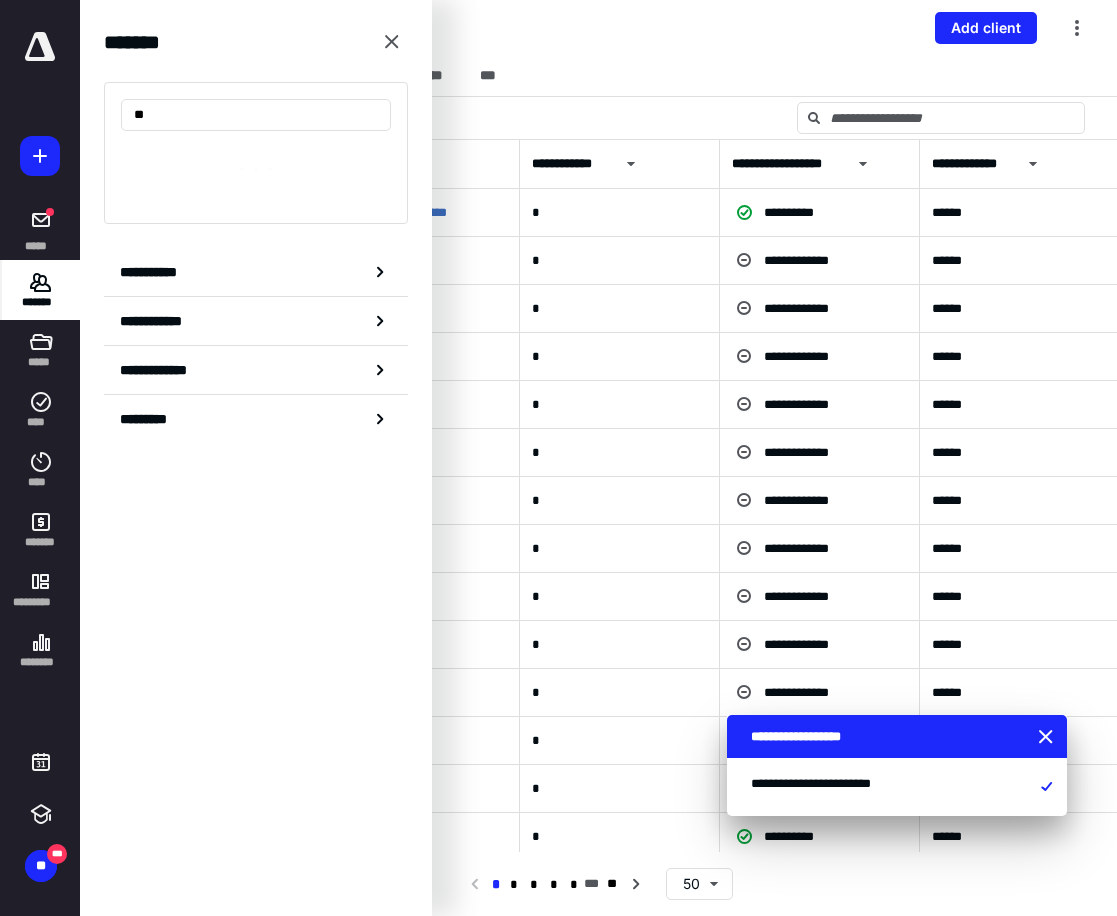 type on "*" 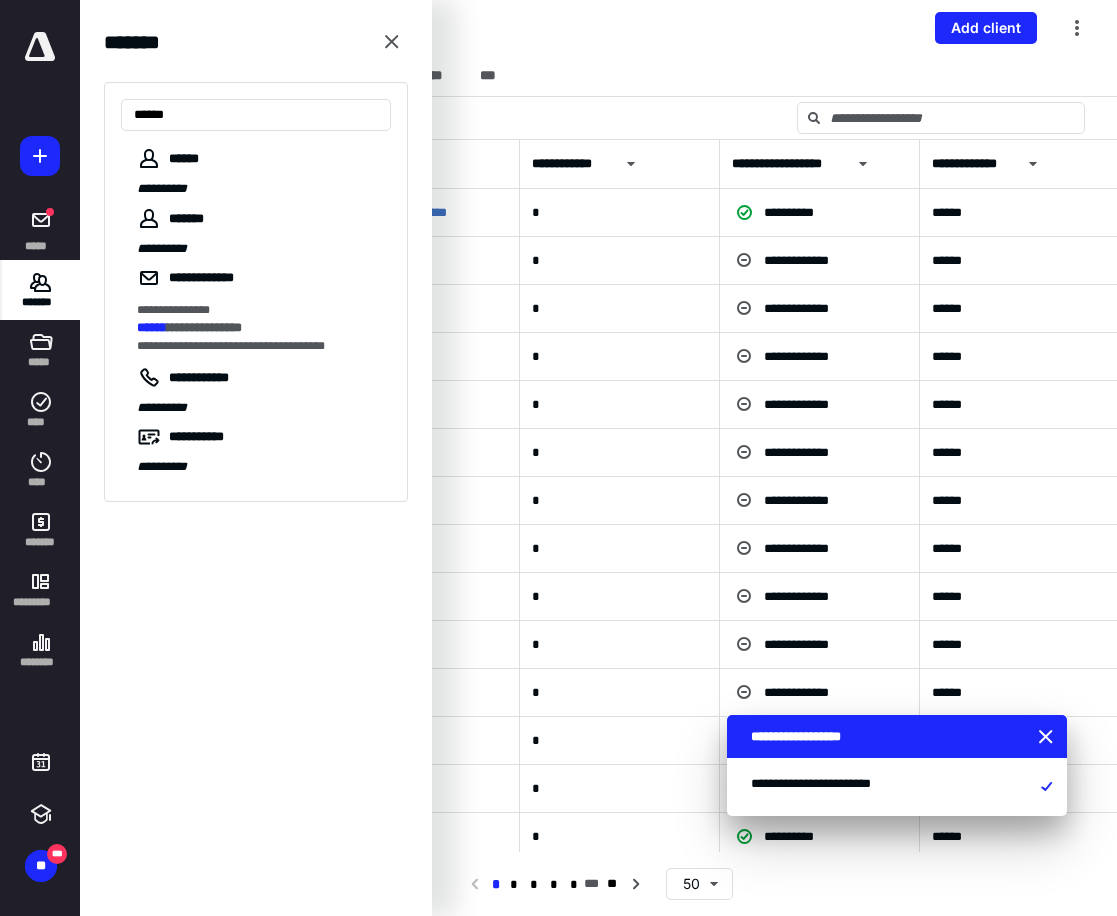 type on "******" 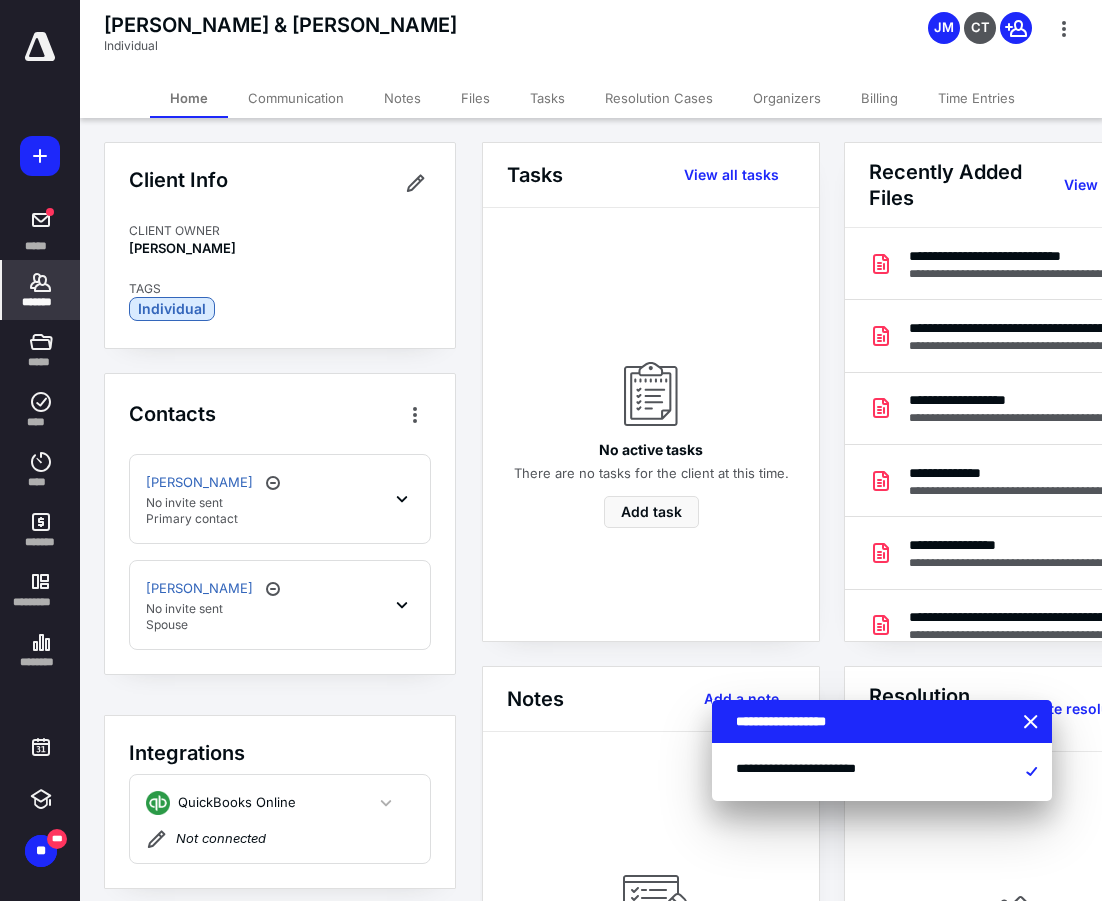 click on "Billing" at bounding box center [879, 98] 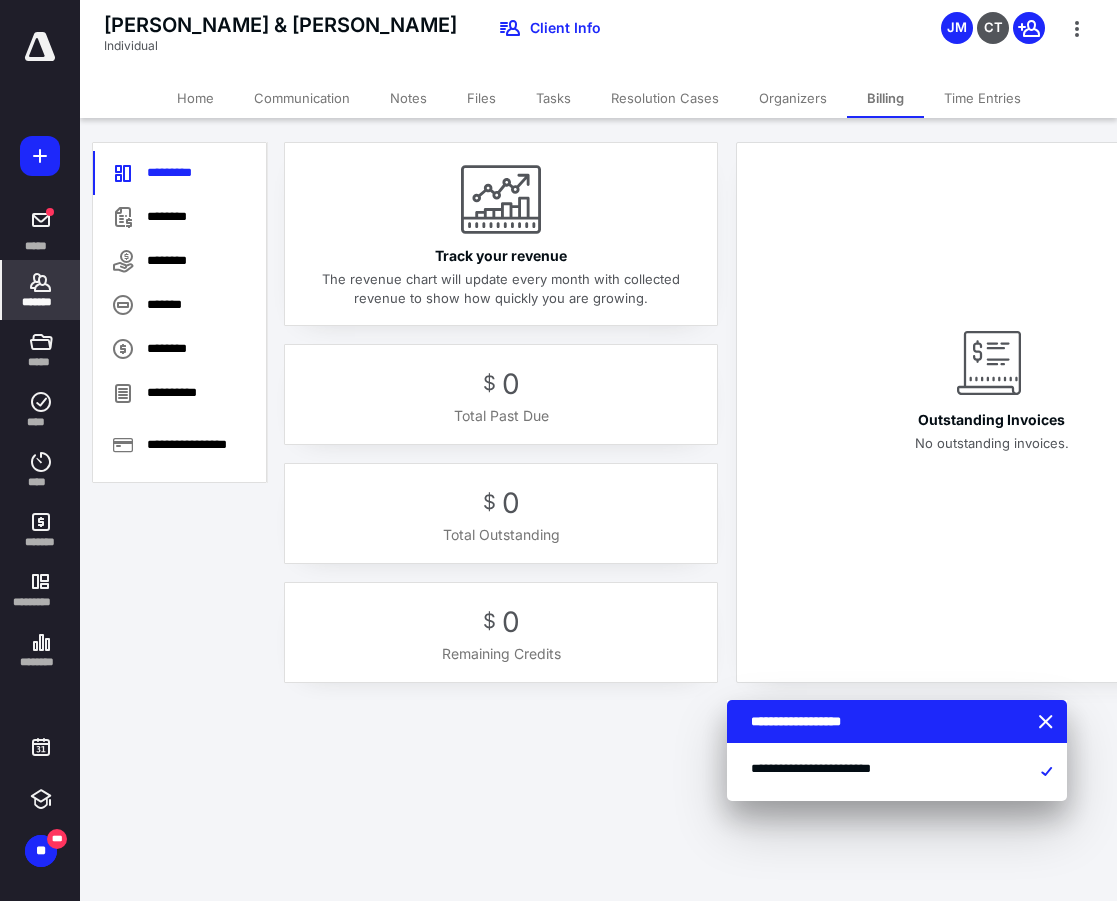 click on "Files" at bounding box center [481, 98] 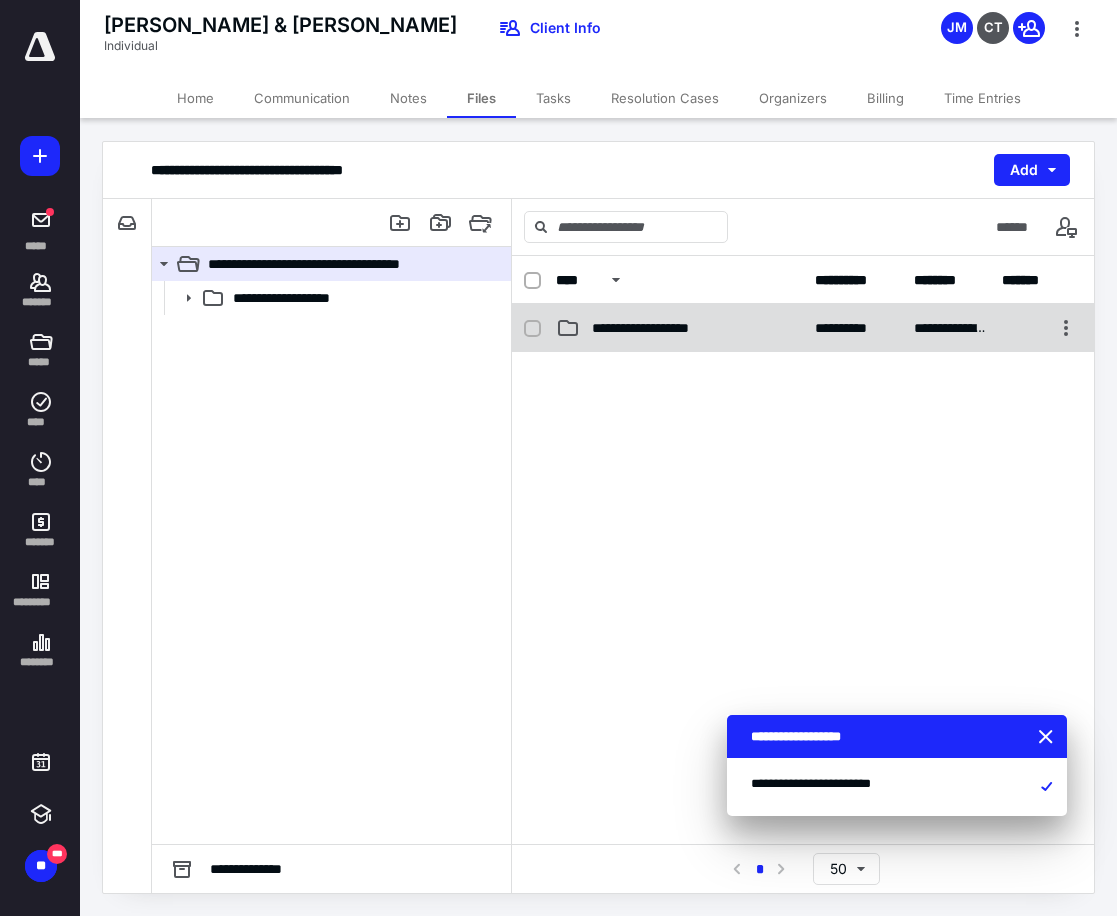 click on "**********" at bounding box center (803, 328) 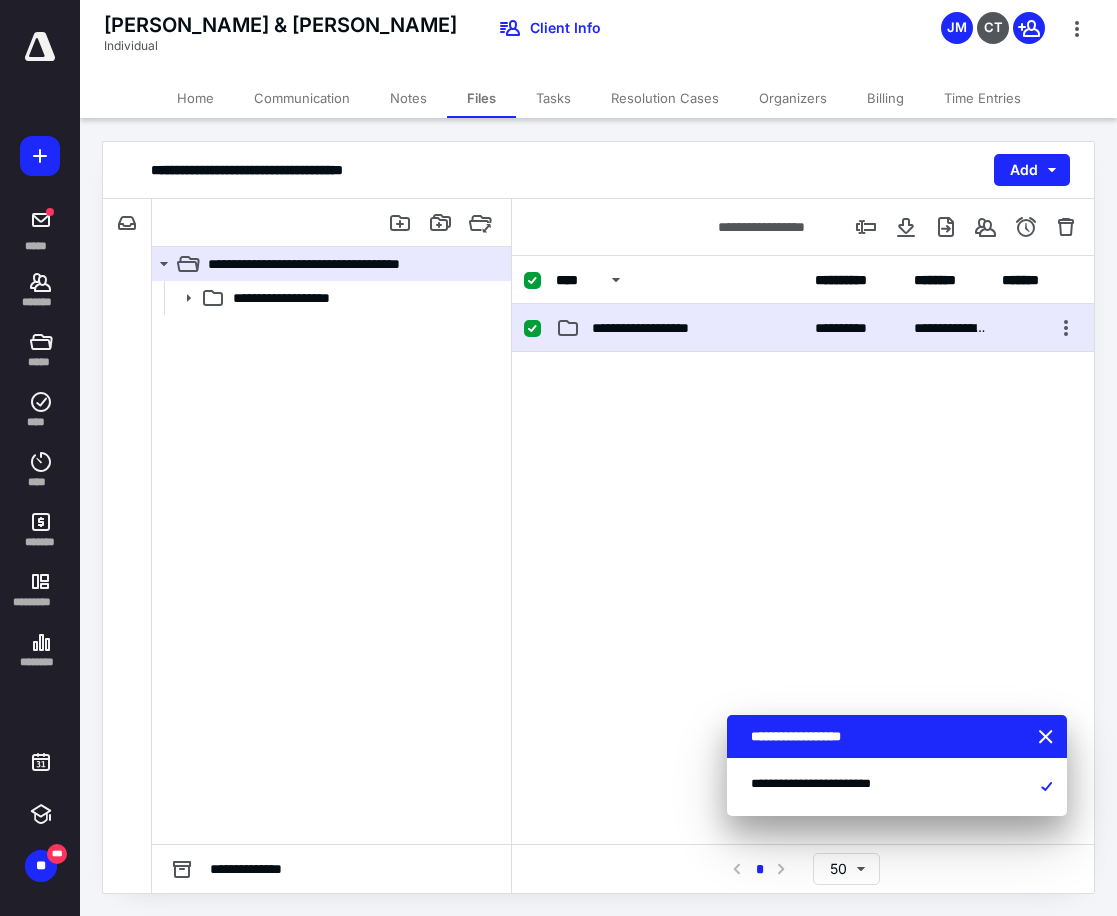 click on "**********" at bounding box center [803, 328] 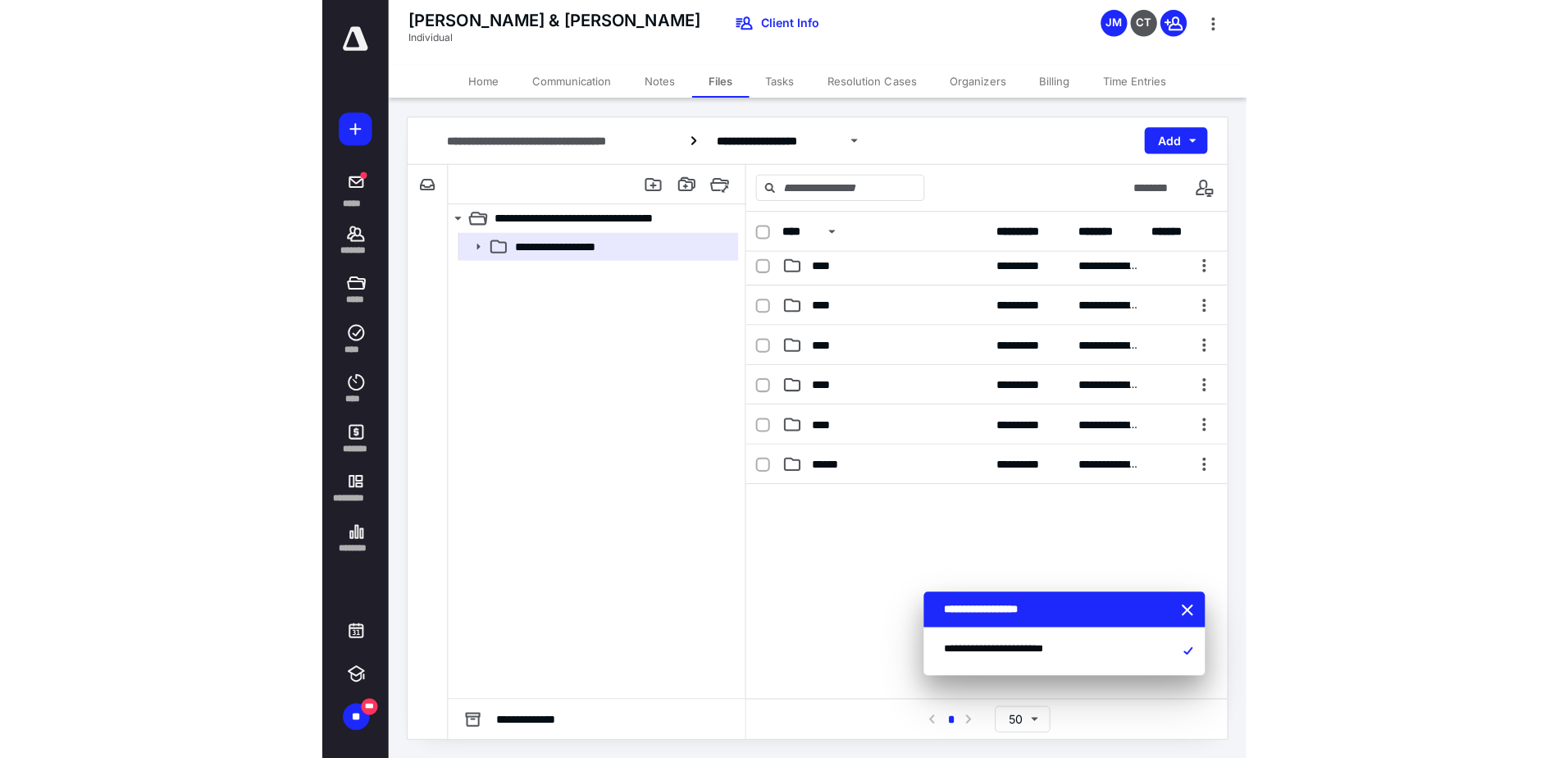scroll, scrollTop: 394, scrollLeft: 0, axis: vertical 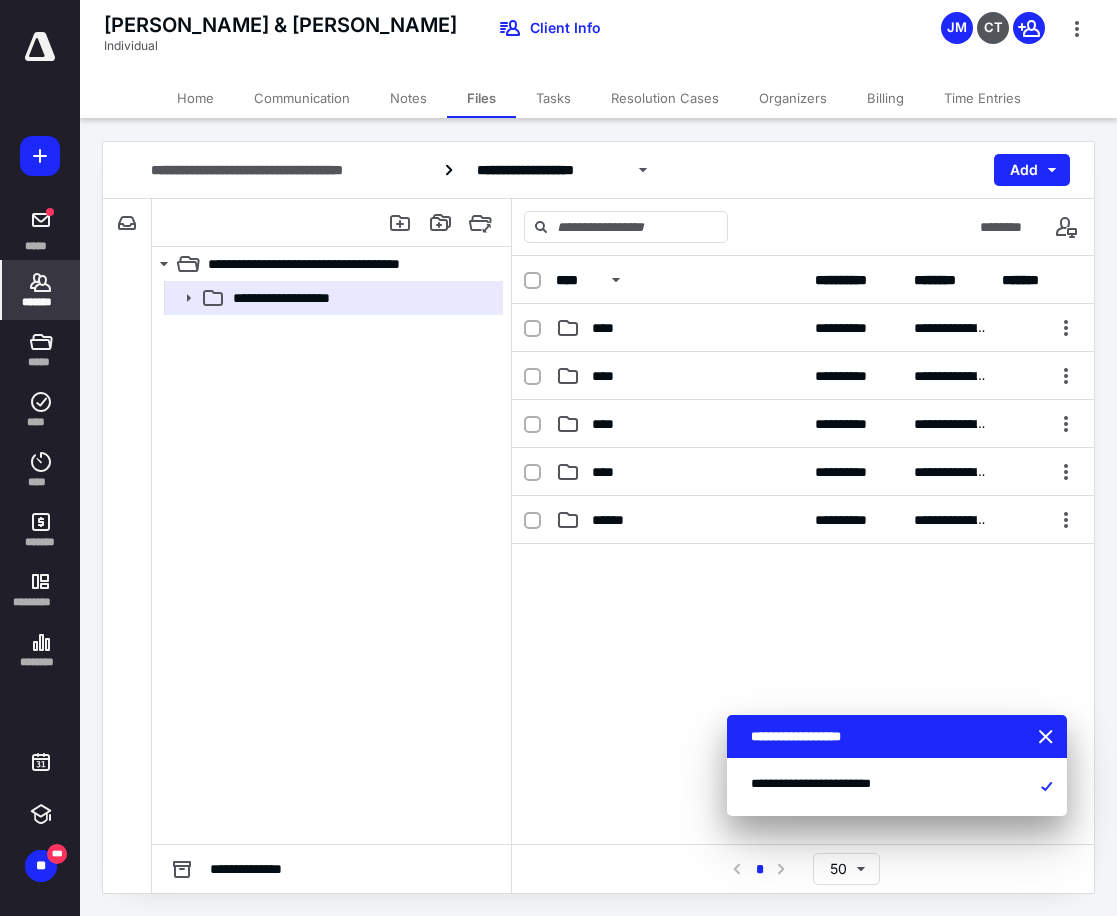 click on "*******" at bounding box center (41, 302) 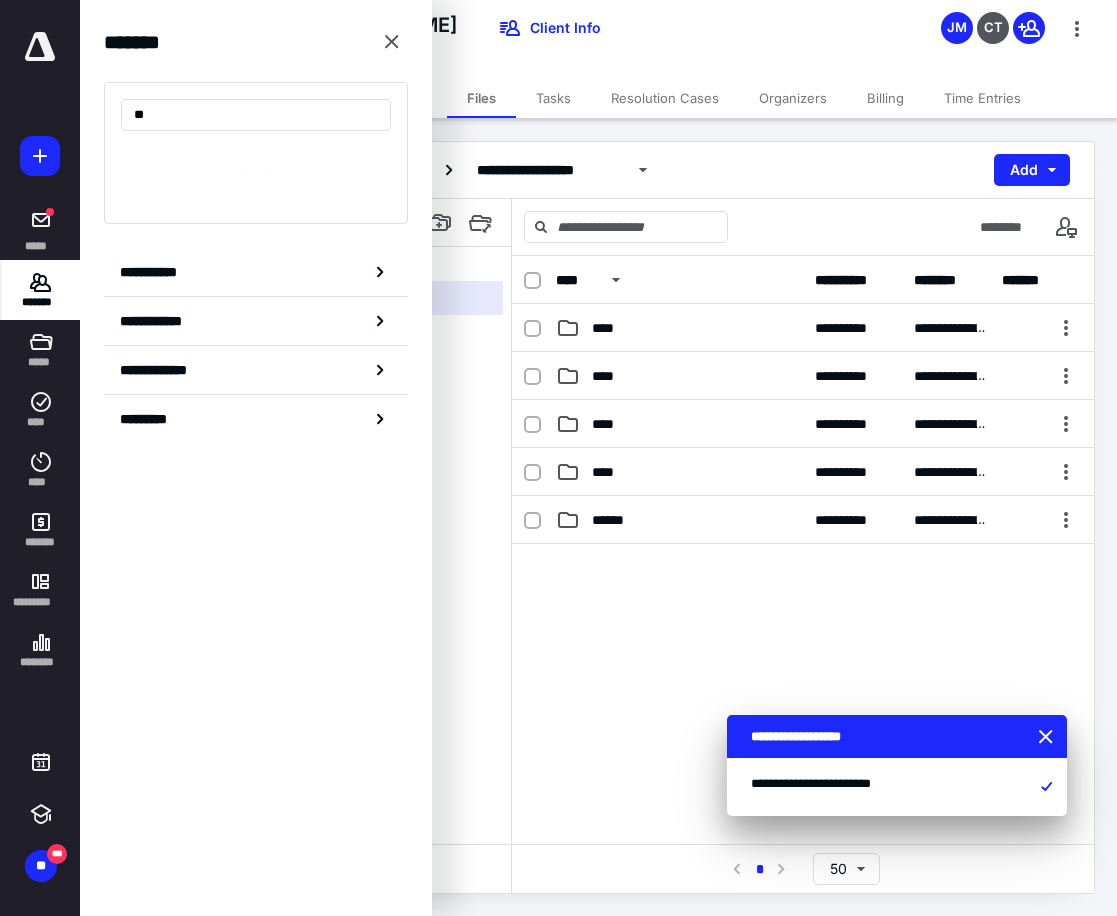 type on "*" 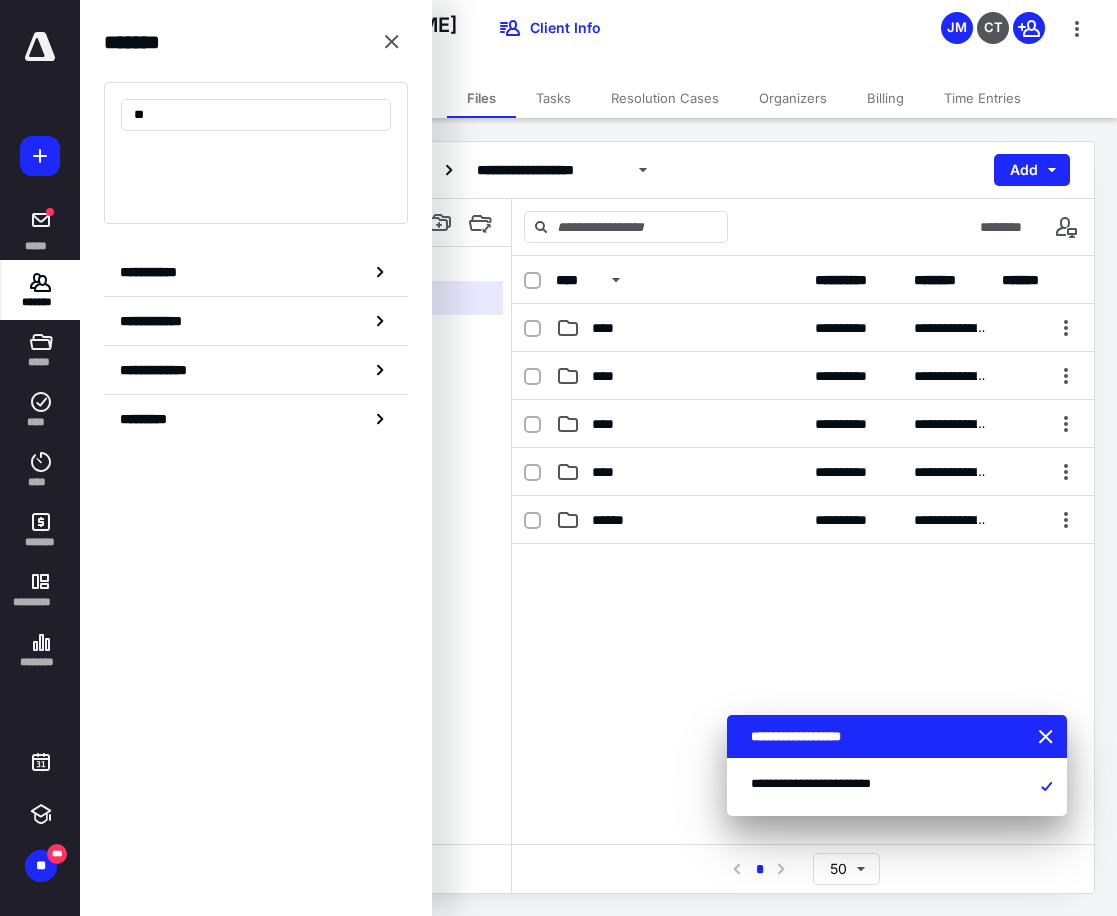 type on "*" 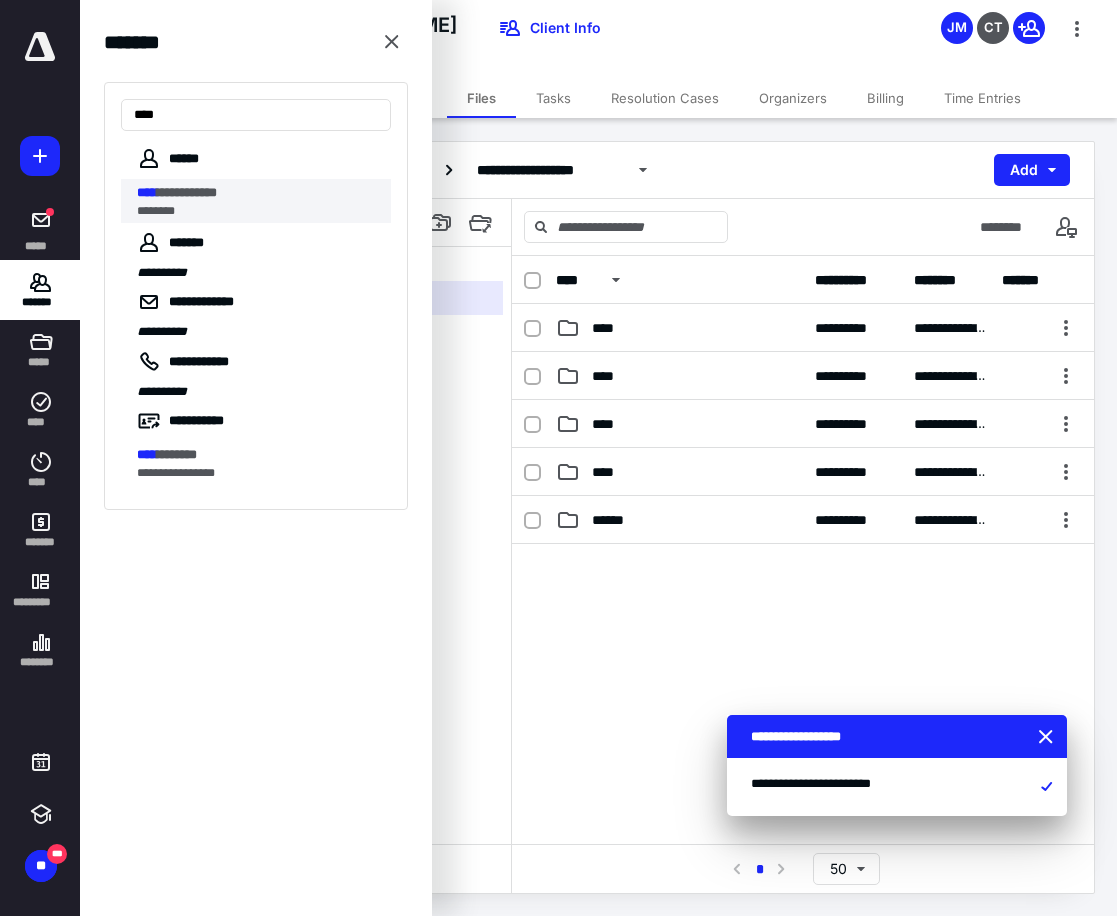 type on "****" 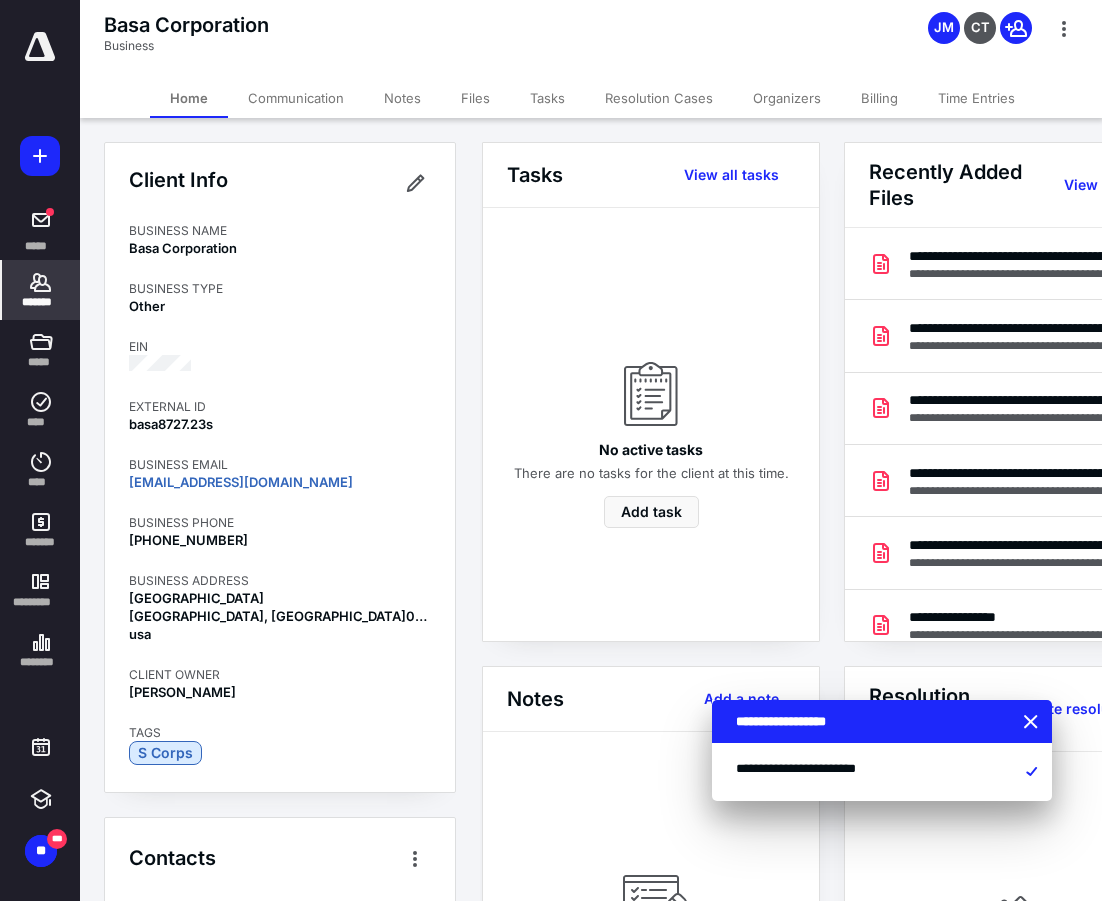 click on "Billing" at bounding box center (879, 98) 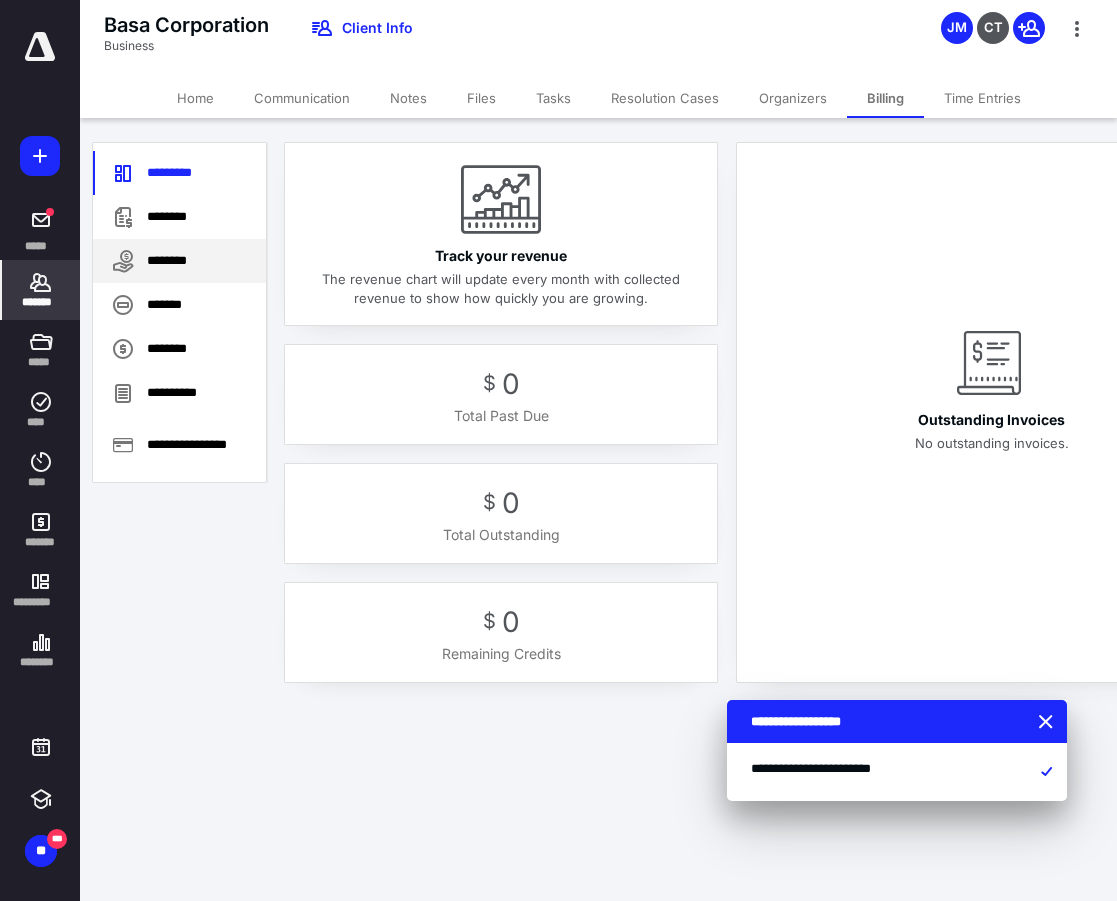 click on "********" at bounding box center (179, 261) 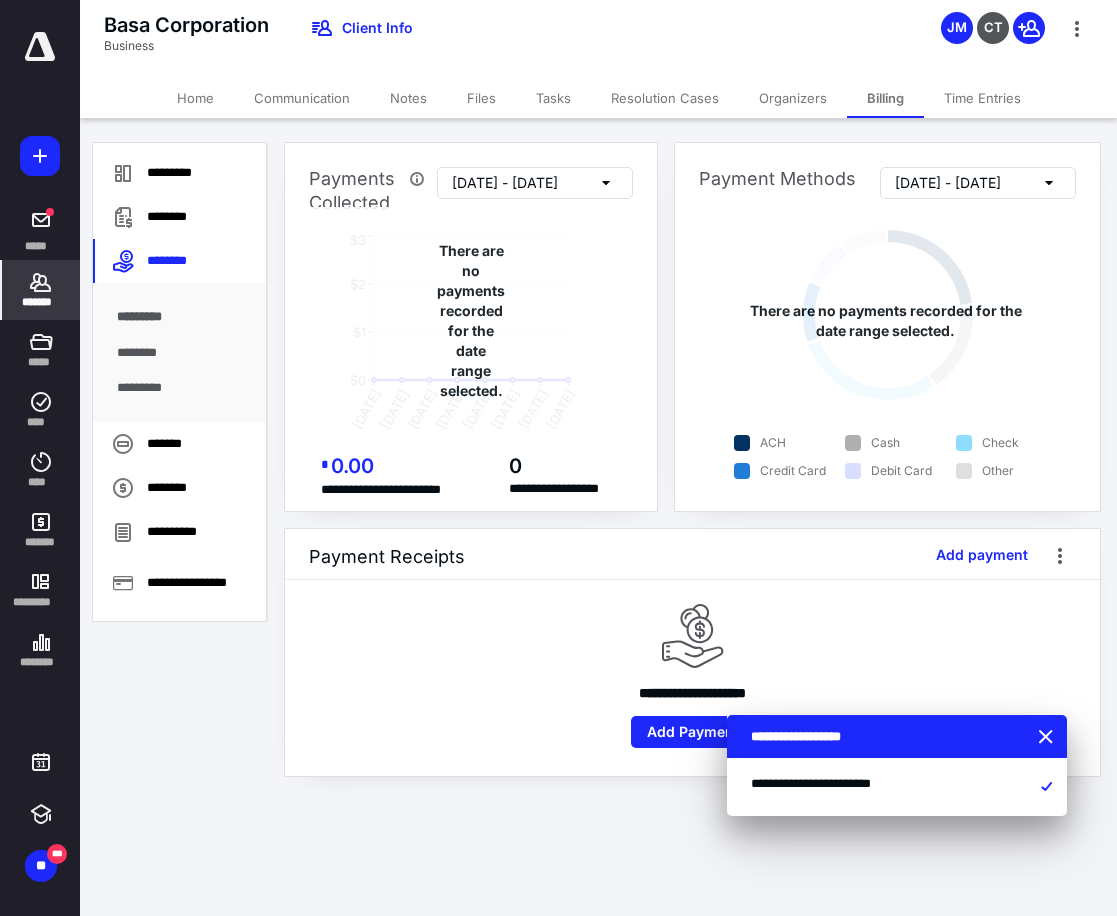 click on "*******" at bounding box center (41, 290) 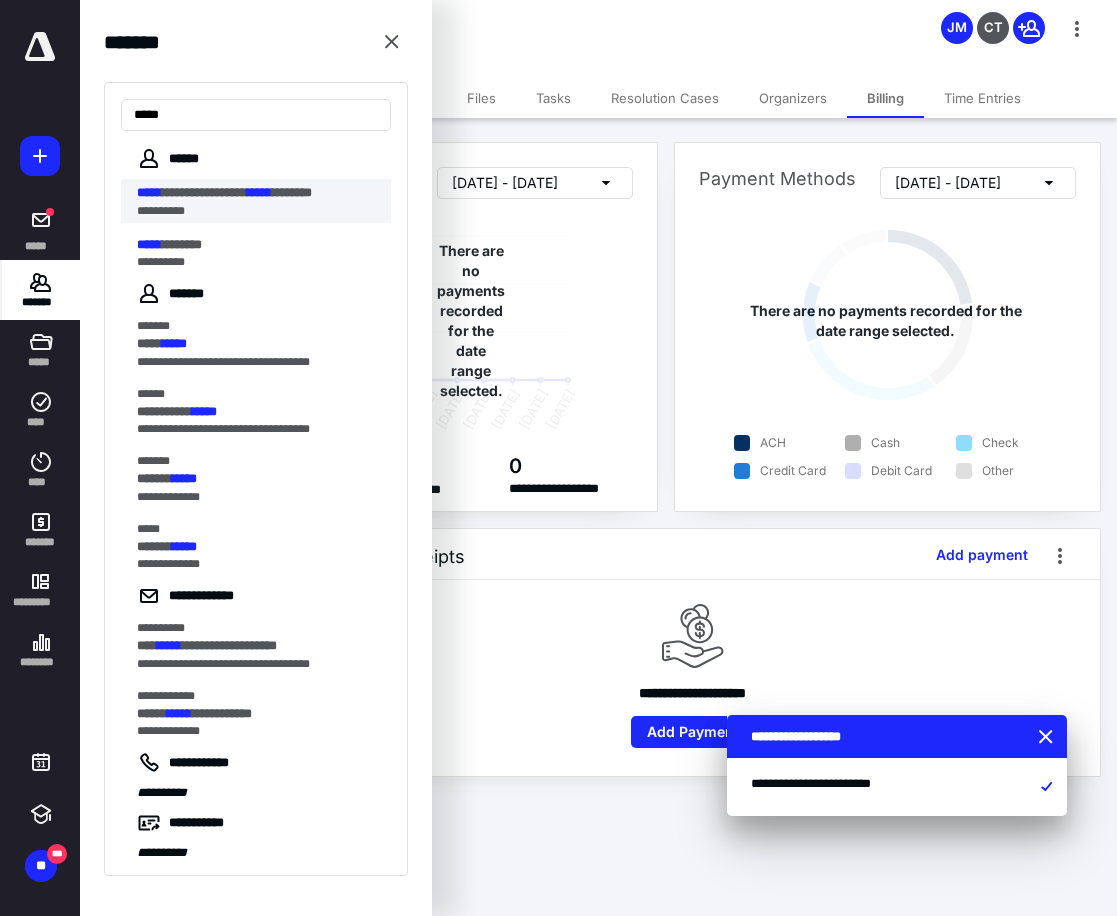 type on "*****" 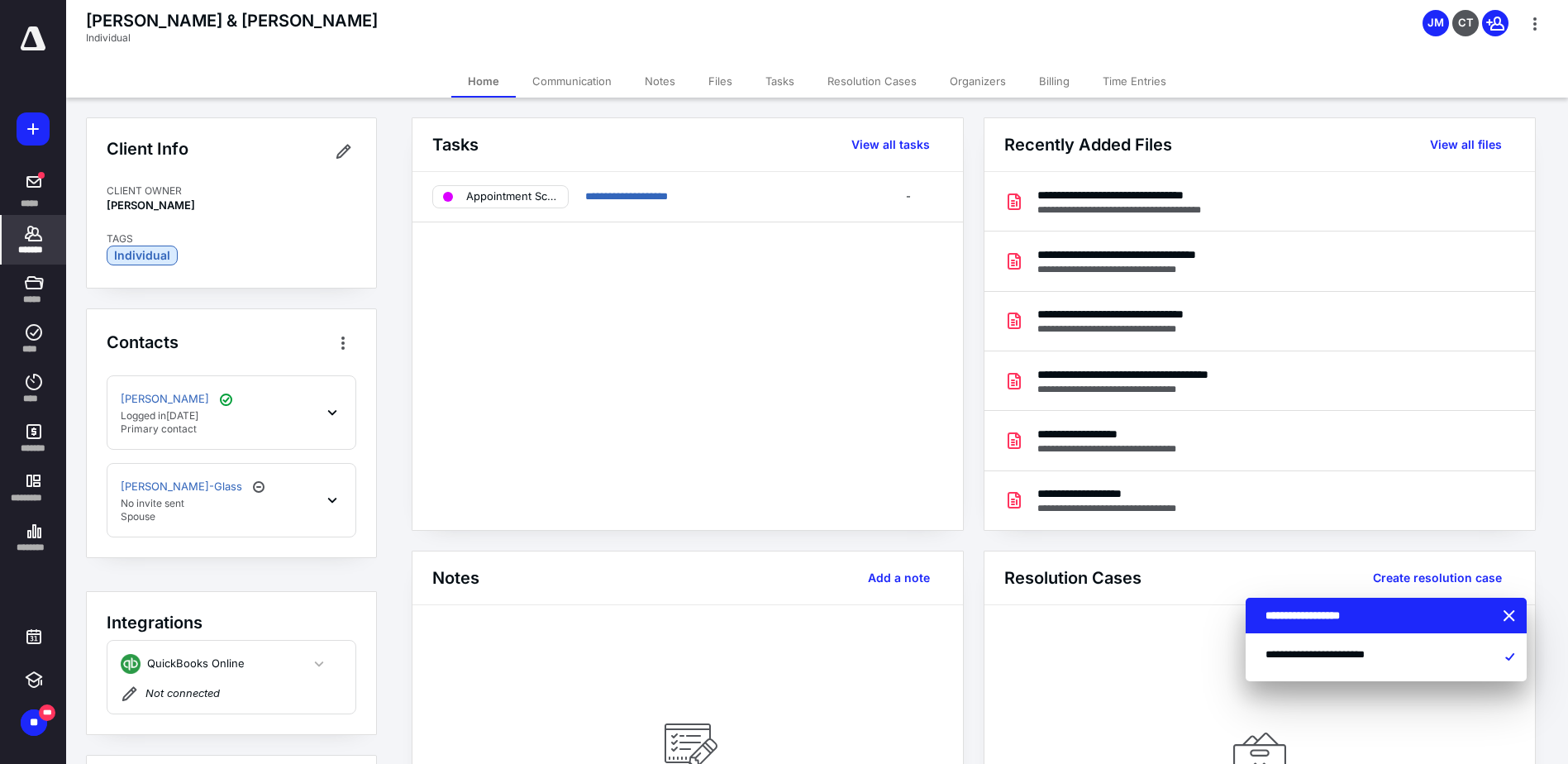 click on "Files" at bounding box center (720, 81) 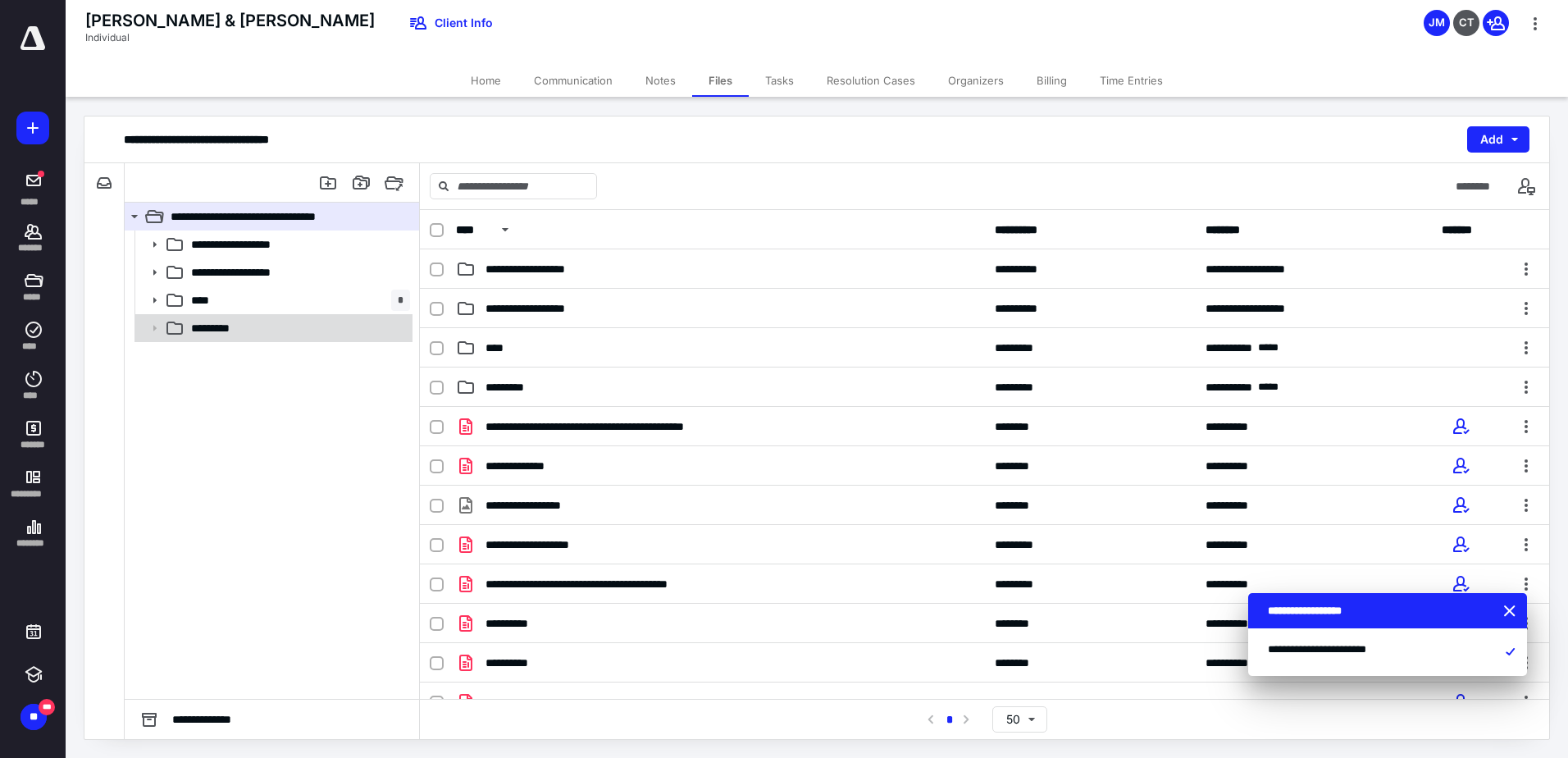 click on "*********" at bounding box center (297, 328) 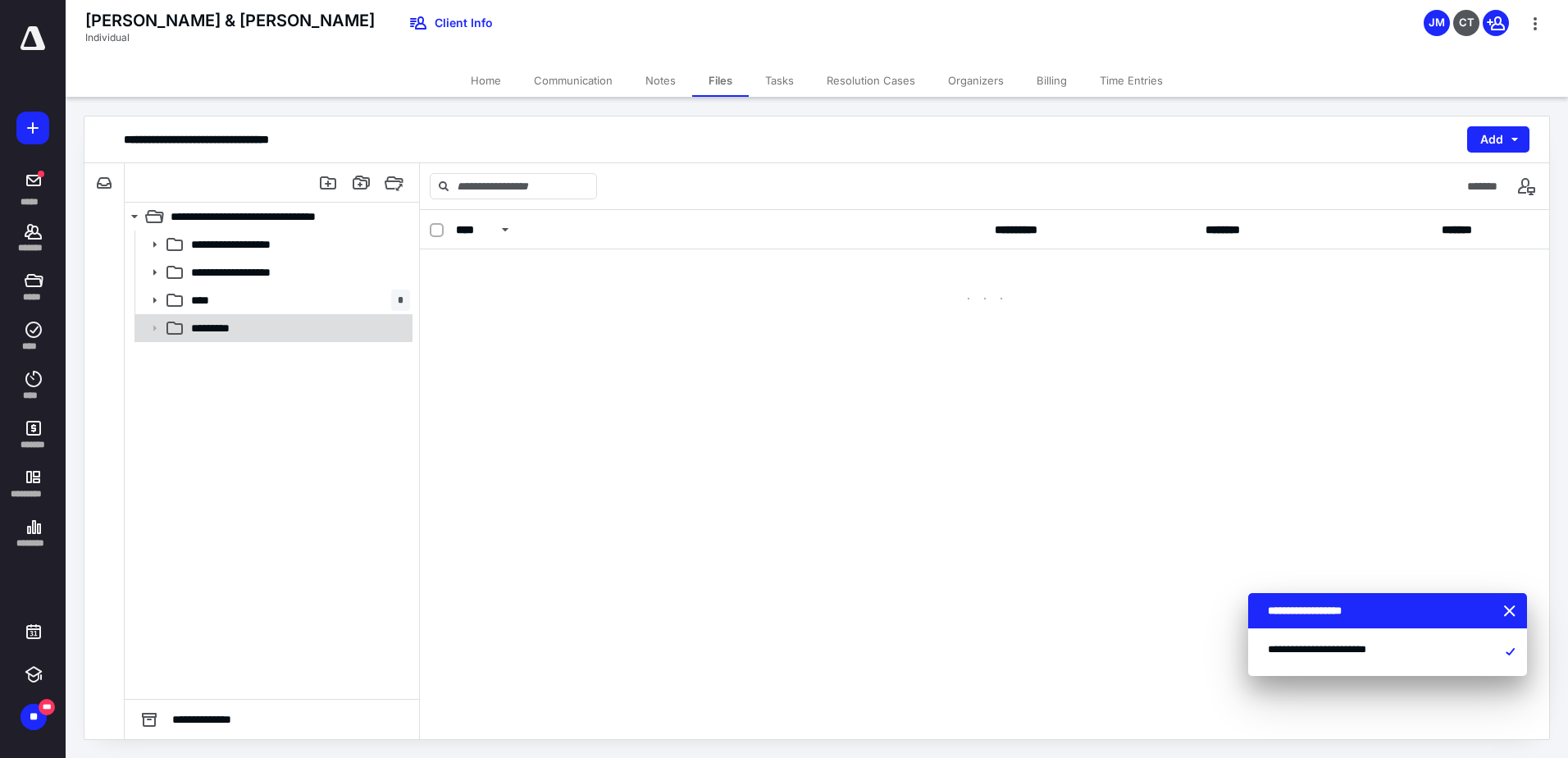 click on "*********" at bounding box center [297, 328] 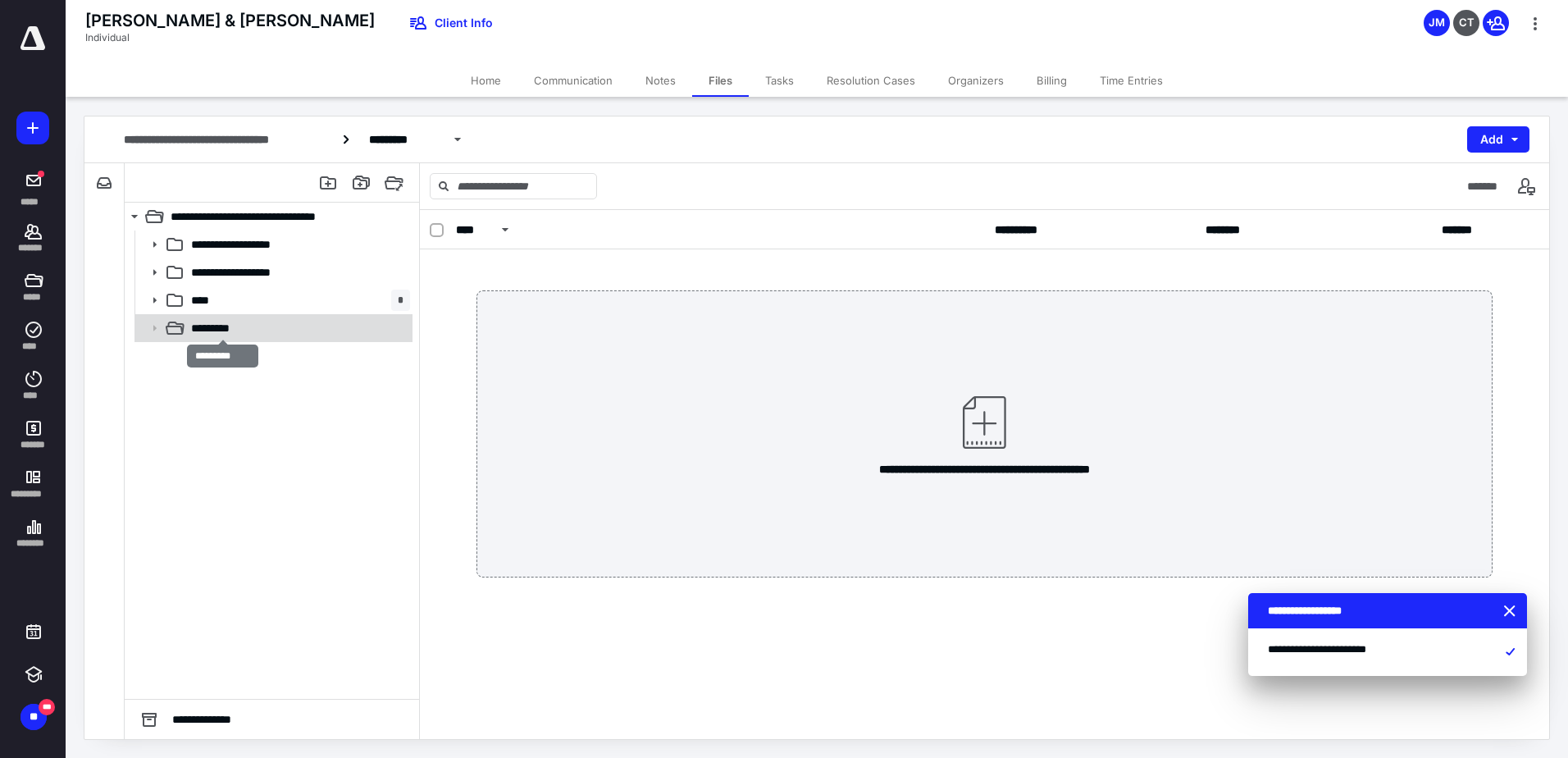click on "*********" at bounding box center [223, 328] 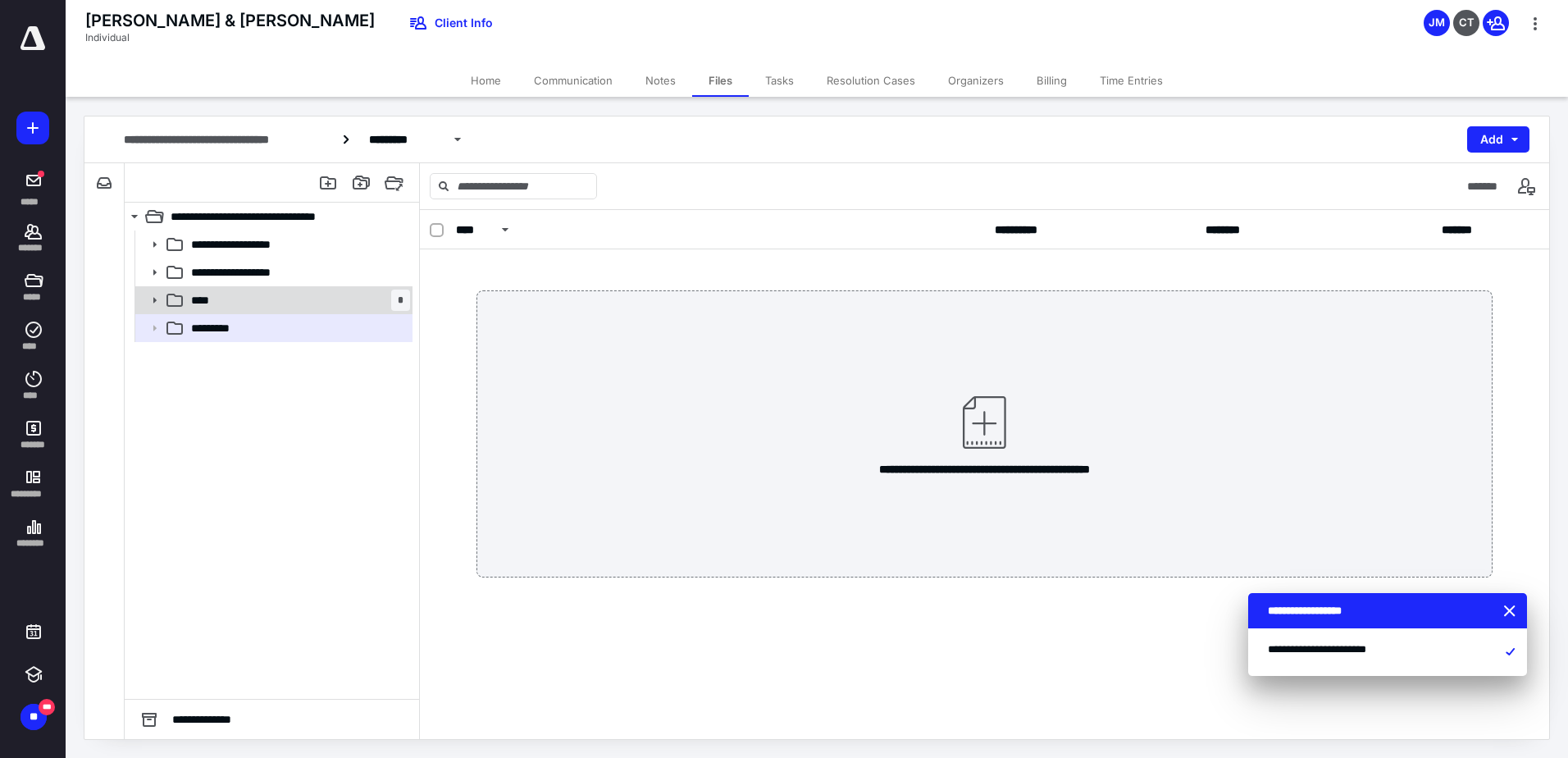 click on "**** *" at bounding box center [297, 300] 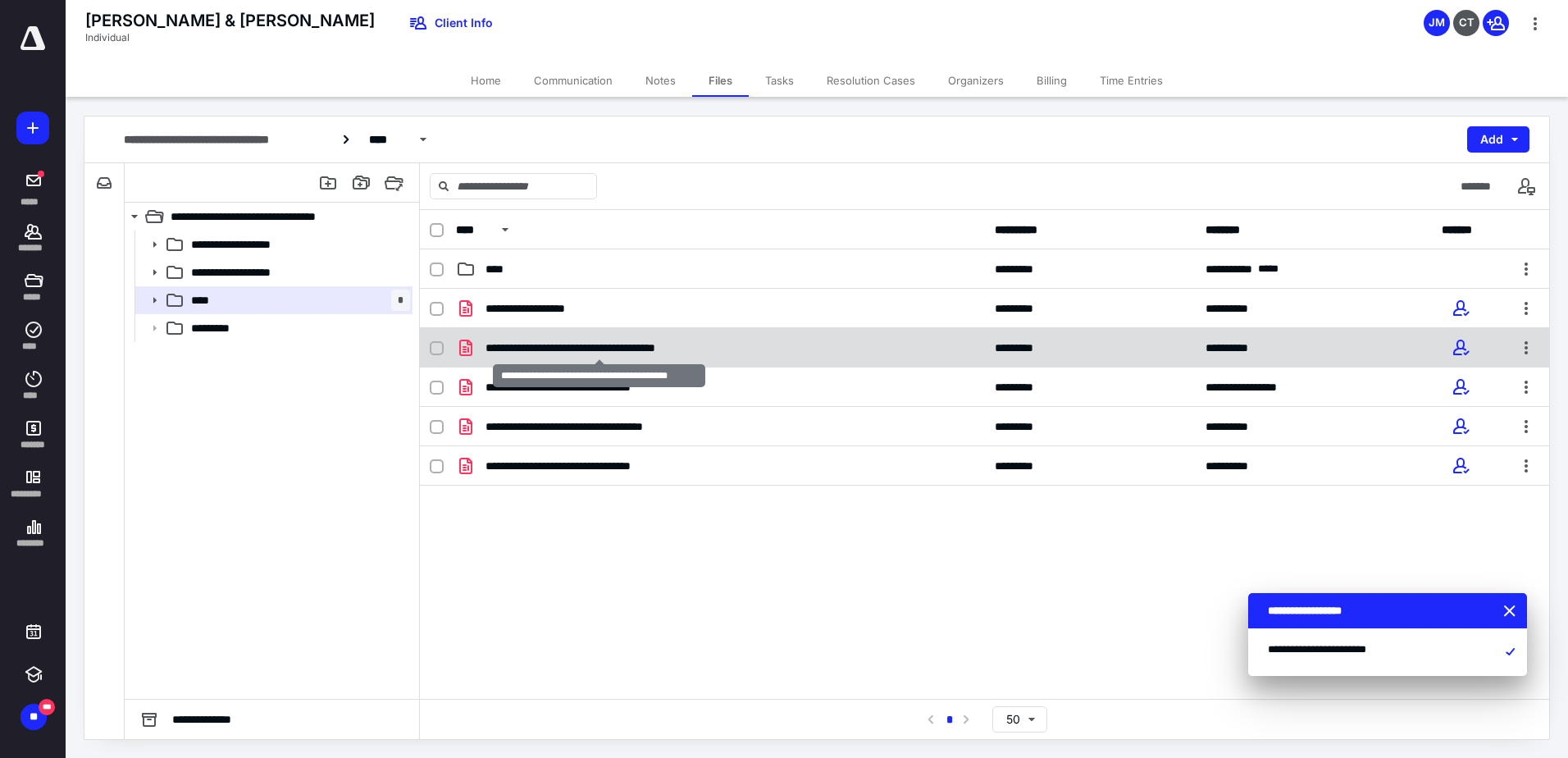 click on "**********" at bounding box center [599, 348] 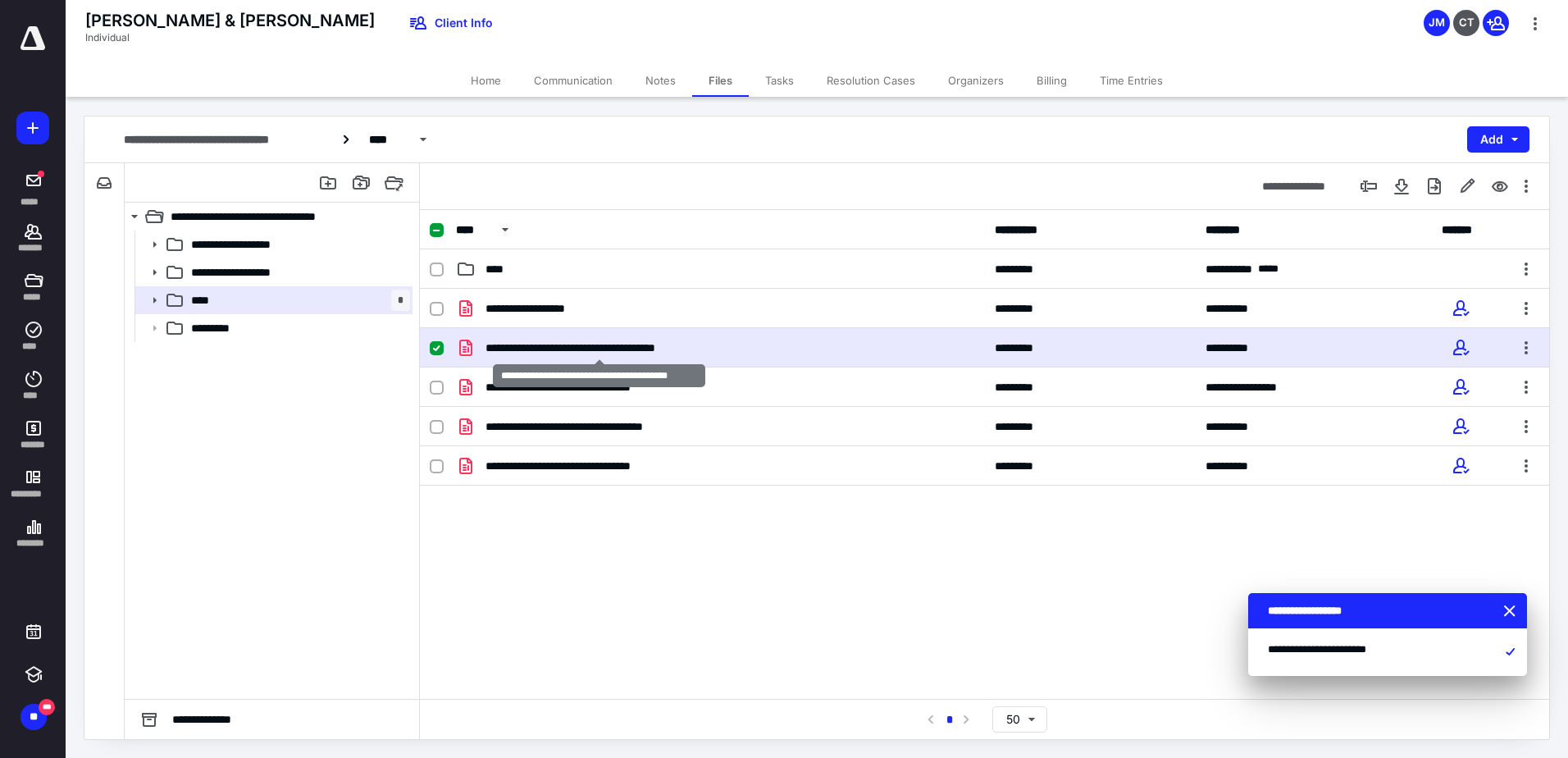 click on "**********" at bounding box center [599, 348] 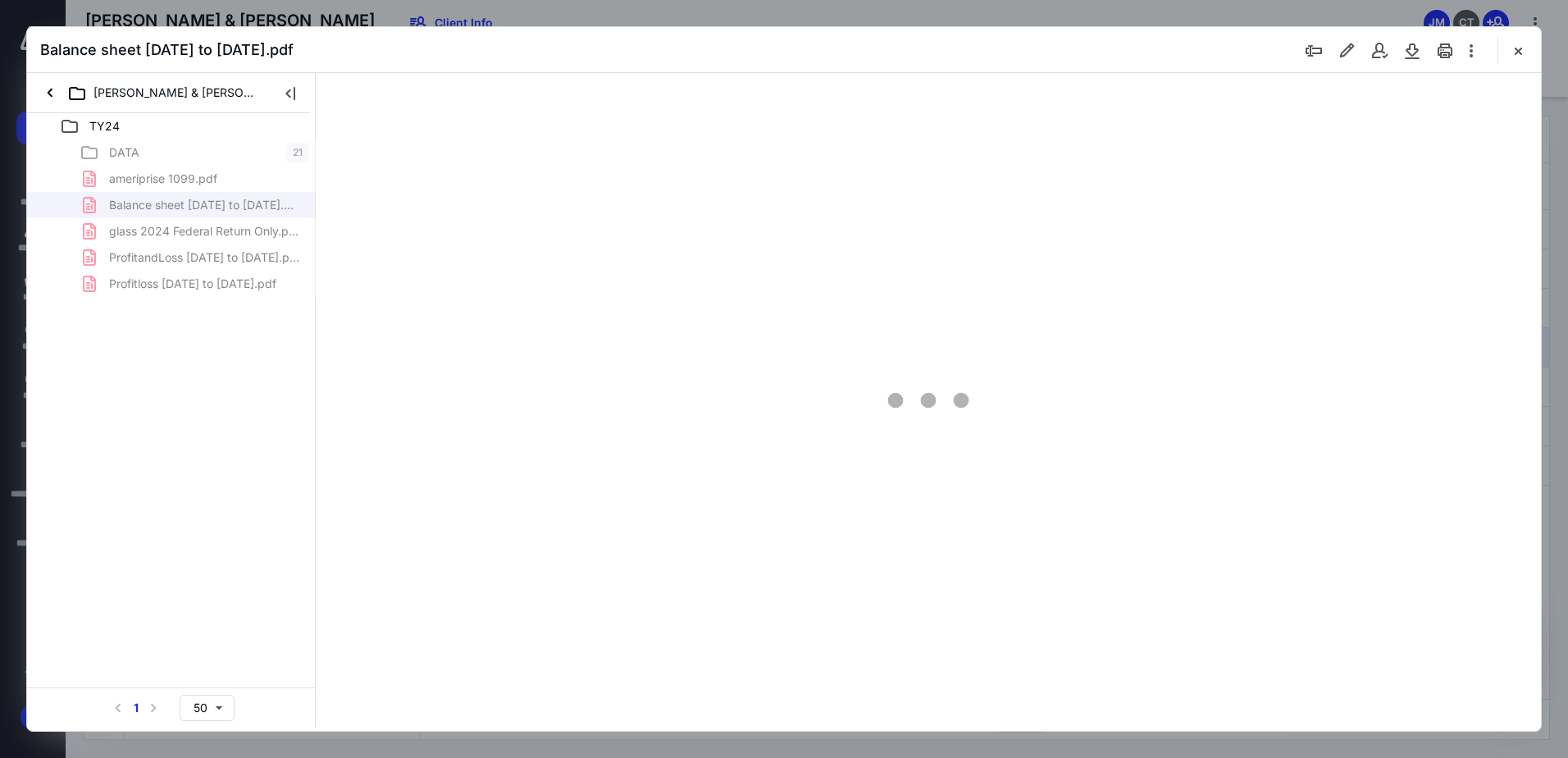 scroll, scrollTop: 0, scrollLeft: 0, axis: both 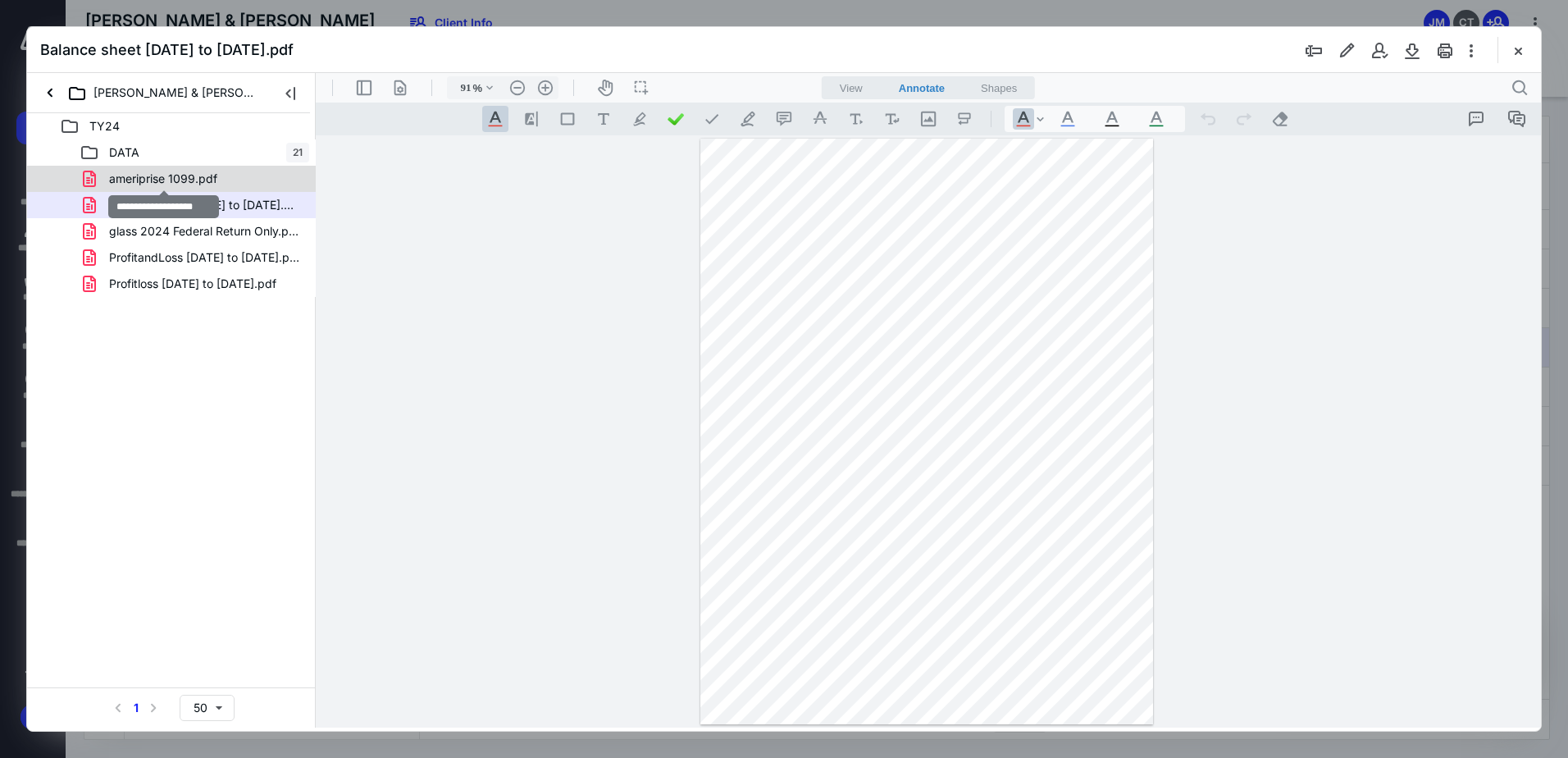 click on "ameriprise 1099.pdf" at bounding box center [163, 179] 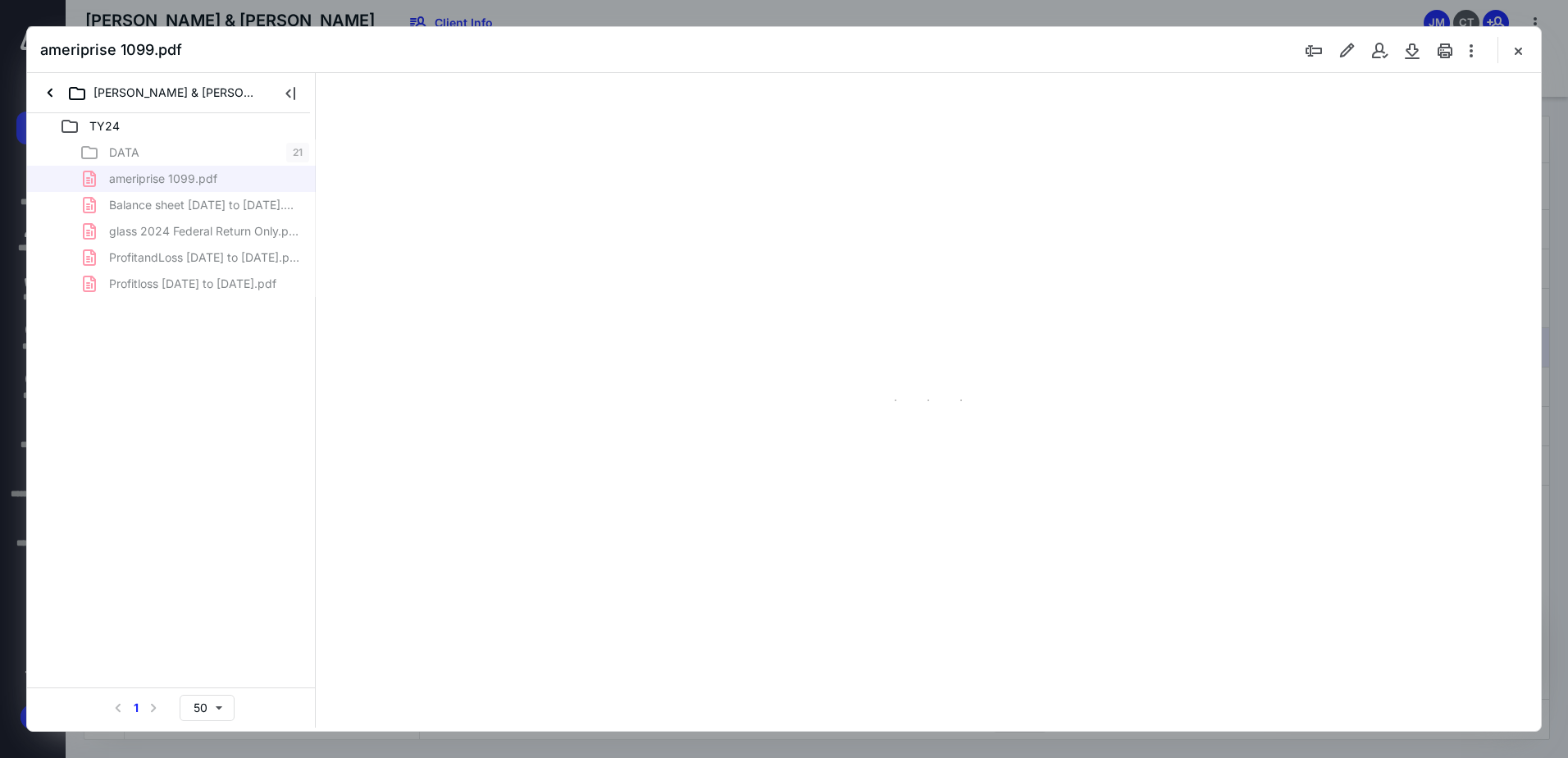 type on "91" 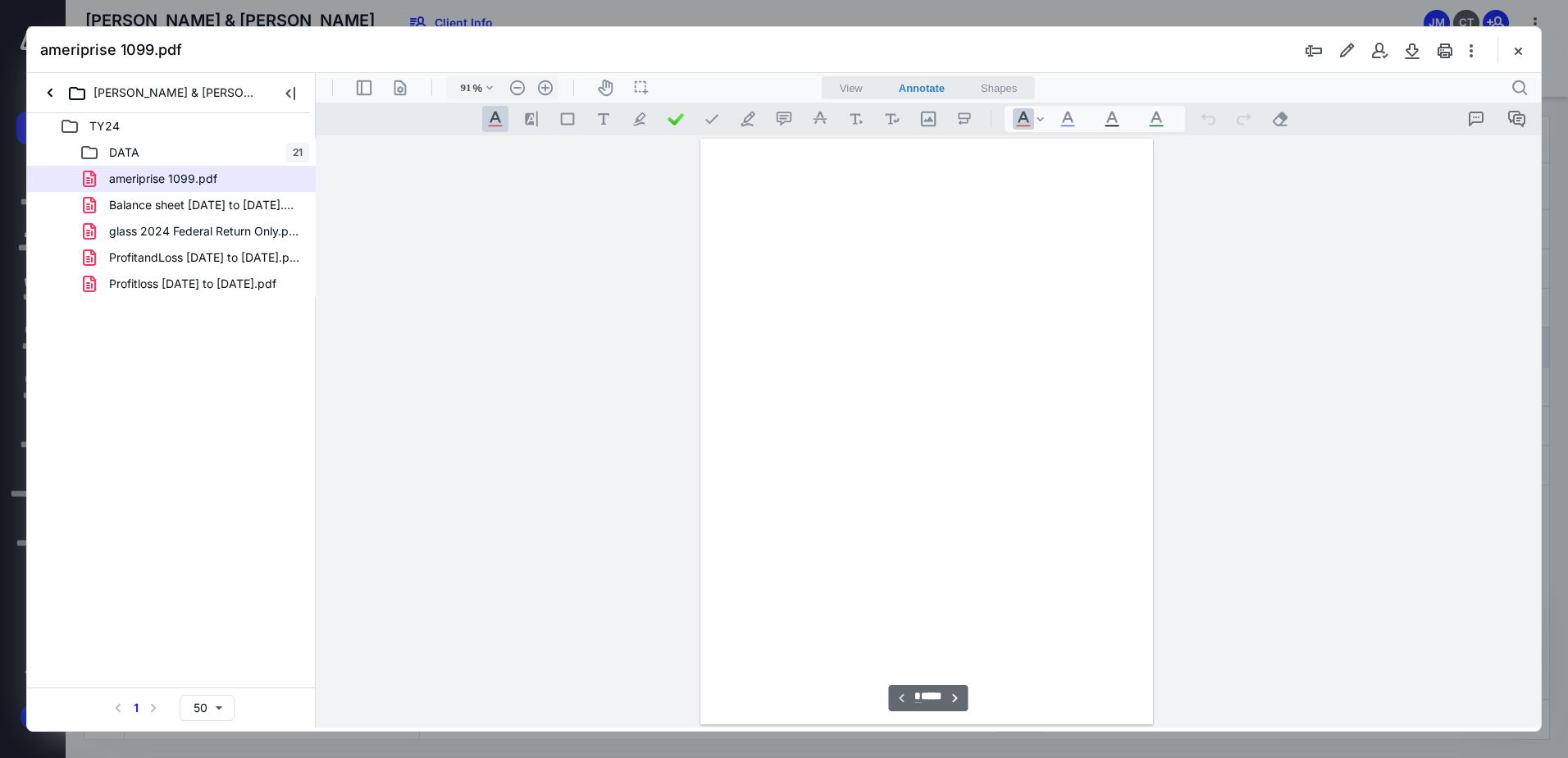 scroll, scrollTop: 66, scrollLeft: 0, axis: vertical 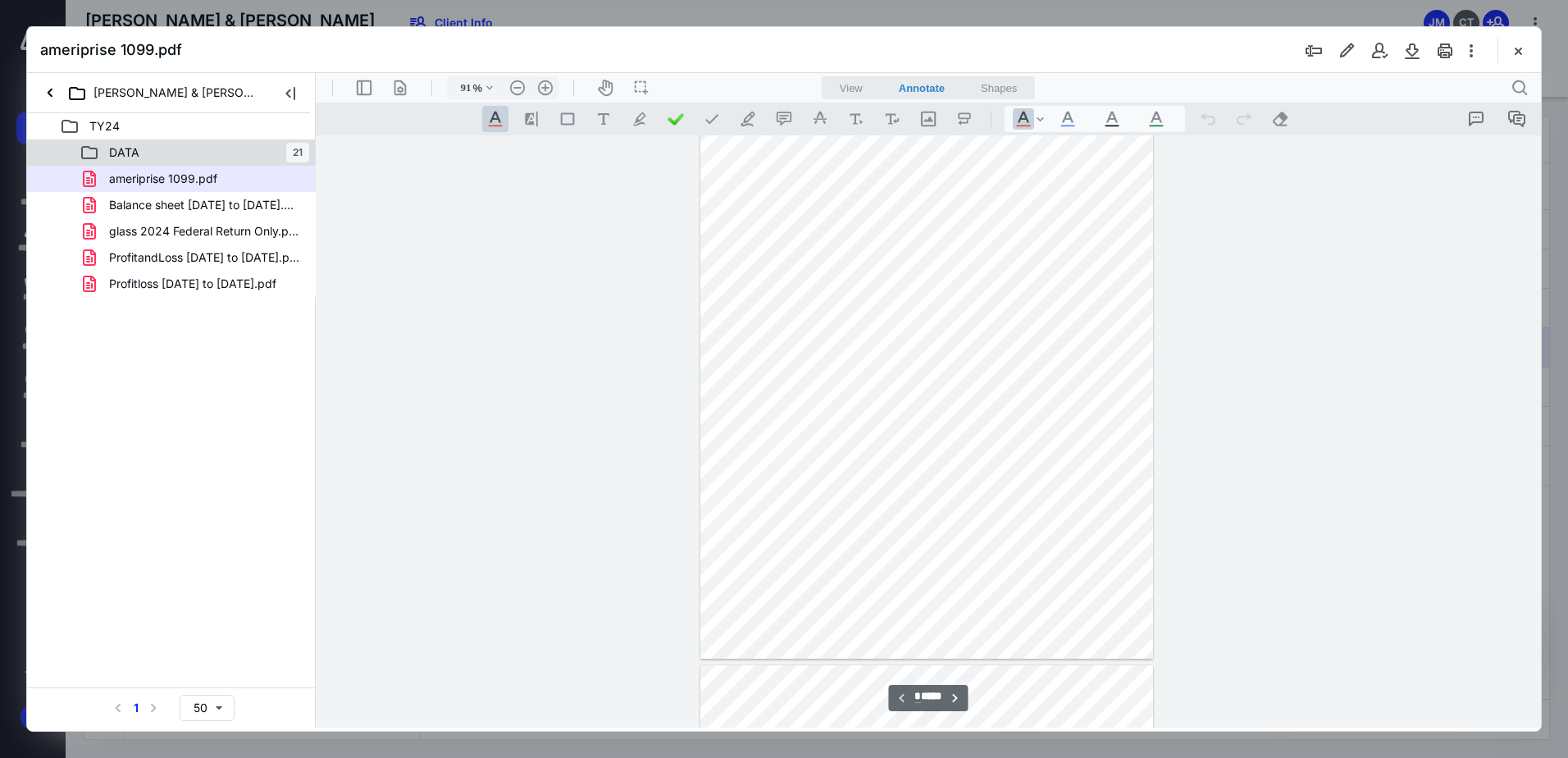 click on "DATA" at bounding box center [124, 153] 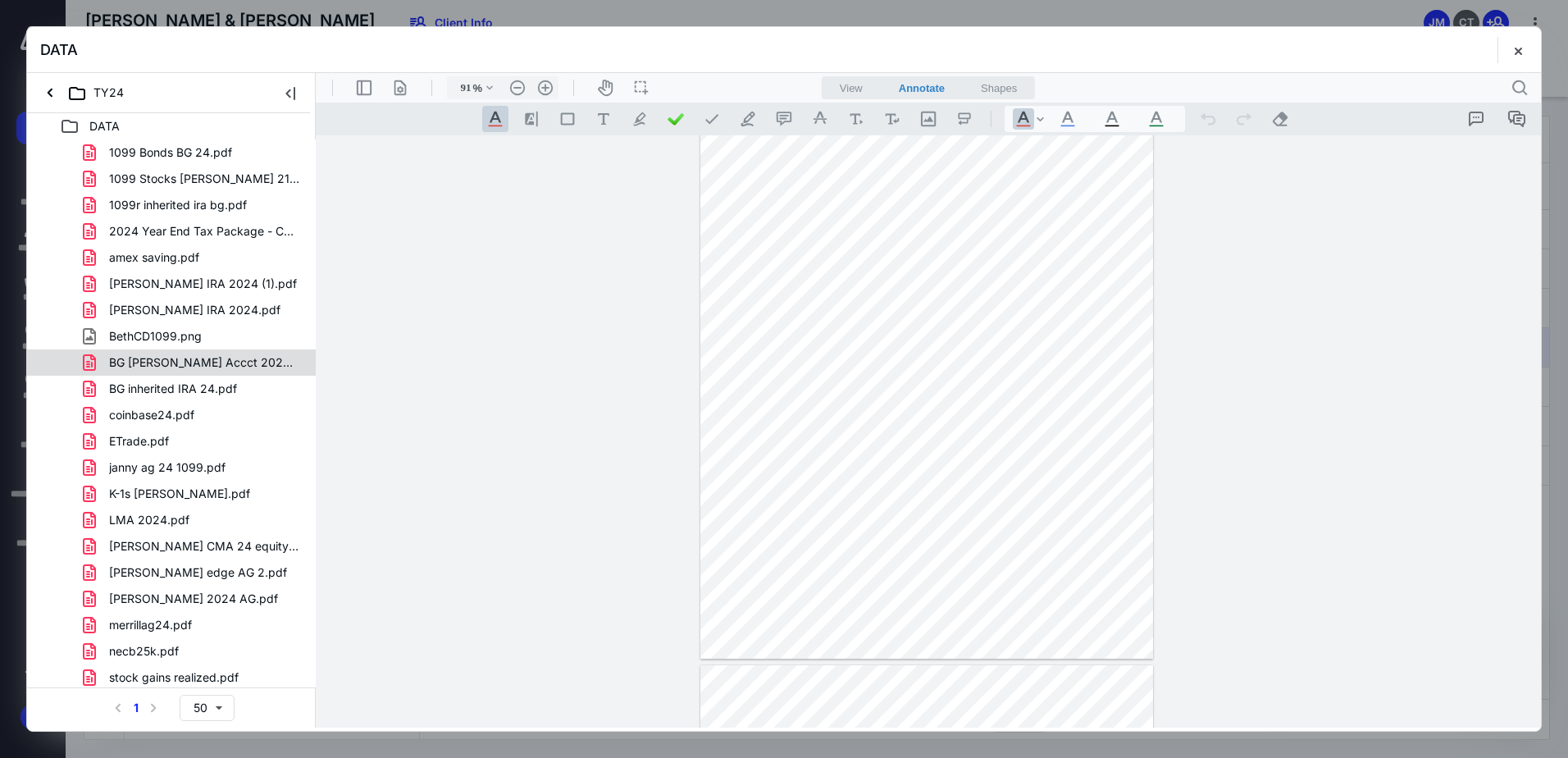 scroll, scrollTop: 3, scrollLeft: 0, axis: vertical 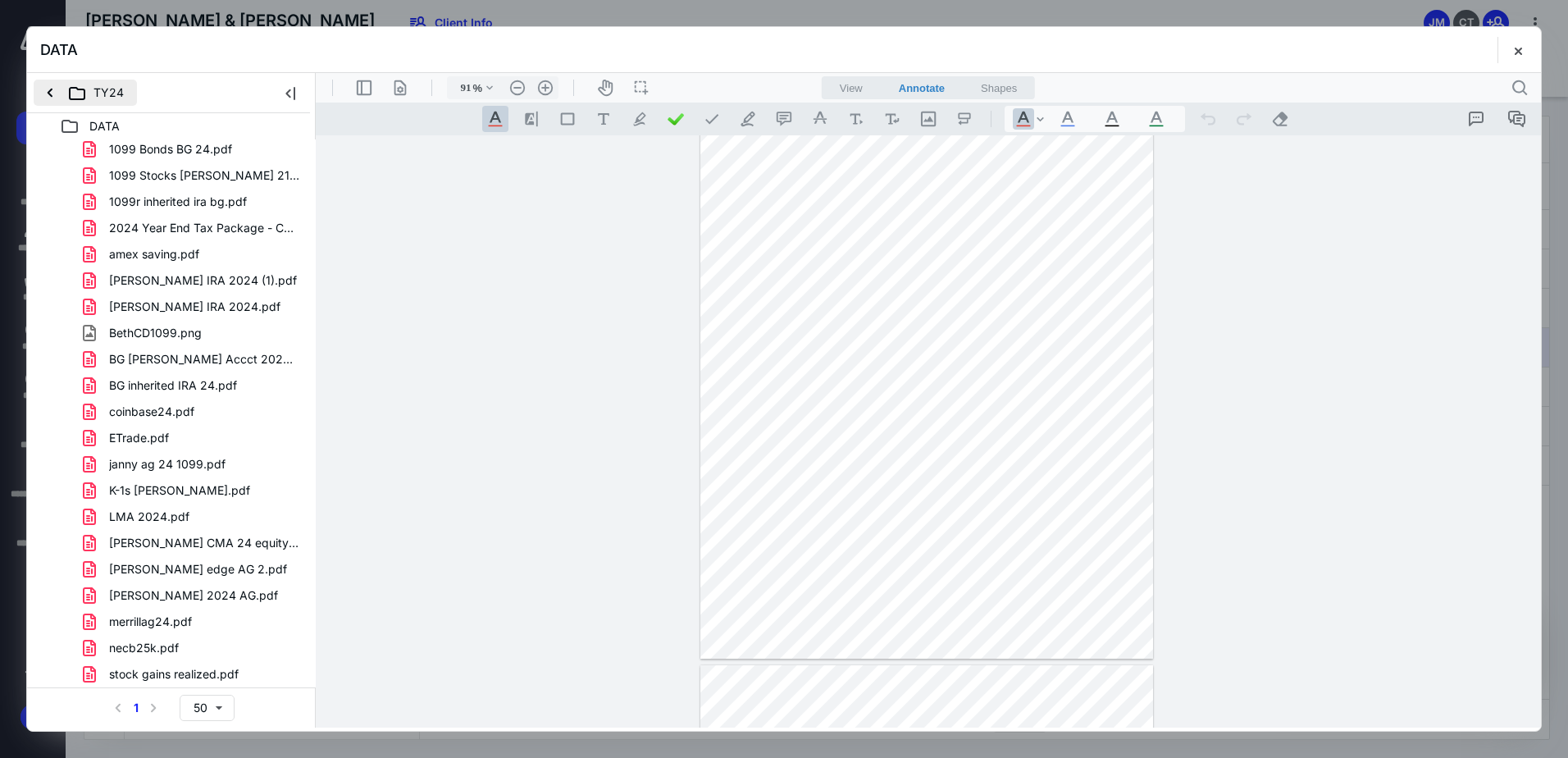 click on "TY24" at bounding box center (85, 93) 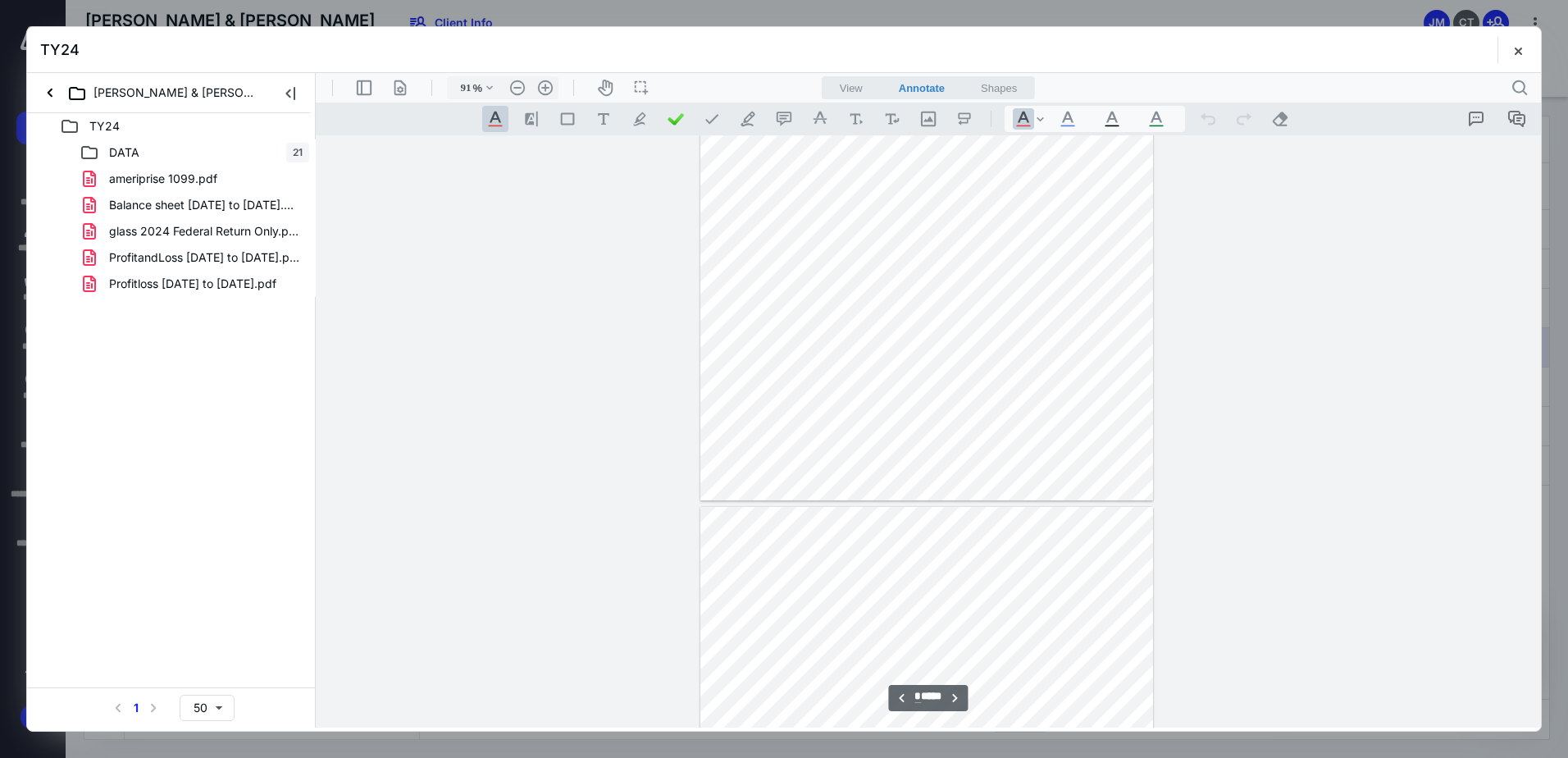scroll, scrollTop: 1050, scrollLeft: 0, axis: vertical 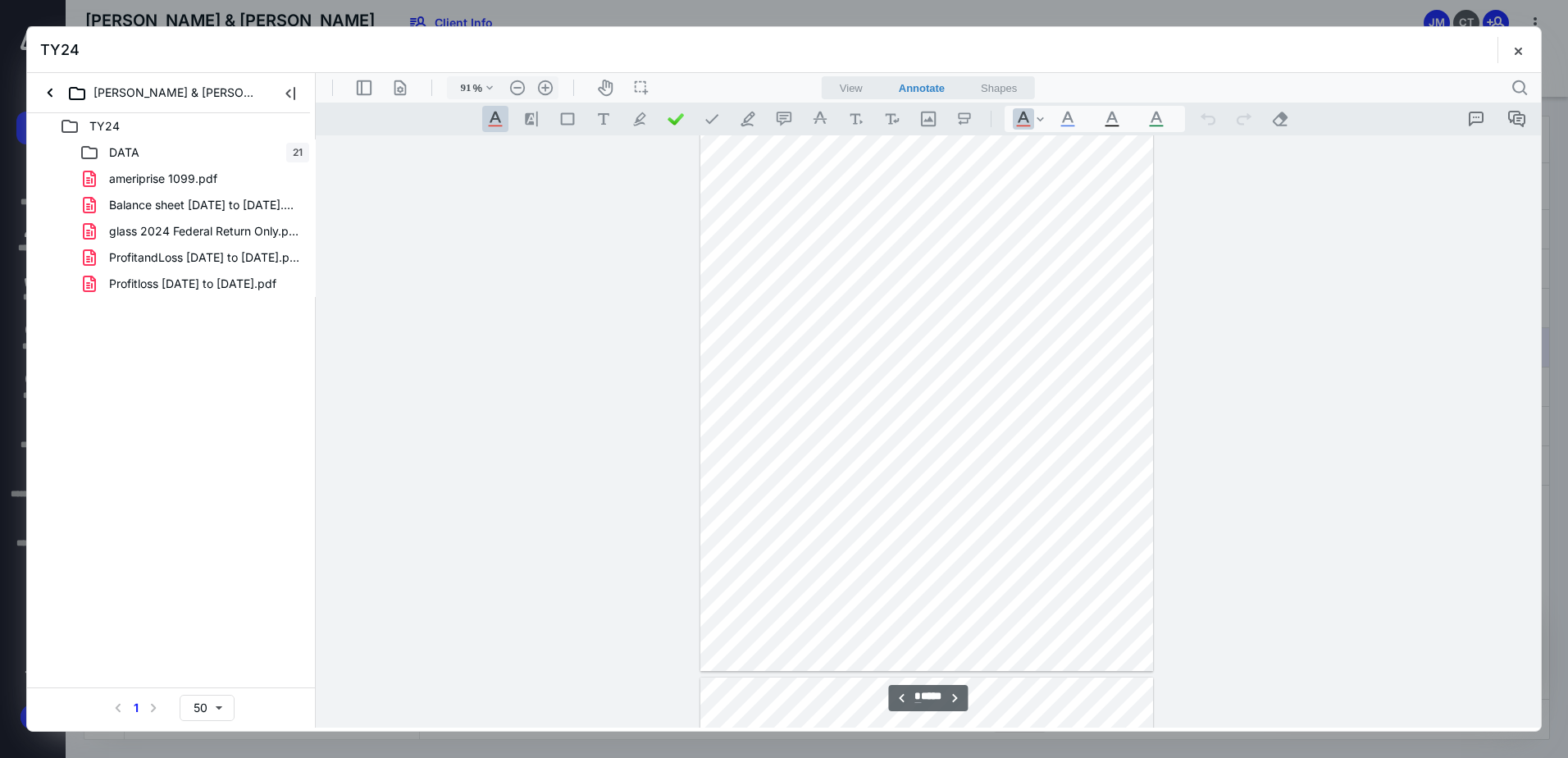 type on "*" 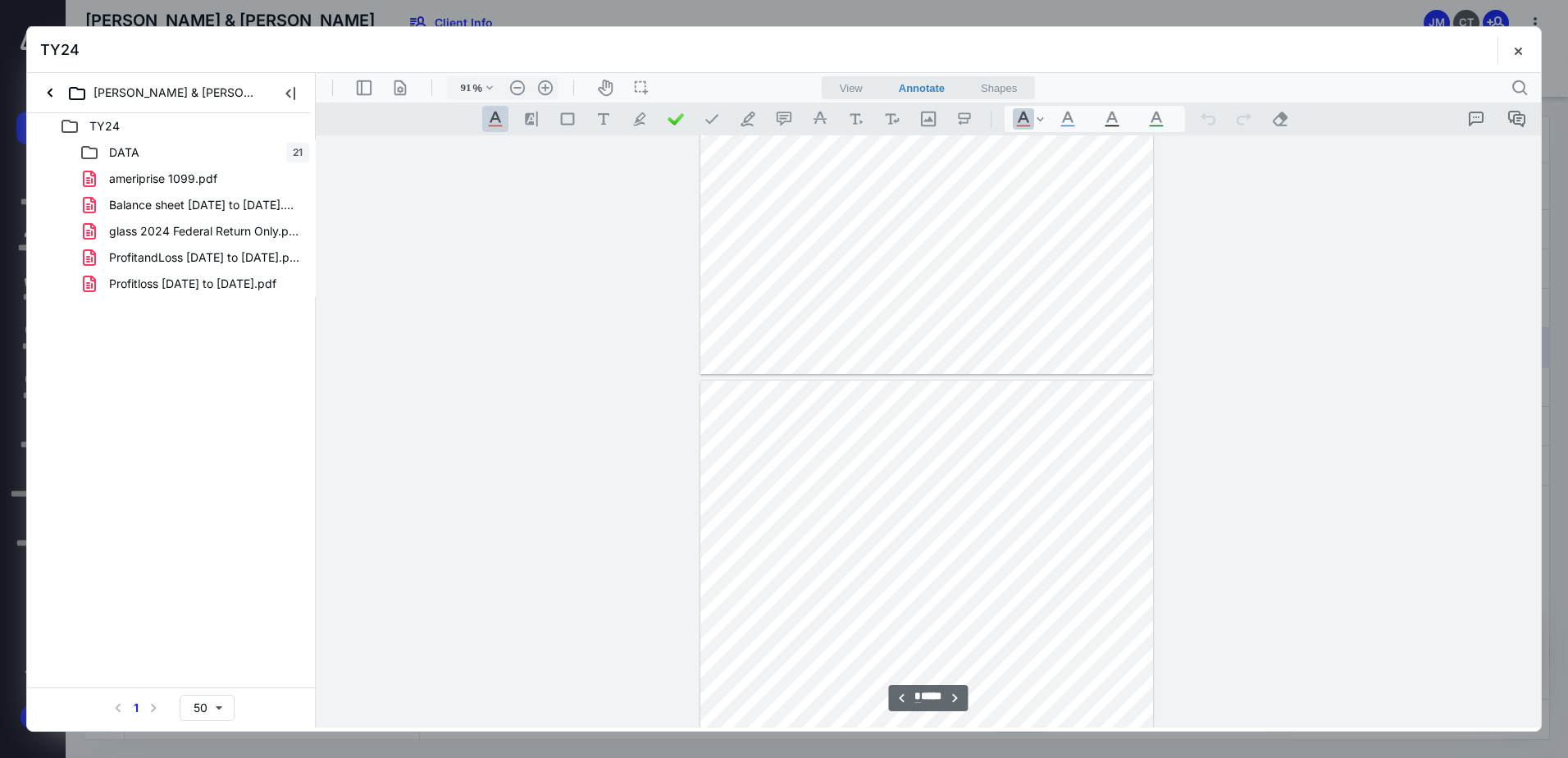 scroll, scrollTop: 1542, scrollLeft: 0, axis: vertical 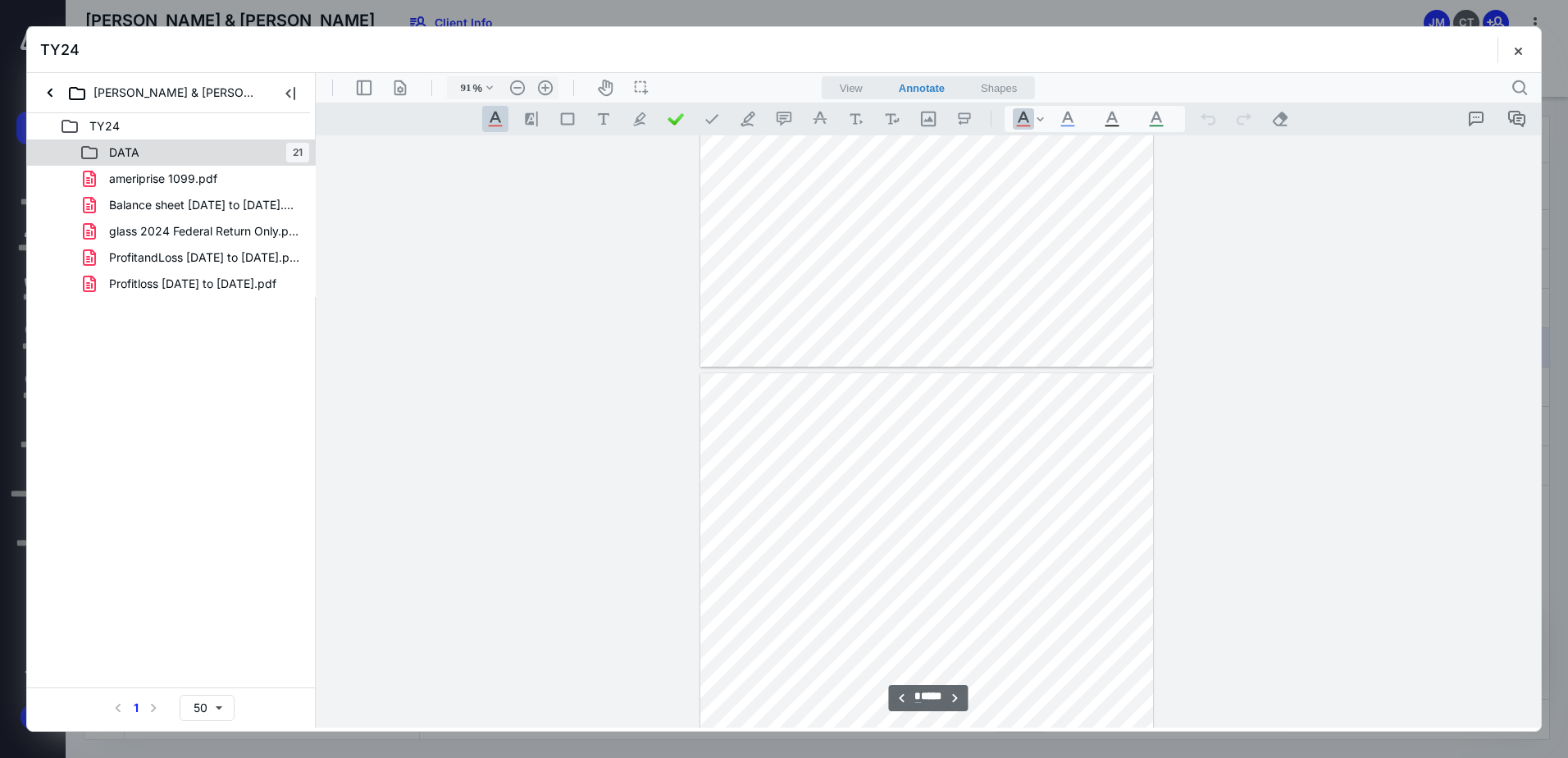 click on "DATA" at bounding box center (124, 153) 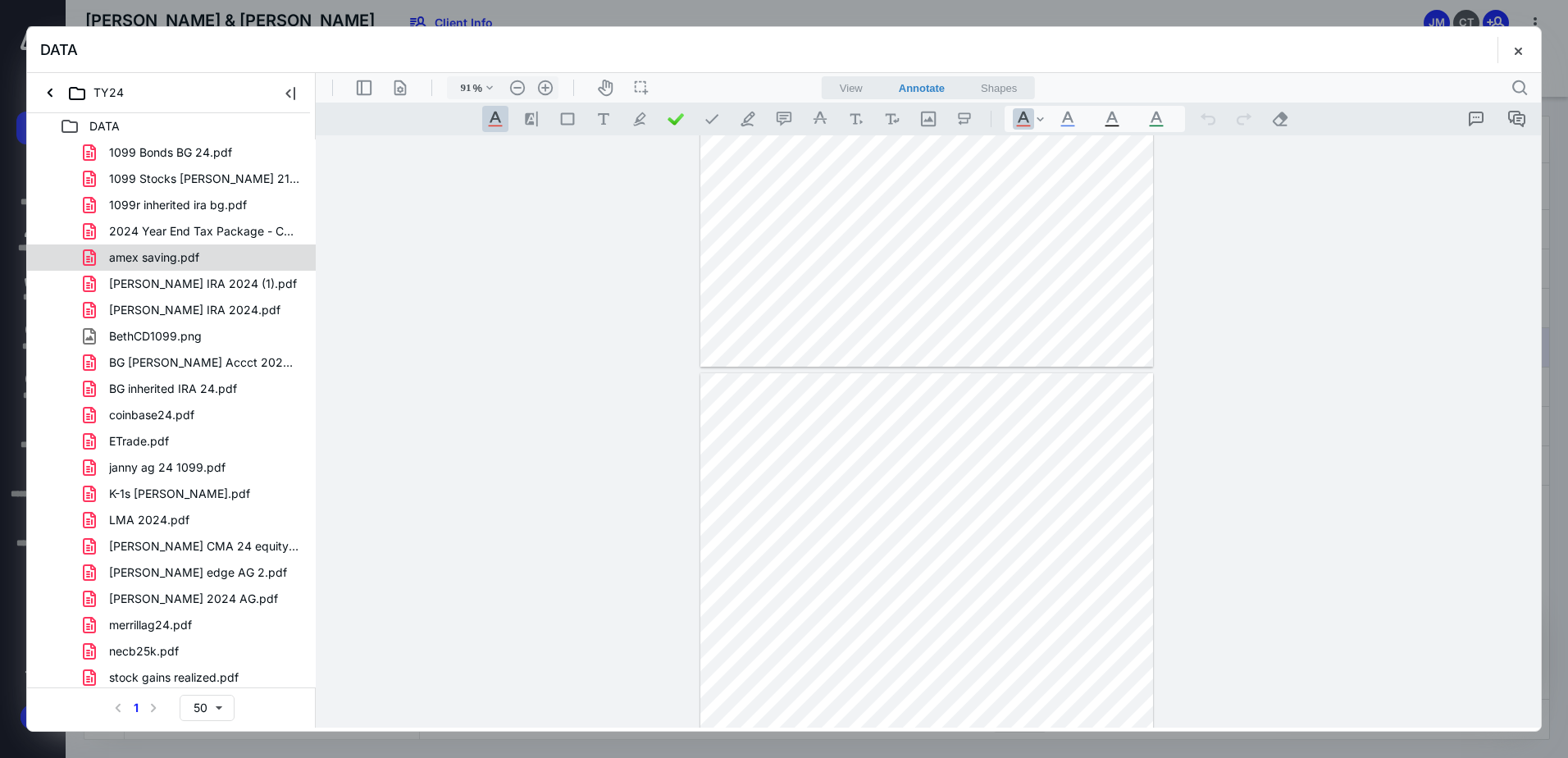 scroll, scrollTop: 3, scrollLeft: 0, axis: vertical 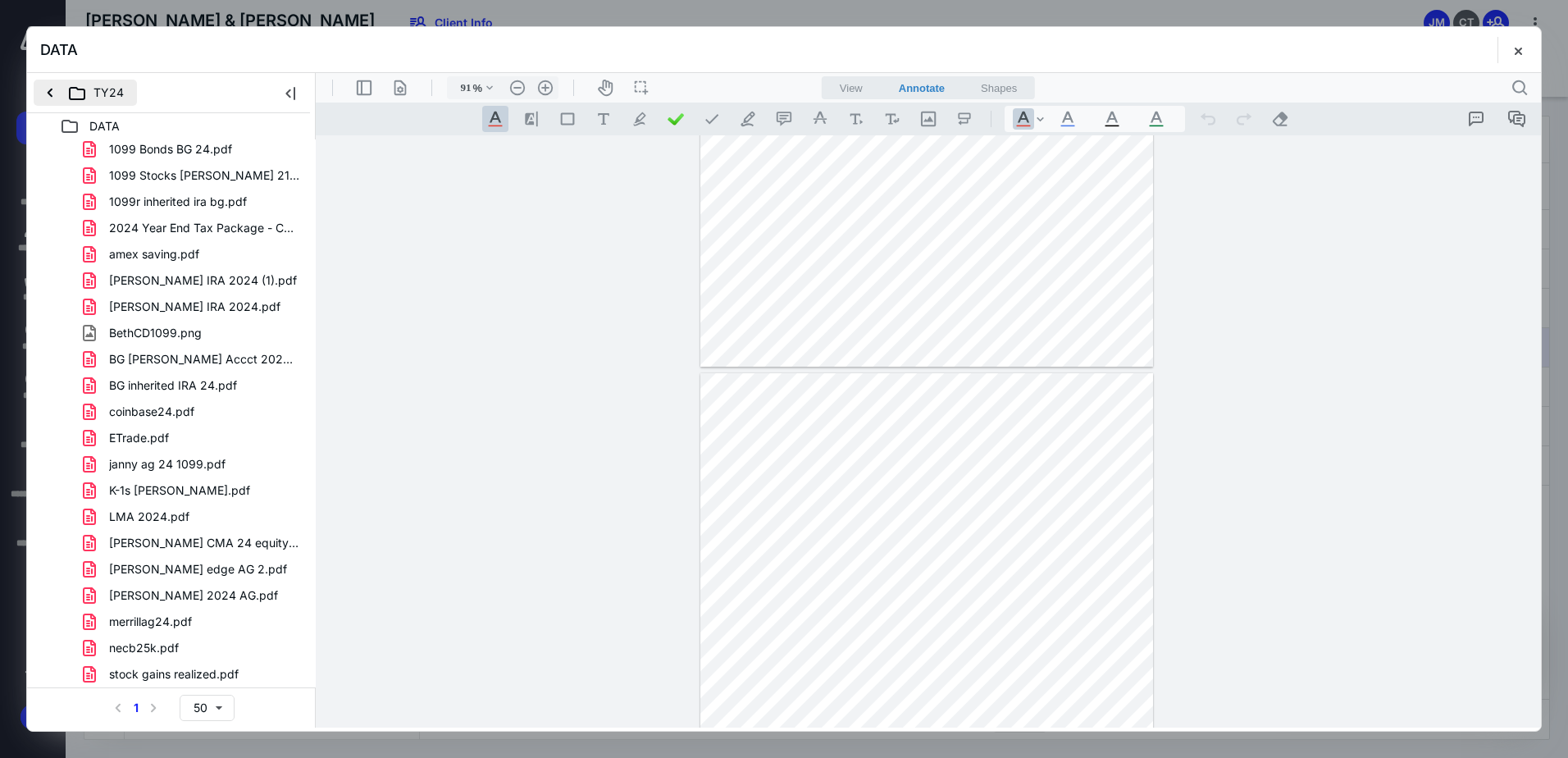 click on "TY24" at bounding box center (85, 93) 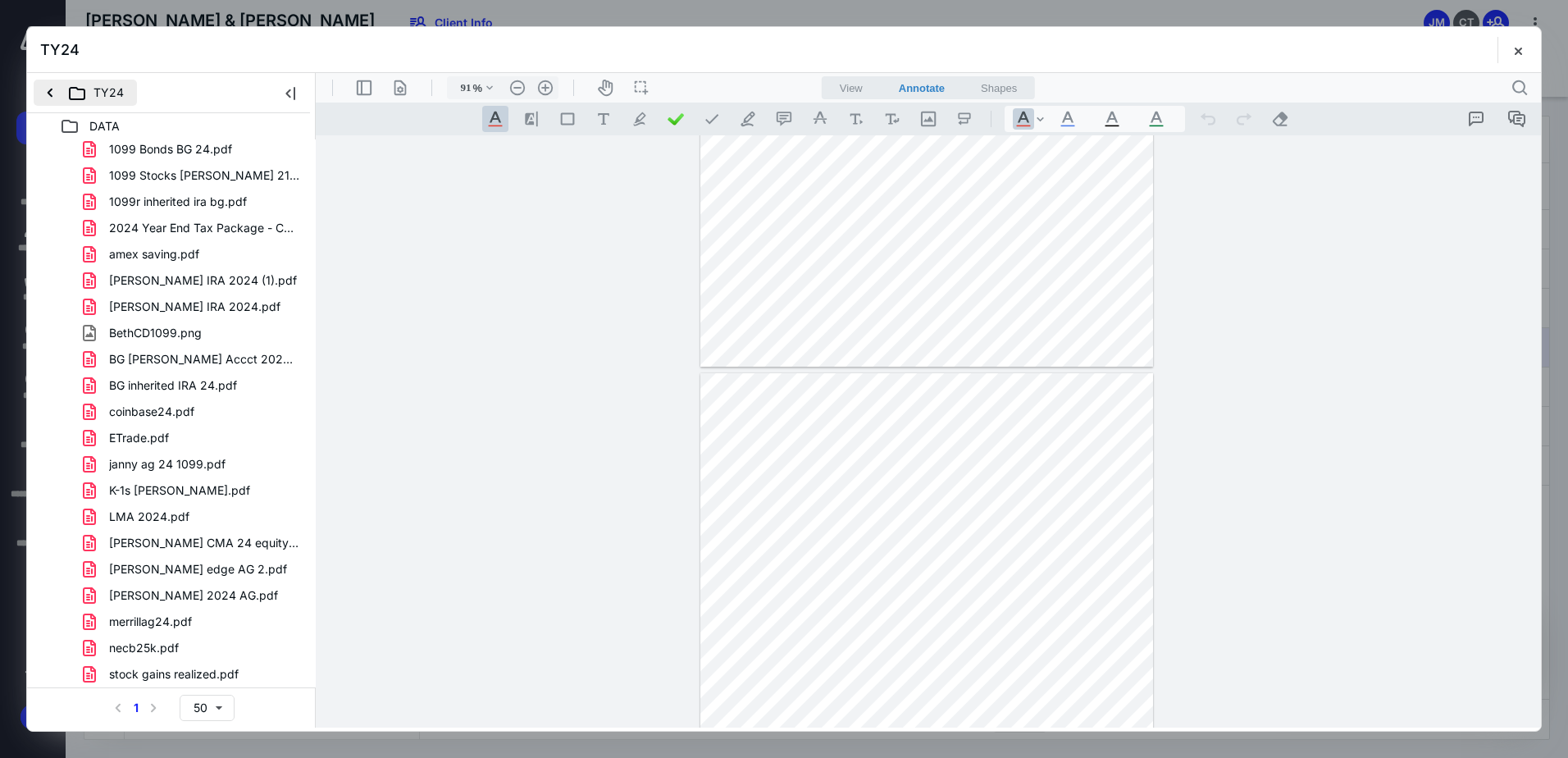 scroll, scrollTop: 0, scrollLeft: 0, axis: both 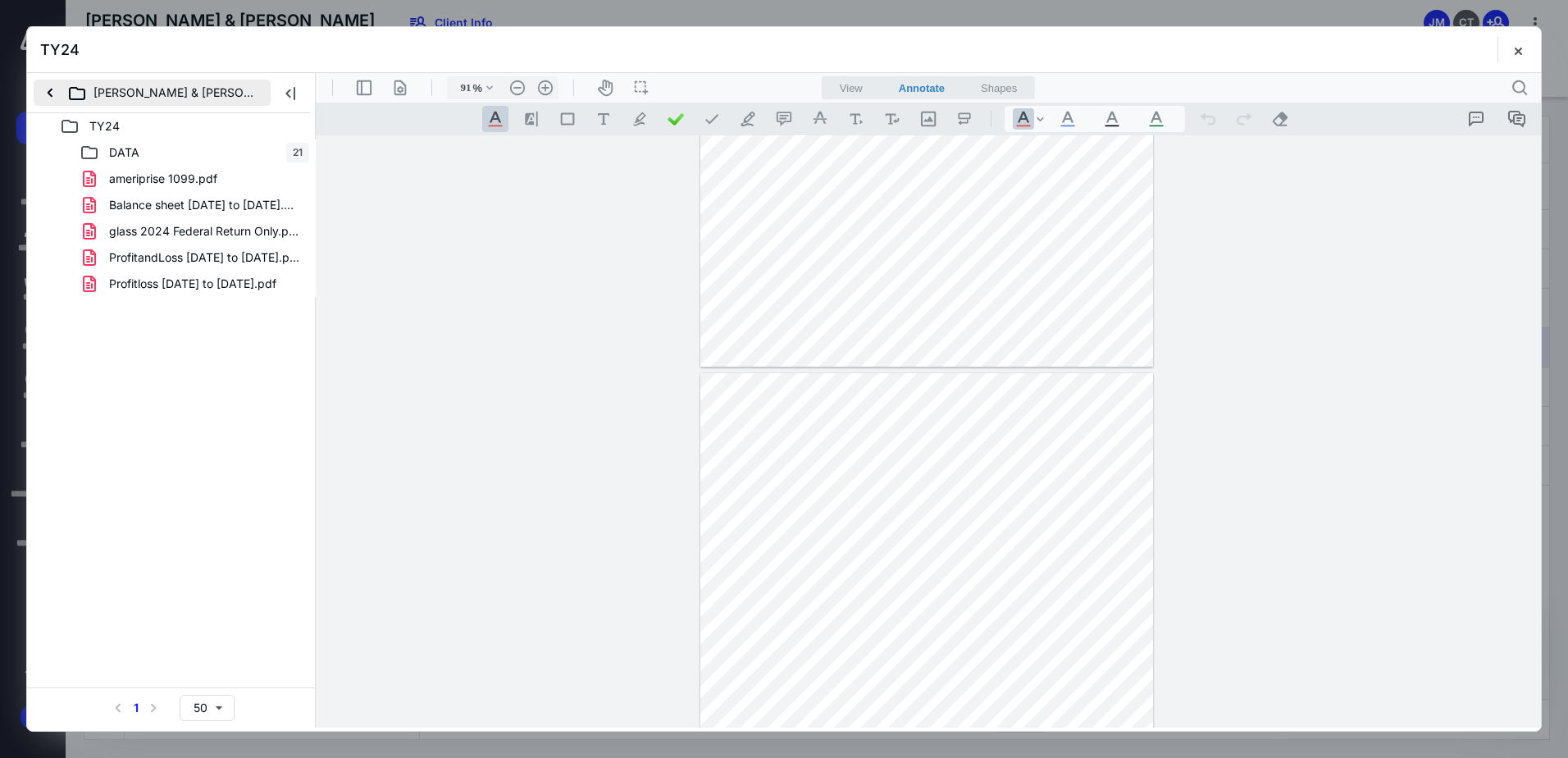 click on "[PERSON_NAME] & [PERSON_NAME]" at bounding box center [152, 93] 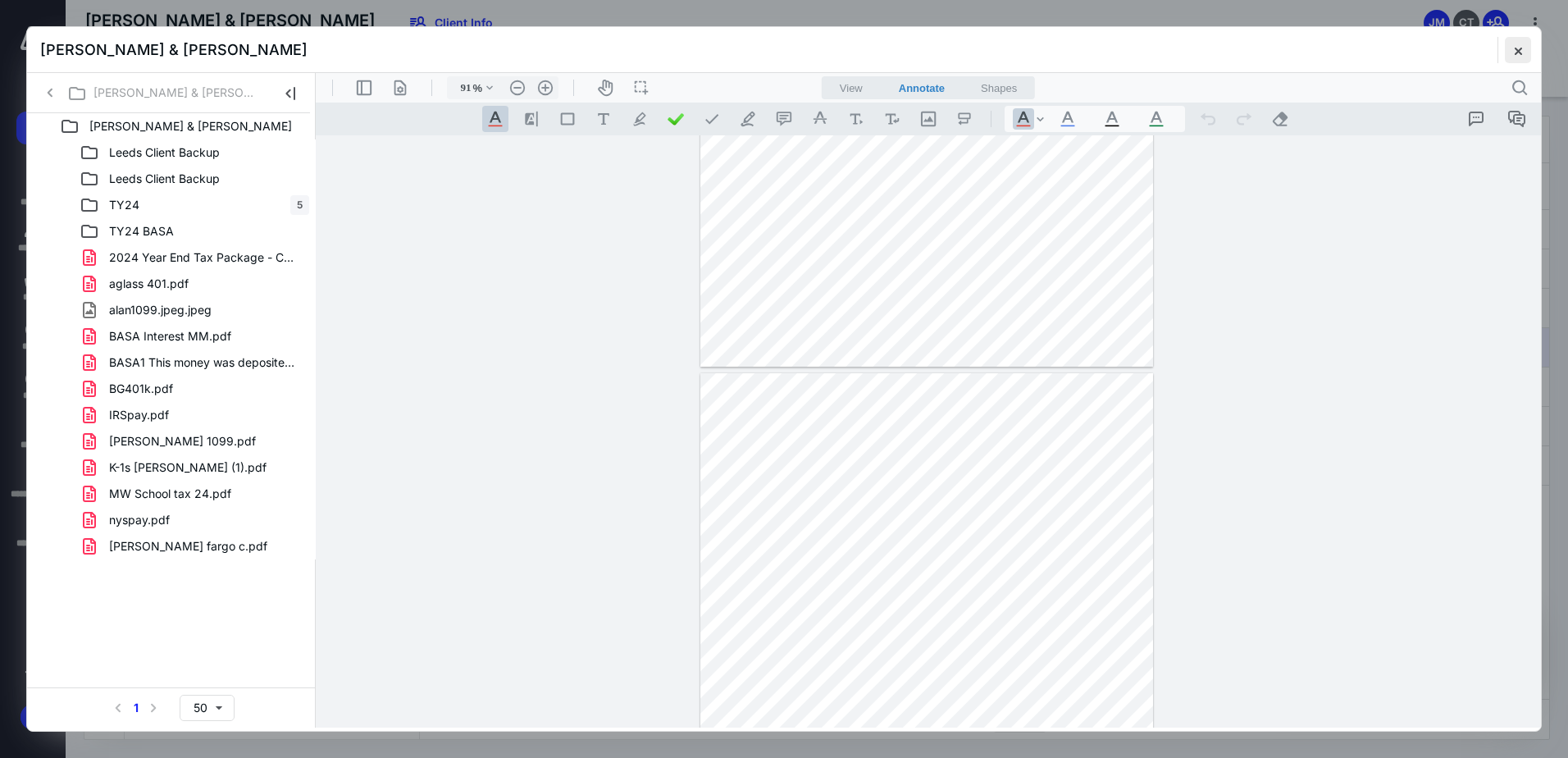 click at bounding box center [1518, 50] 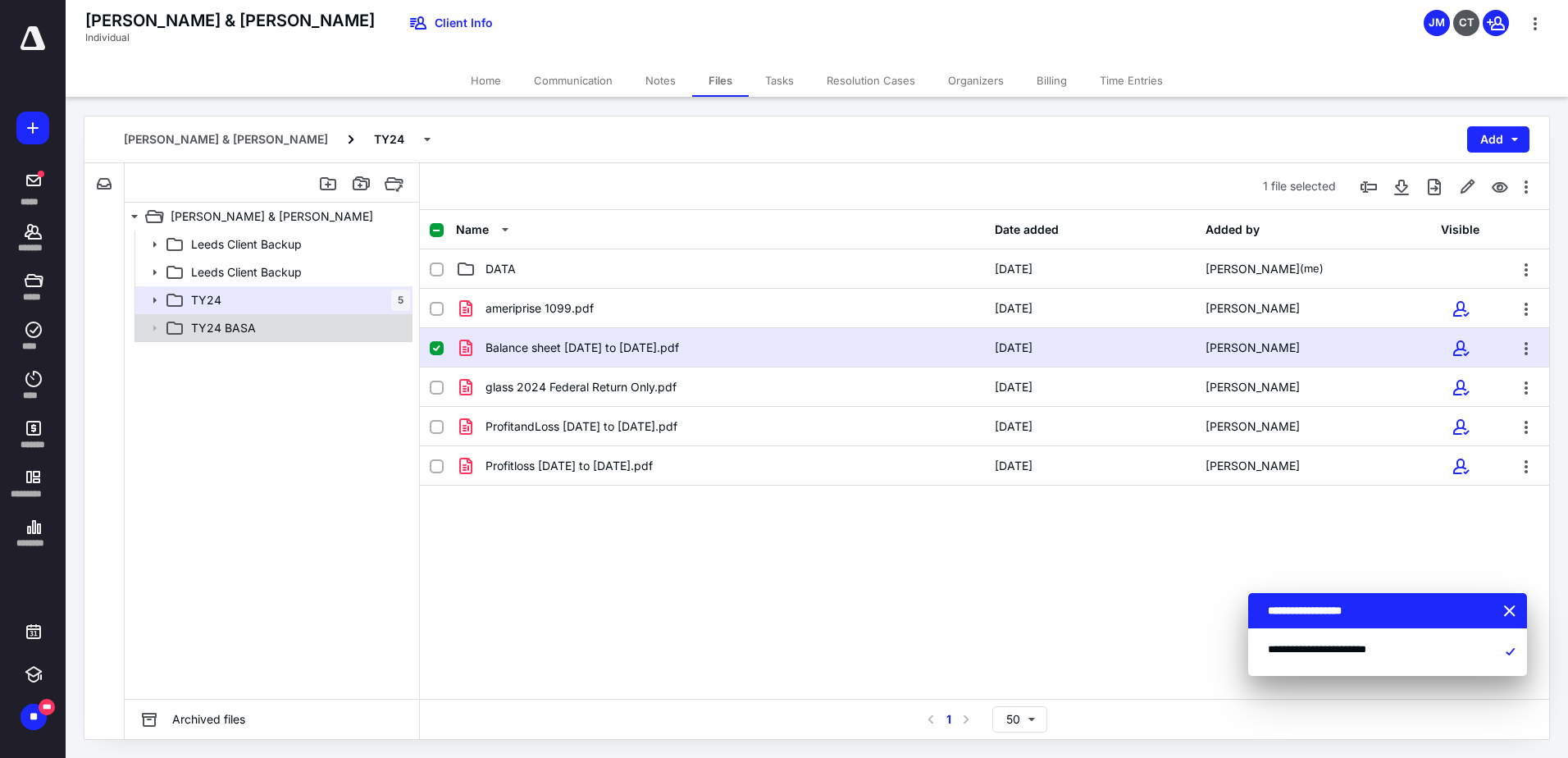 click on "TY24 BASA" at bounding box center (297, 328) 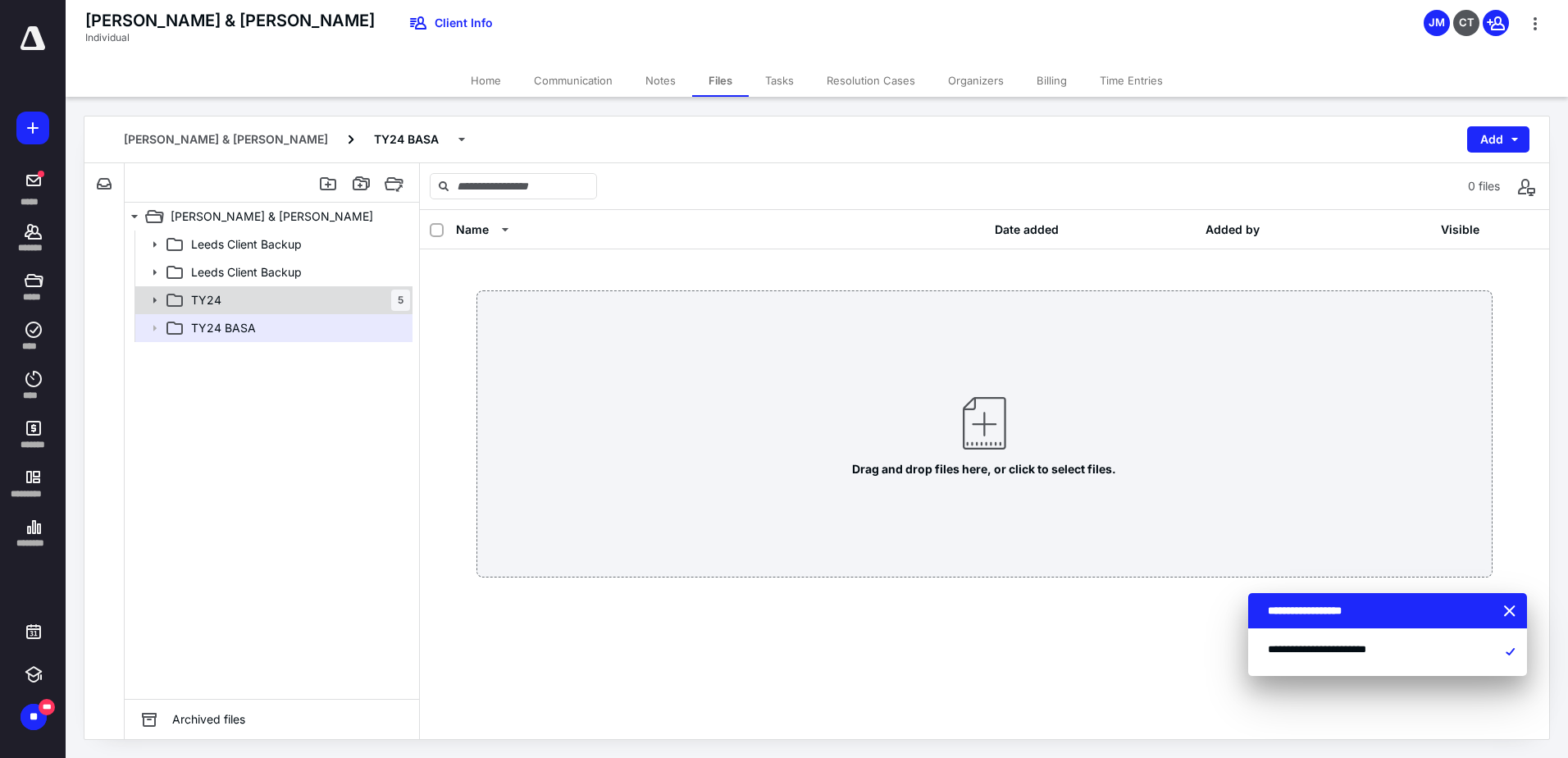 click on "TY24 5" at bounding box center (297, 300) 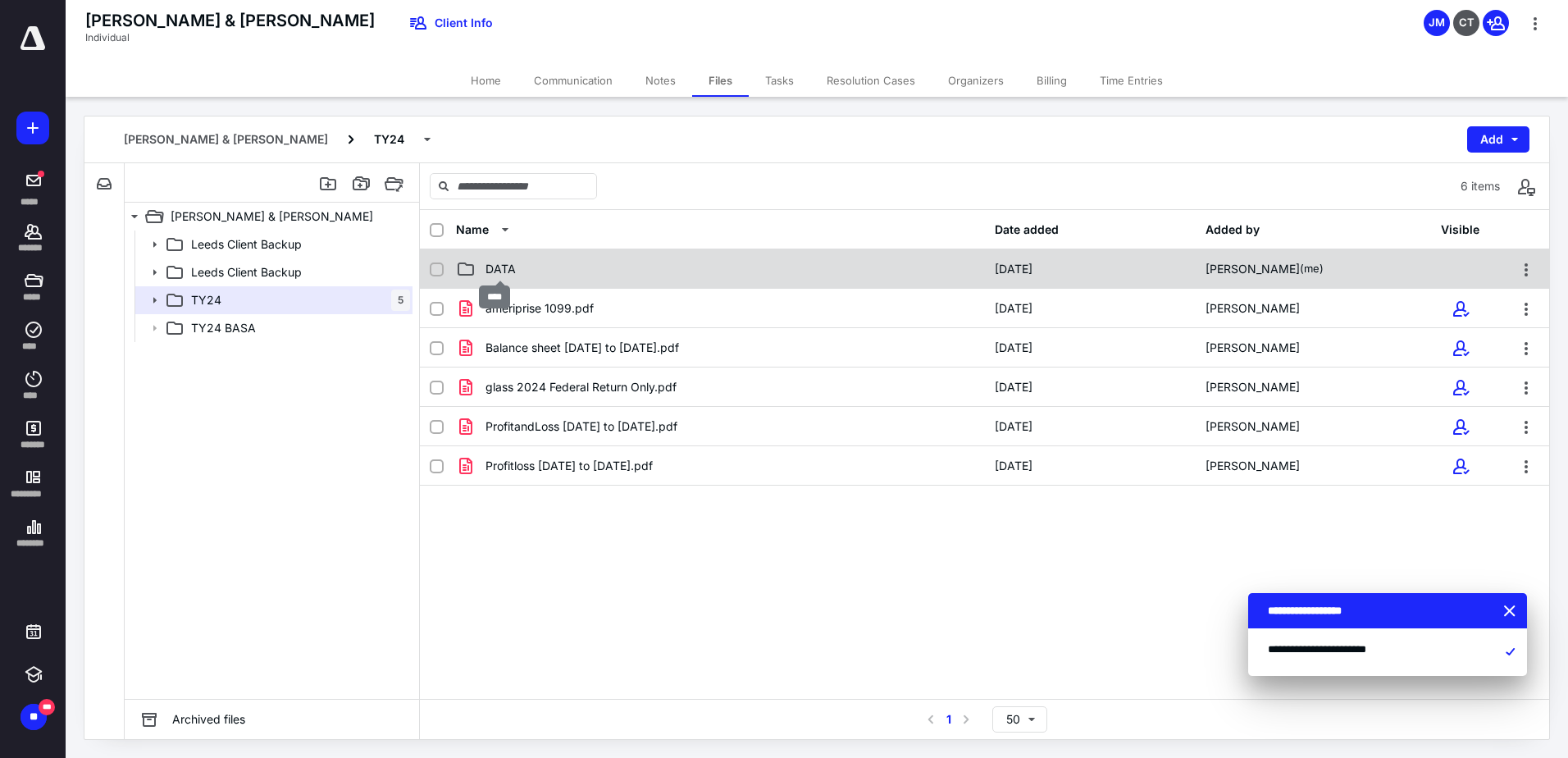 click on "DATA" at bounding box center (500, 269) 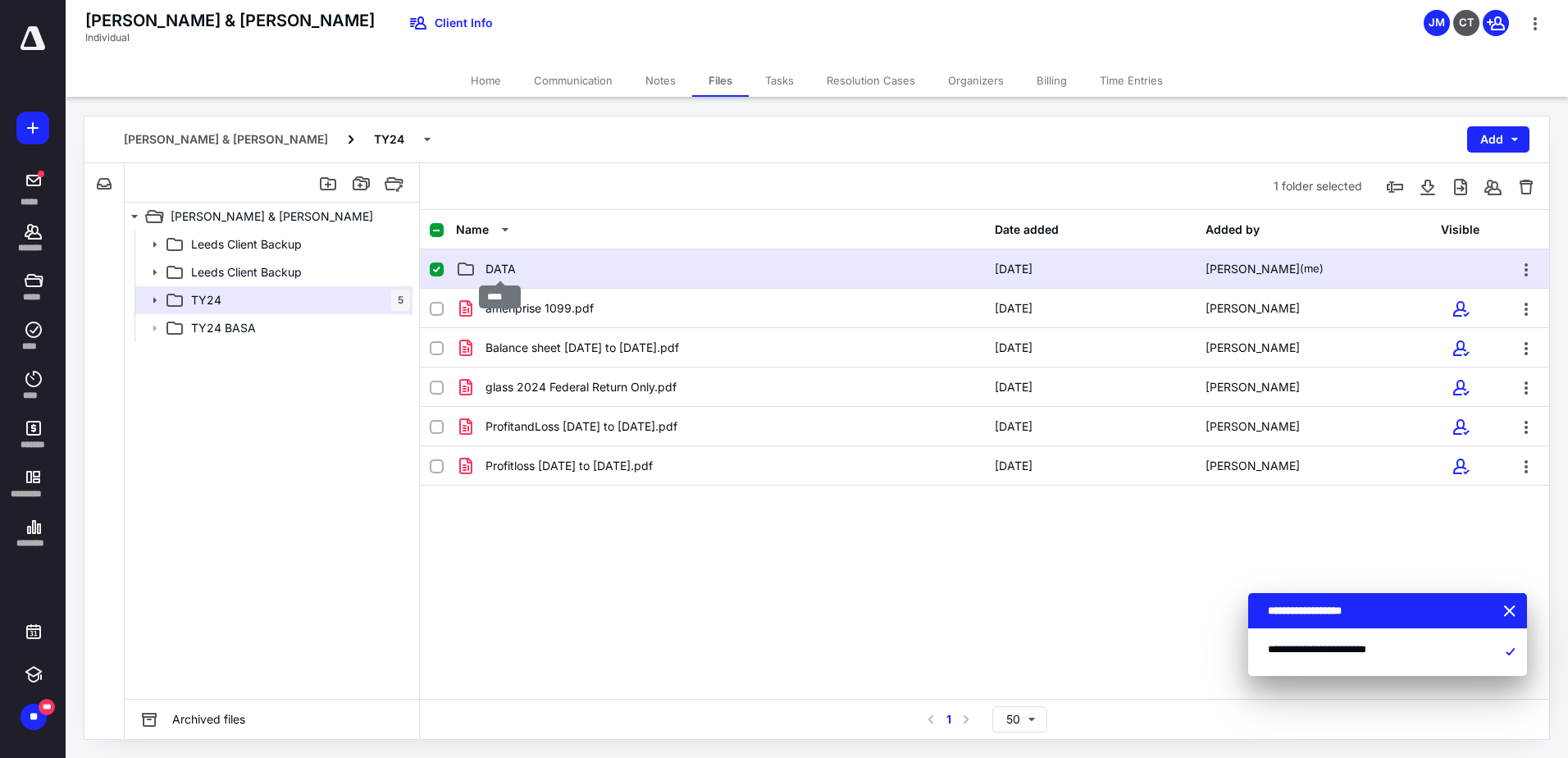 click on "DATA" at bounding box center [500, 269] 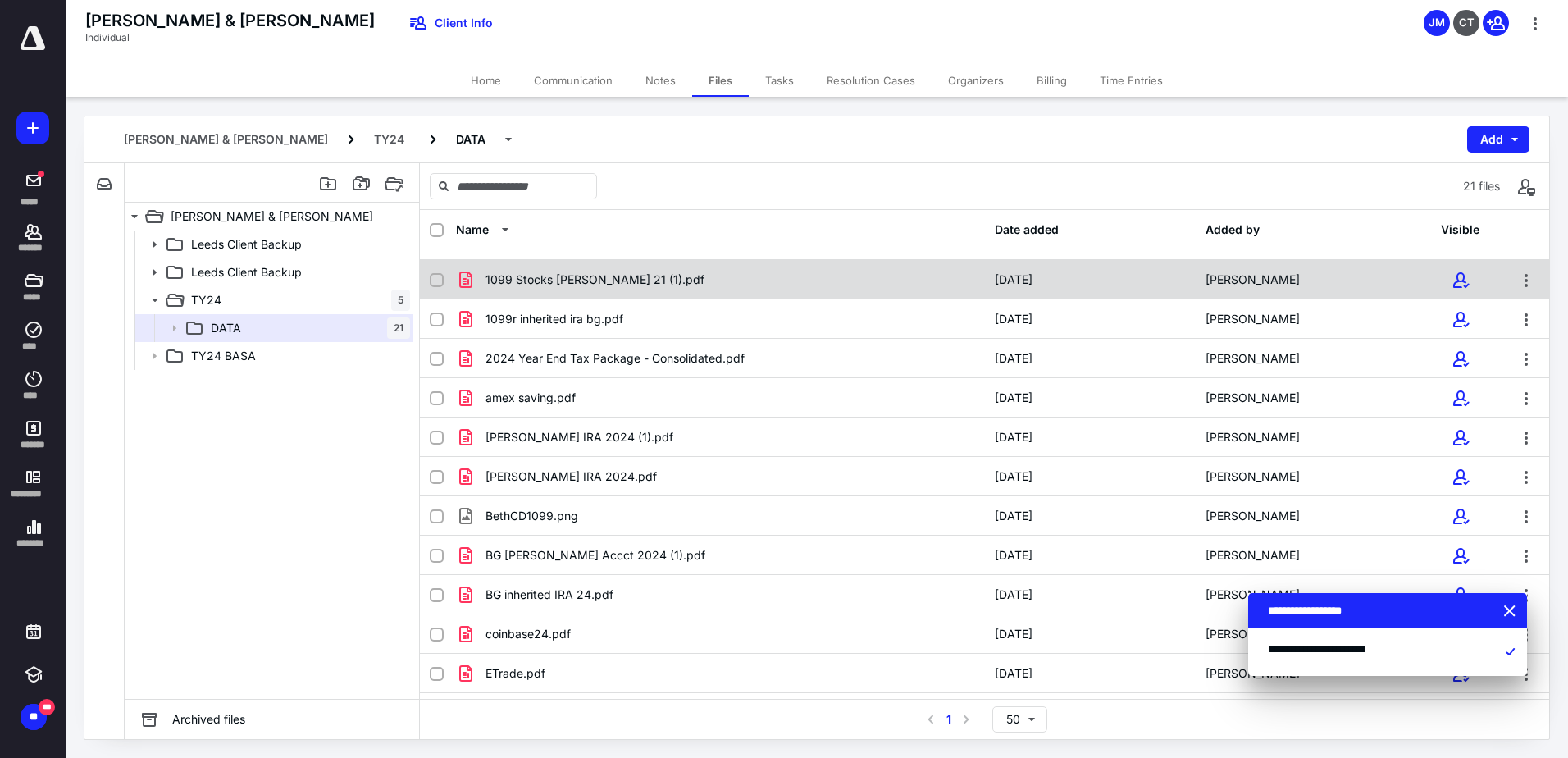 scroll, scrollTop: 0, scrollLeft: 0, axis: both 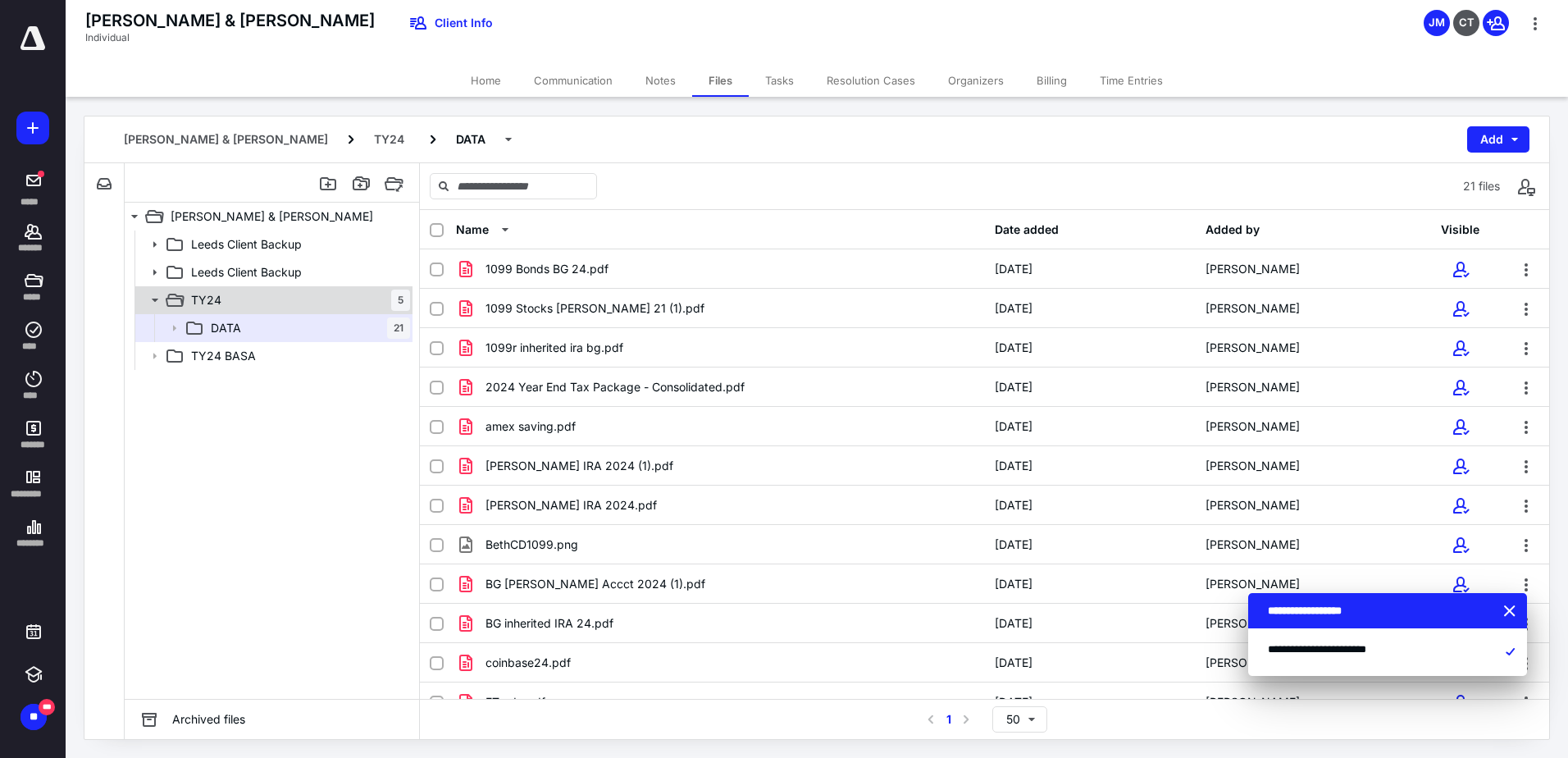 click on "TY24" at bounding box center [206, 300] 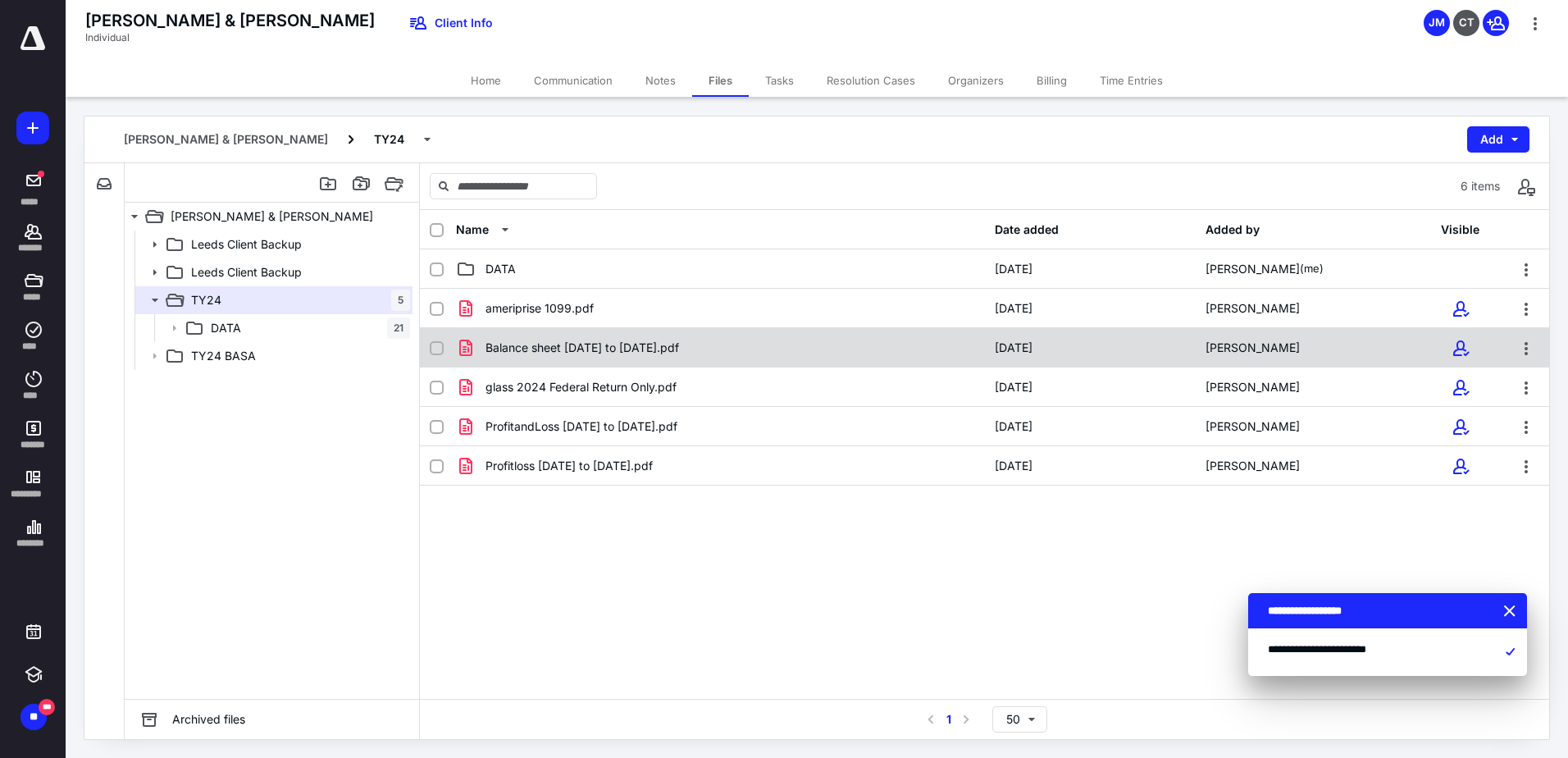 click on "Balance  sheet [DATE] to [DATE].pdf" at bounding box center (720, 348) 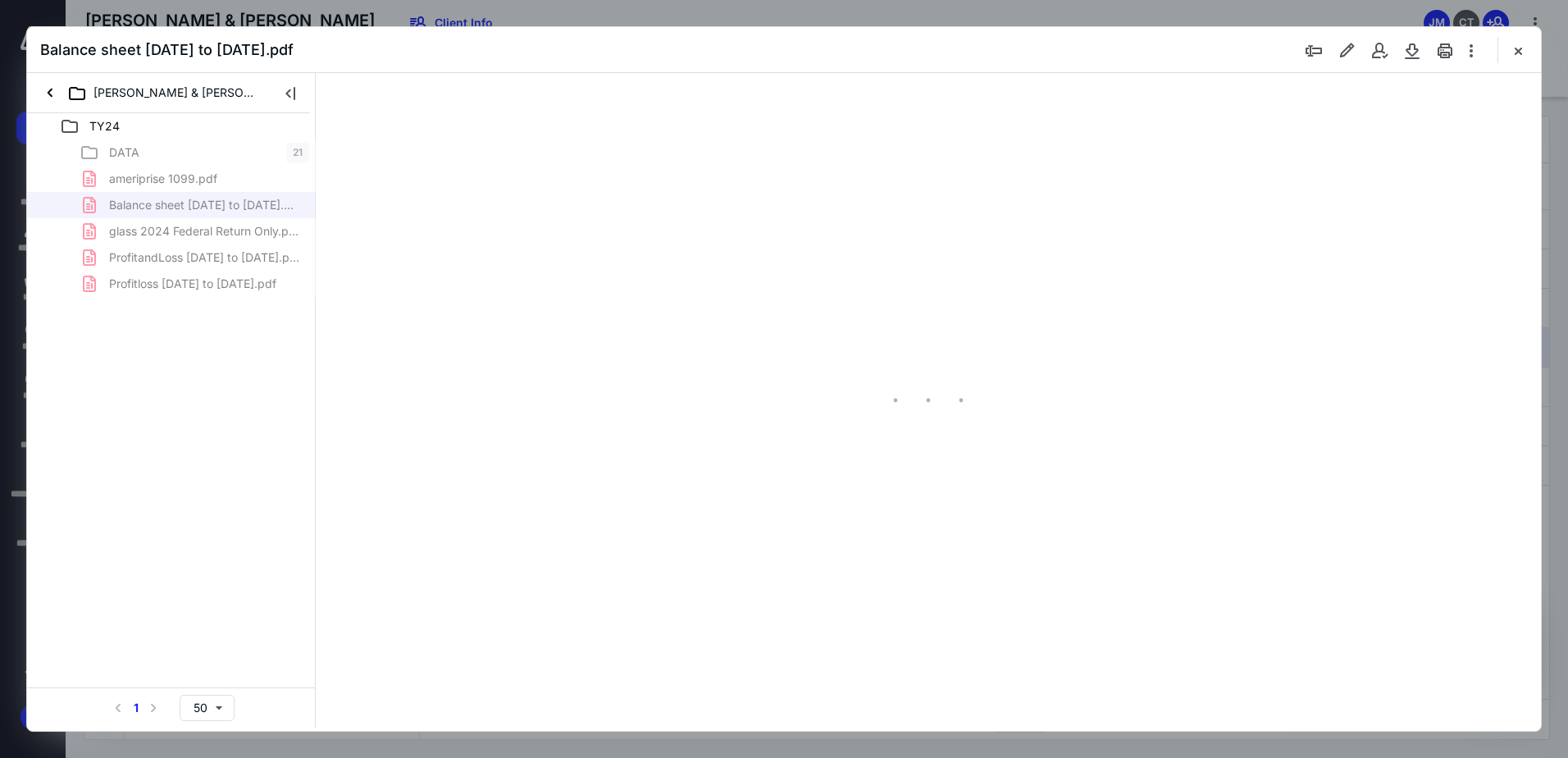 scroll, scrollTop: 0, scrollLeft: 0, axis: both 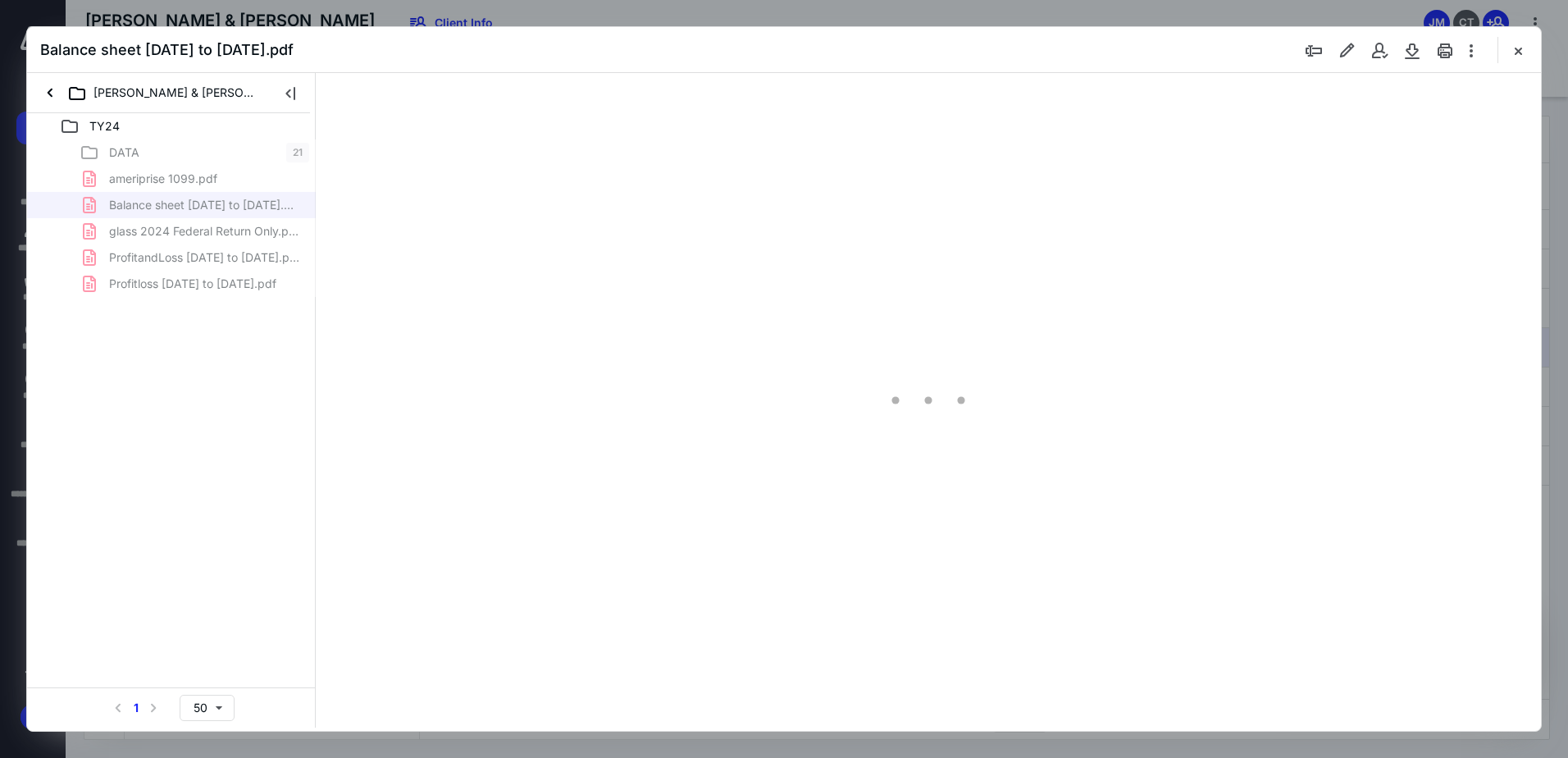 type on "91" 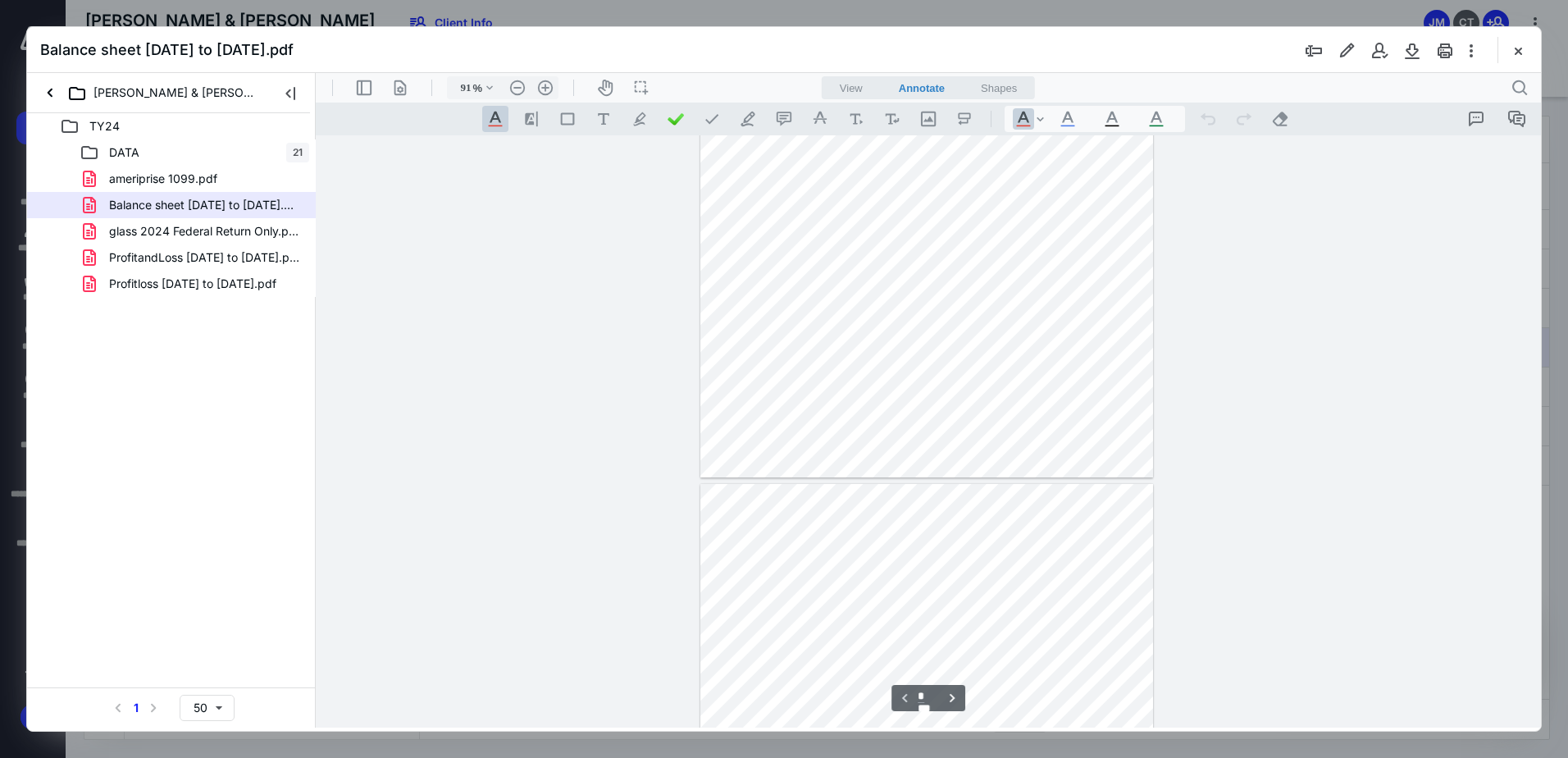 type on "*" 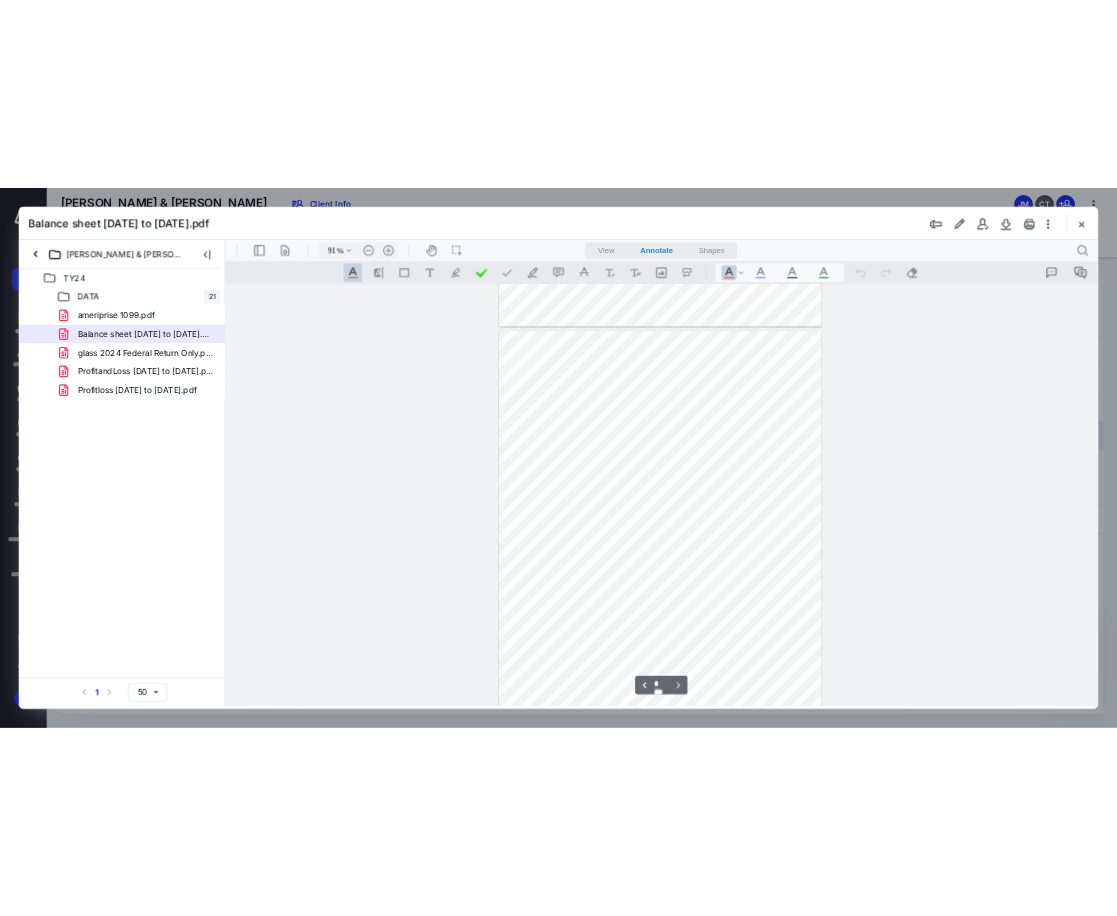 scroll, scrollTop: 680, scrollLeft: 0, axis: vertical 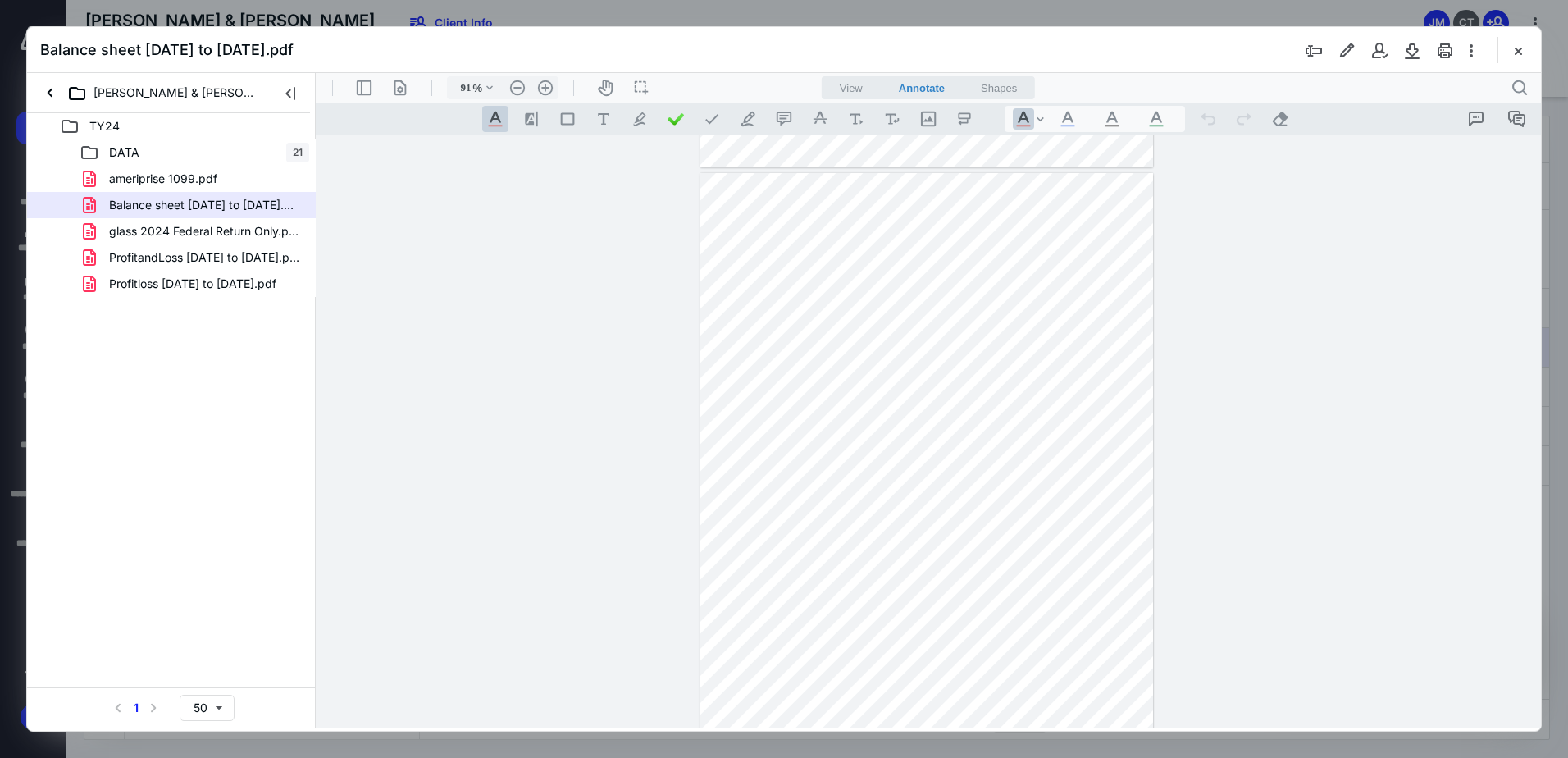 click at bounding box center (1518, 50) 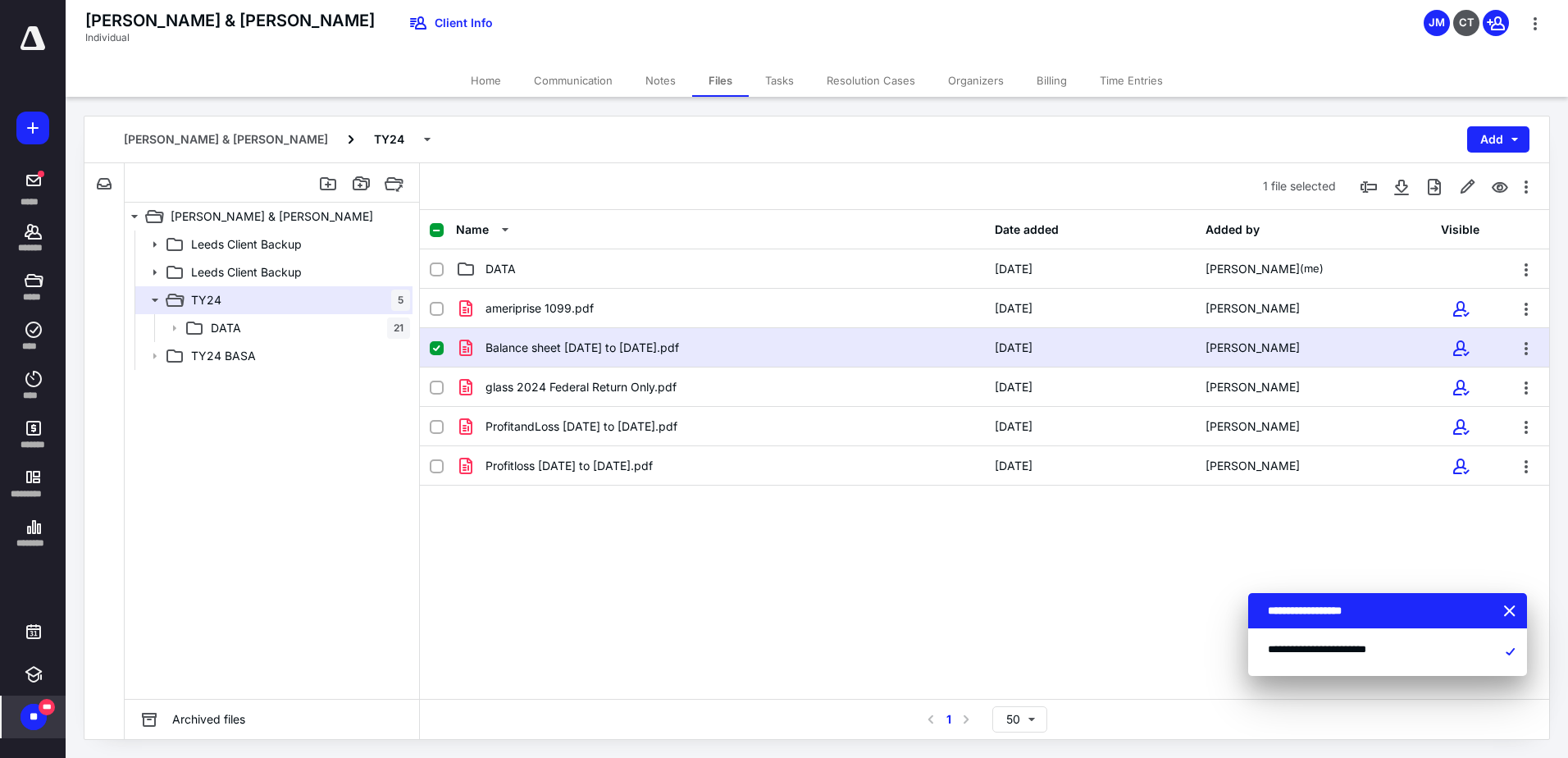 click on "**" at bounding box center (34, 717) 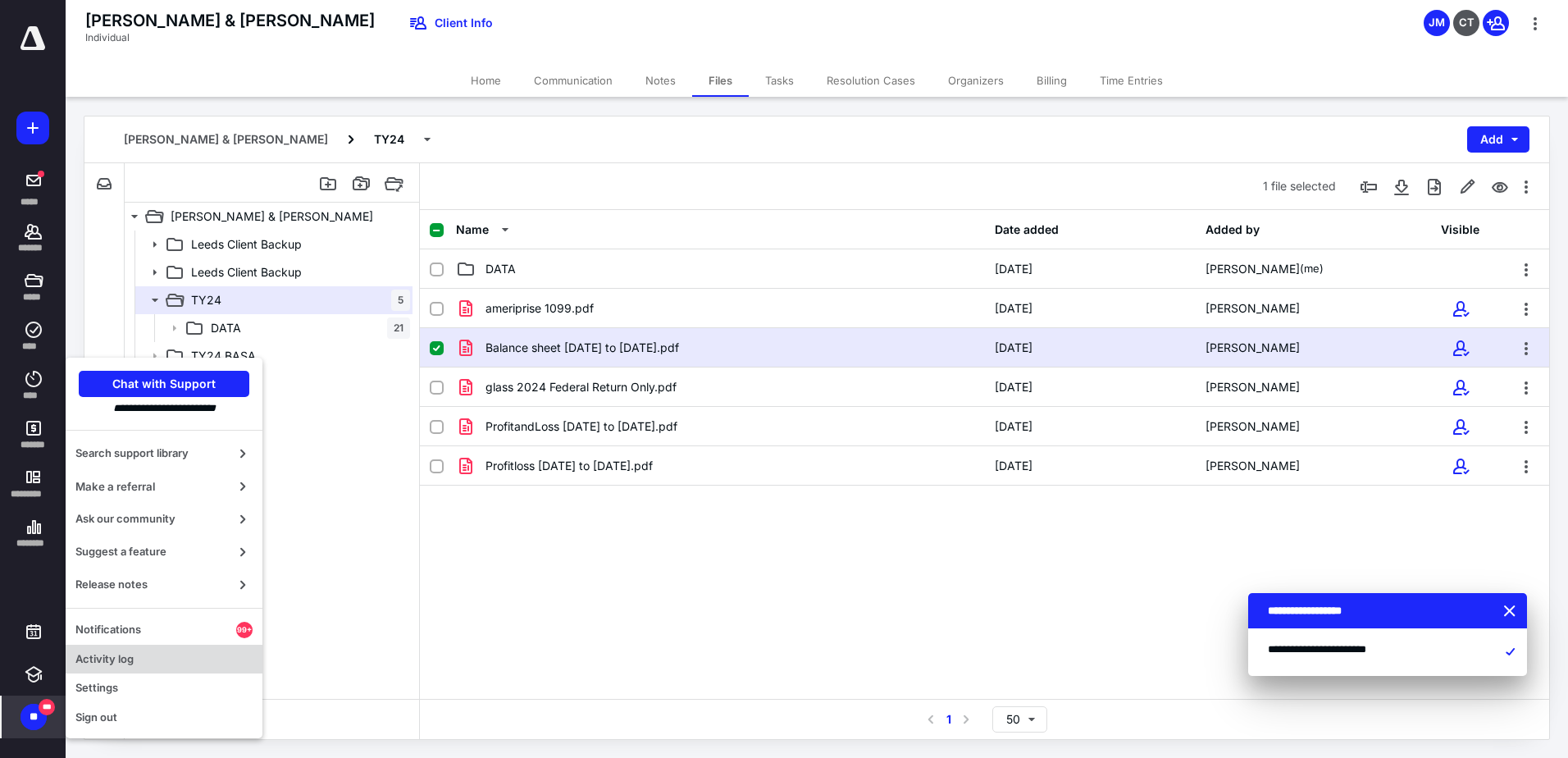 click on "Activity log" at bounding box center (164, 660) 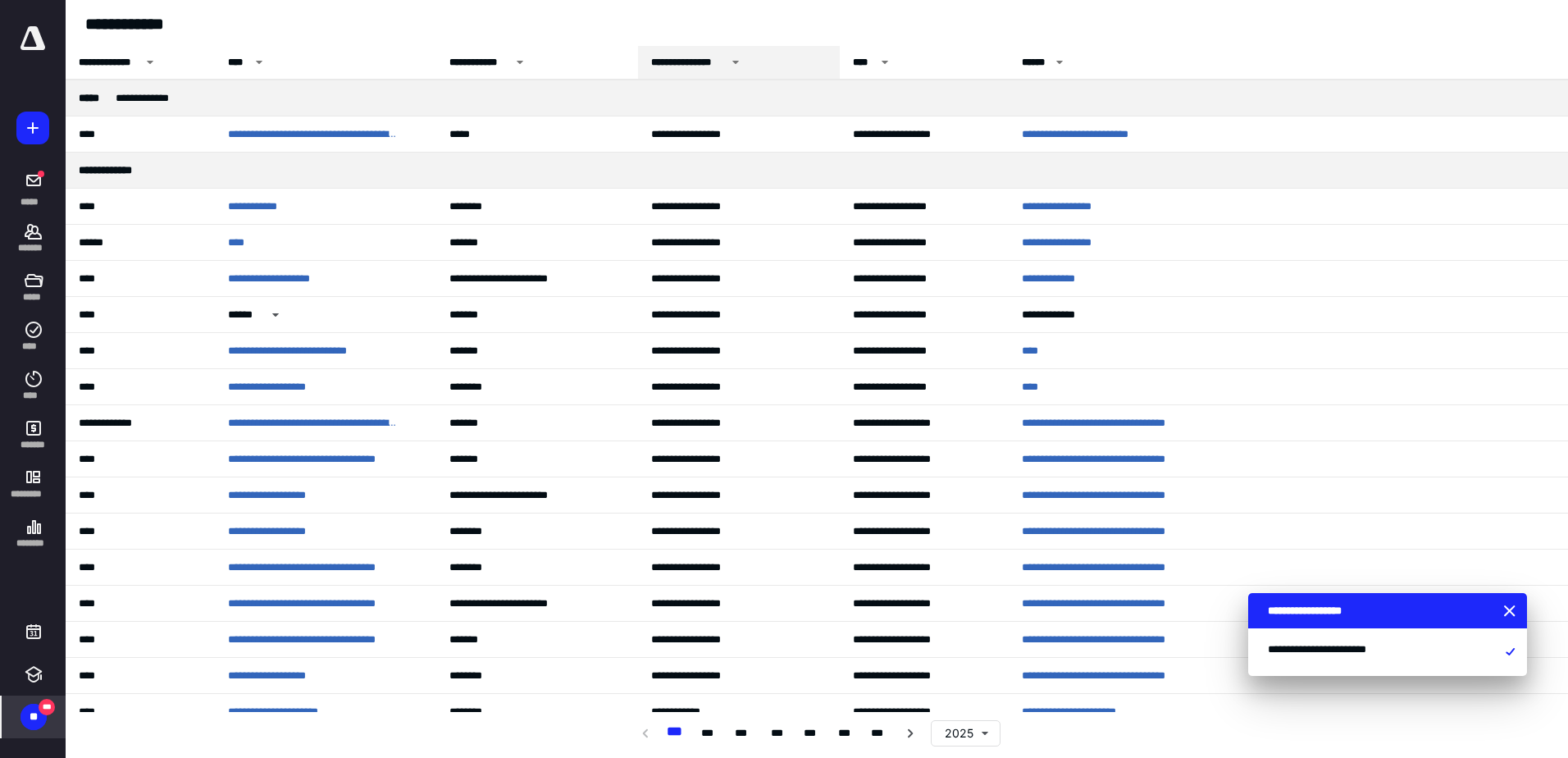 click on "**********" at bounding box center [688, 62] 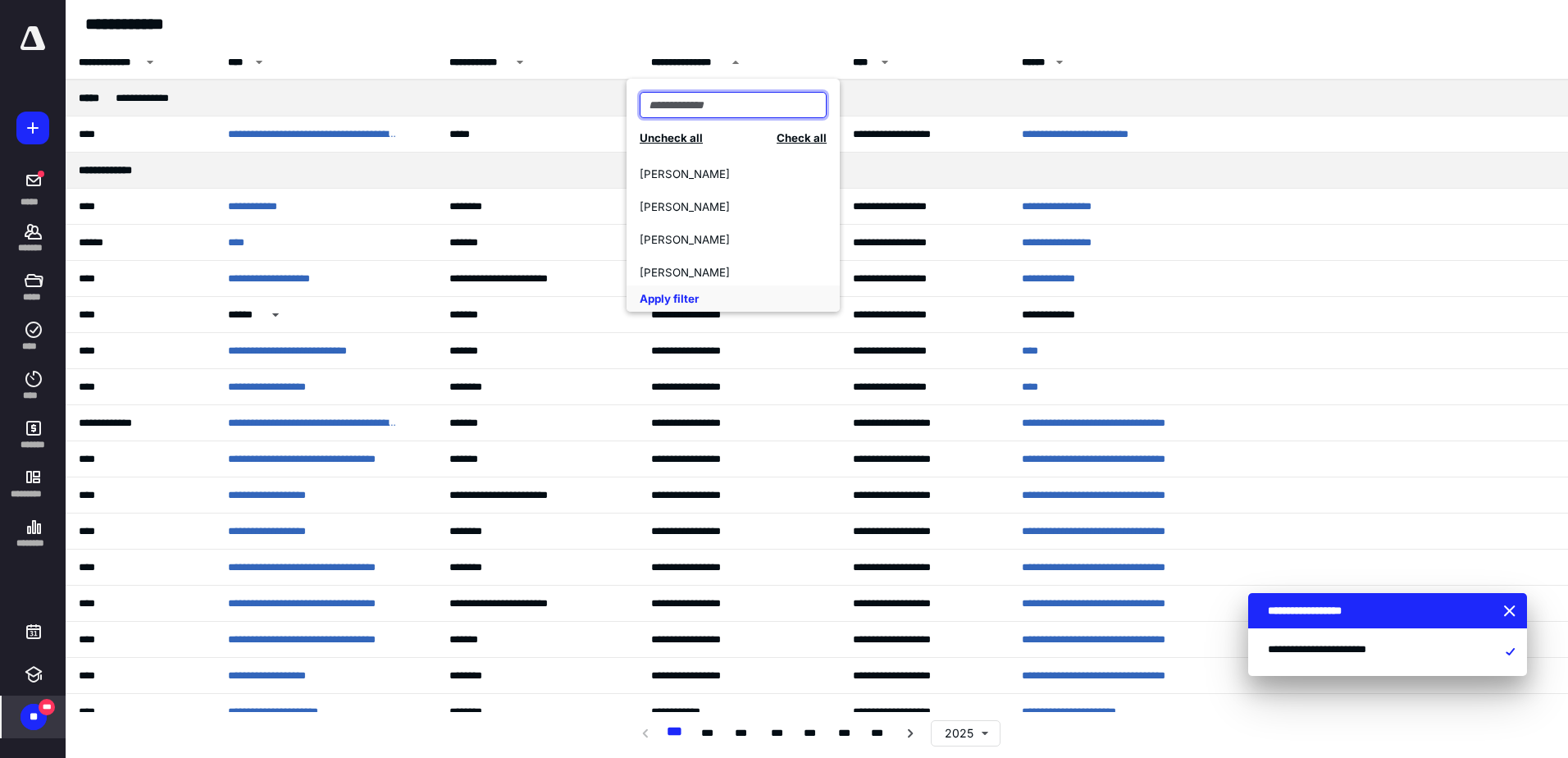 click at bounding box center (733, 105) 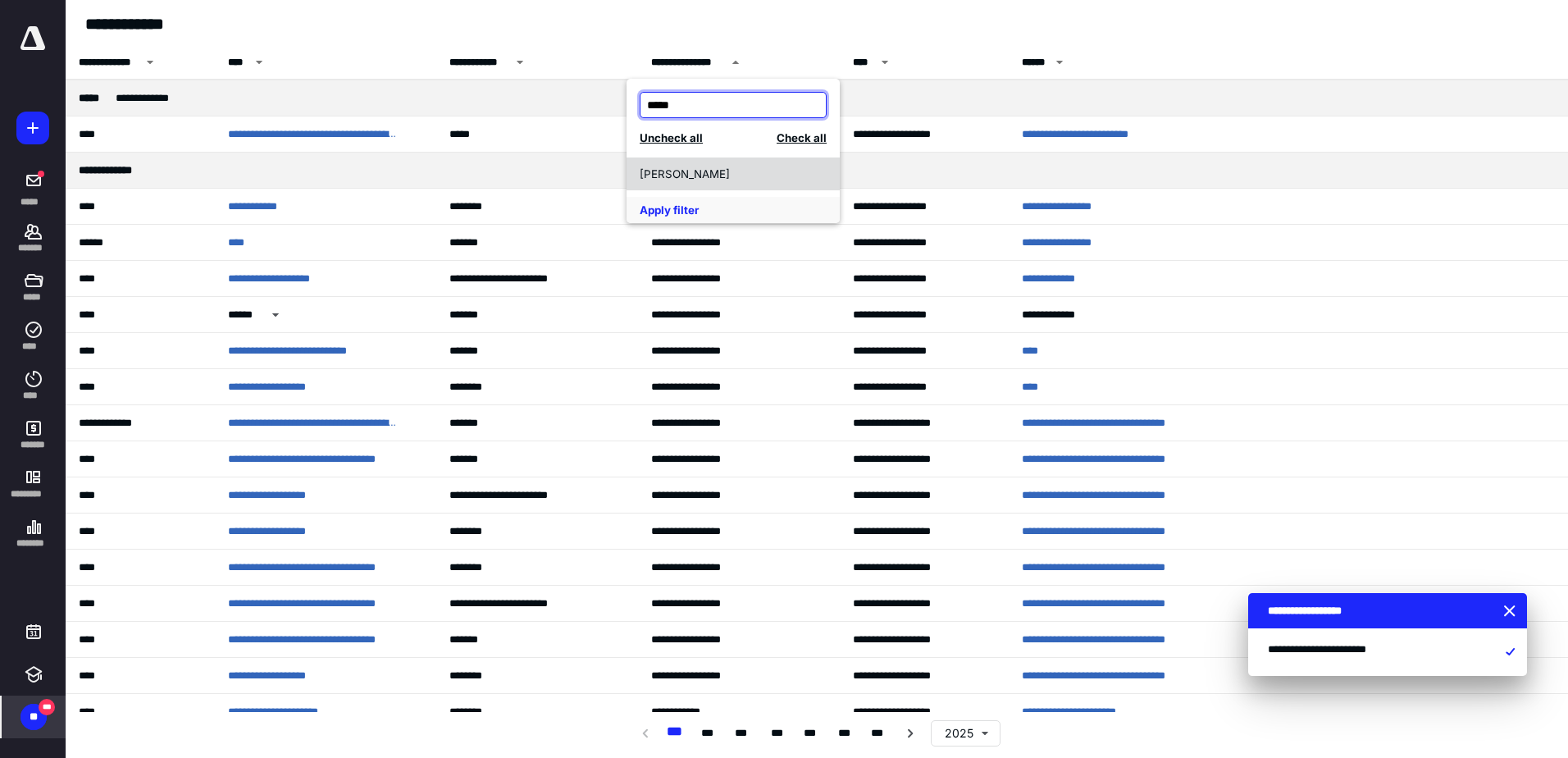 type on "*****" 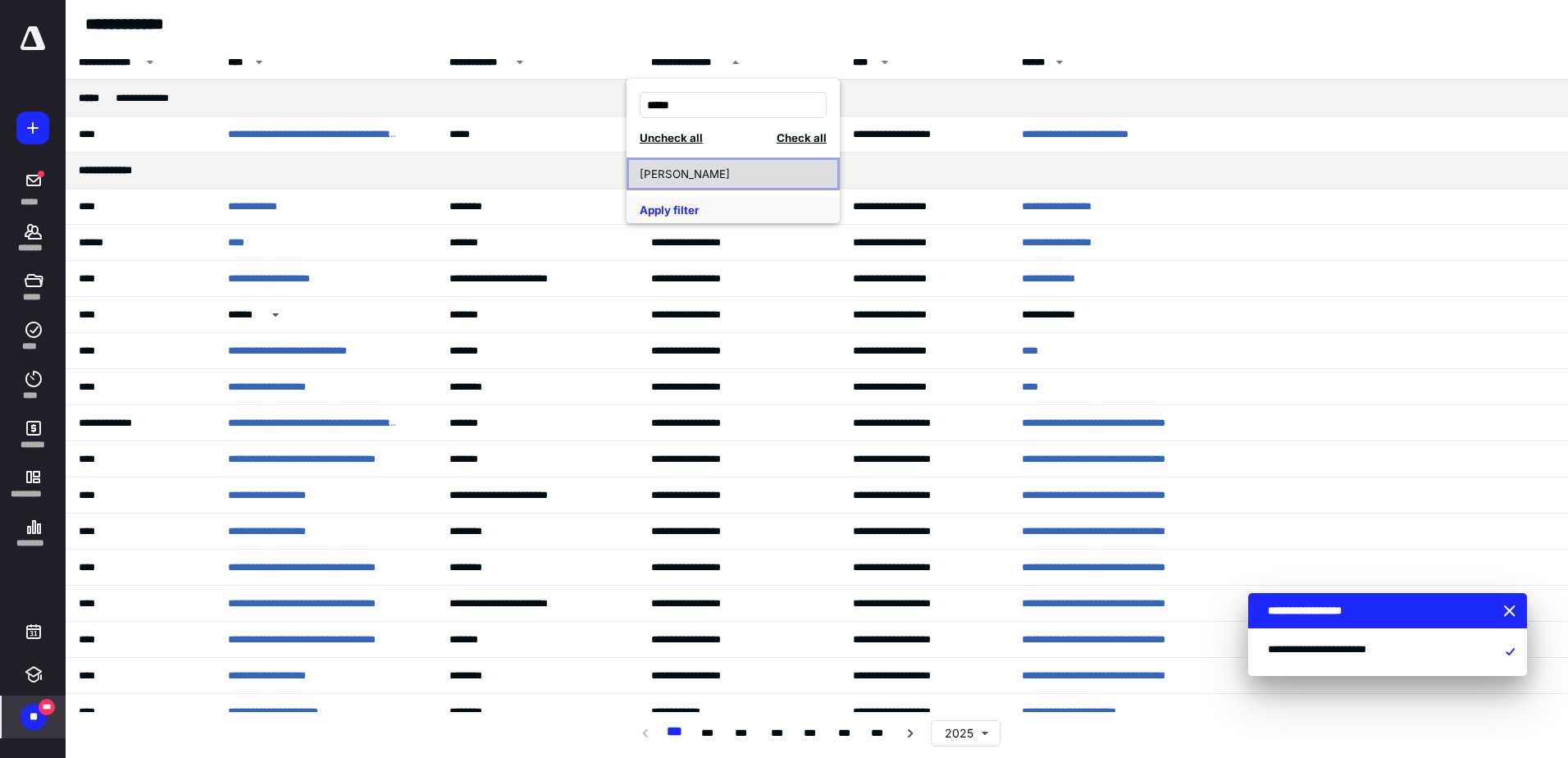 click on "[PERSON_NAME]" at bounding box center (724, 174) 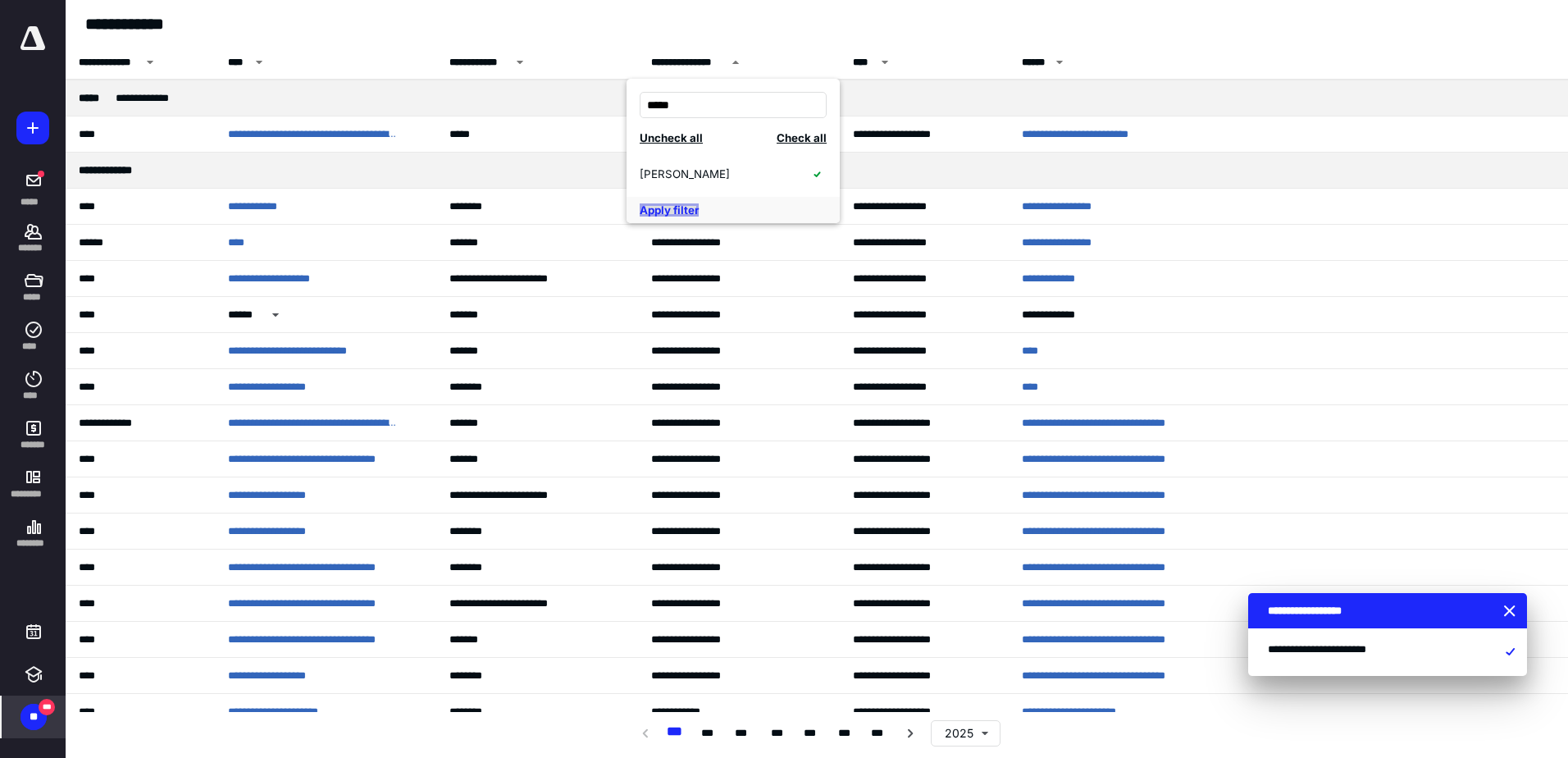 click on "Apply filter" at bounding box center [669, 210] 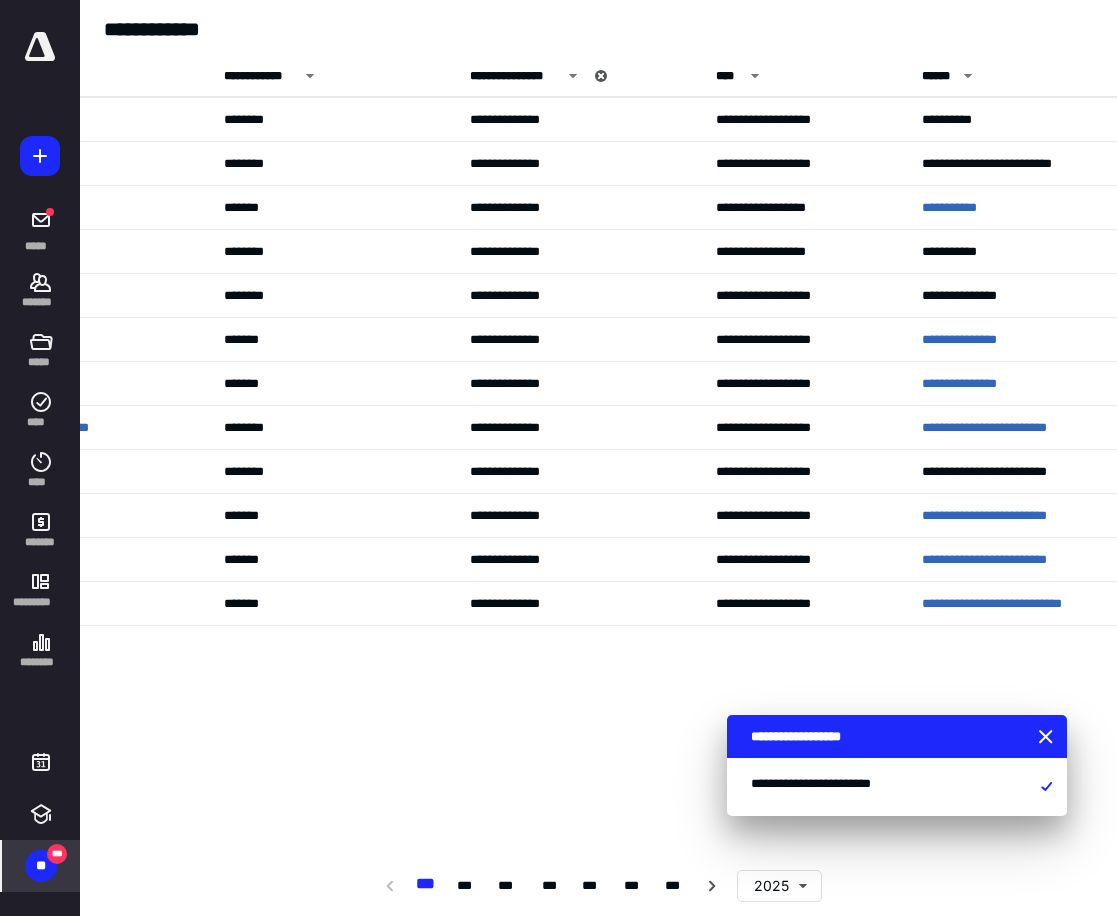 scroll, scrollTop: 0, scrollLeft: 359, axis: horizontal 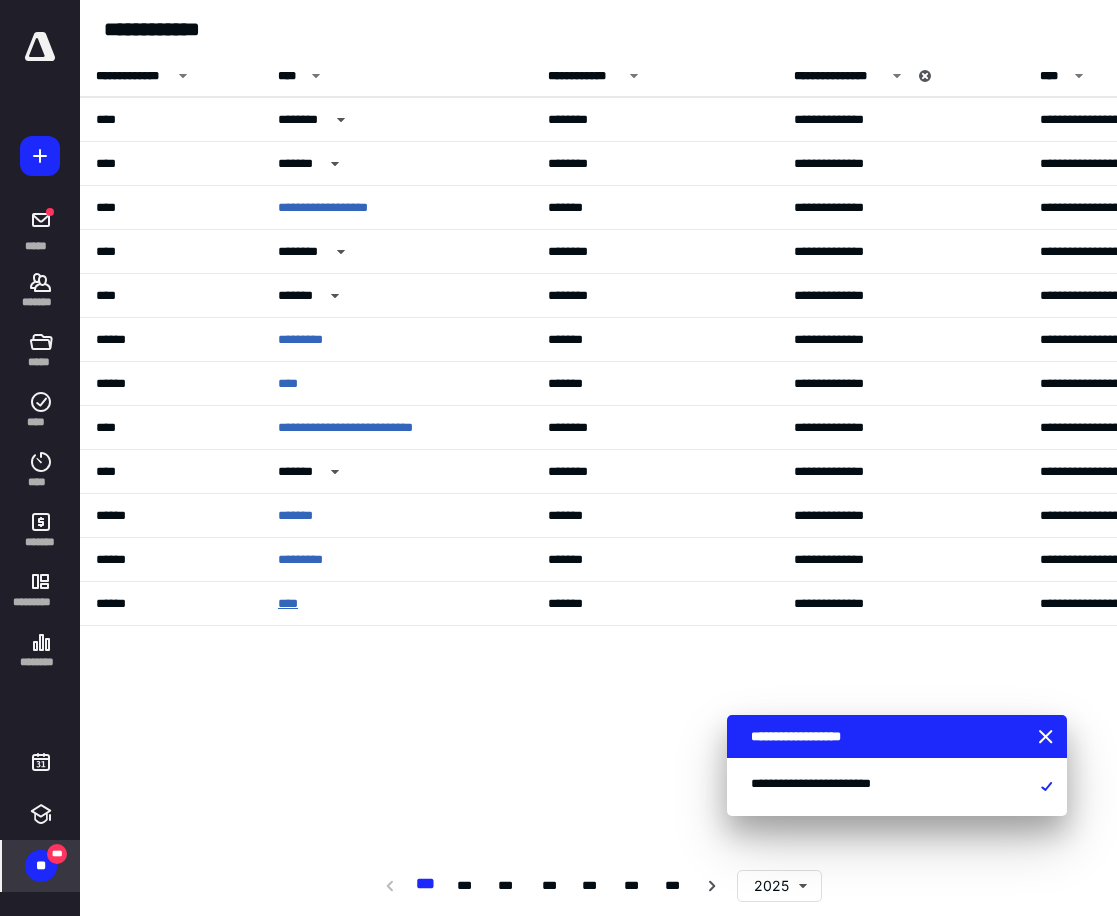 click on "****" at bounding box center [294, 604] 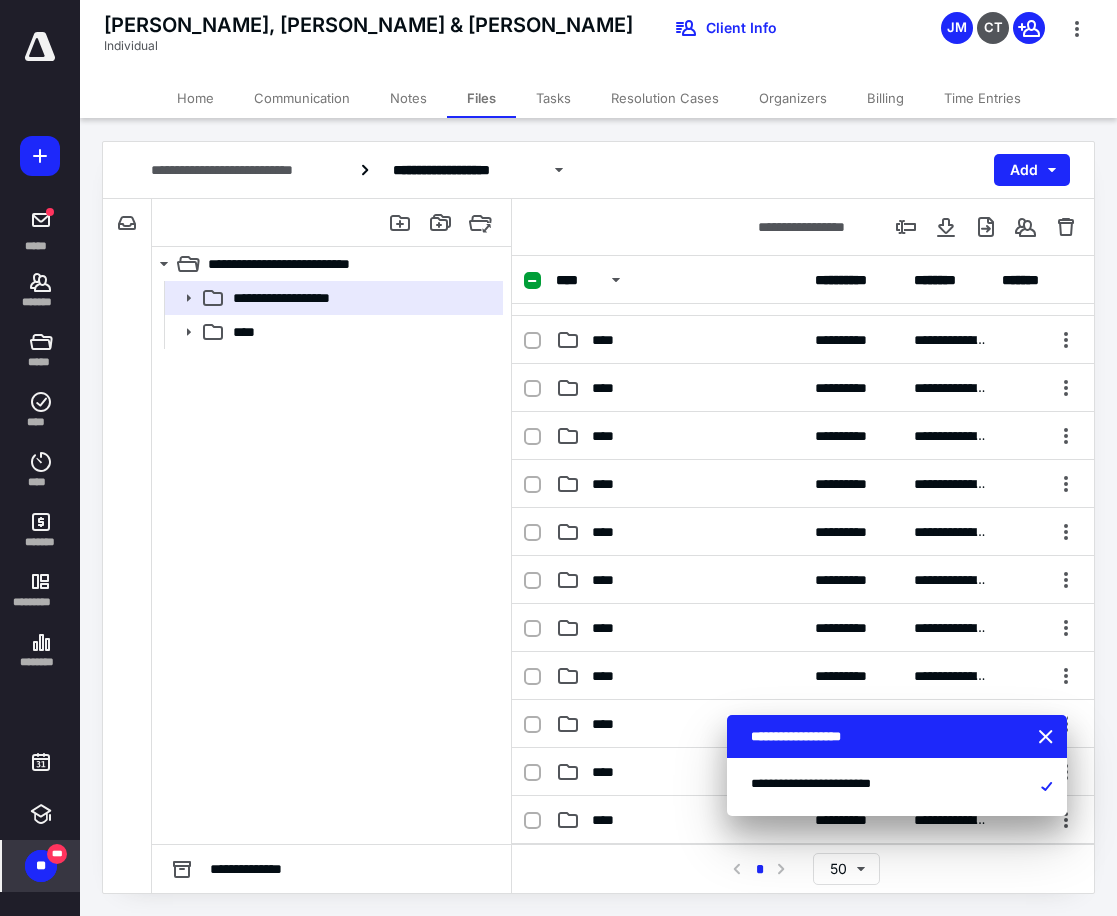 scroll, scrollTop: 600, scrollLeft: 0, axis: vertical 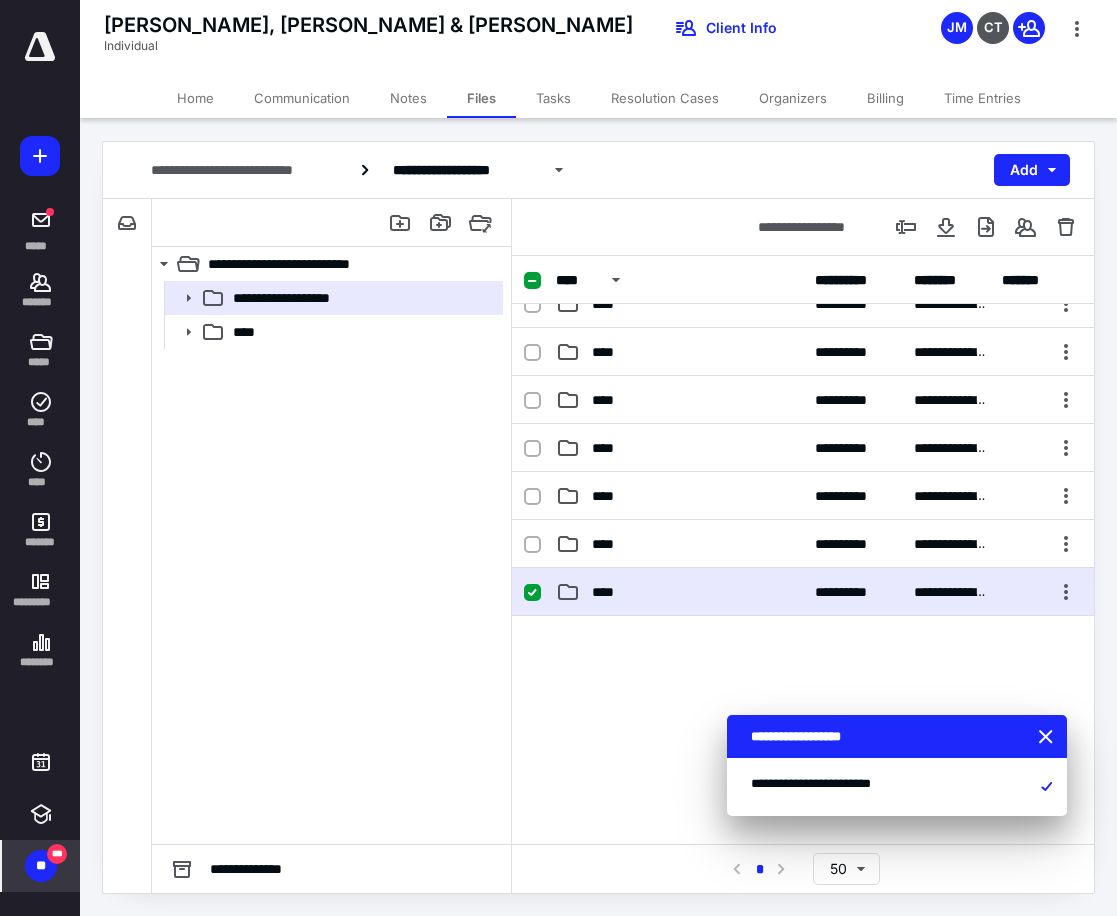 click on "****" at bounding box center (679, 592) 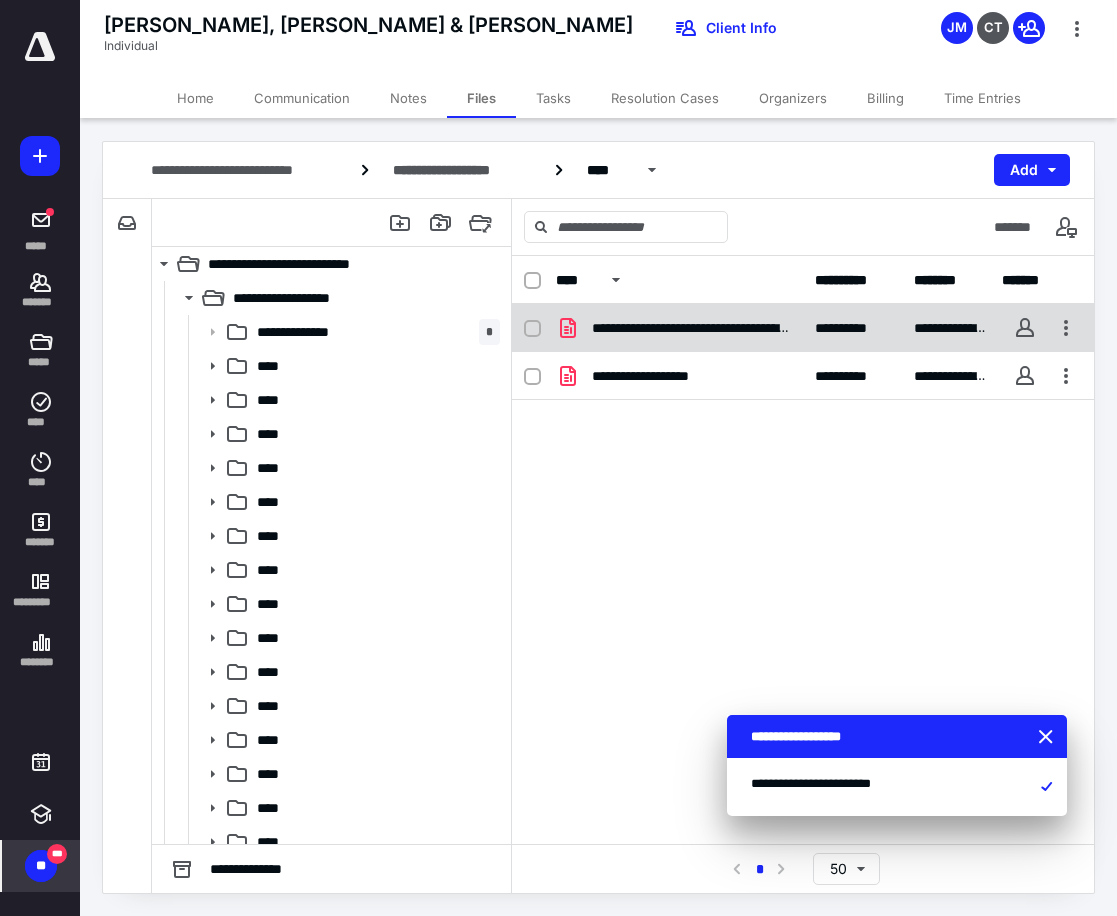 click on "**********" at bounding box center (691, 328) 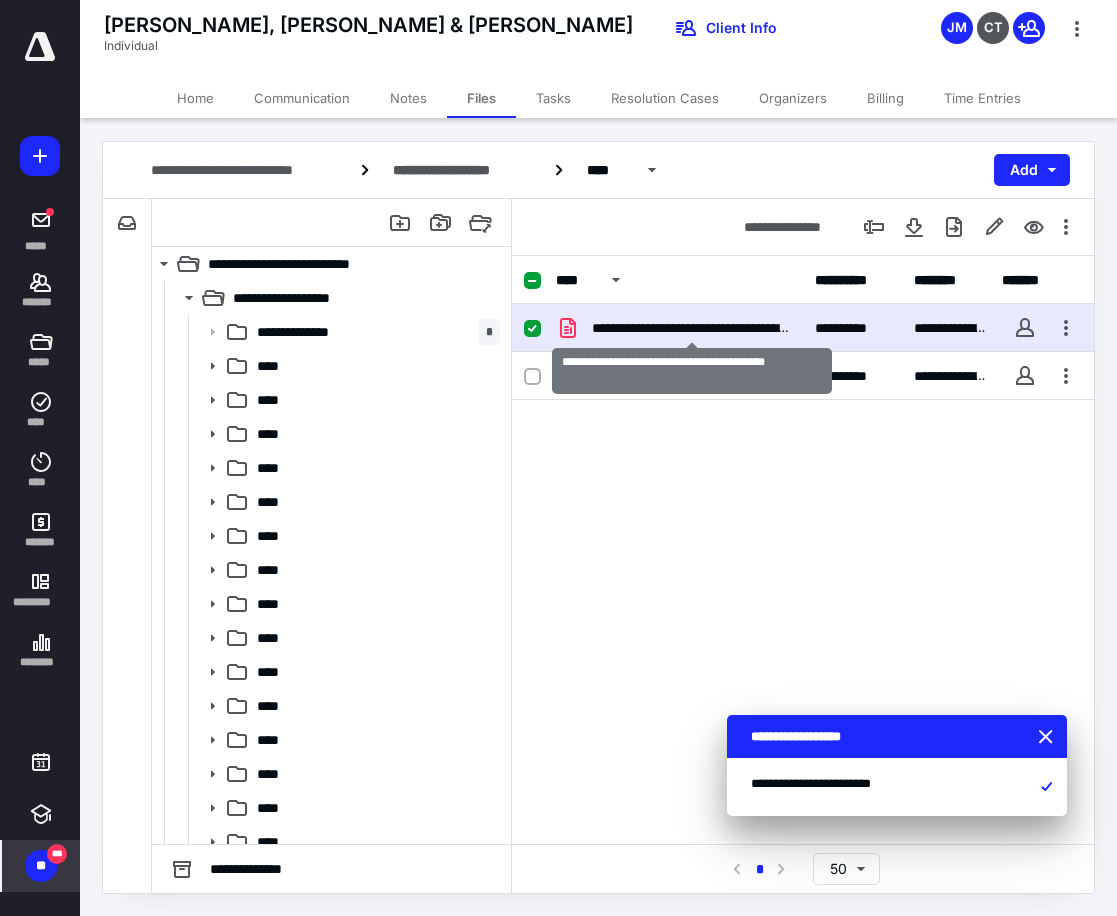 click on "**********" at bounding box center [691, 328] 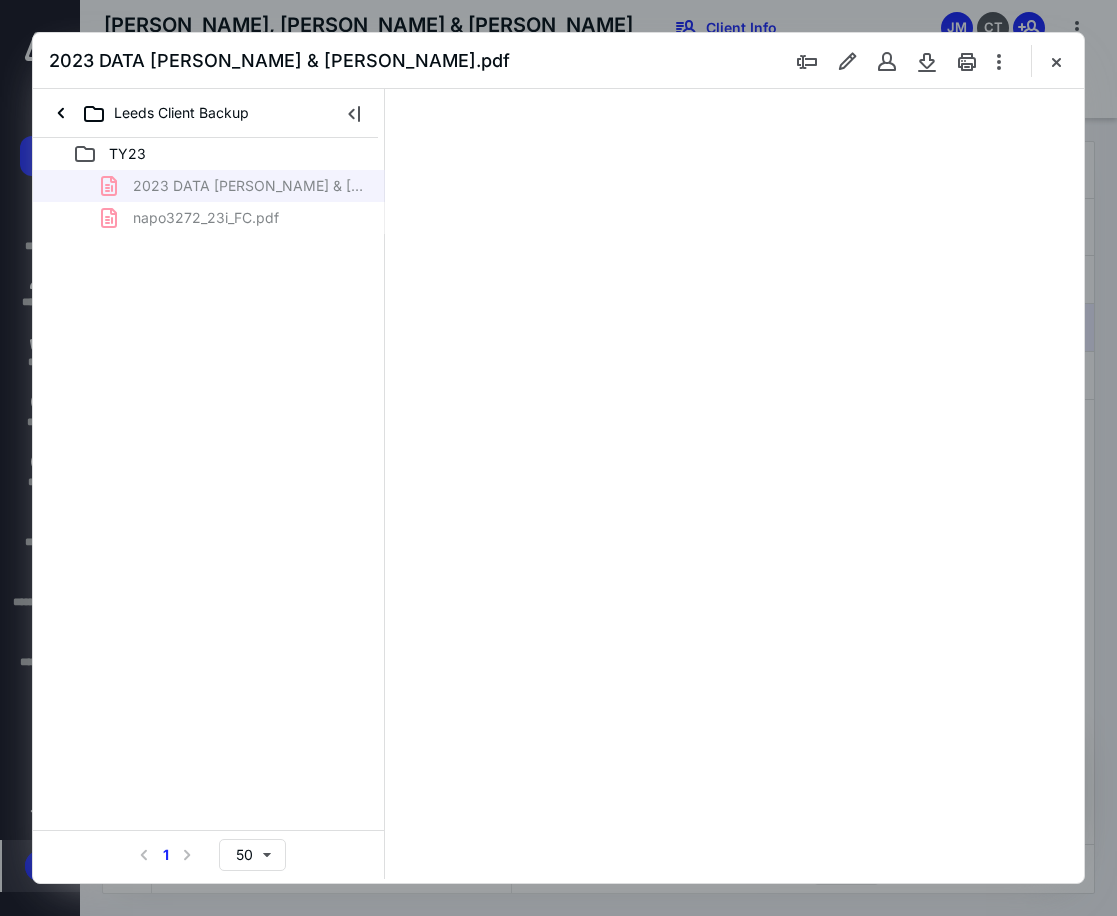 scroll, scrollTop: 0, scrollLeft: 0, axis: both 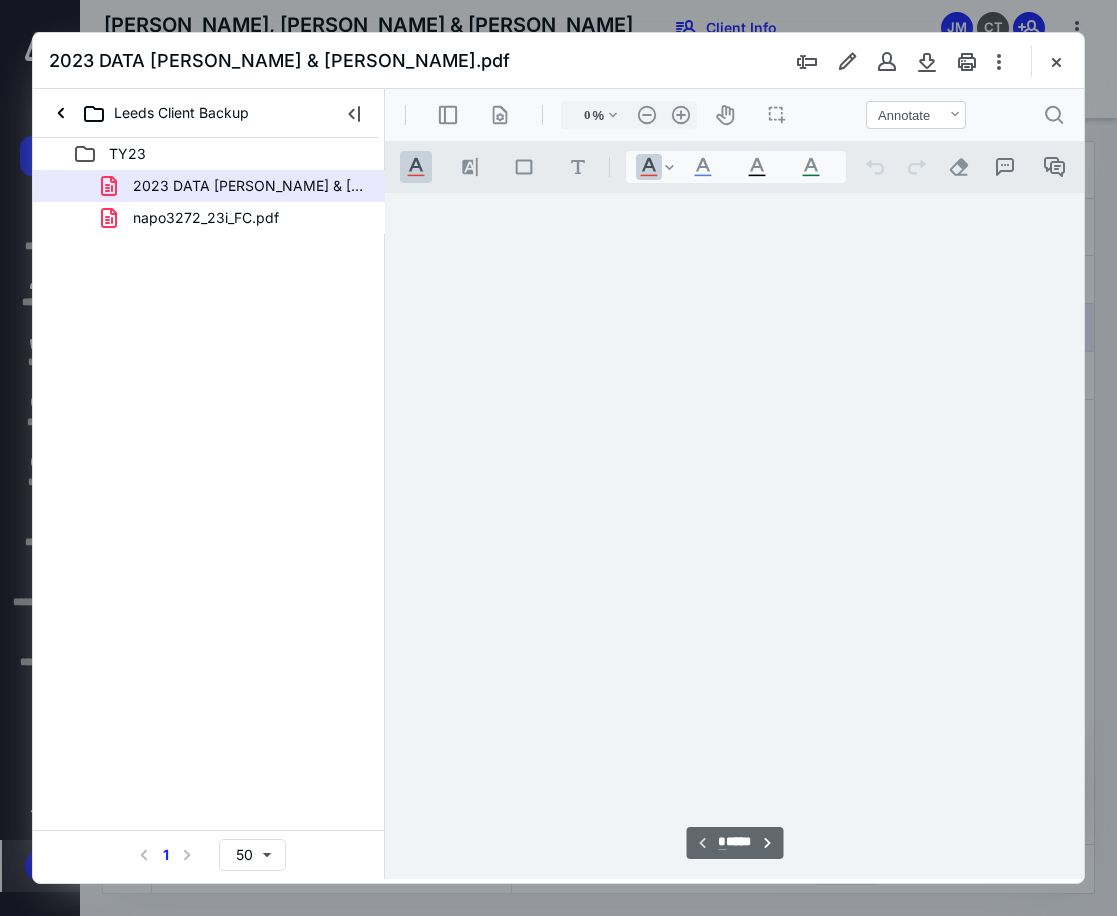 type on "86" 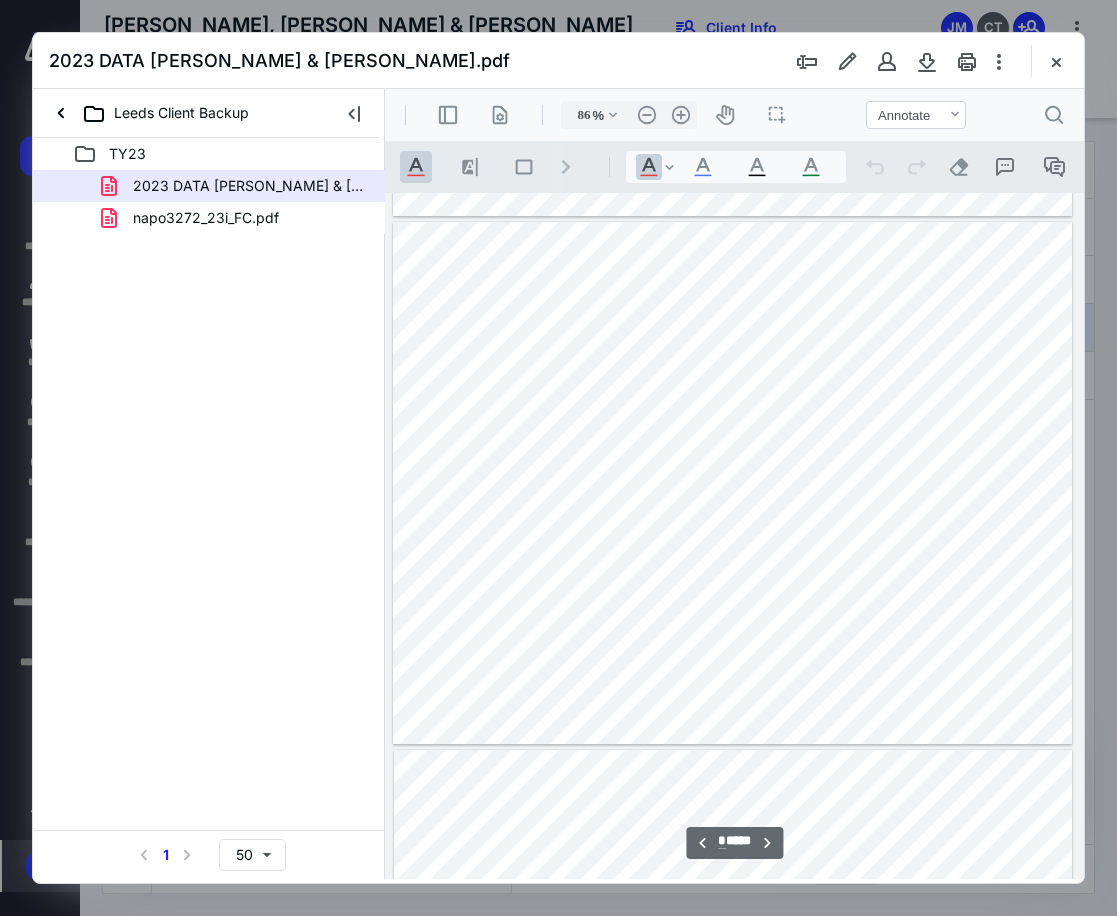 scroll, scrollTop: 5307, scrollLeft: 0, axis: vertical 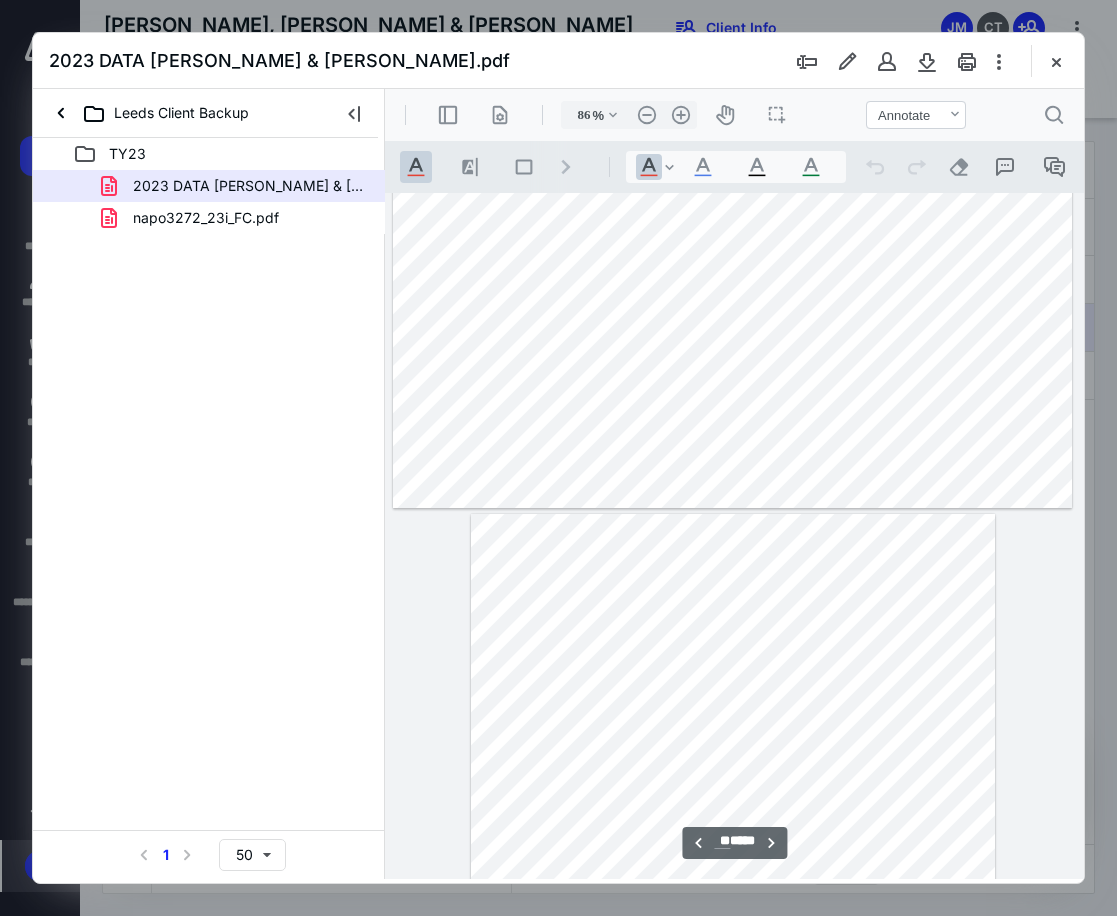 type on "**" 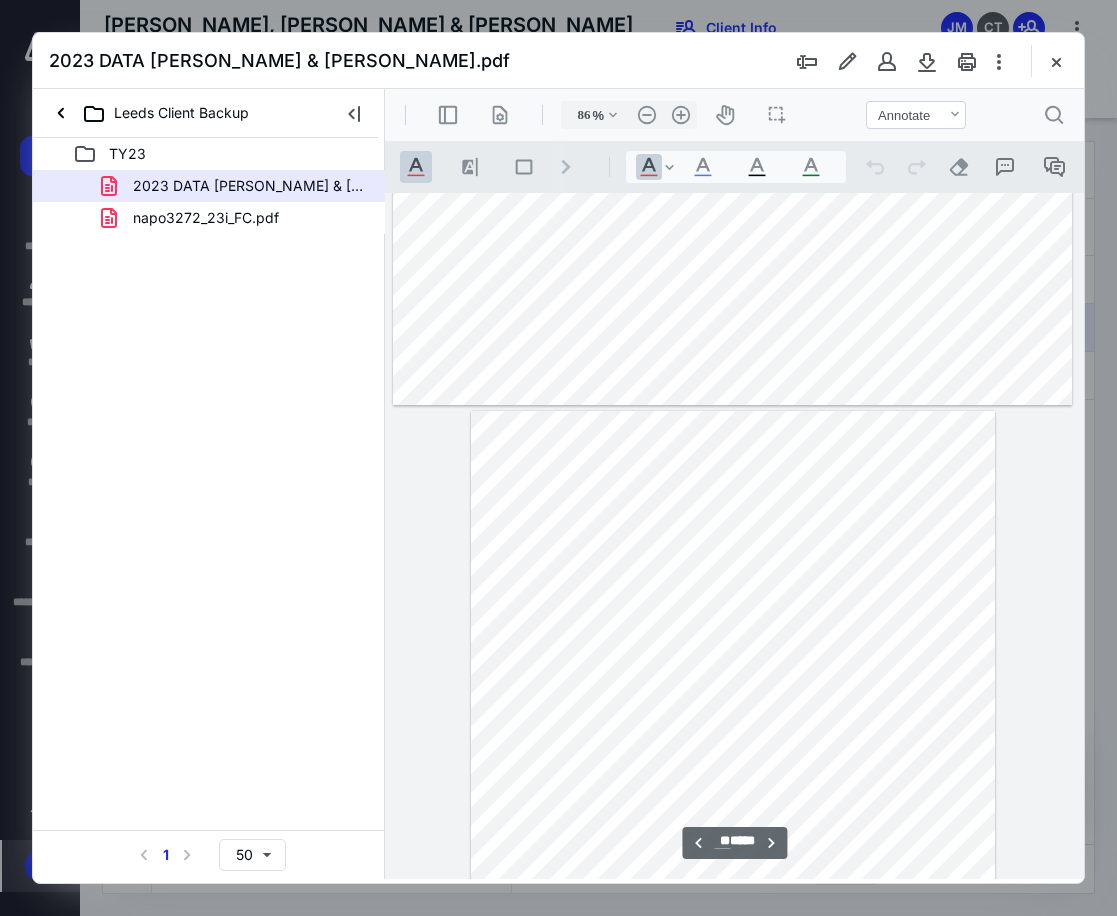 scroll, scrollTop: 21418, scrollLeft: 0, axis: vertical 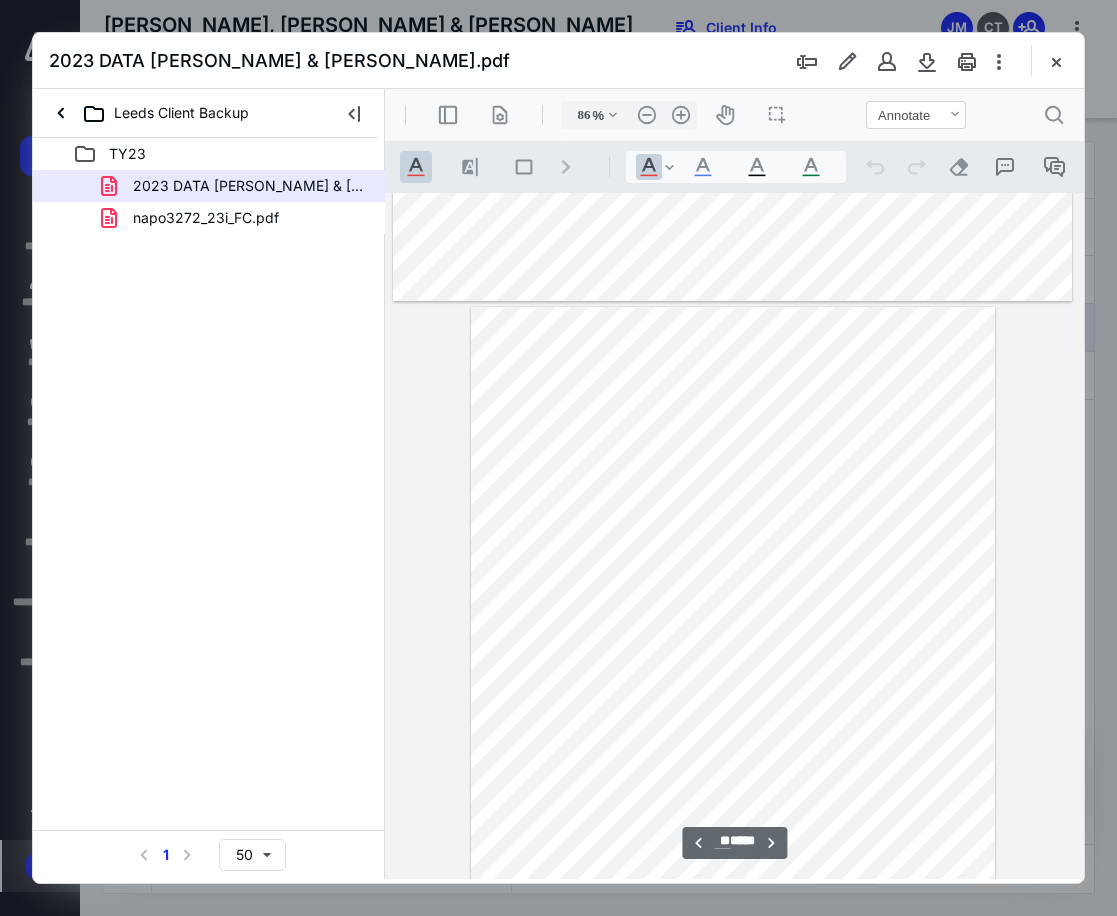 drag, startPoint x: 1076, startPoint y: 353, endPoint x: 1472, endPoint y: 871, distance: 652.0276 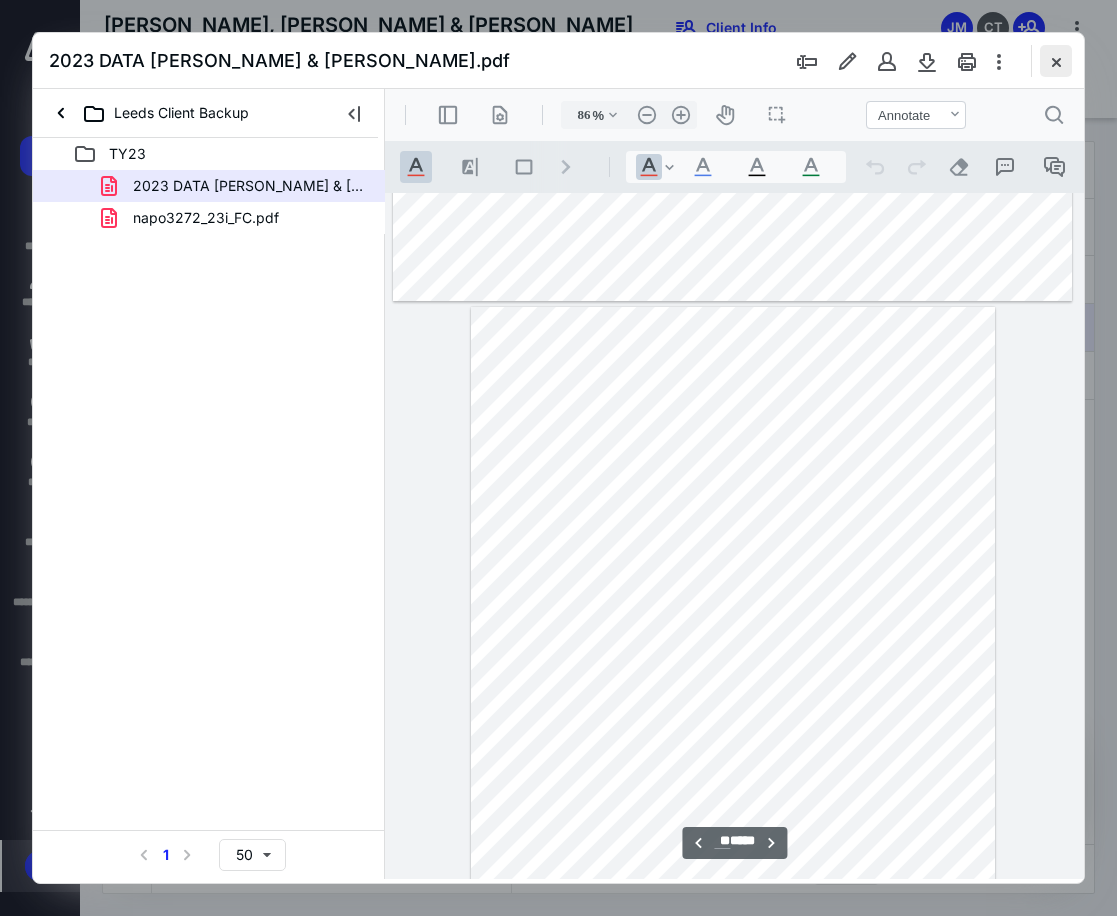 click at bounding box center [1056, 61] 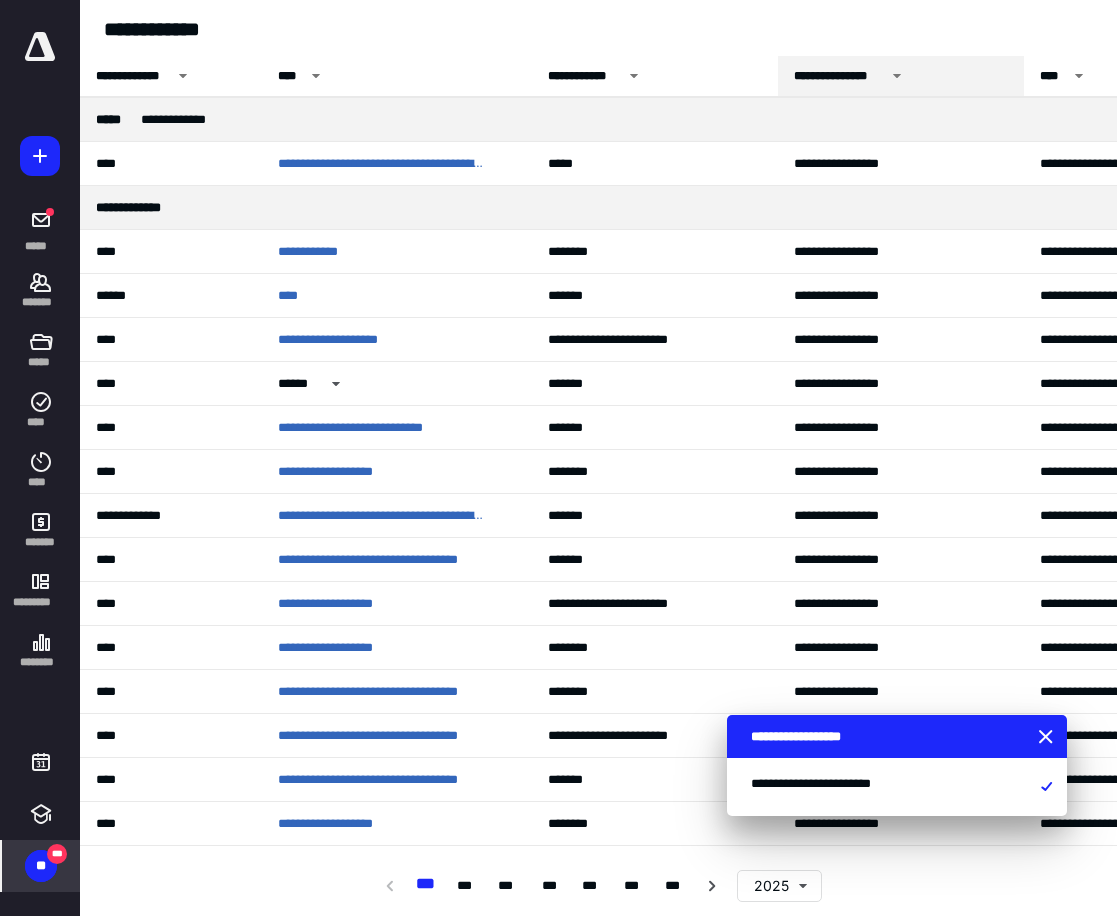 click on "**********" at bounding box center [778, 120] 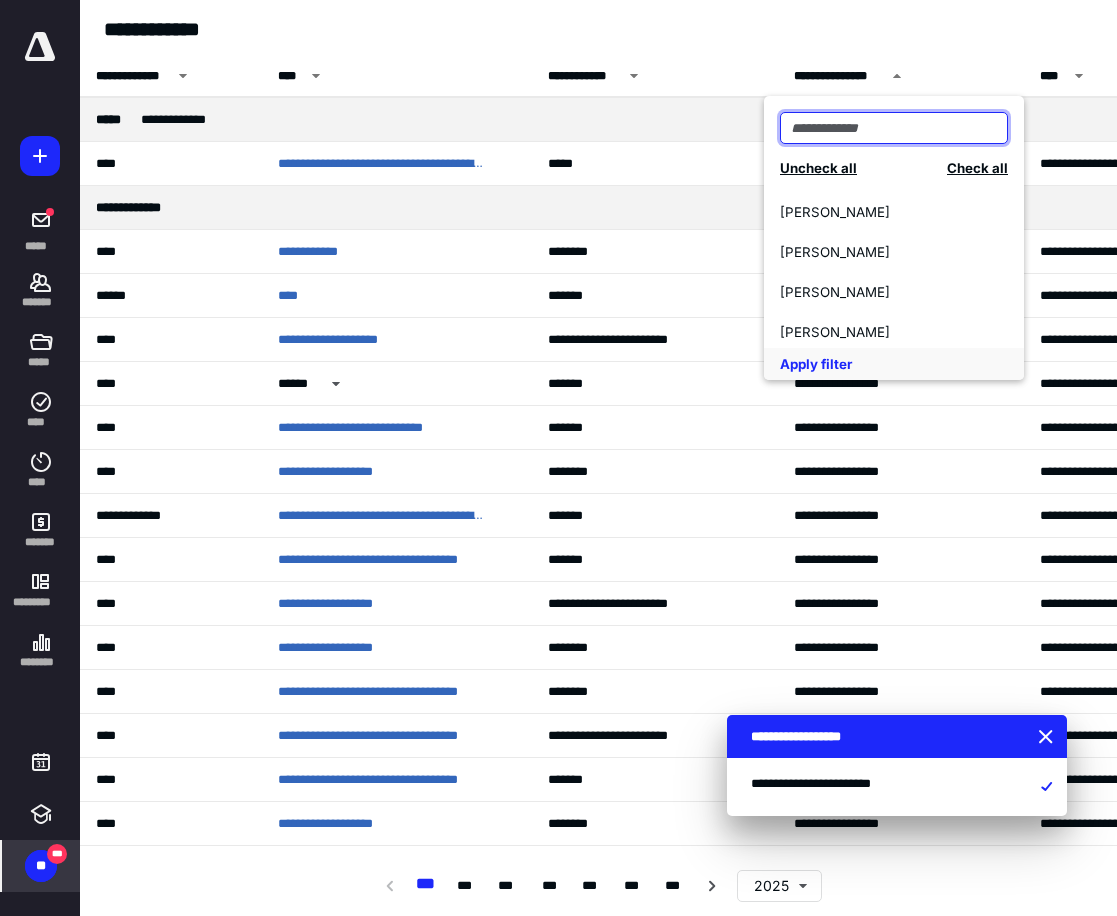 click at bounding box center [894, 128] 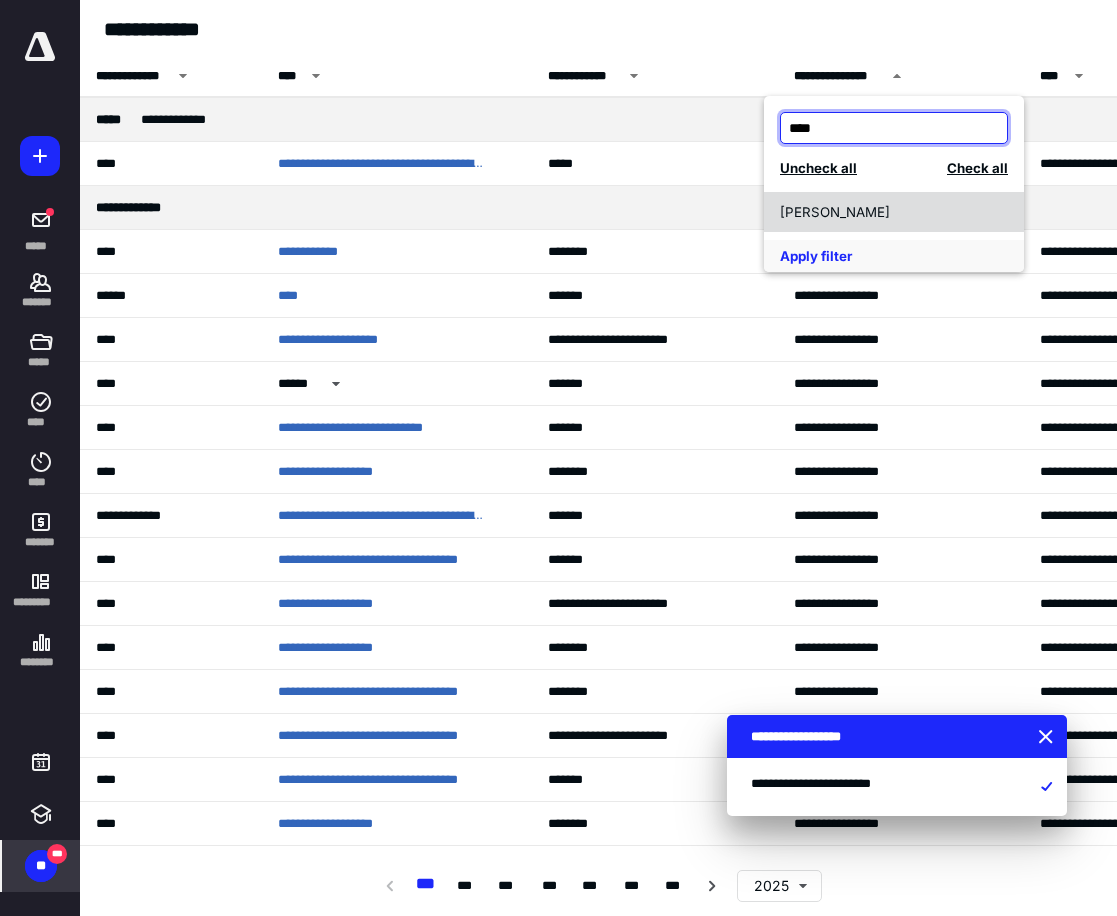 type on "****" 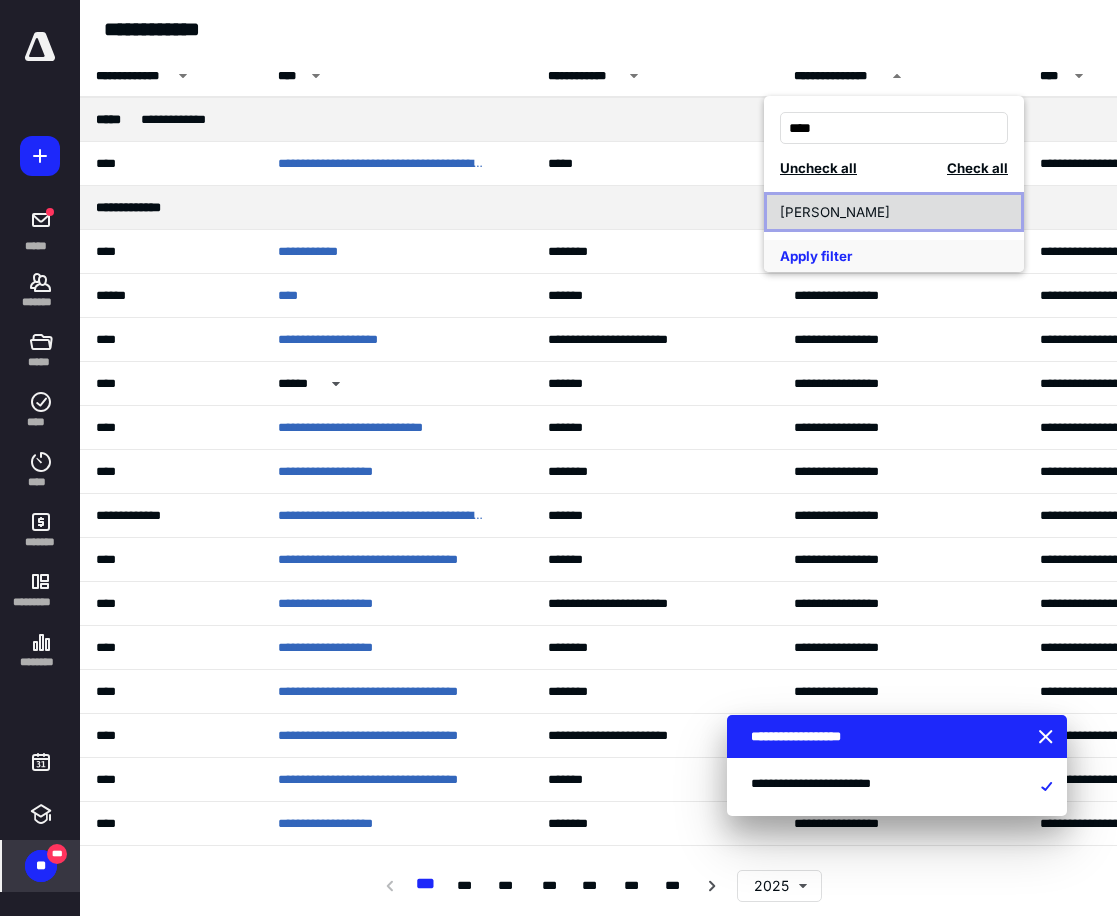 click on "[PERSON_NAME]" at bounding box center [883, 212] 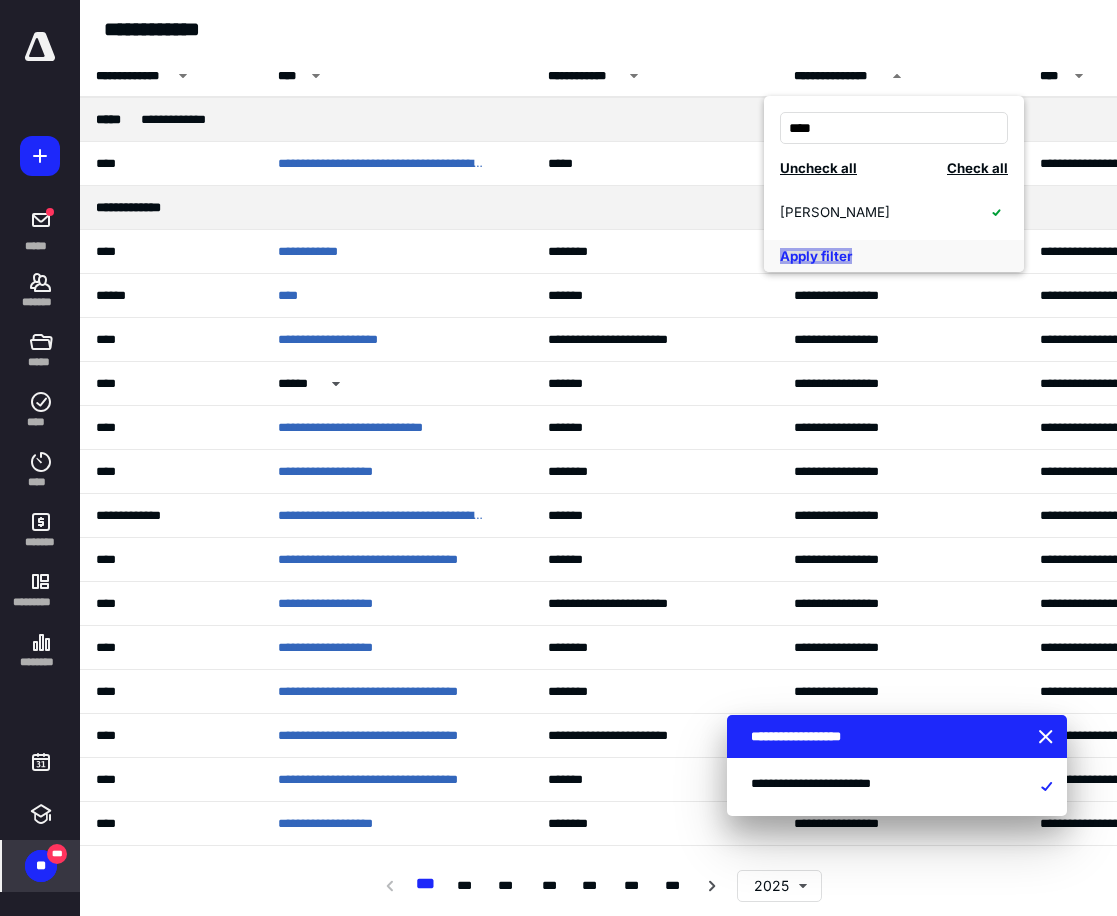 click on "Apply filter" at bounding box center (816, 256) 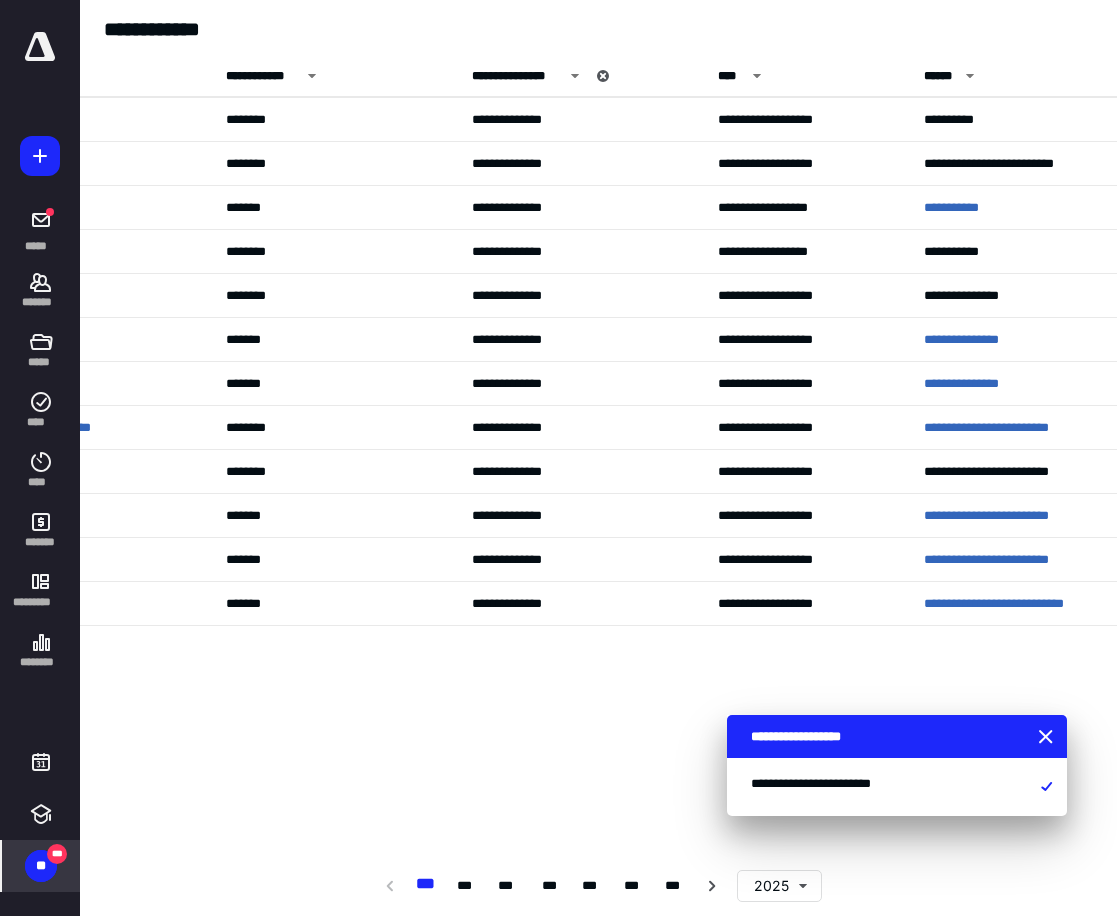 scroll, scrollTop: 0, scrollLeft: 359, axis: horizontal 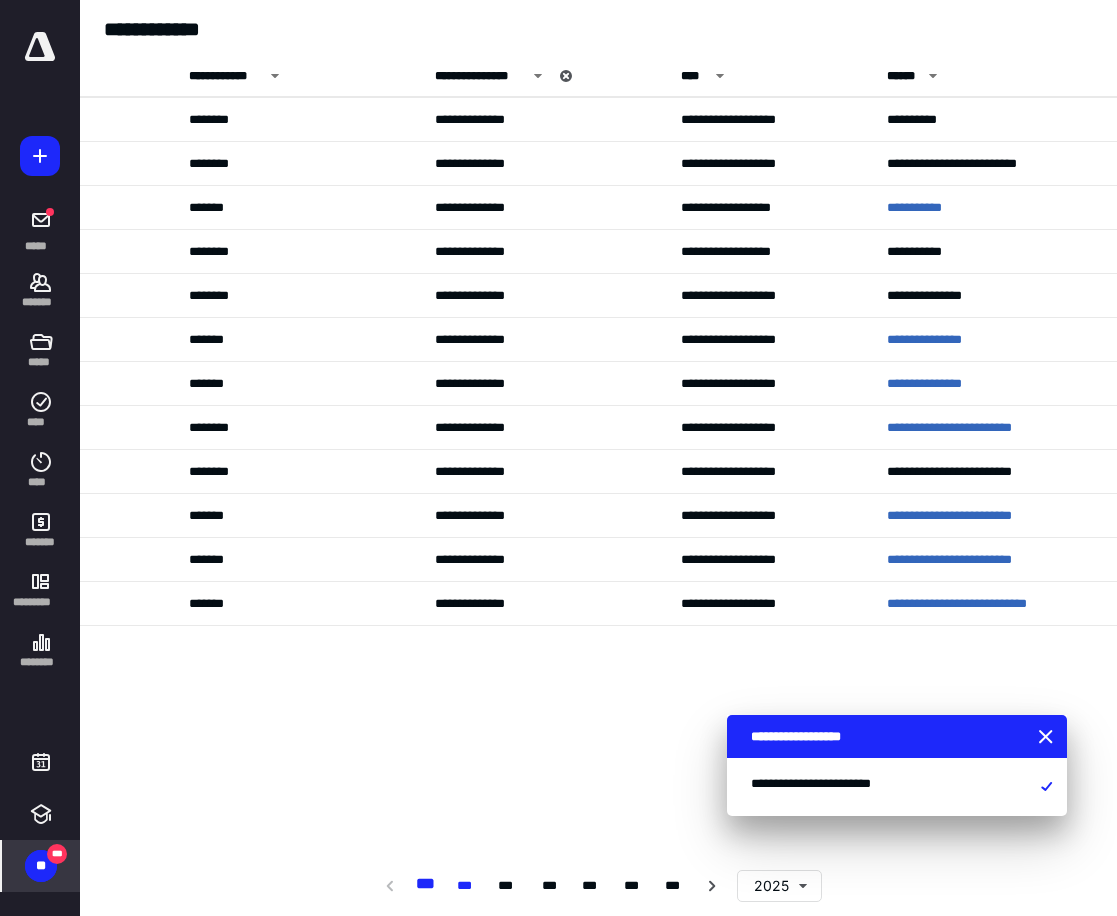 click on "***" at bounding box center [468, 886] 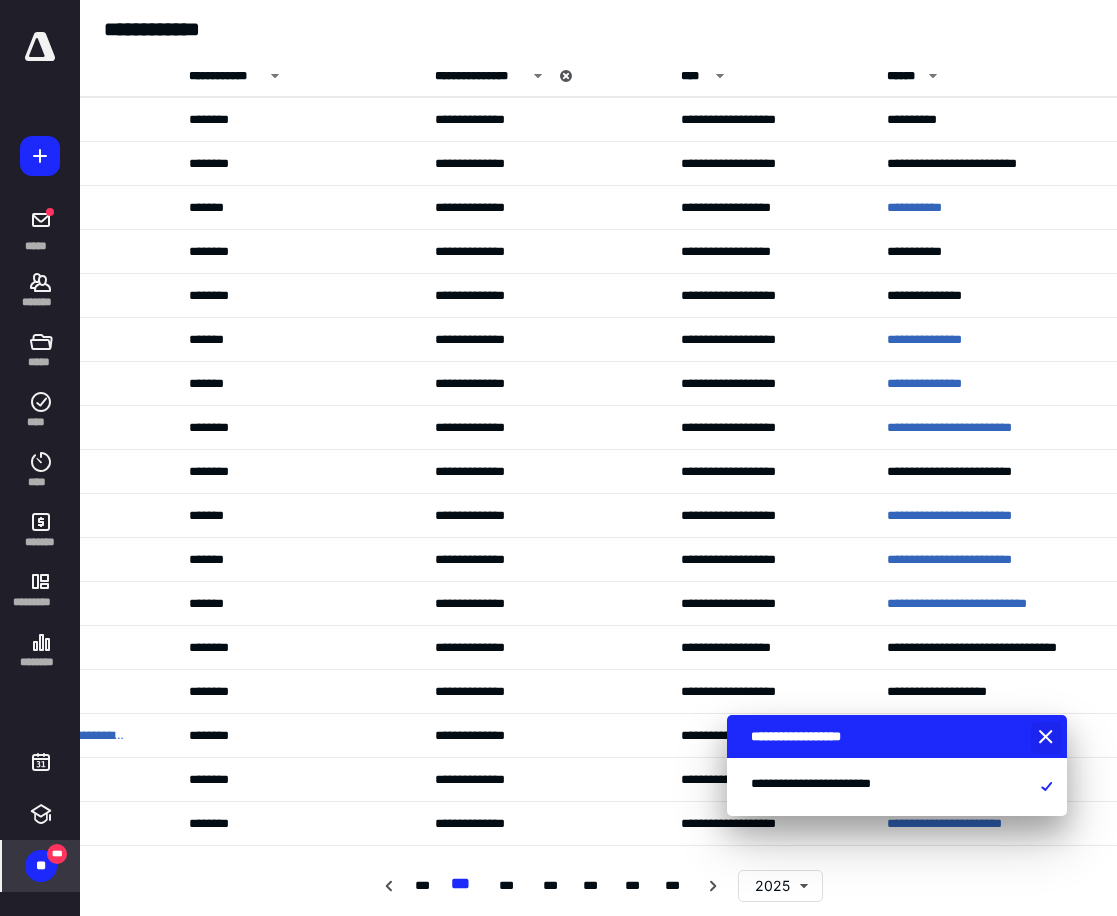 click at bounding box center [1048, 738] 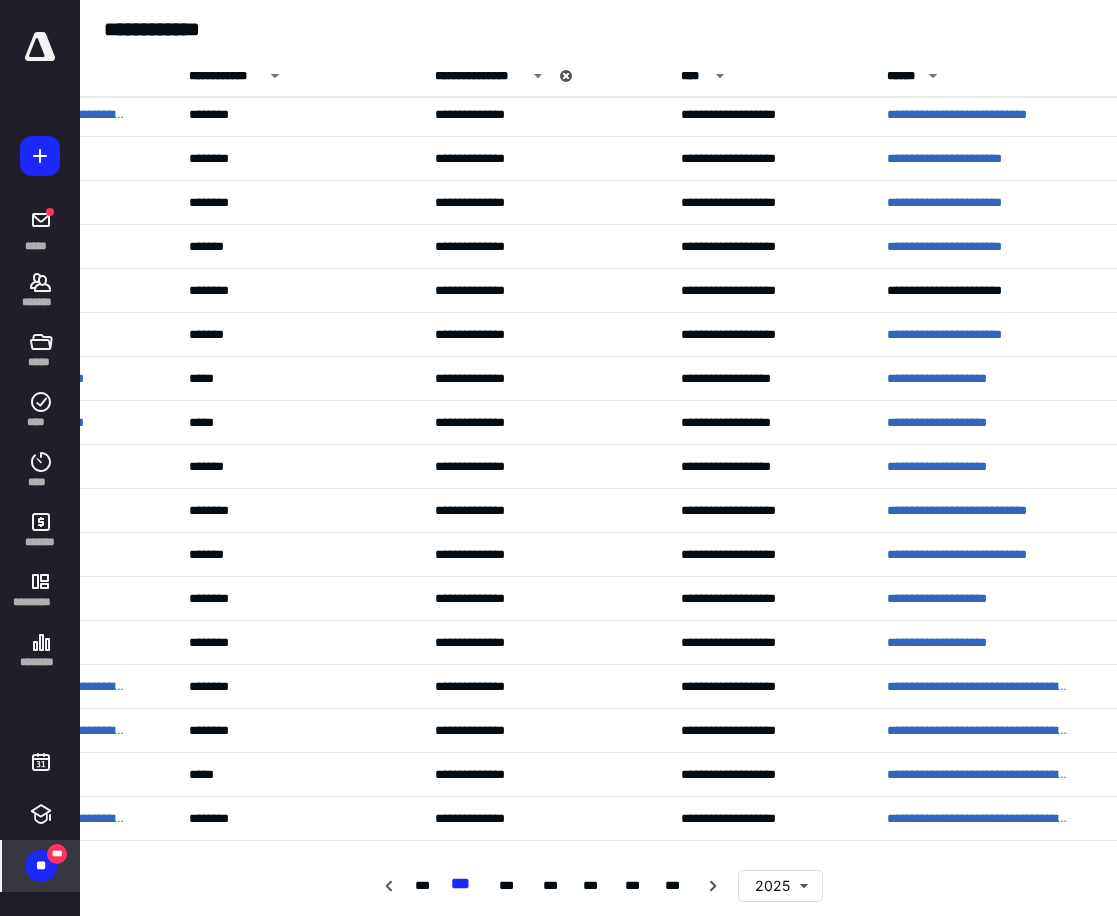 scroll, scrollTop: 793, scrollLeft: 0, axis: vertical 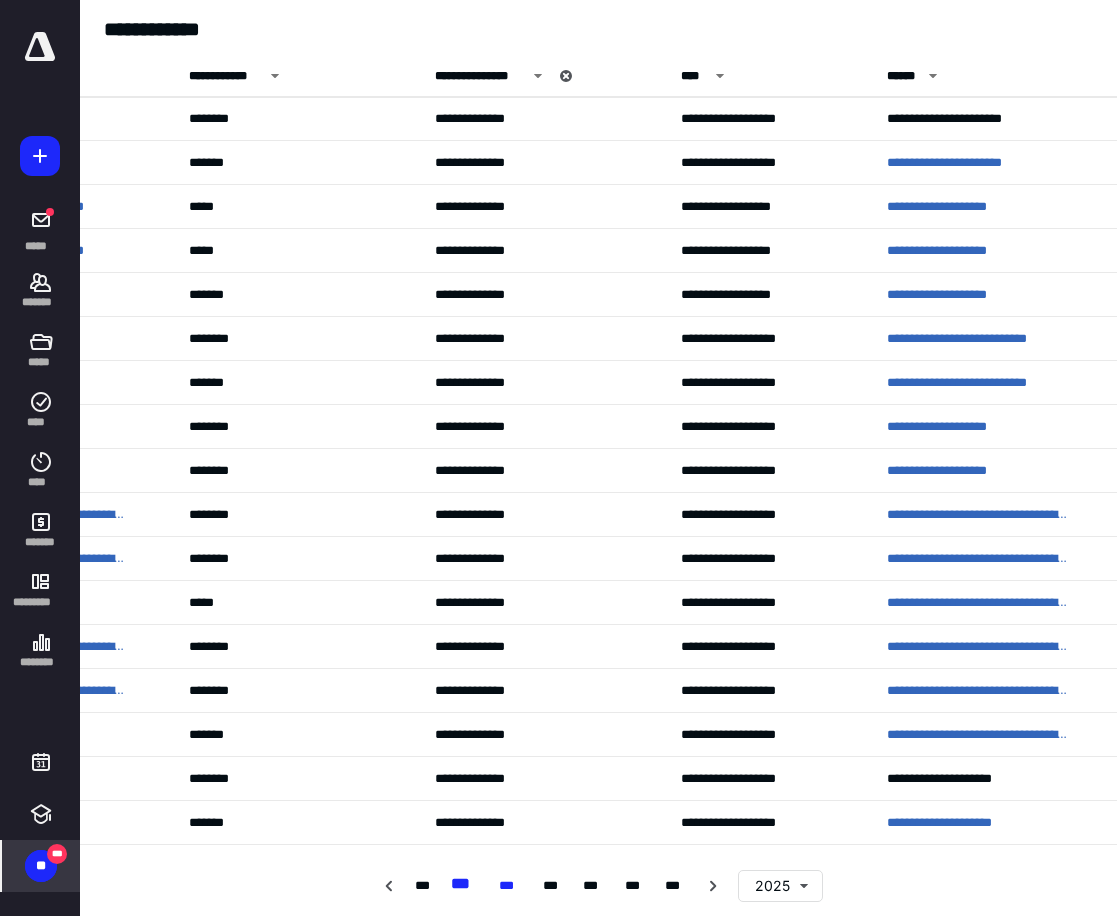 click on "***" at bounding box center (512, 886) 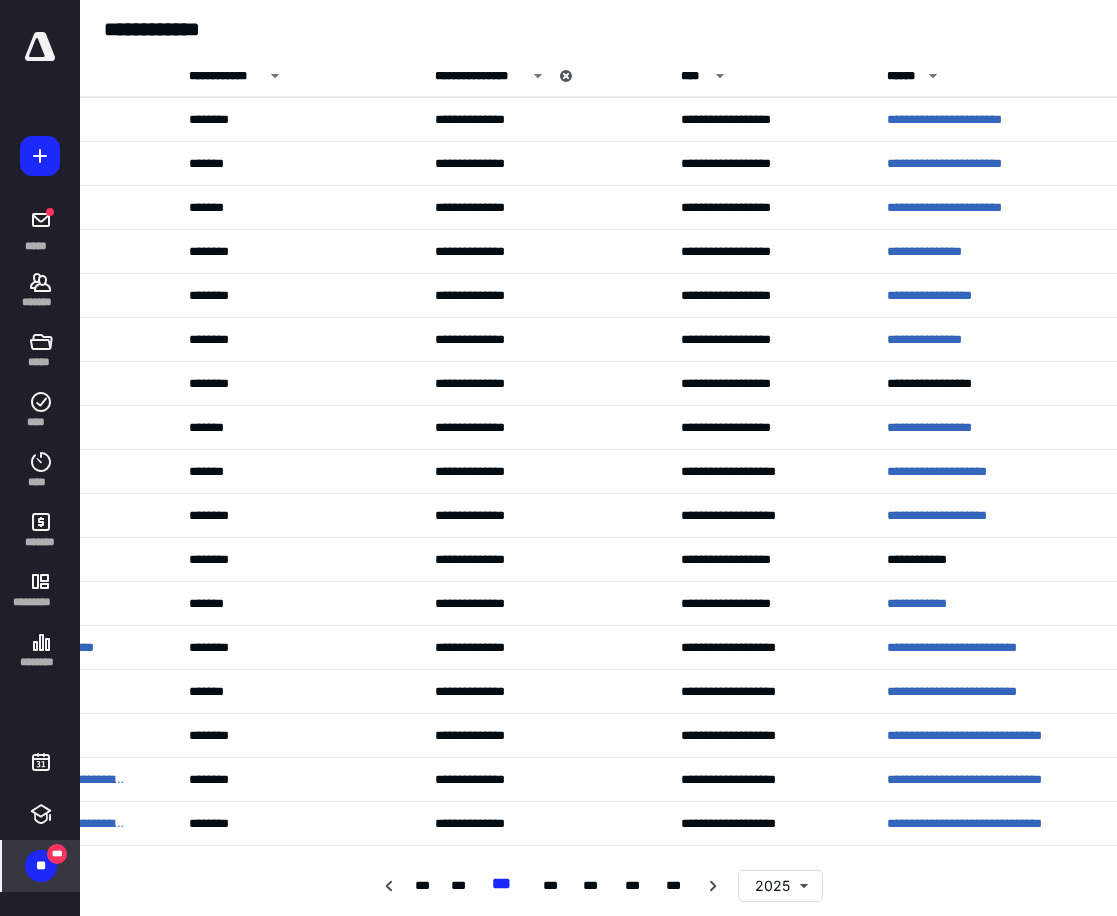 scroll, scrollTop: 89, scrollLeft: 0, axis: vertical 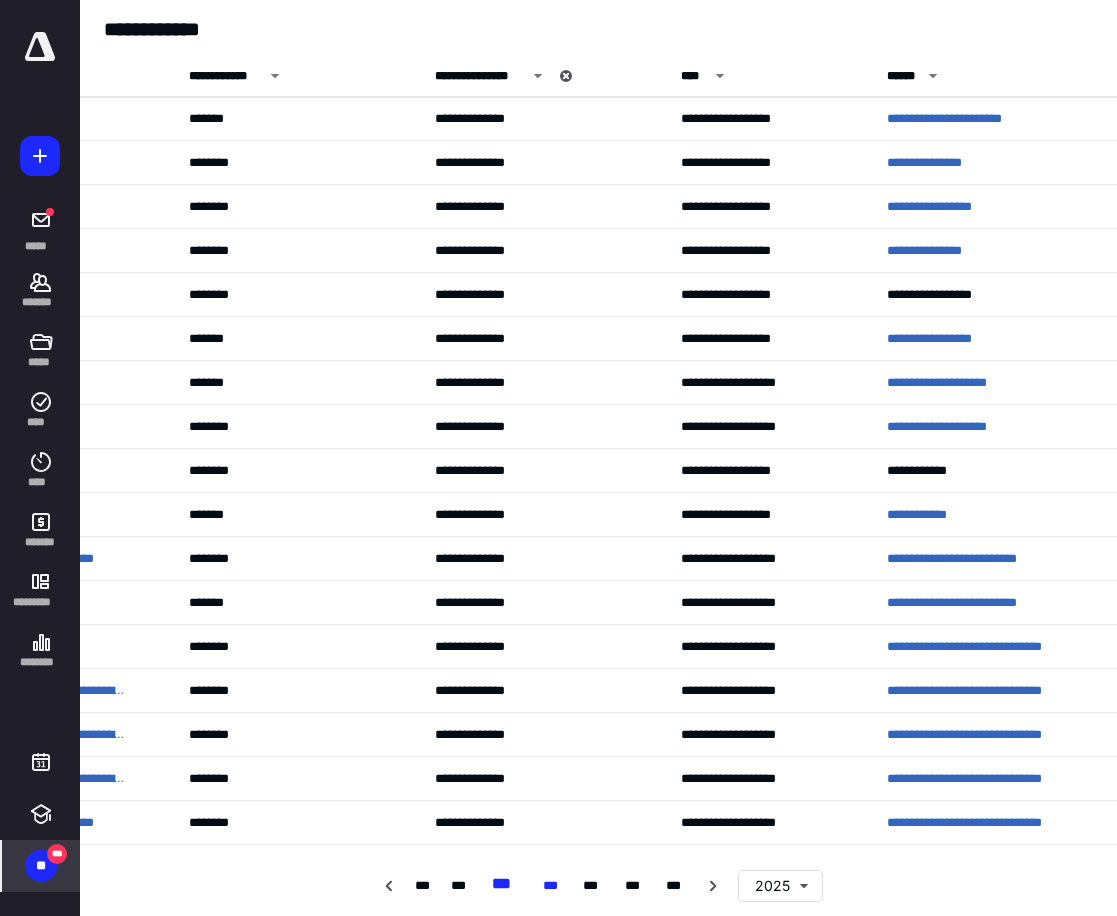 click on "***" at bounding box center (554, 886) 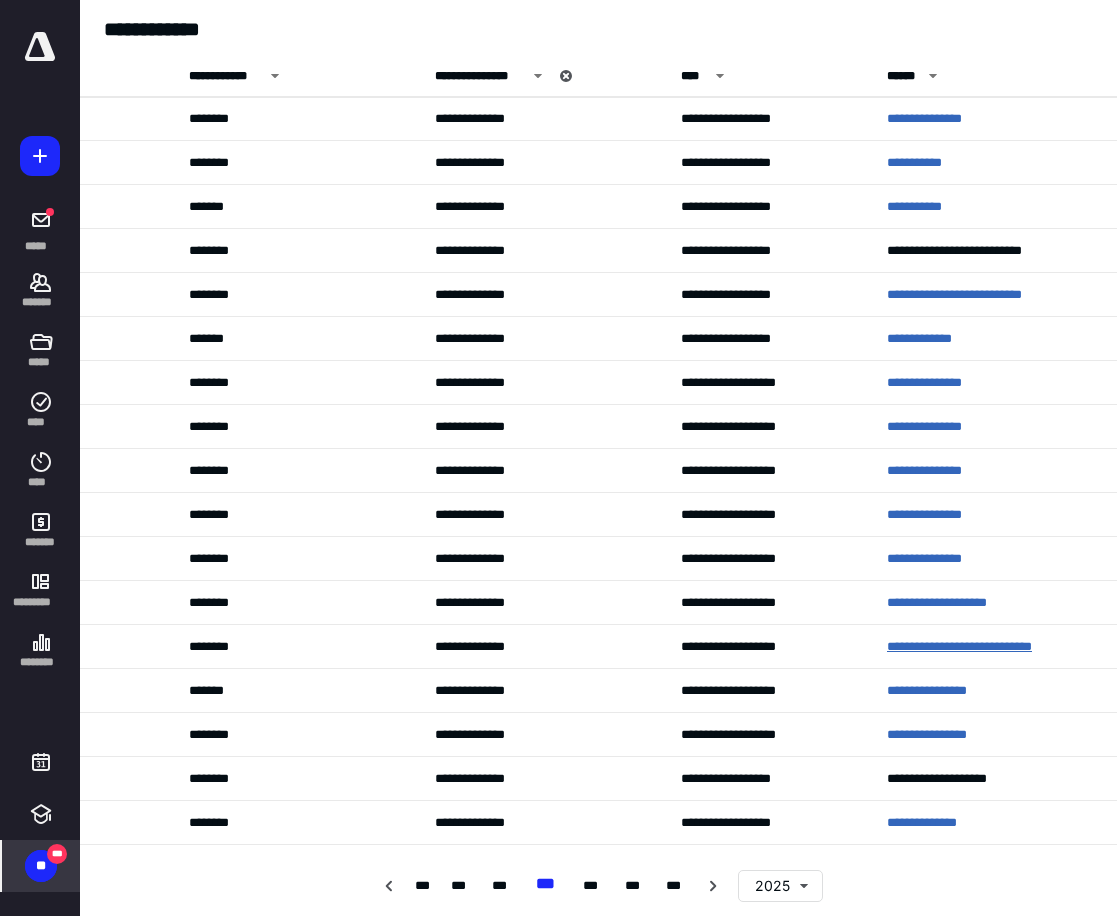 scroll, scrollTop: 5061, scrollLeft: 0, axis: vertical 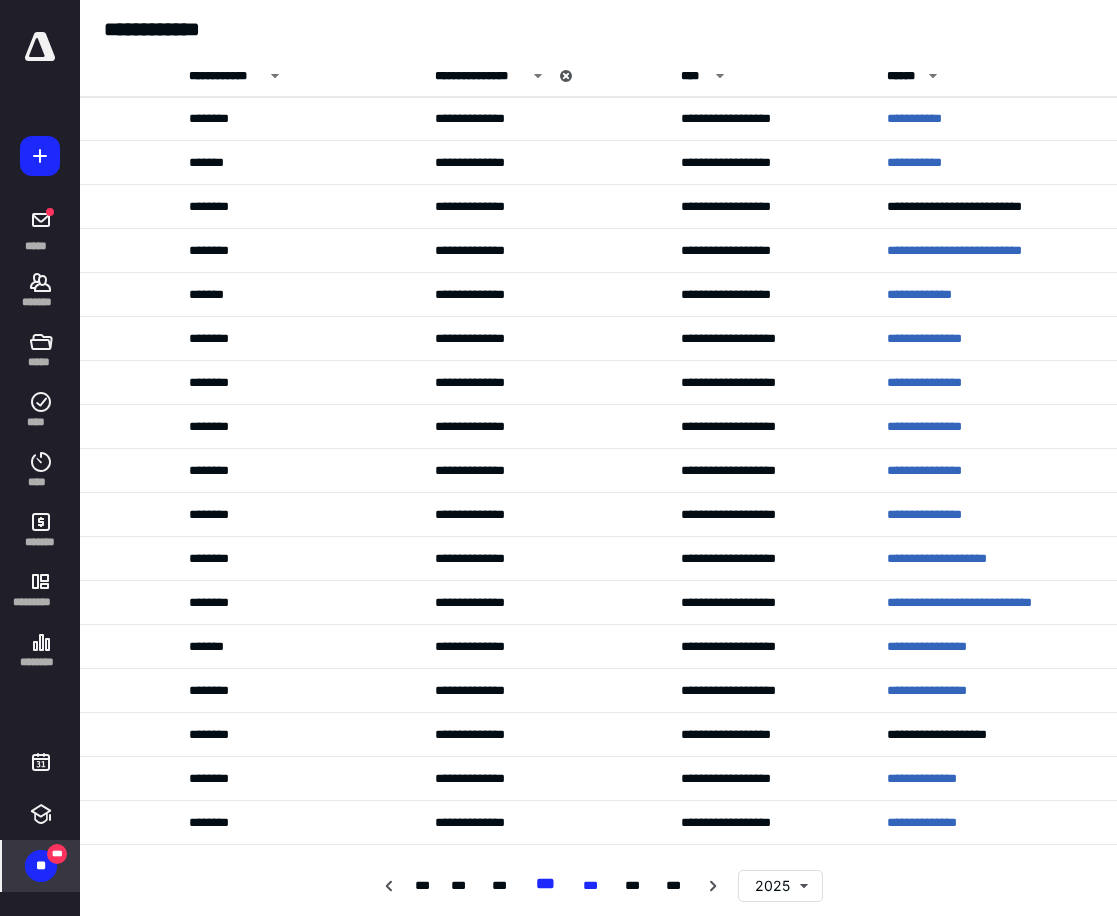 click on "***" at bounding box center (595, 886) 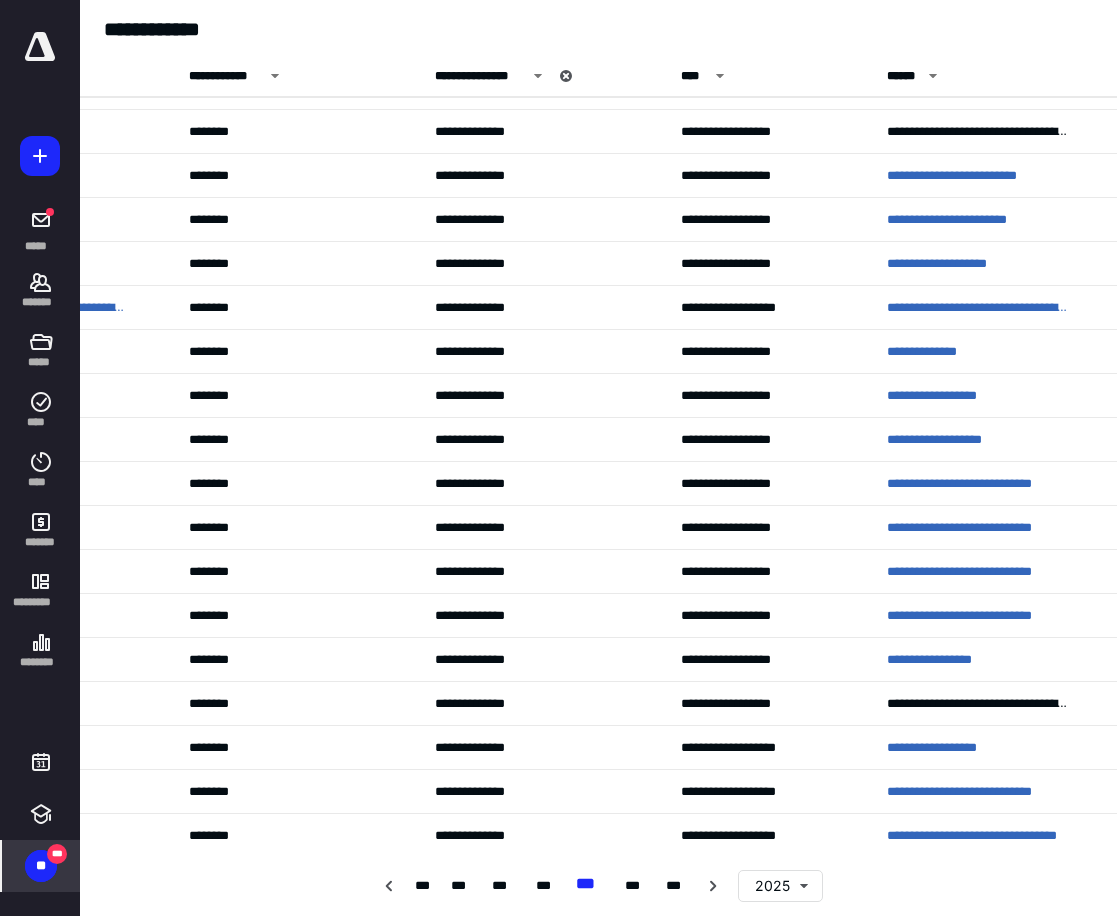 scroll, scrollTop: 14961, scrollLeft: 0, axis: vertical 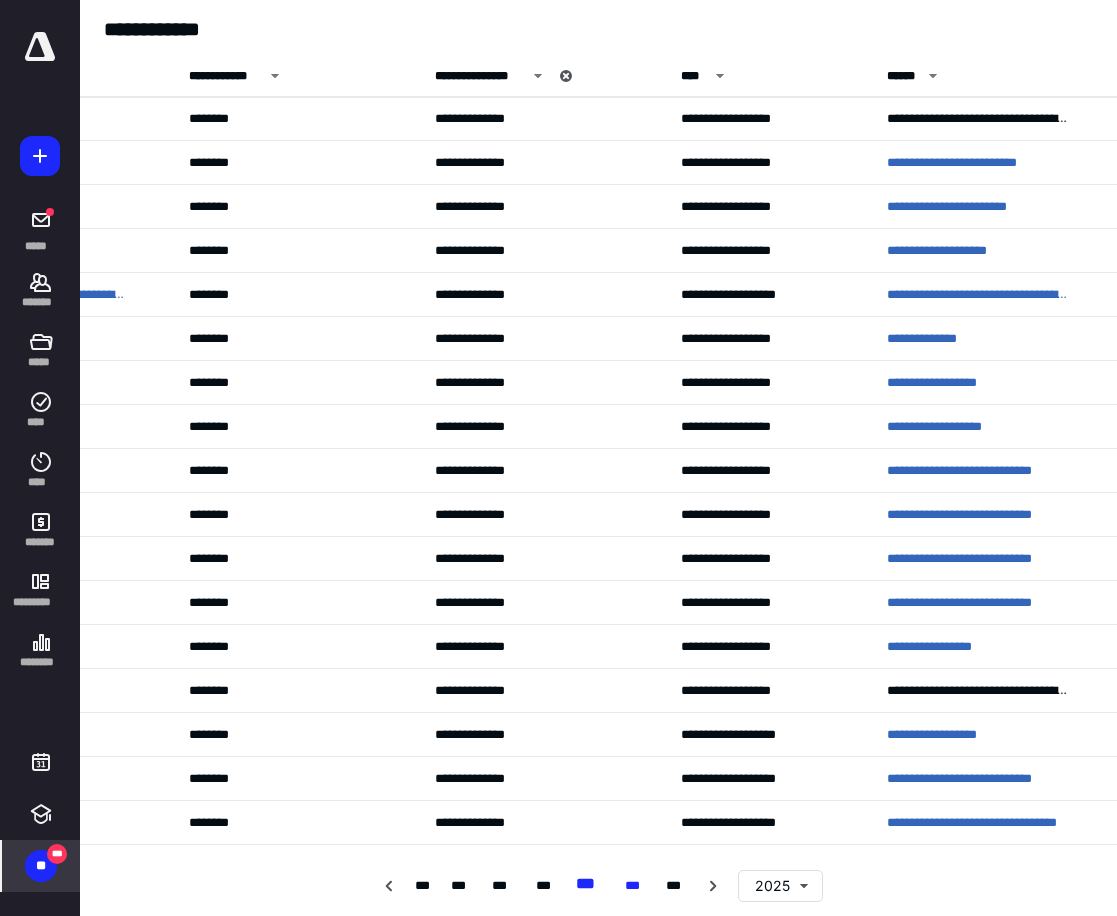 click on "***" at bounding box center [636, 886] 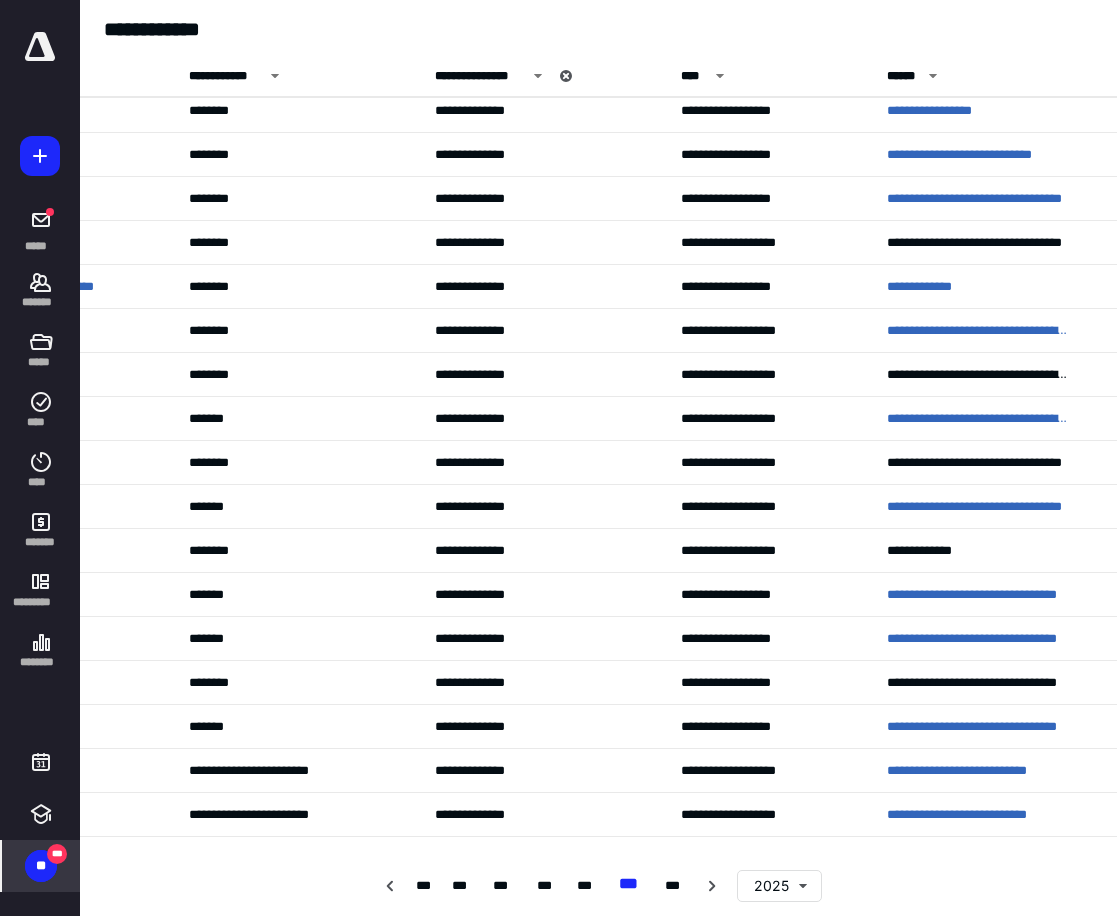 scroll, scrollTop: 1101, scrollLeft: 0, axis: vertical 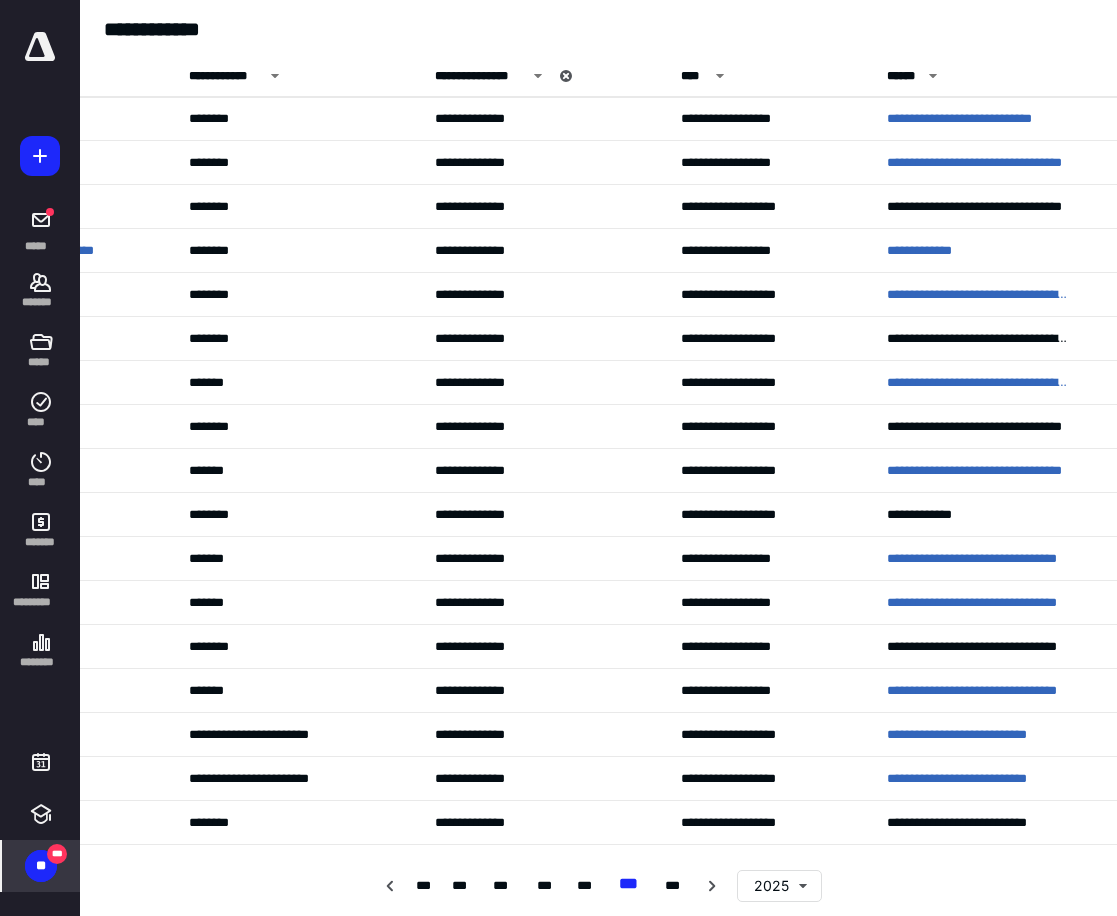 click on "*** *** *** *** *** *** ***" at bounding box center (552, 886) 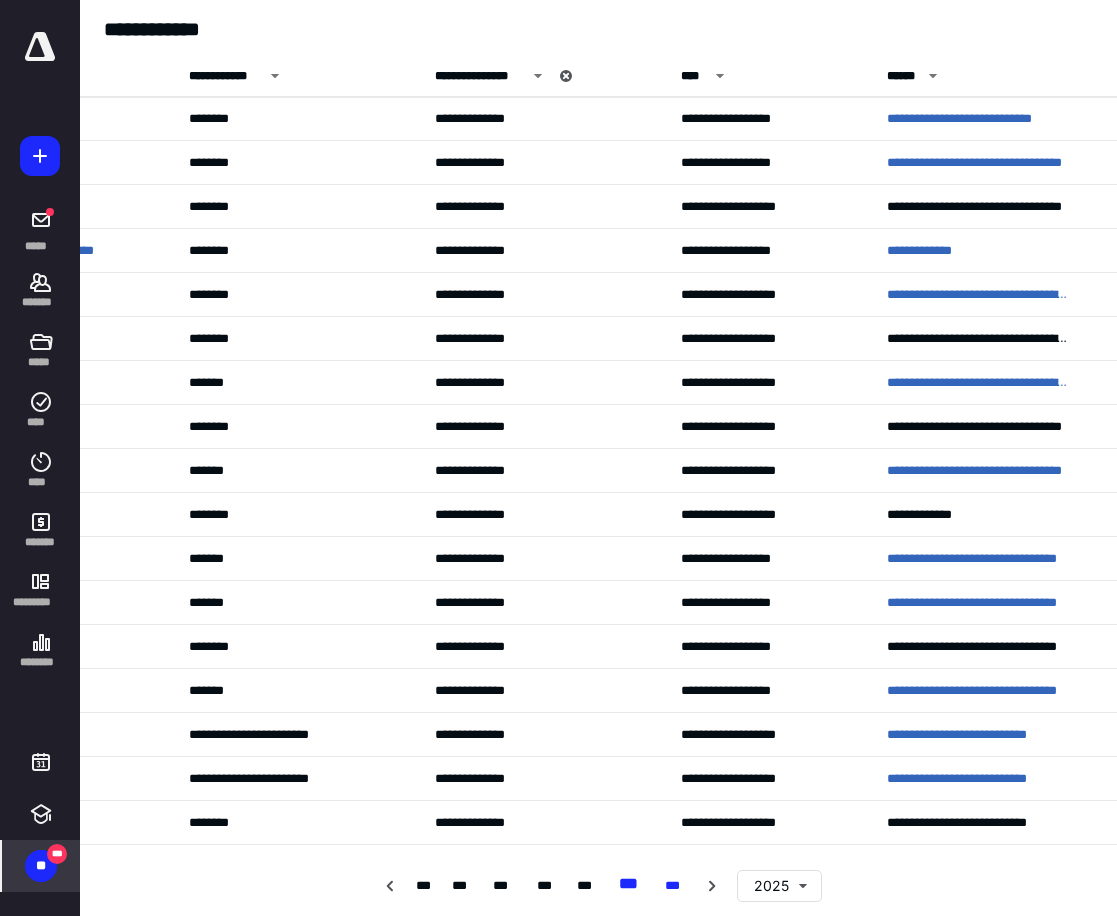 click on "***" at bounding box center (676, 886) 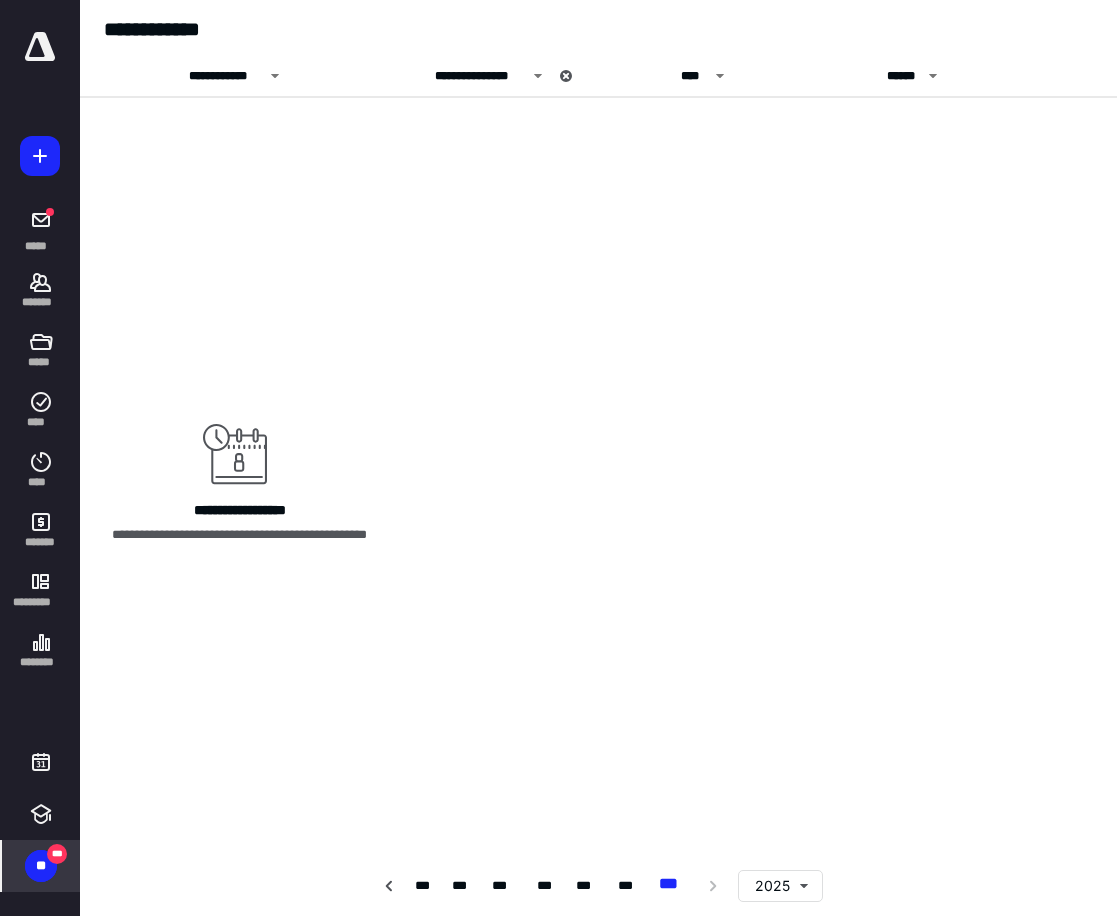 click on "*** *** *** *** *** *** *** 2025" at bounding box center [598, 886] 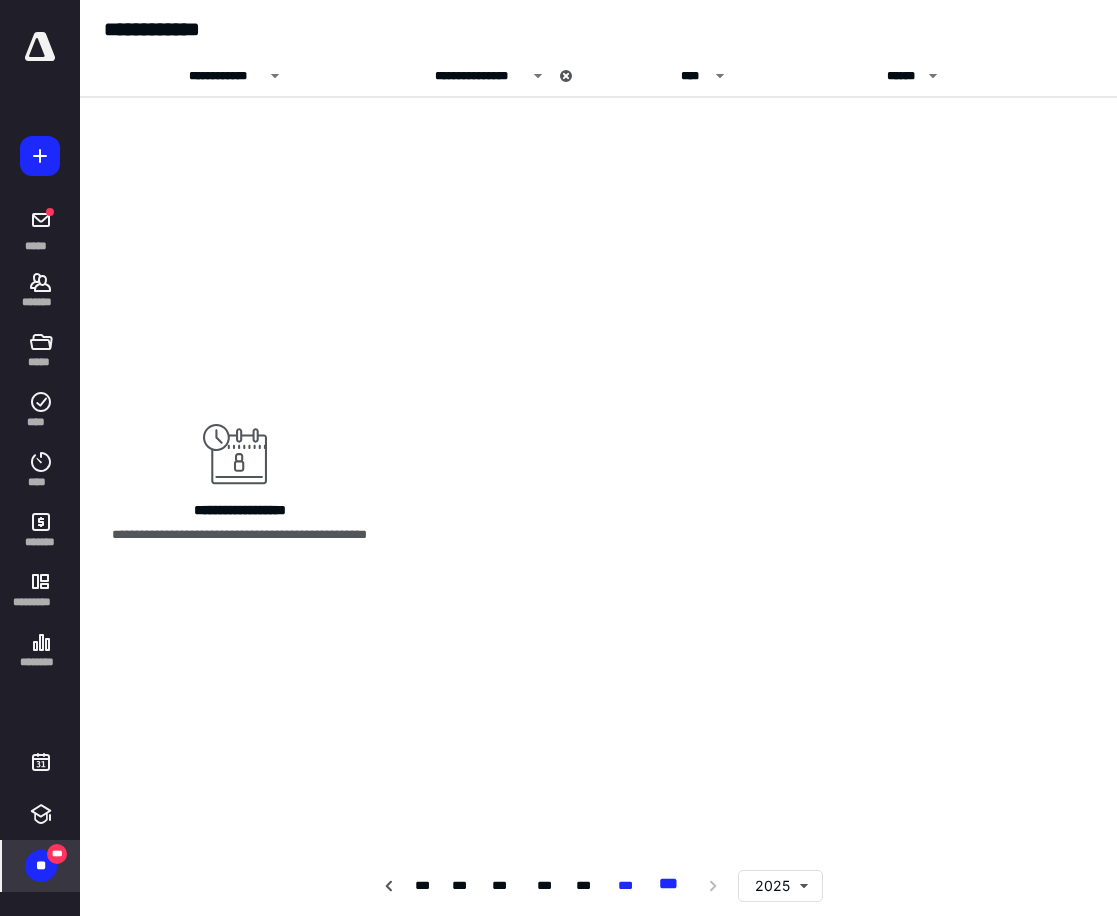 click on "***" at bounding box center [629, 886] 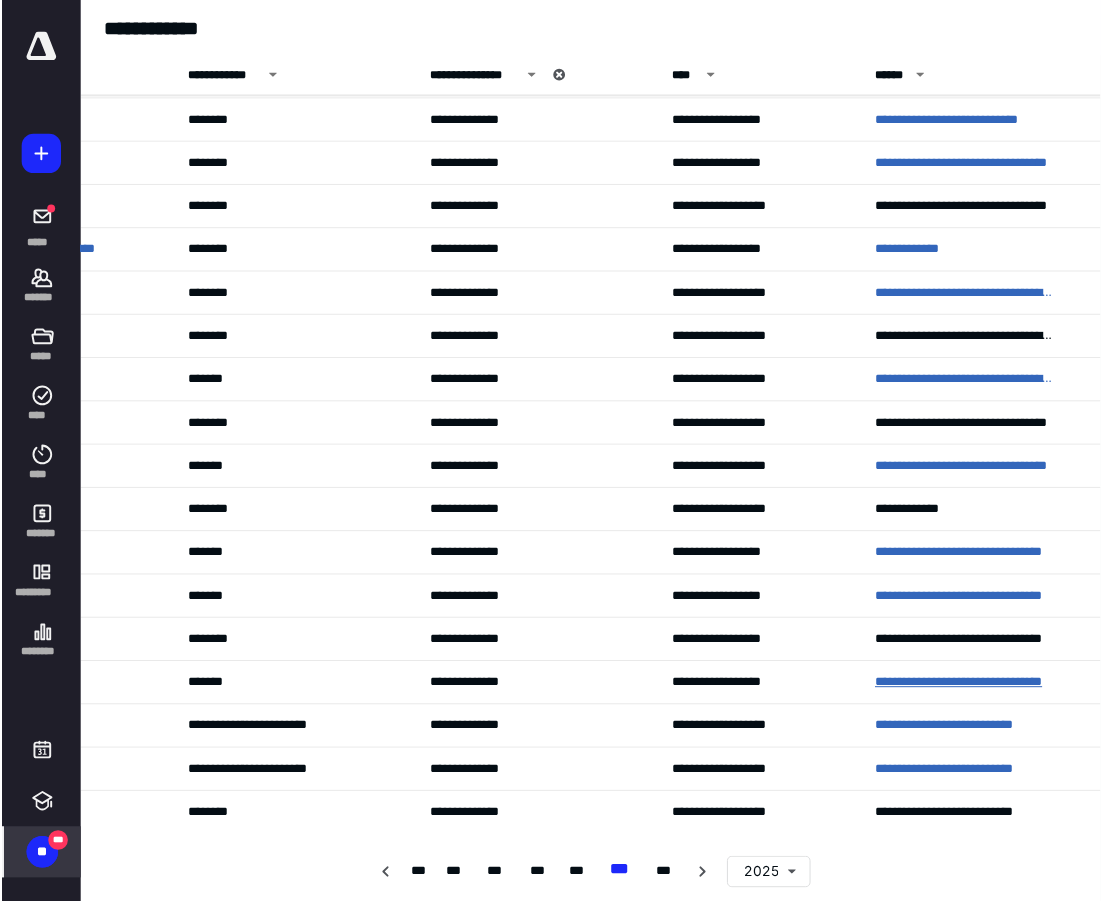 scroll, scrollTop: 1101, scrollLeft: 0, axis: vertical 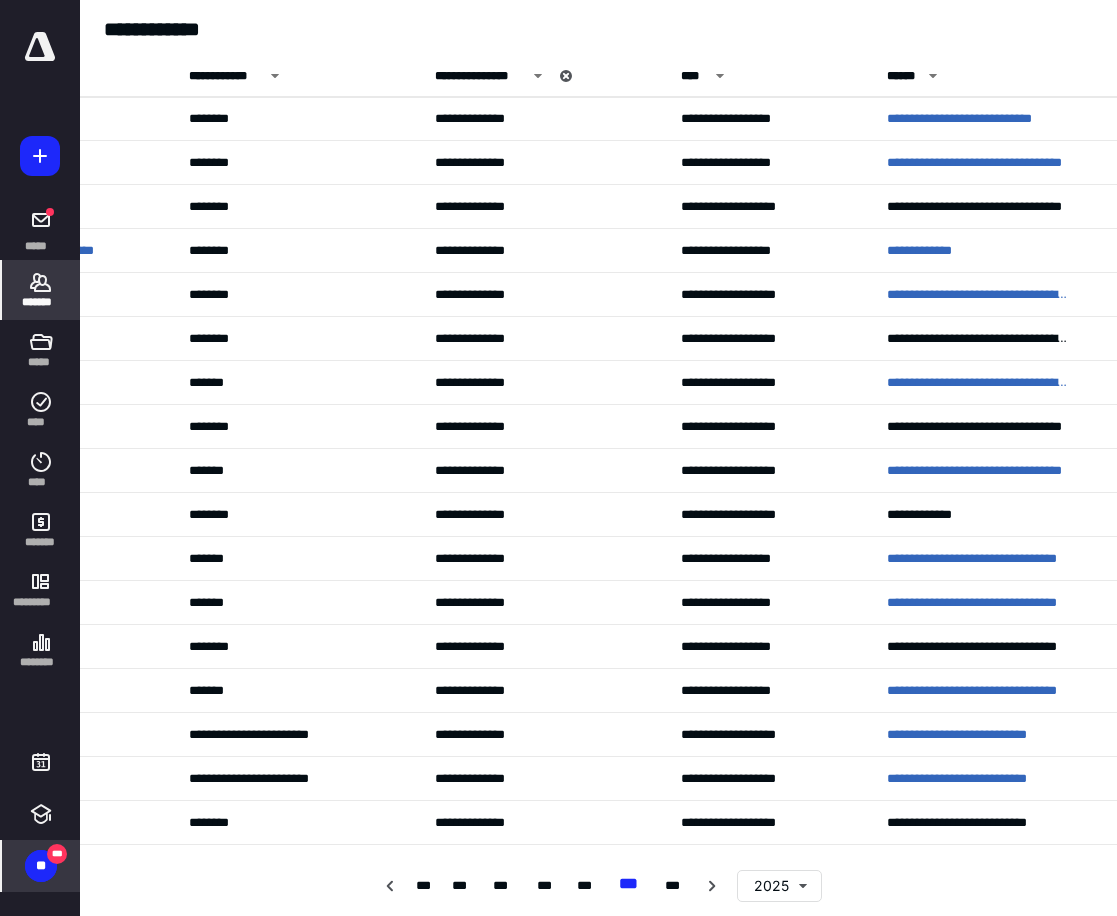 click 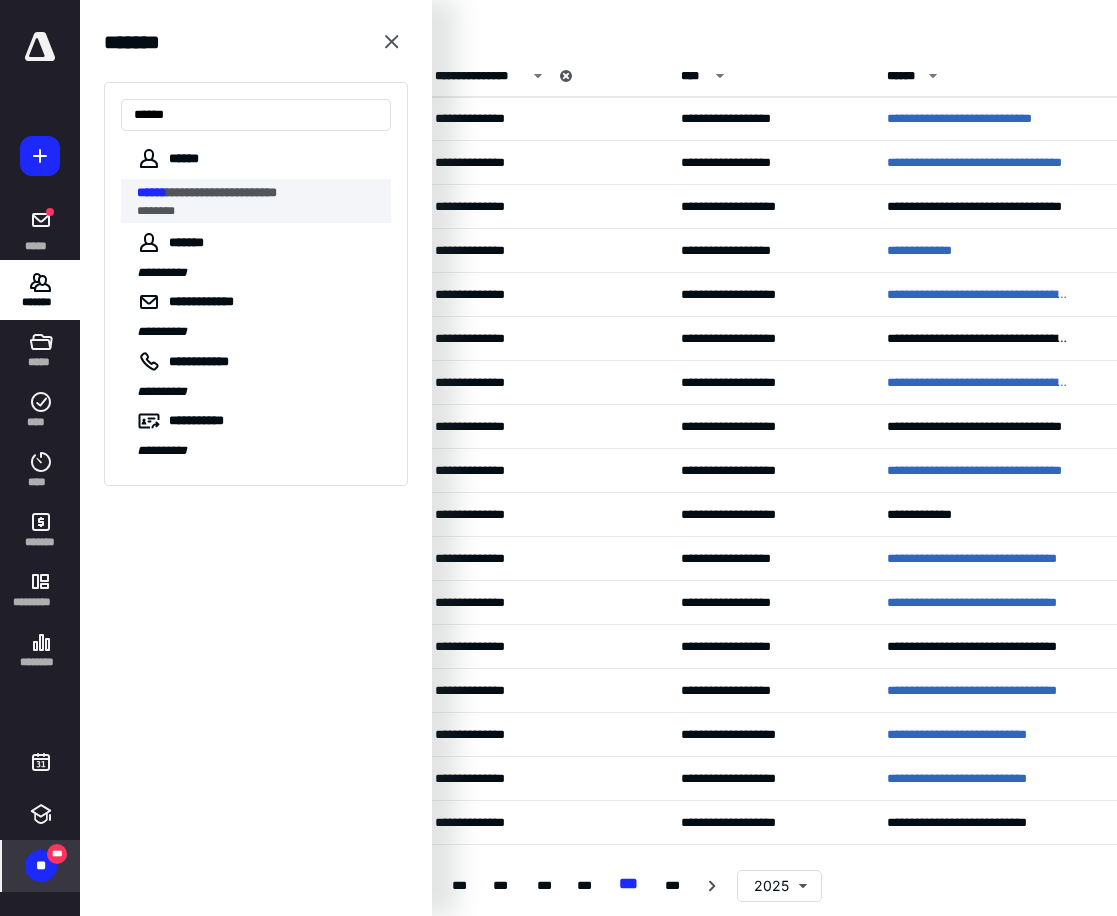type on "******" 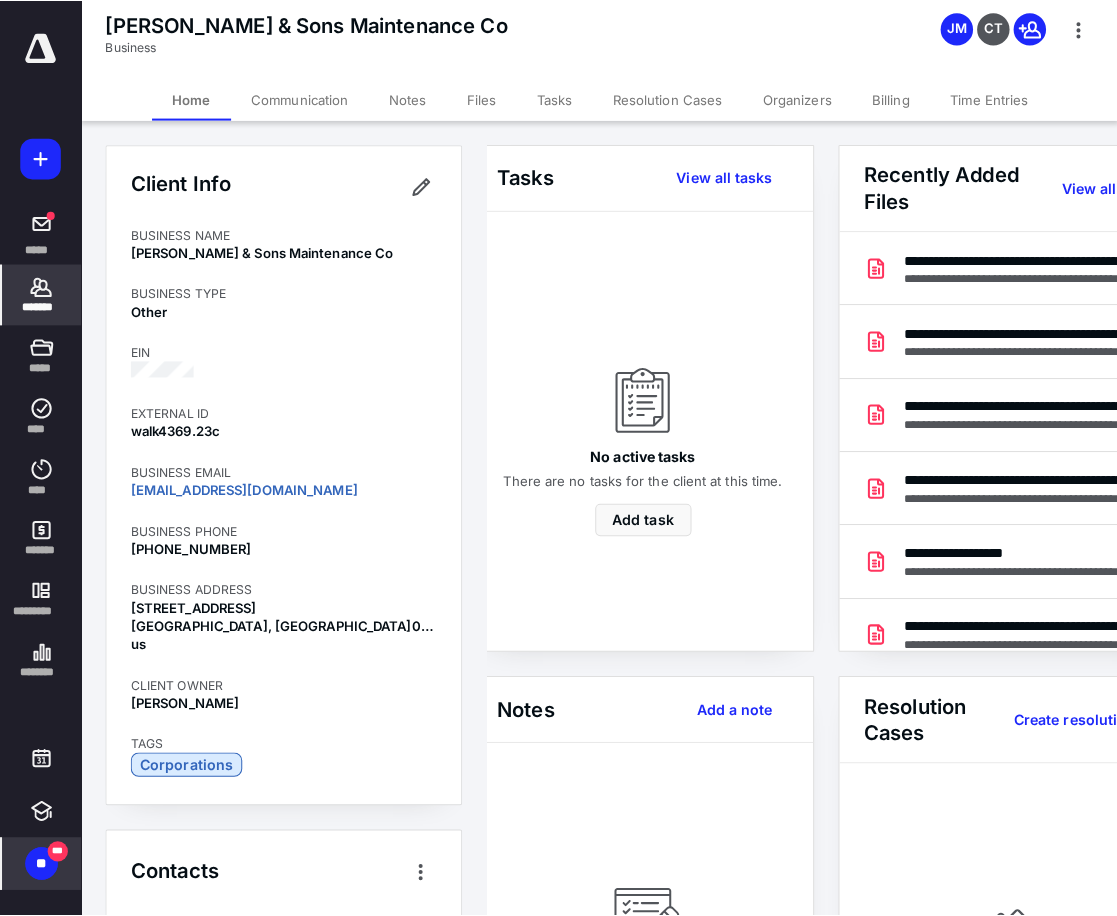 scroll, scrollTop: 0, scrollLeft: 0, axis: both 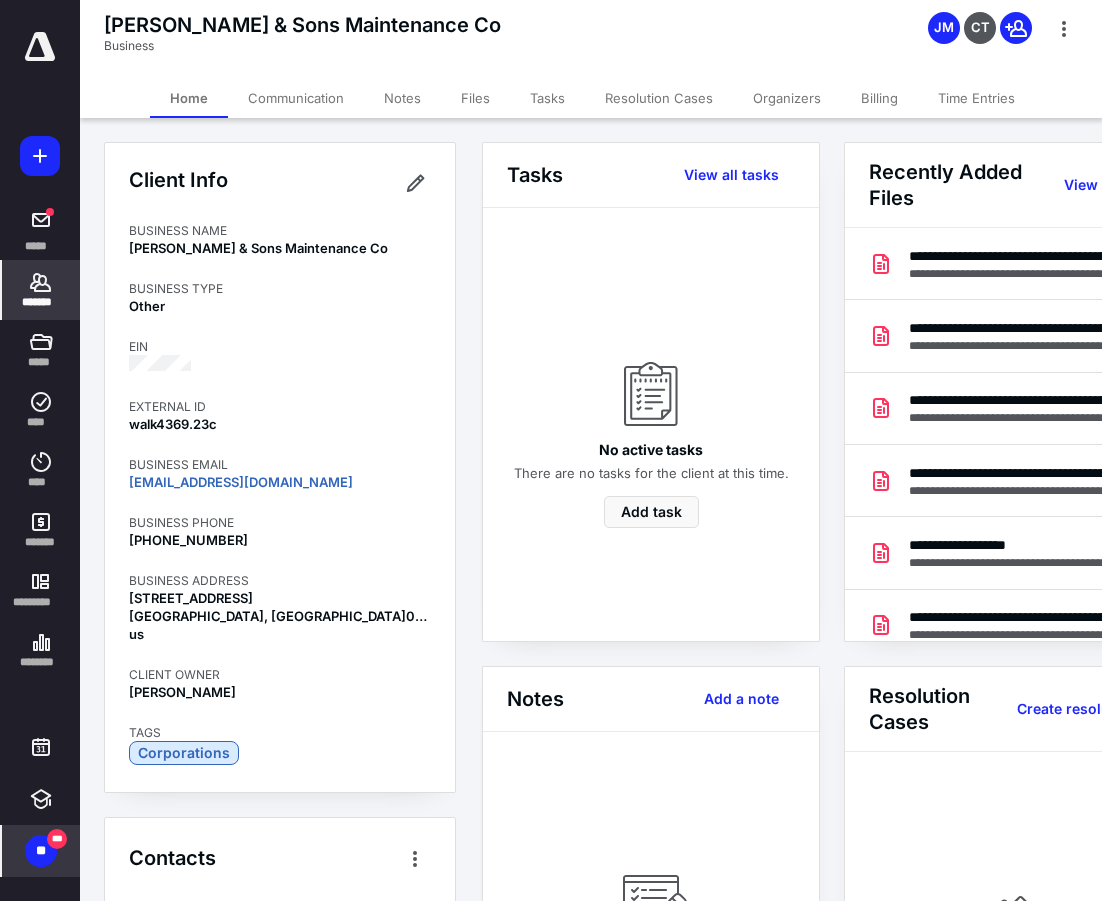 click on "*******" at bounding box center [41, 302] 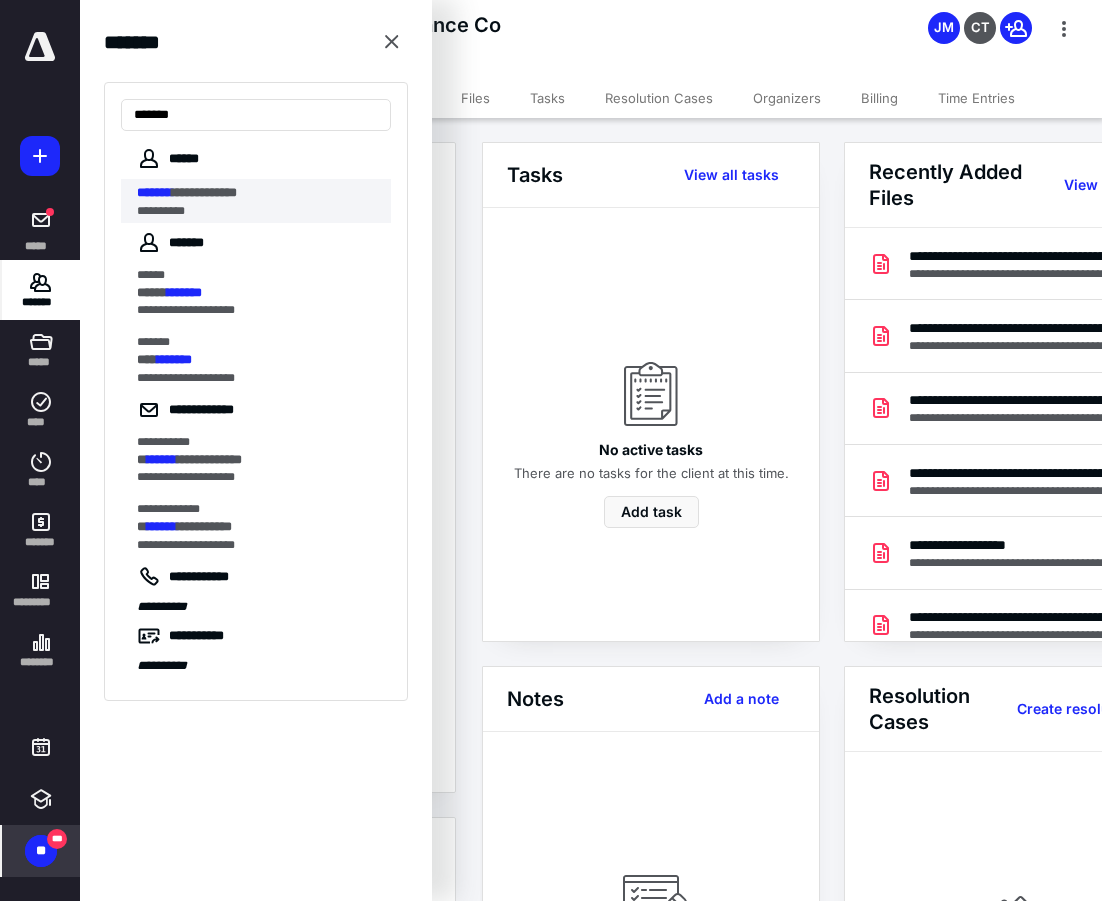 type on "*******" 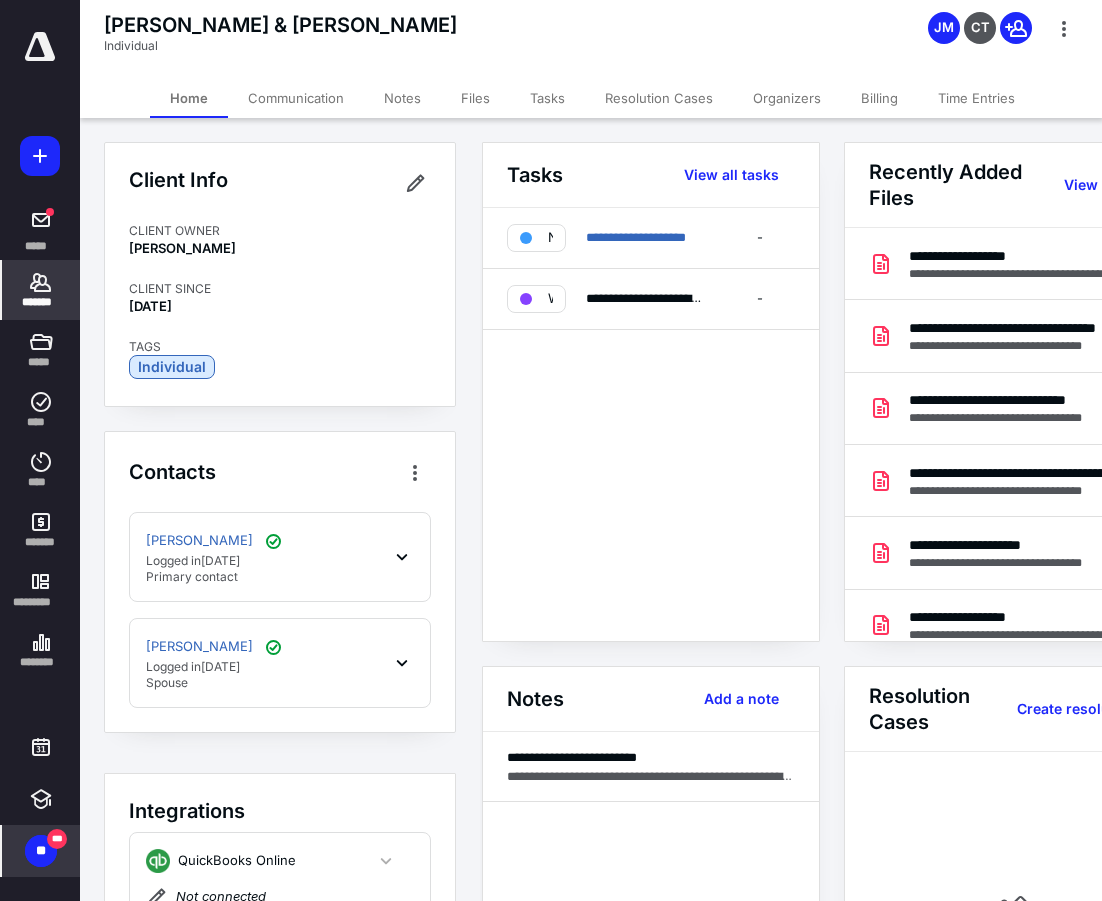click on "Files" at bounding box center [475, 98] 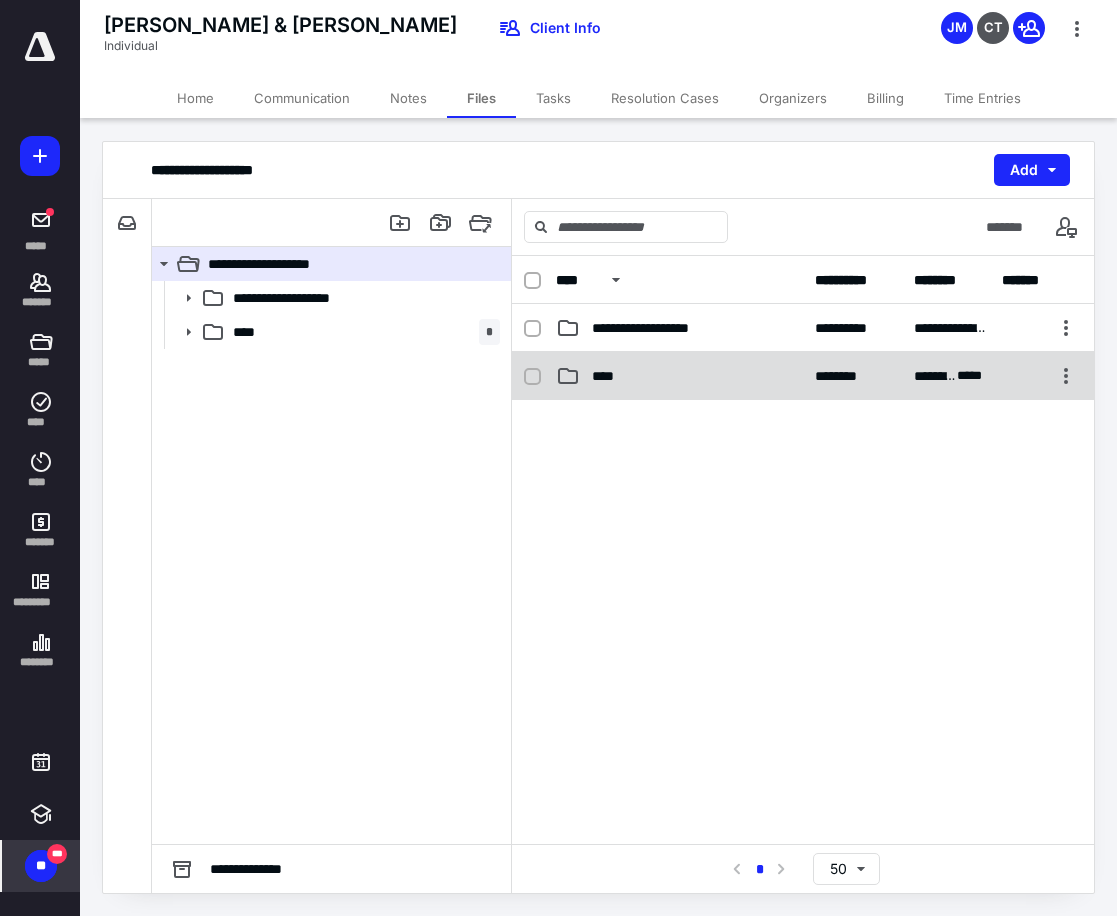 click on "****" at bounding box center [679, 376] 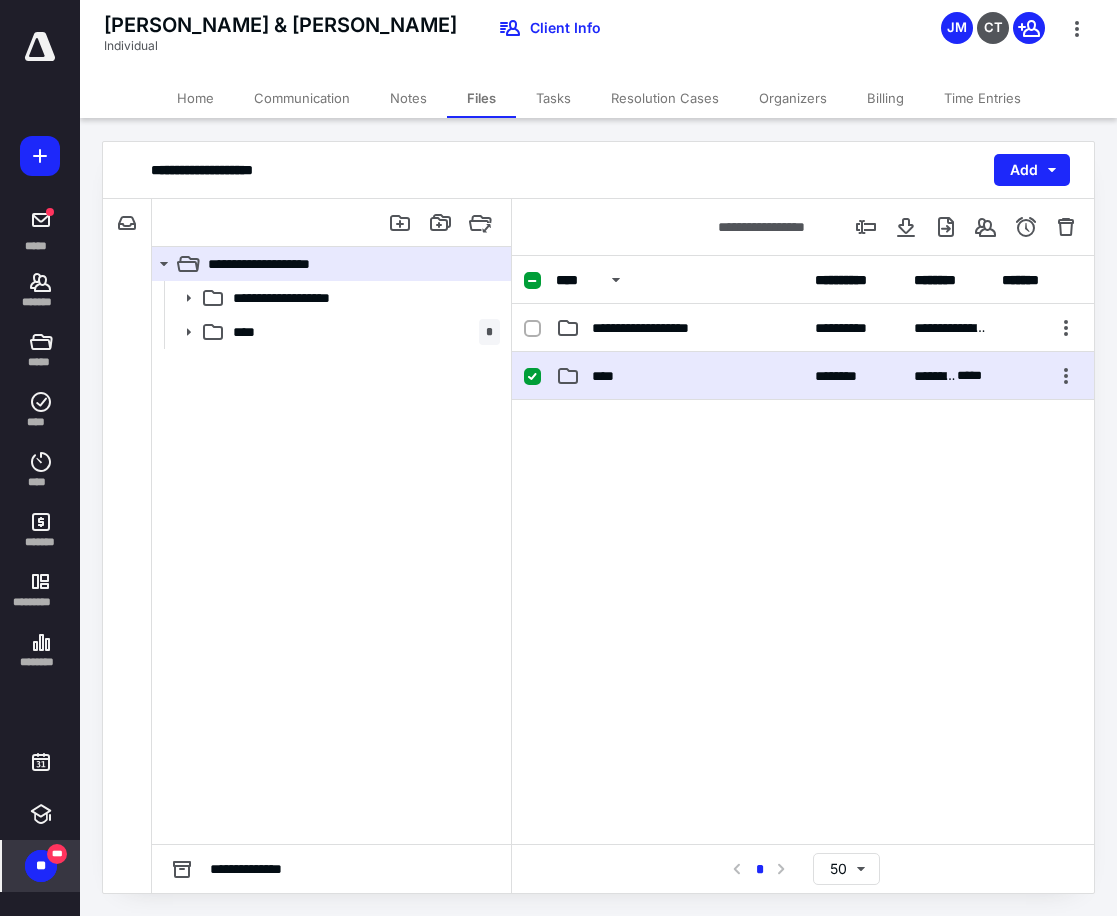 click on "****" at bounding box center (679, 376) 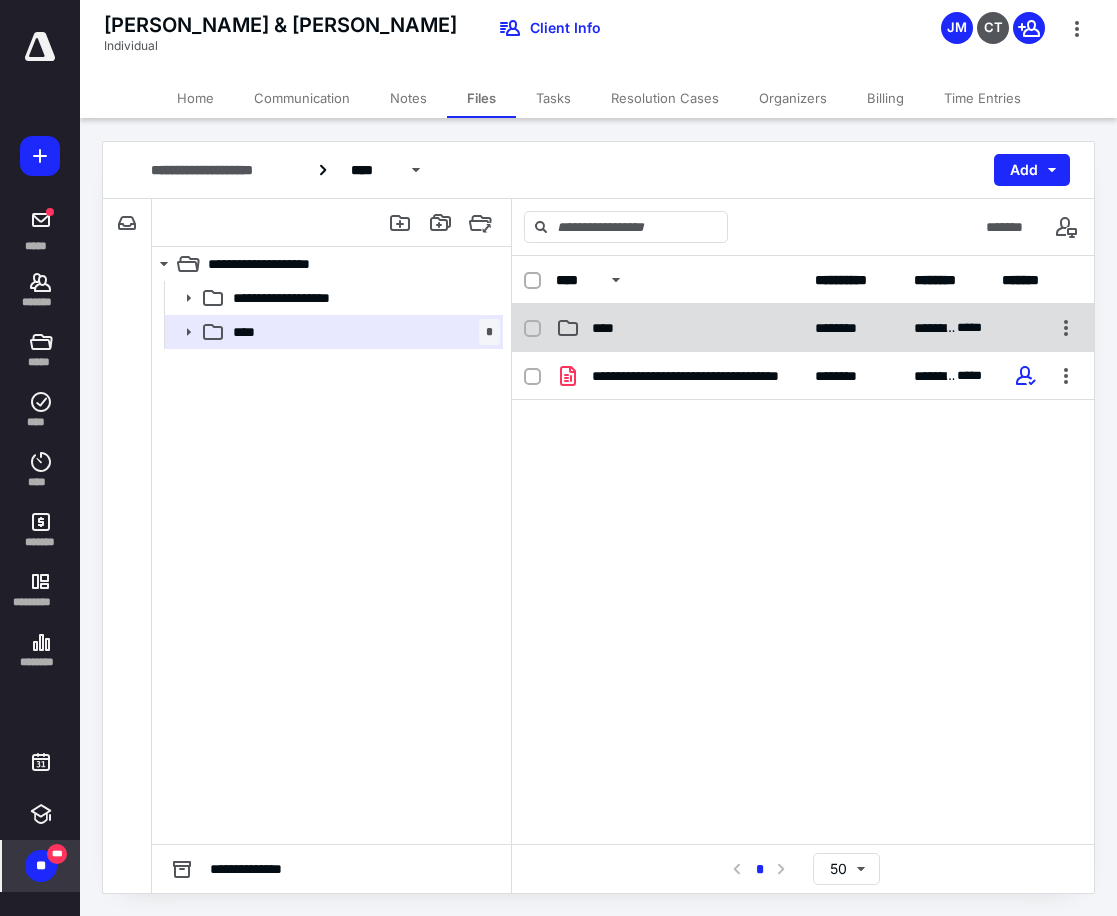 click on "****" at bounding box center [679, 328] 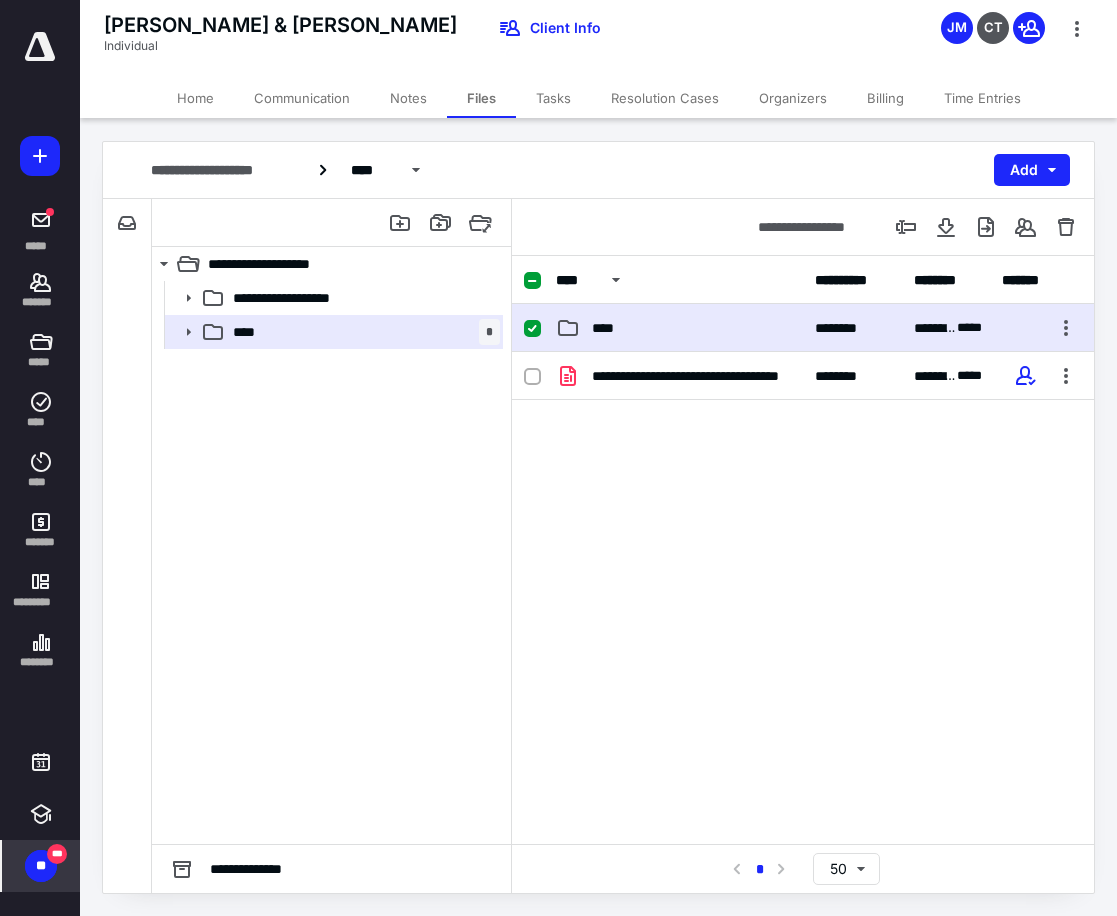 click on "****" at bounding box center (679, 328) 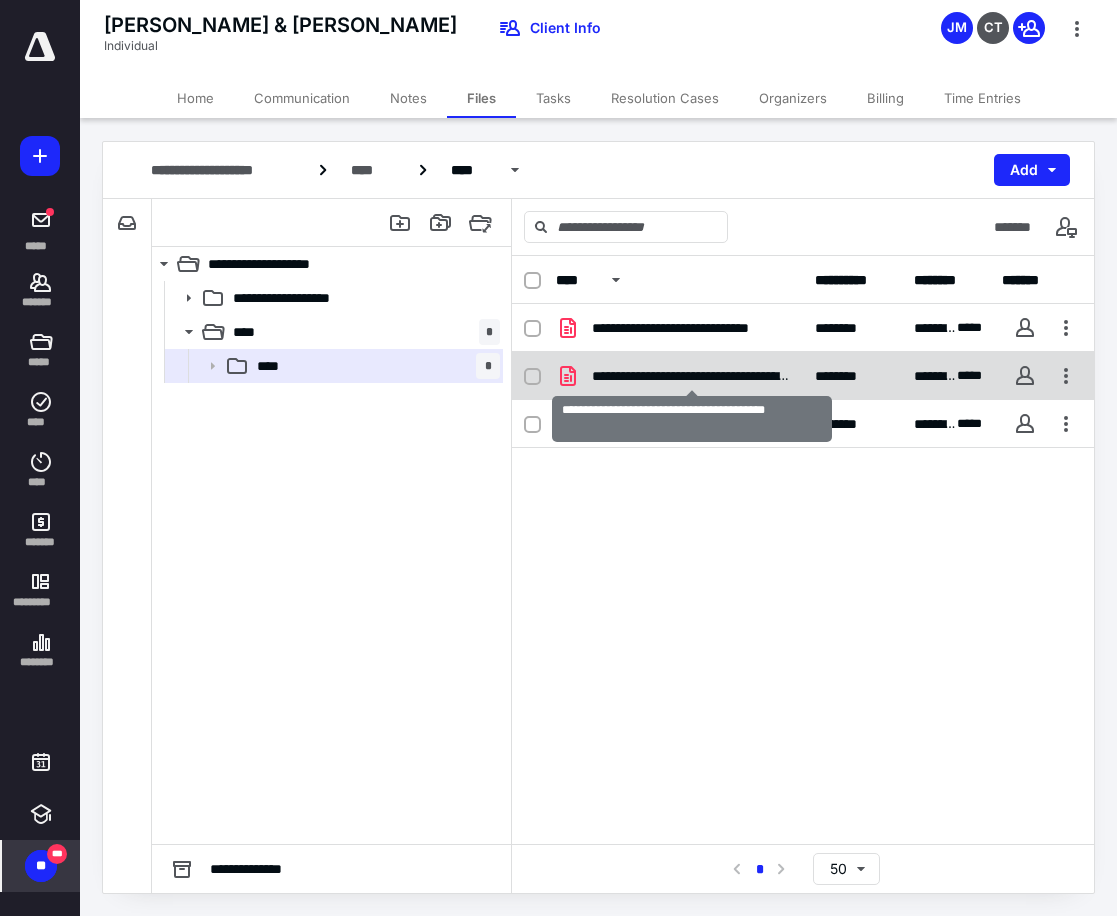 click on "**********" at bounding box center (691, 376) 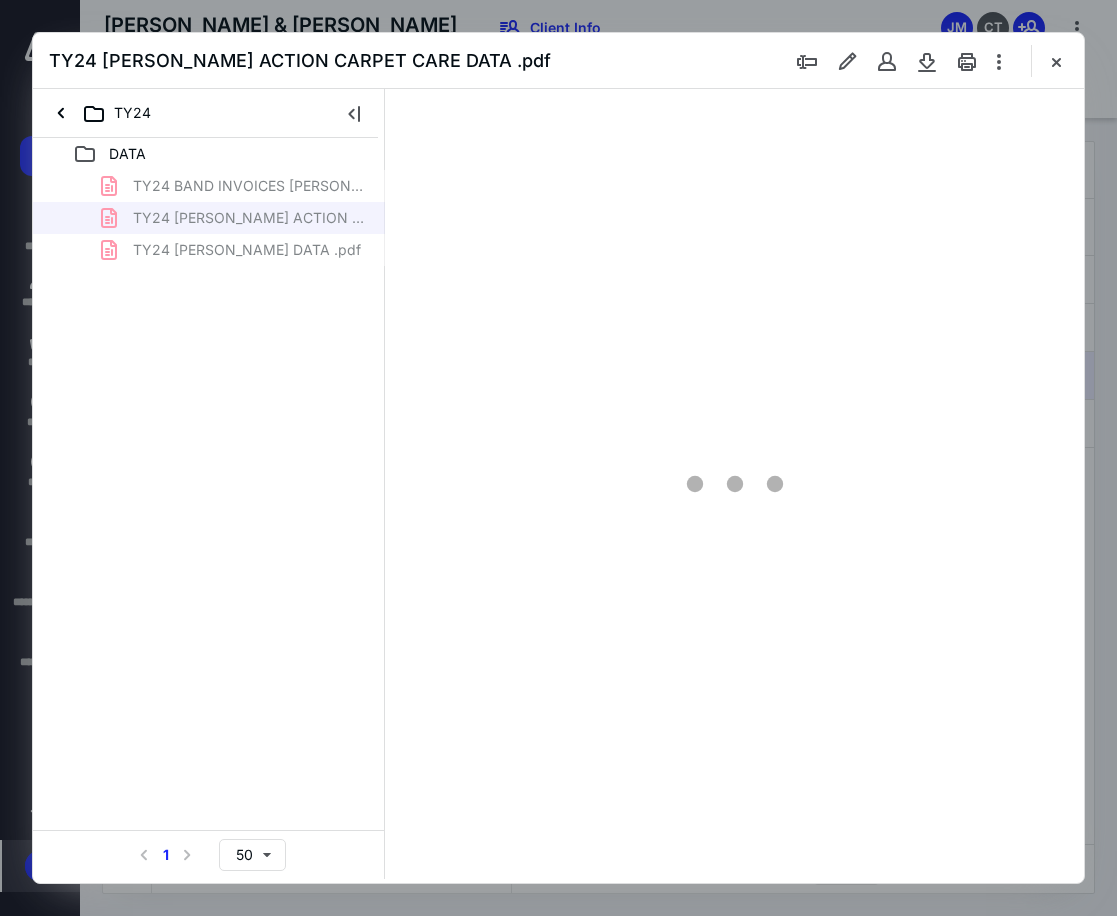 scroll, scrollTop: 0, scrollLeft: 0, axis: both 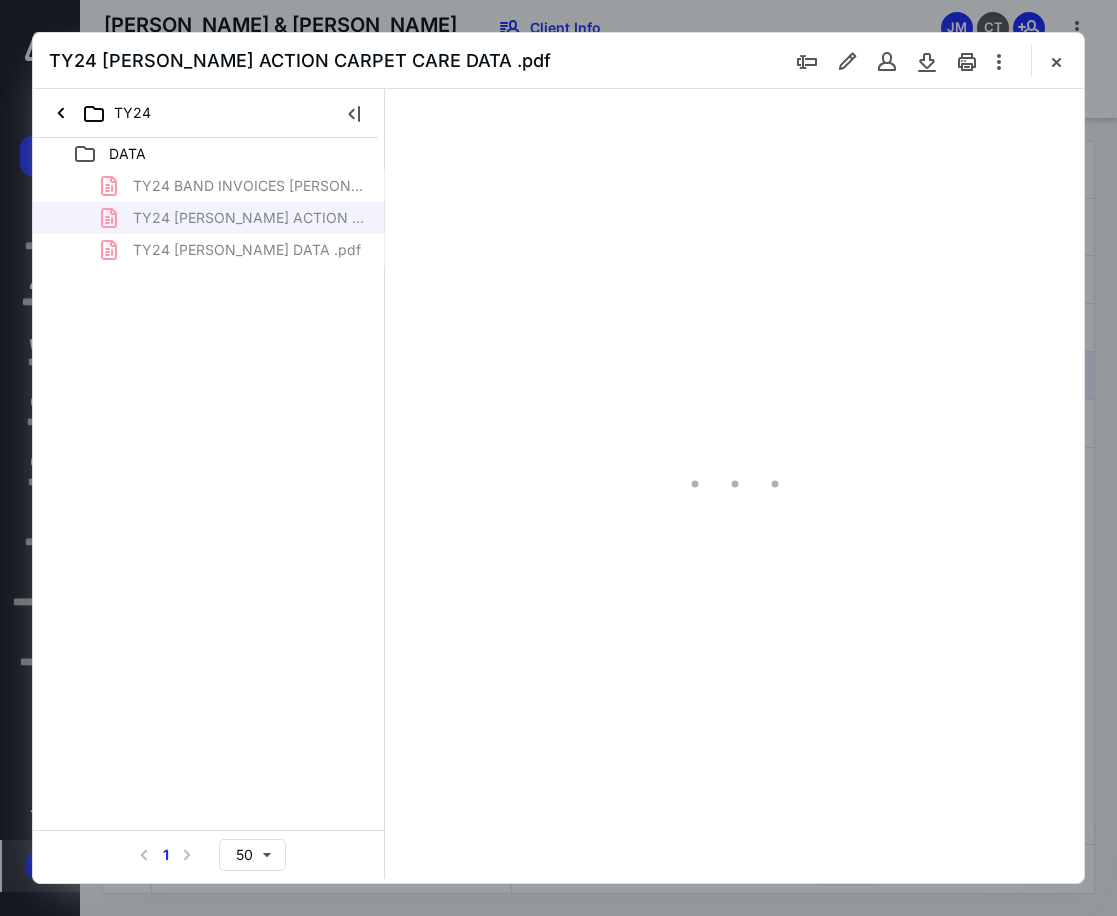 type on "112" 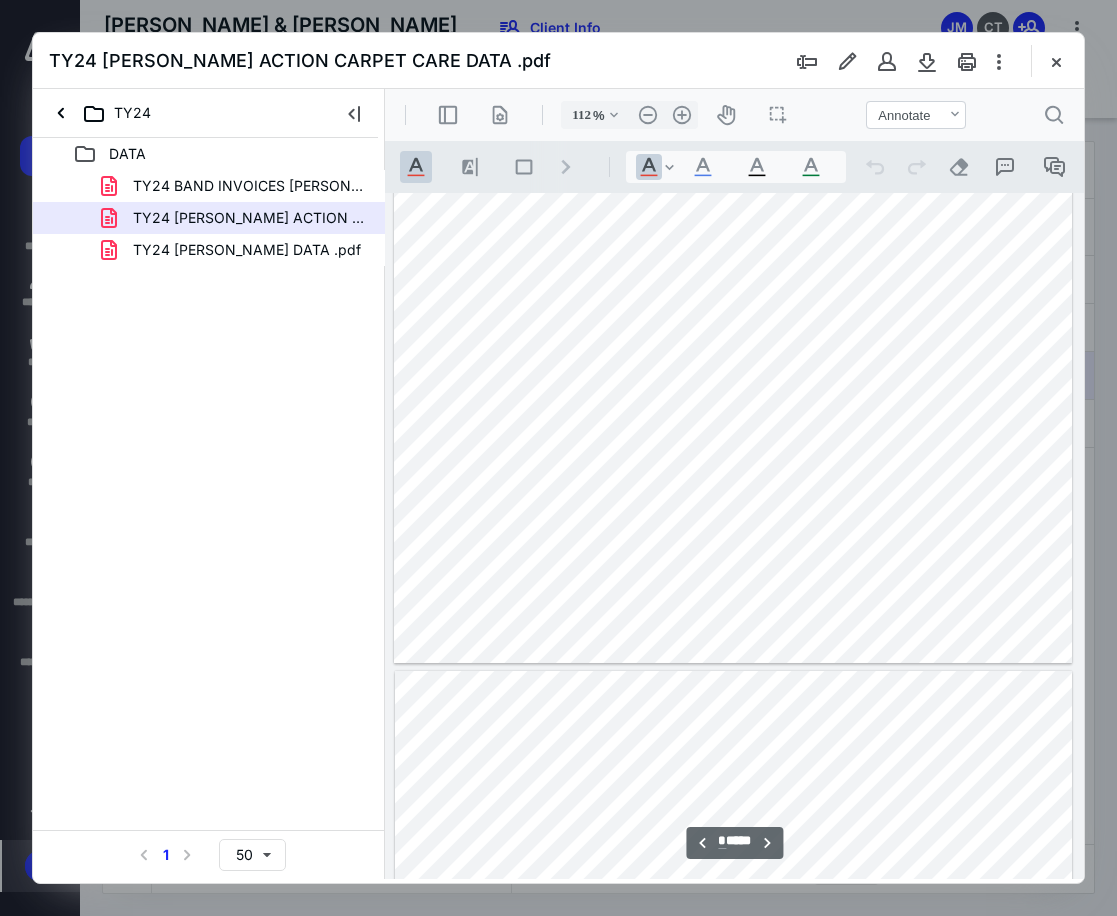 scroll, scrollTop: 700, scrollLeft: 0, axis: vertical 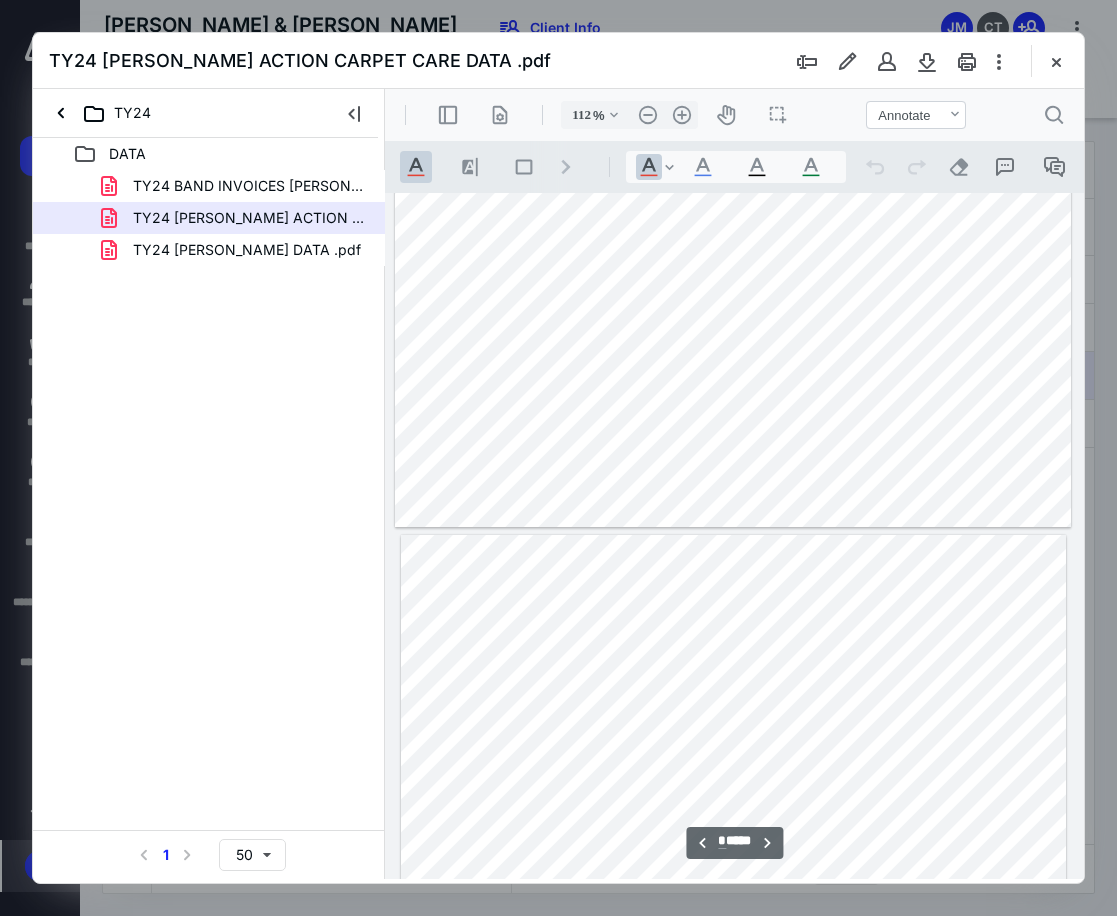 type on "*" 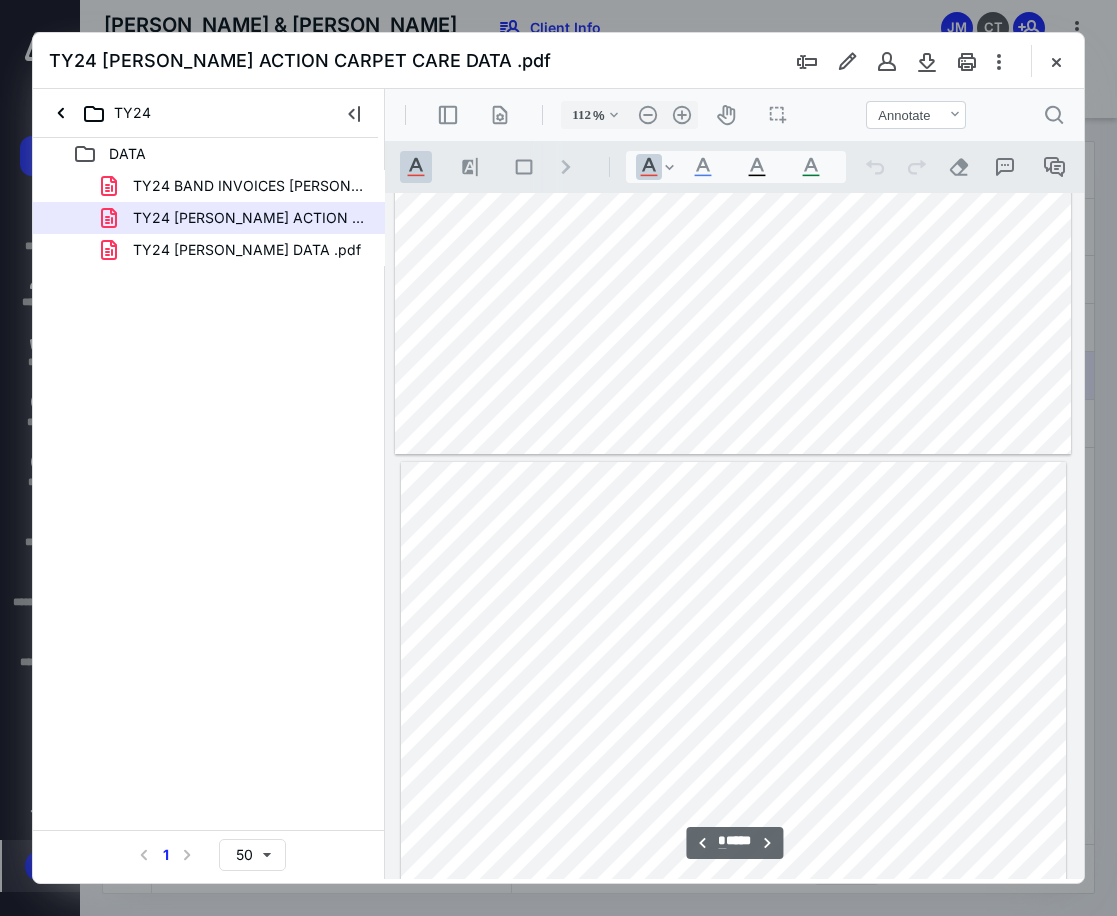 drag, startPoint x: 1080, startPoint y: 253, endPoint x: 1485, endPoint y: 478, distance: 463.30334 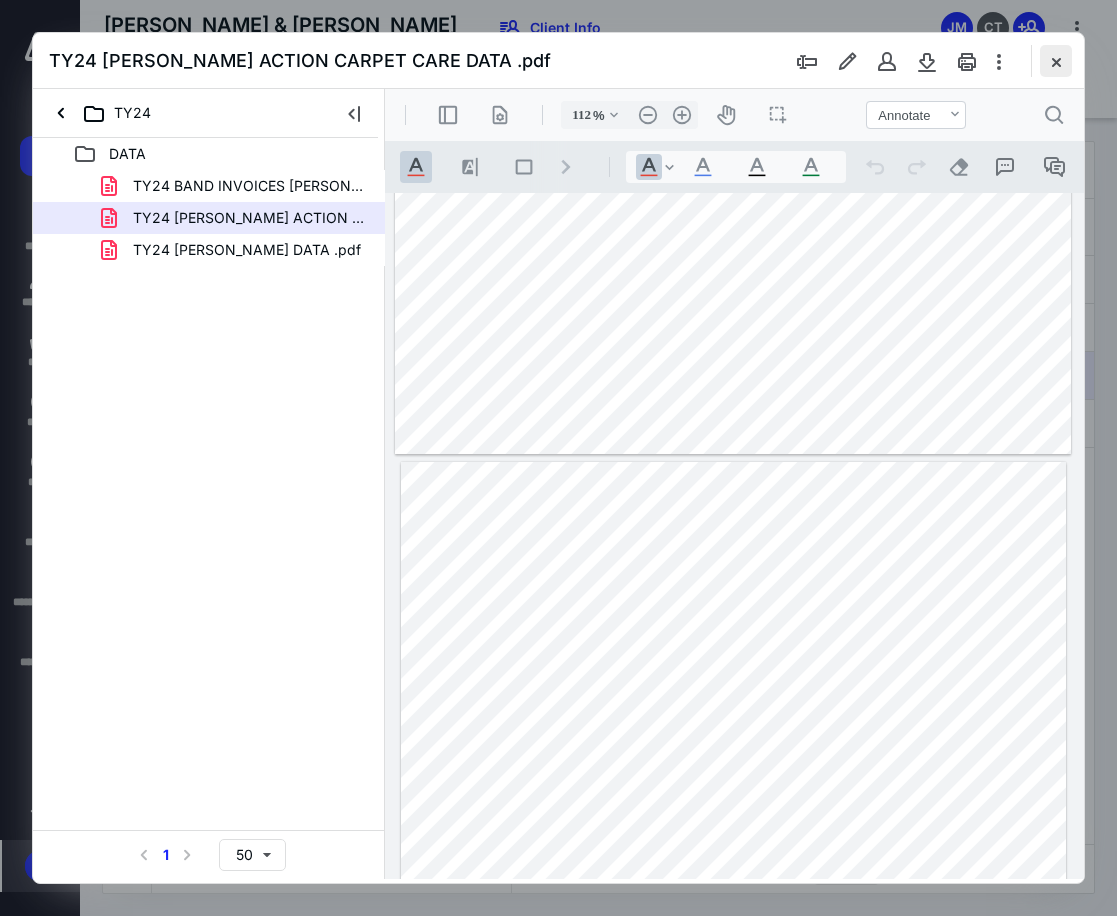 click at bounding box center (1056, 61) 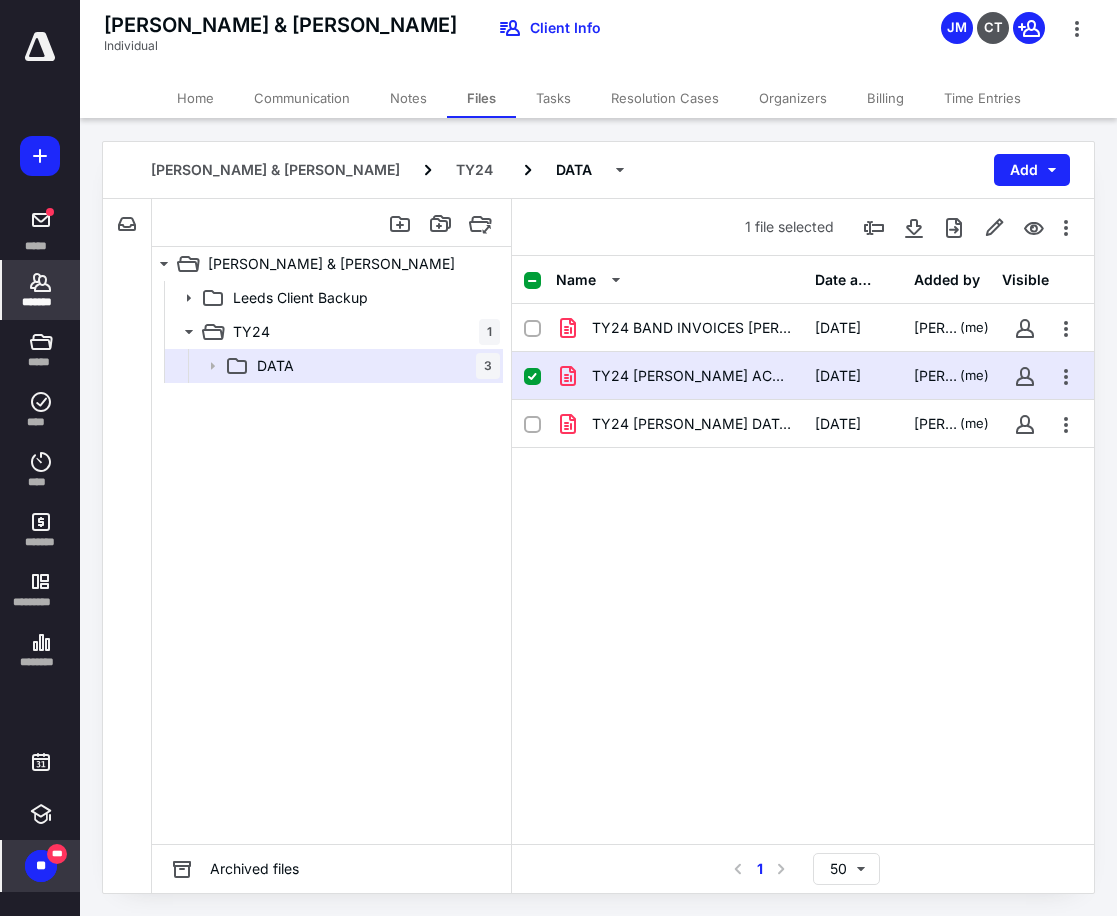 click on "*******" at bounding box center (41, 290) 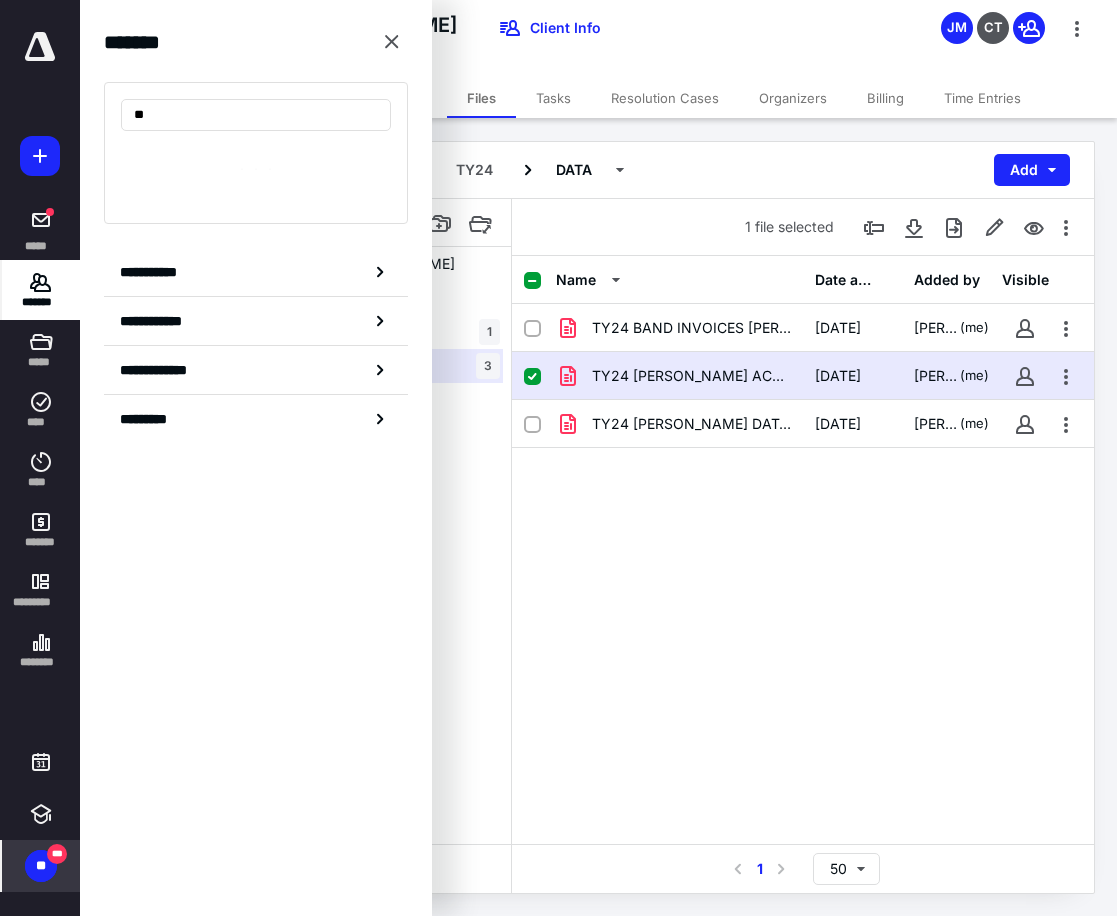 type on "*" 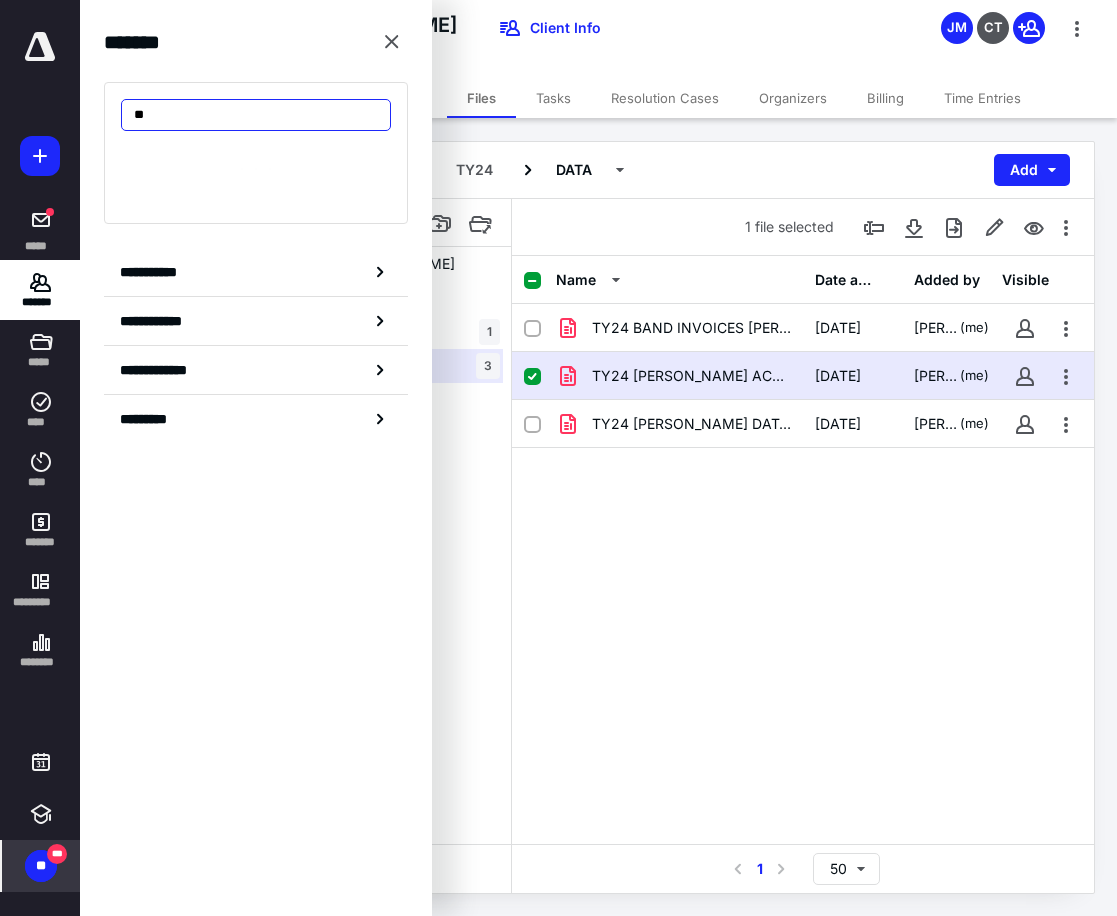 type on "*" 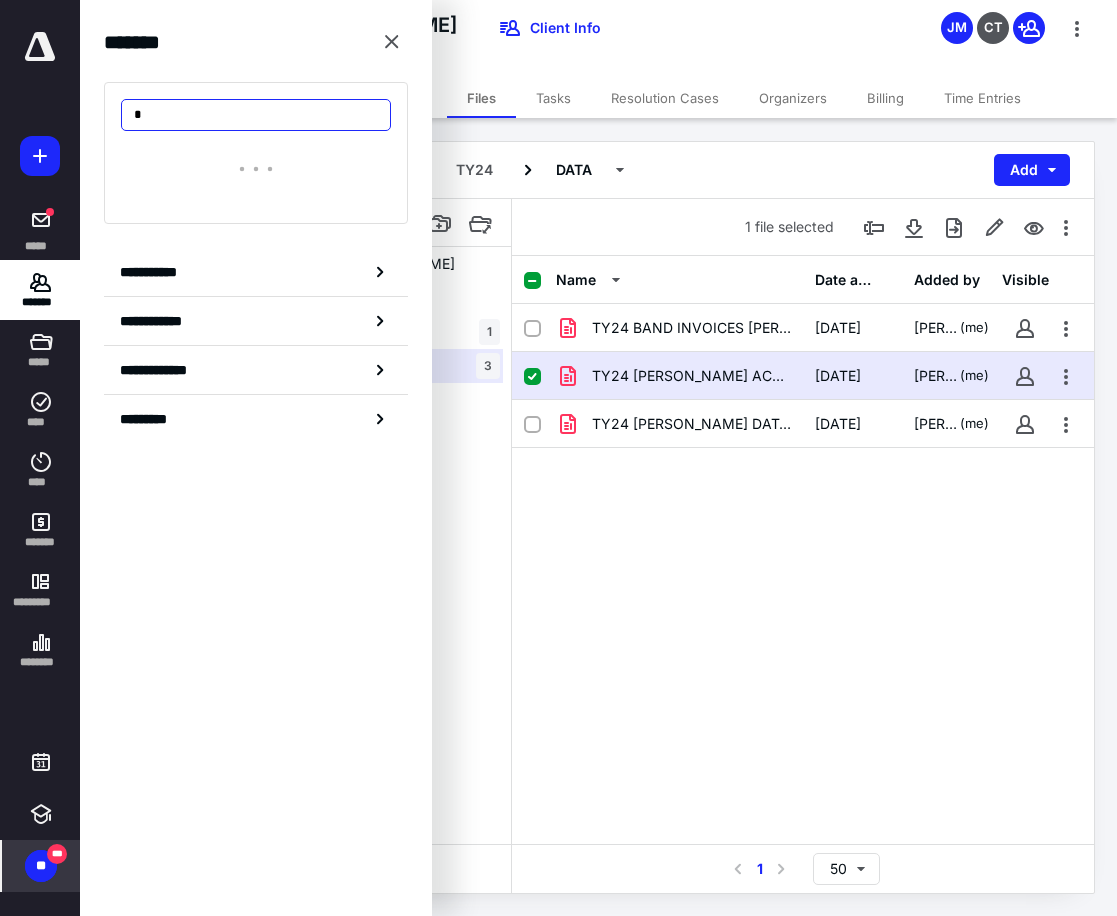 type 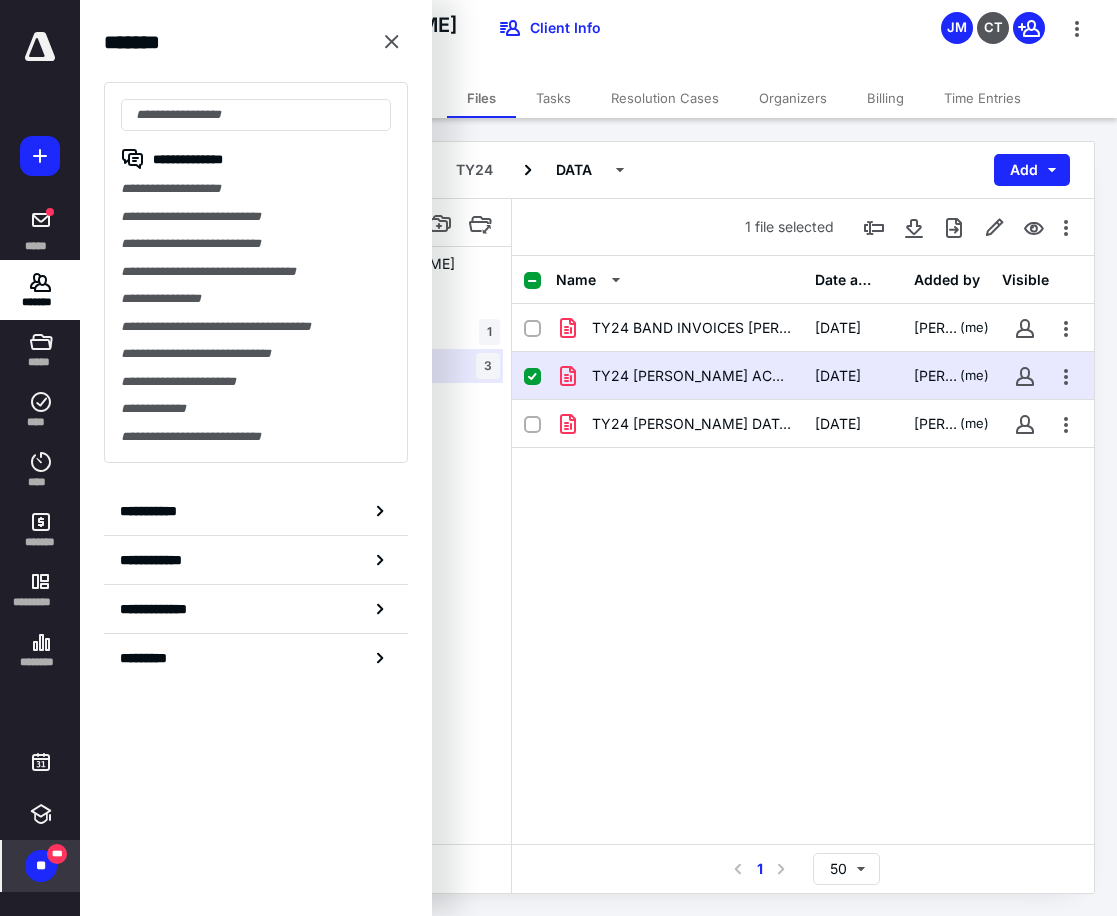 click on "** ***" at bounding box center (41, 866) 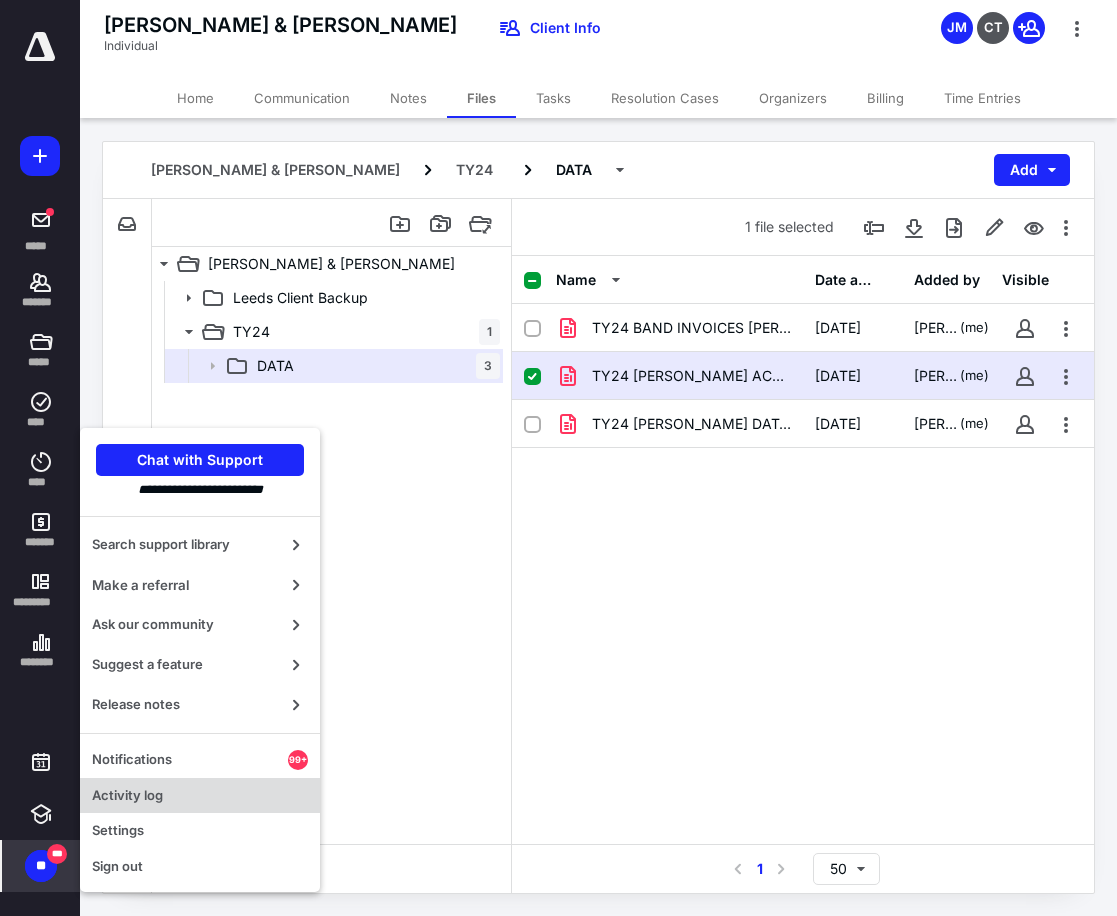 click on "Activity log" at bounding box center (200, 796) 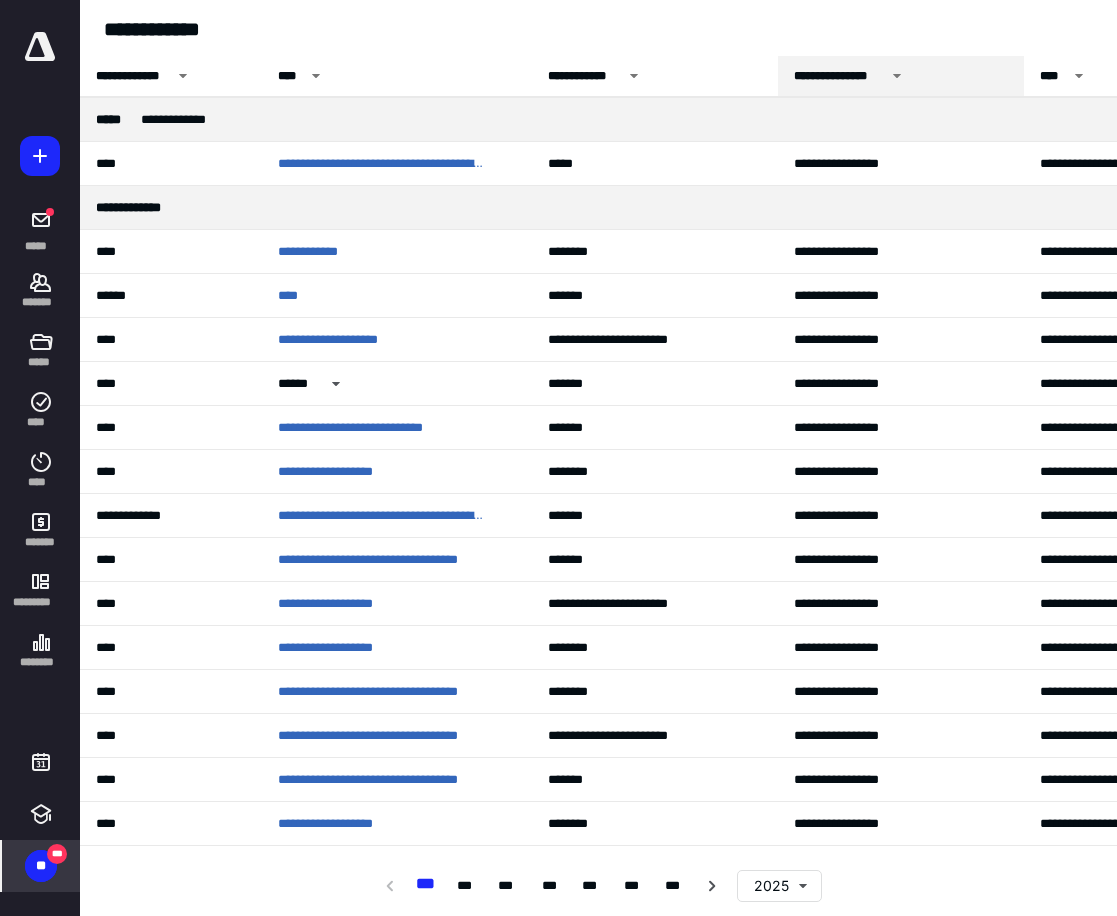click on "**********" at bounding box center (839, 76) 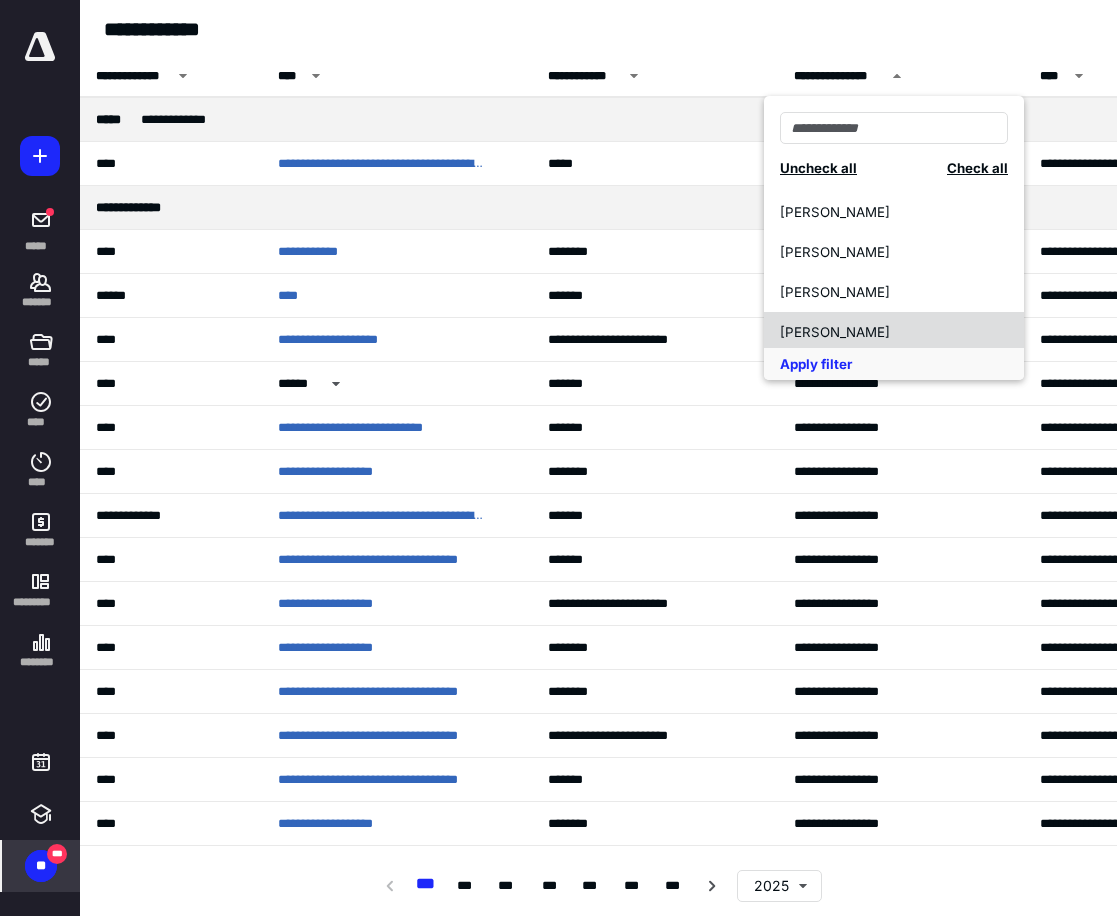 click on "[PERSON_NAME]" at bounding box center (883, 332) 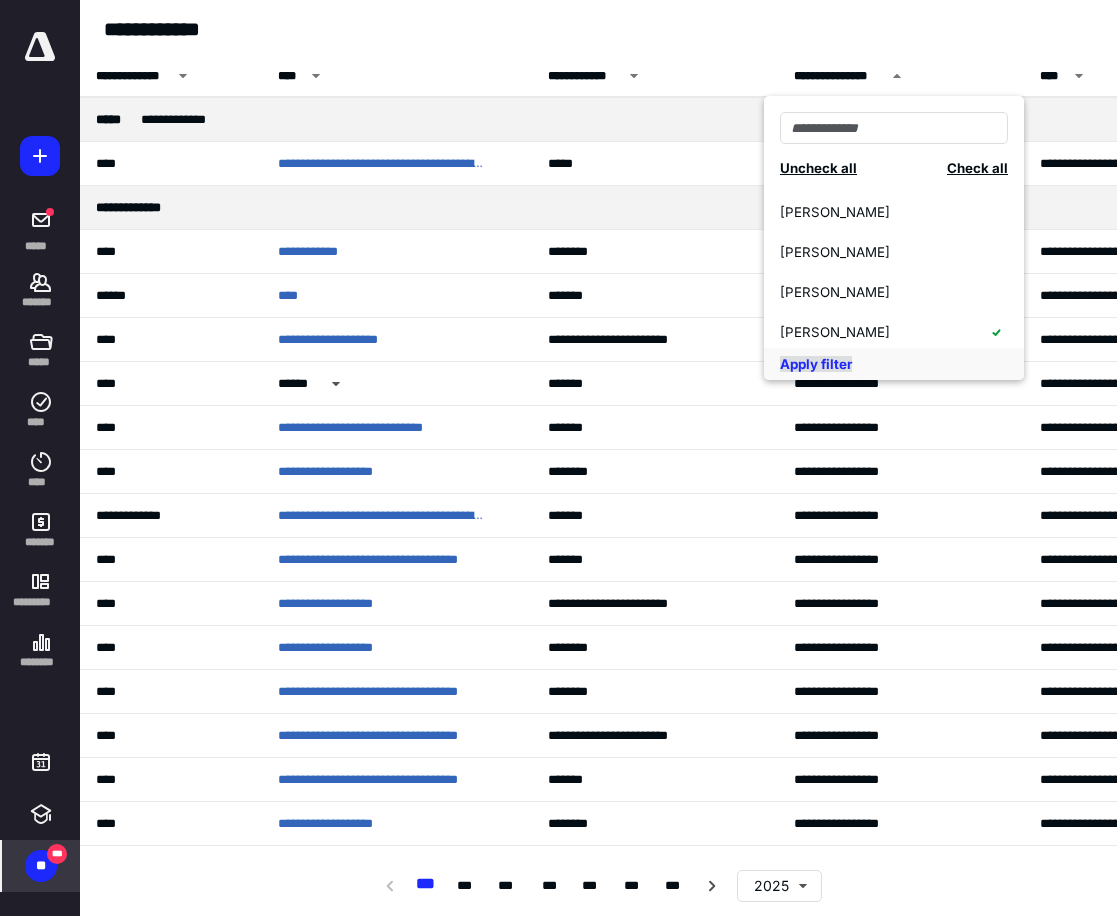 click on "Apply filter" at bounding box center (816, 364) 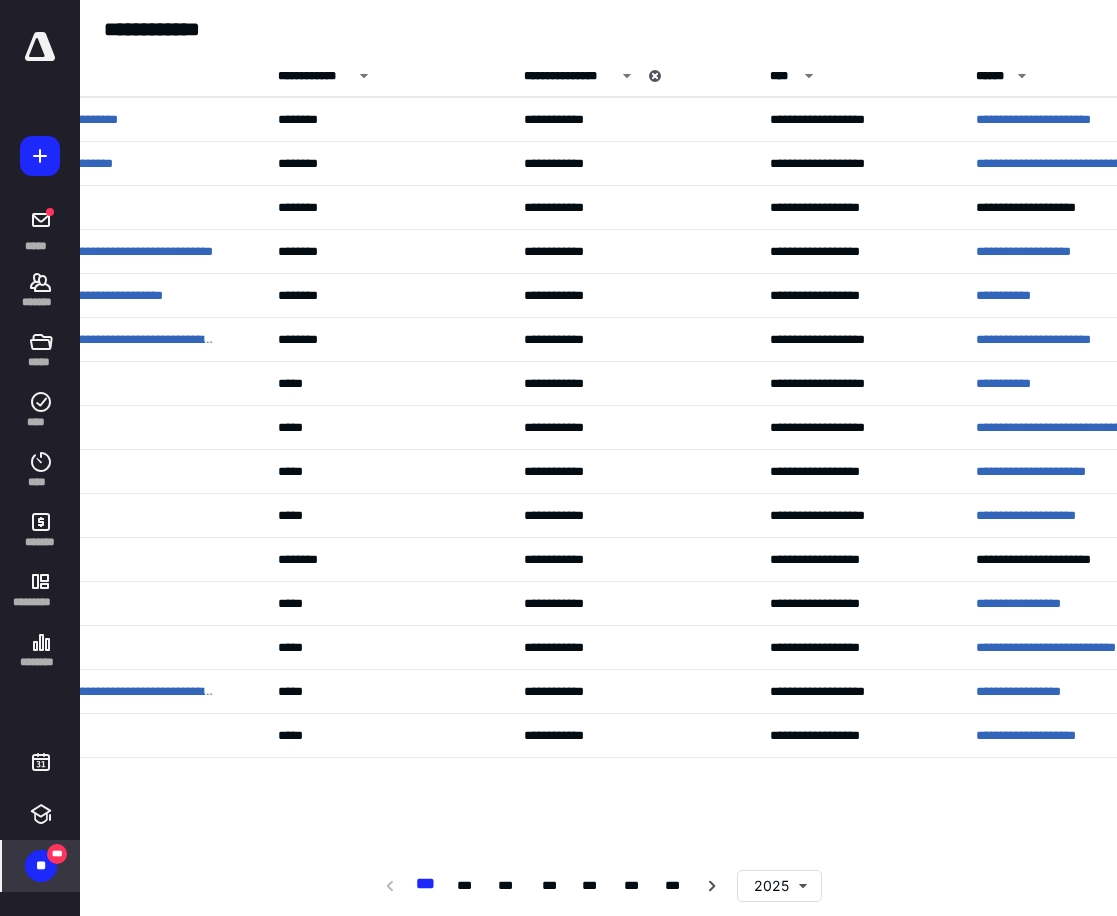 scroll, scrollTop: 0, scrollLeft: 359, axis: horizontal 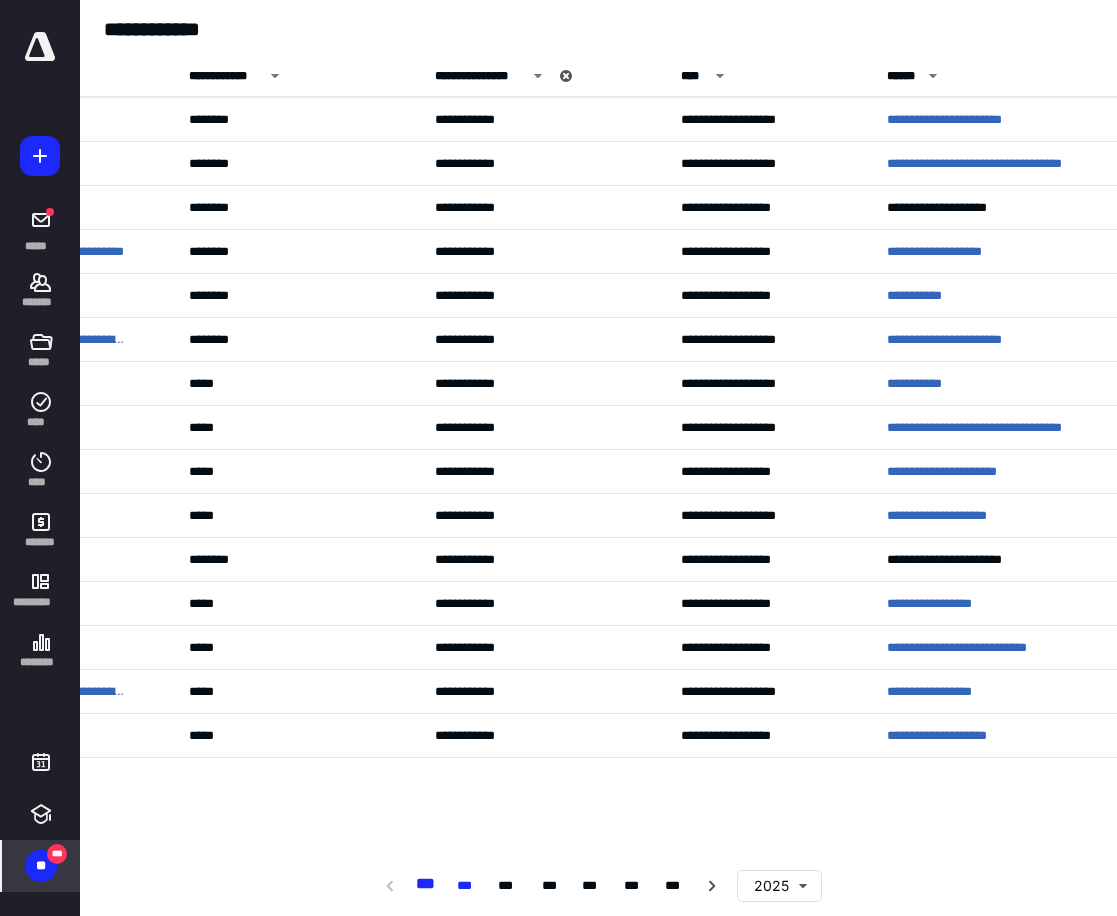 click on "***" at bounding box center (468, 886) 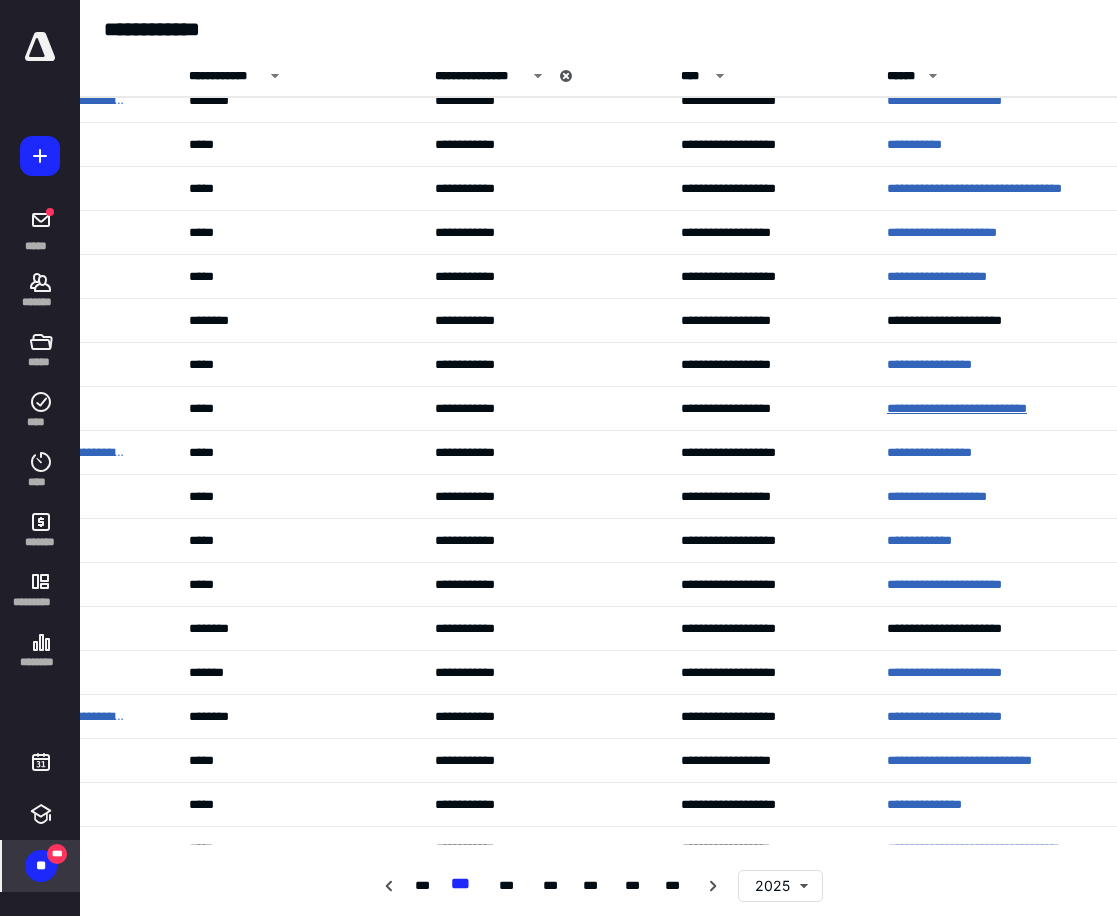 scroll, scrollTop: 177, scrollLeft: 0, axis: vertical 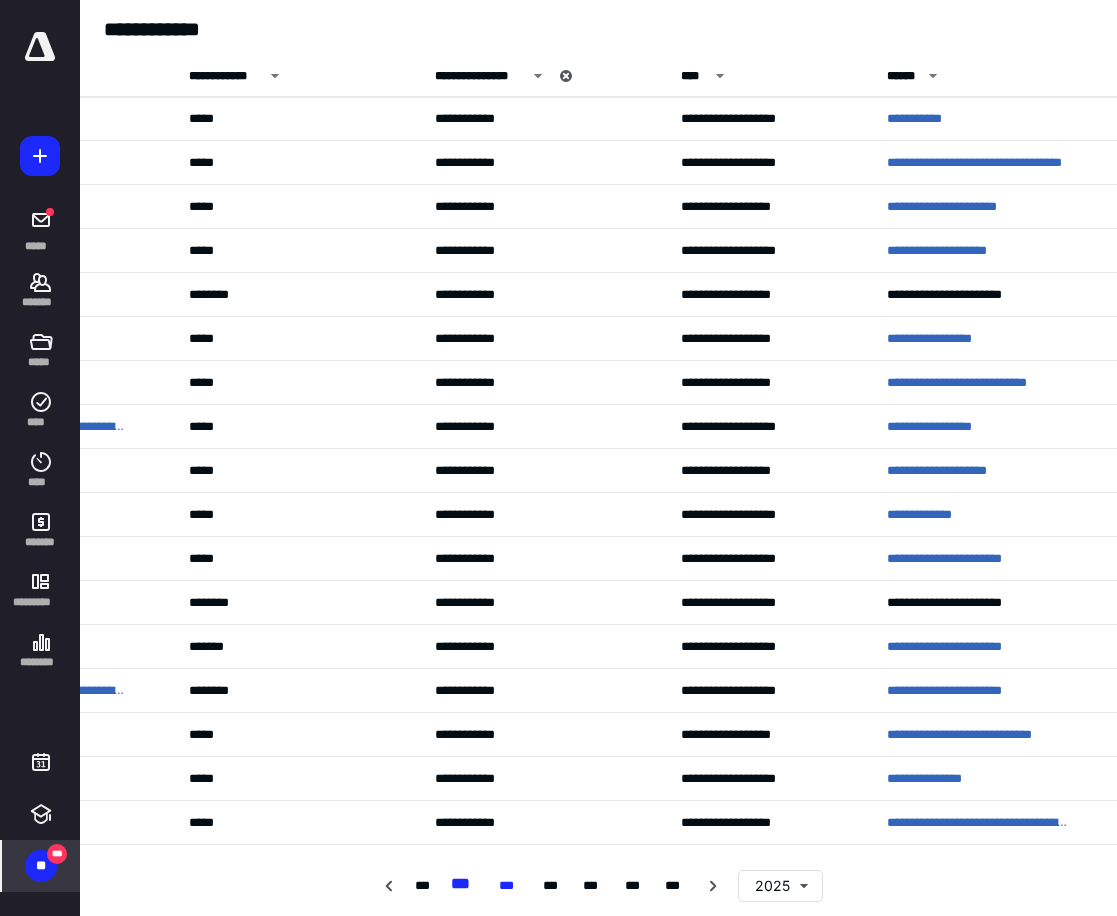 click on "***" at bounding box center (512, 886) 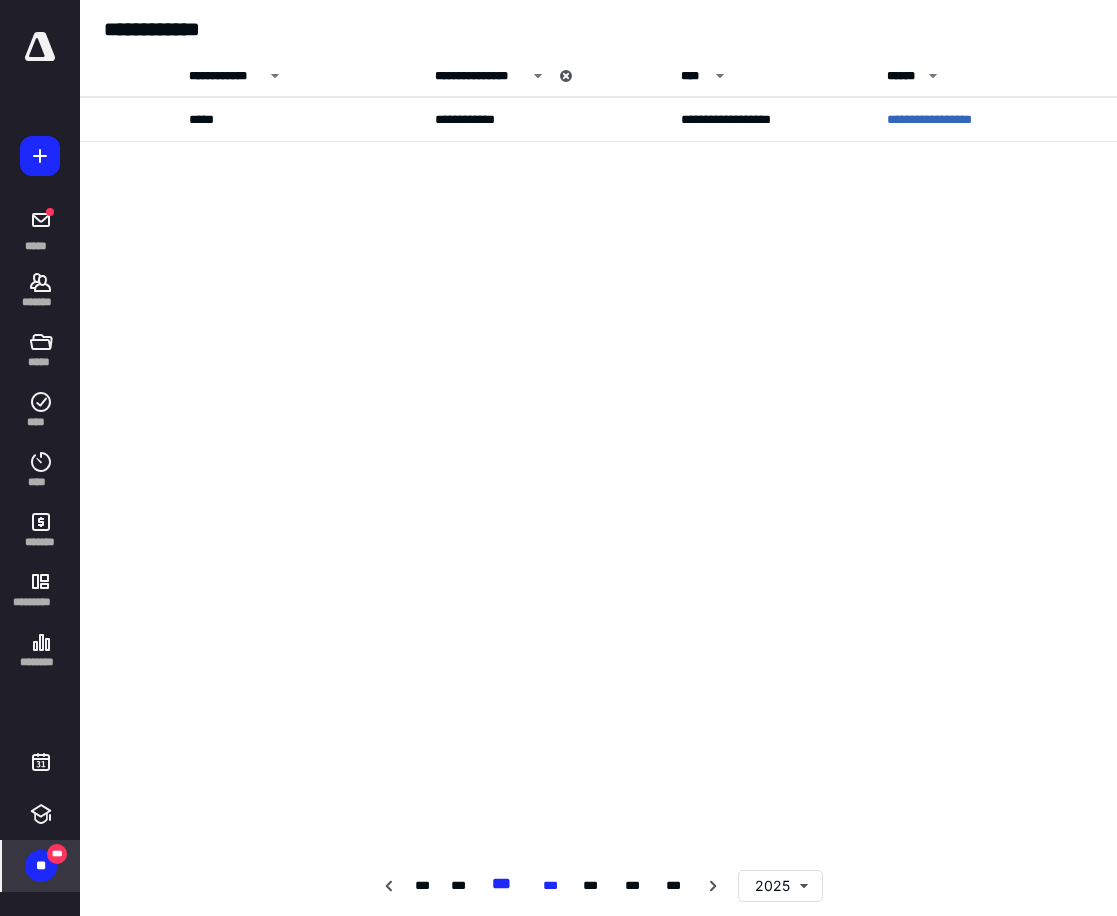 click on "***" at bounding box center [554, 886] 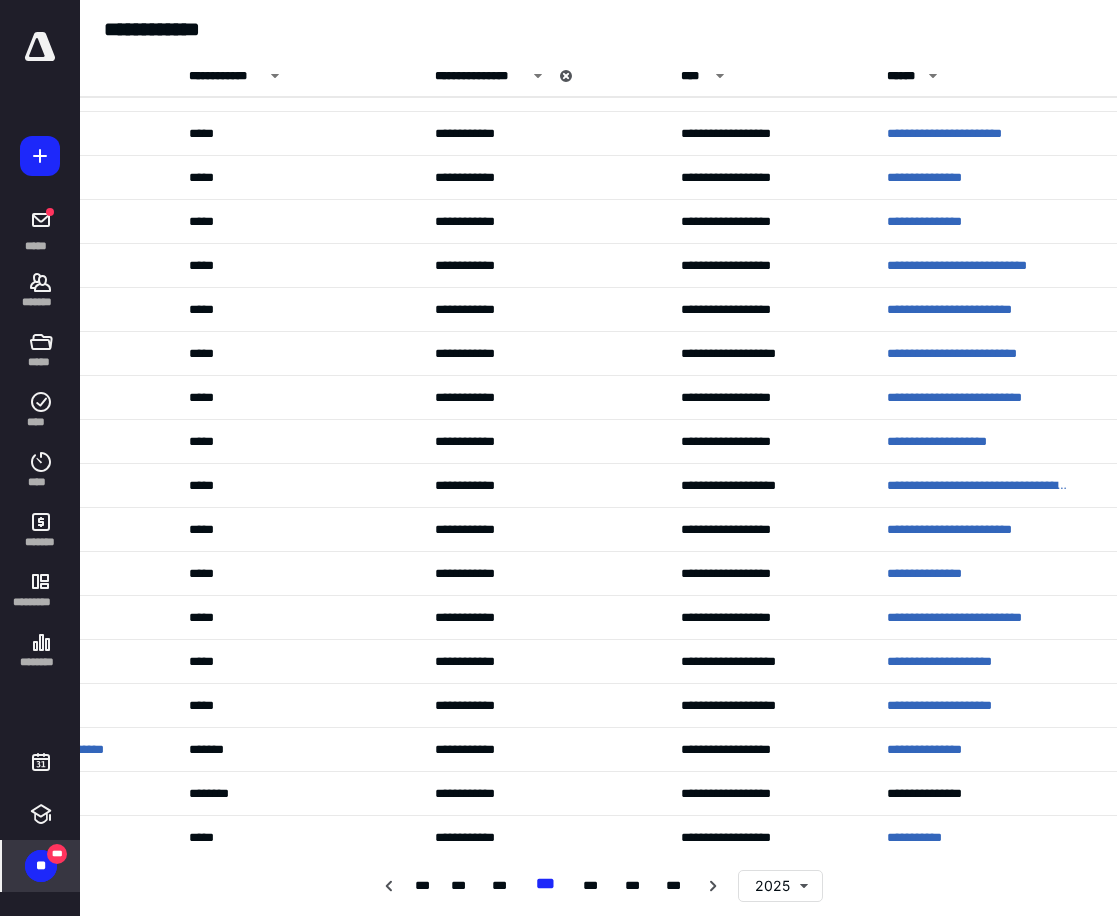 scroll, scrollTop: 45, scrollLeft: 0, axis: vertical 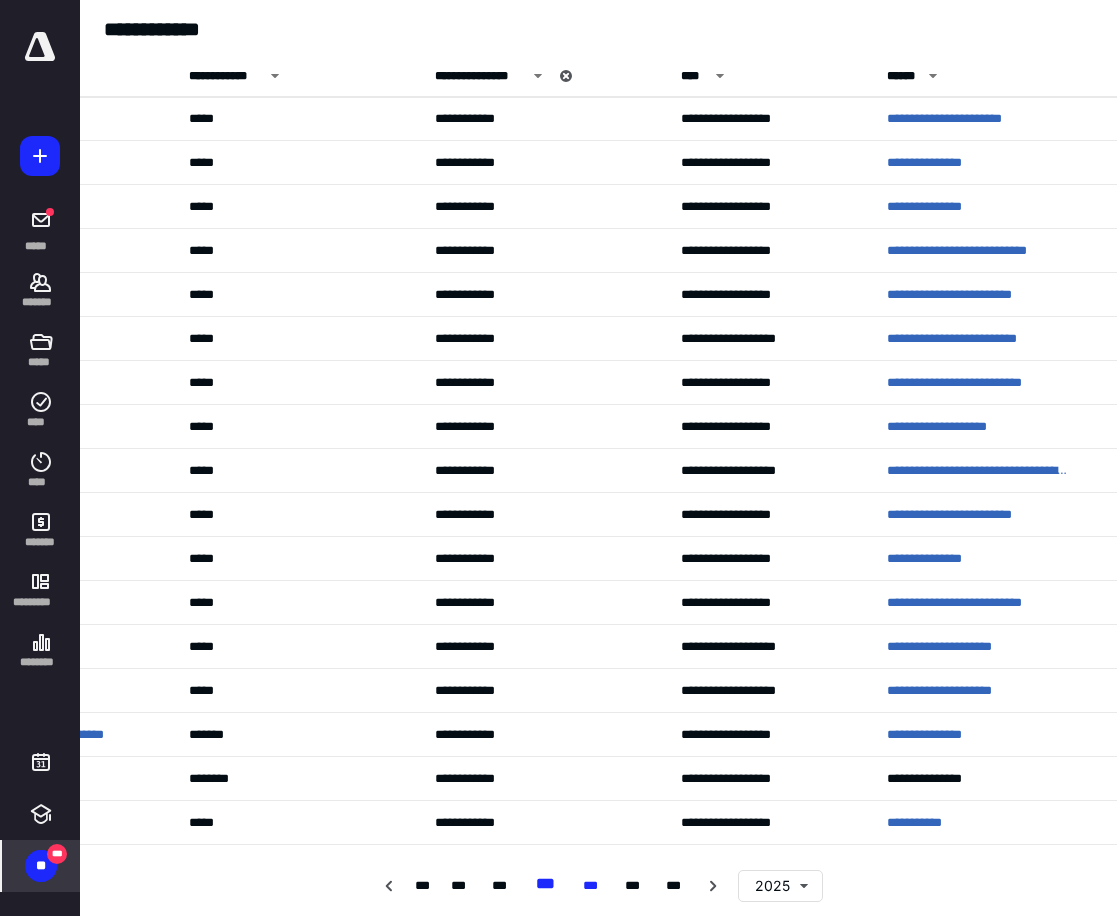 click on "***" at bounding box center [595, 886] 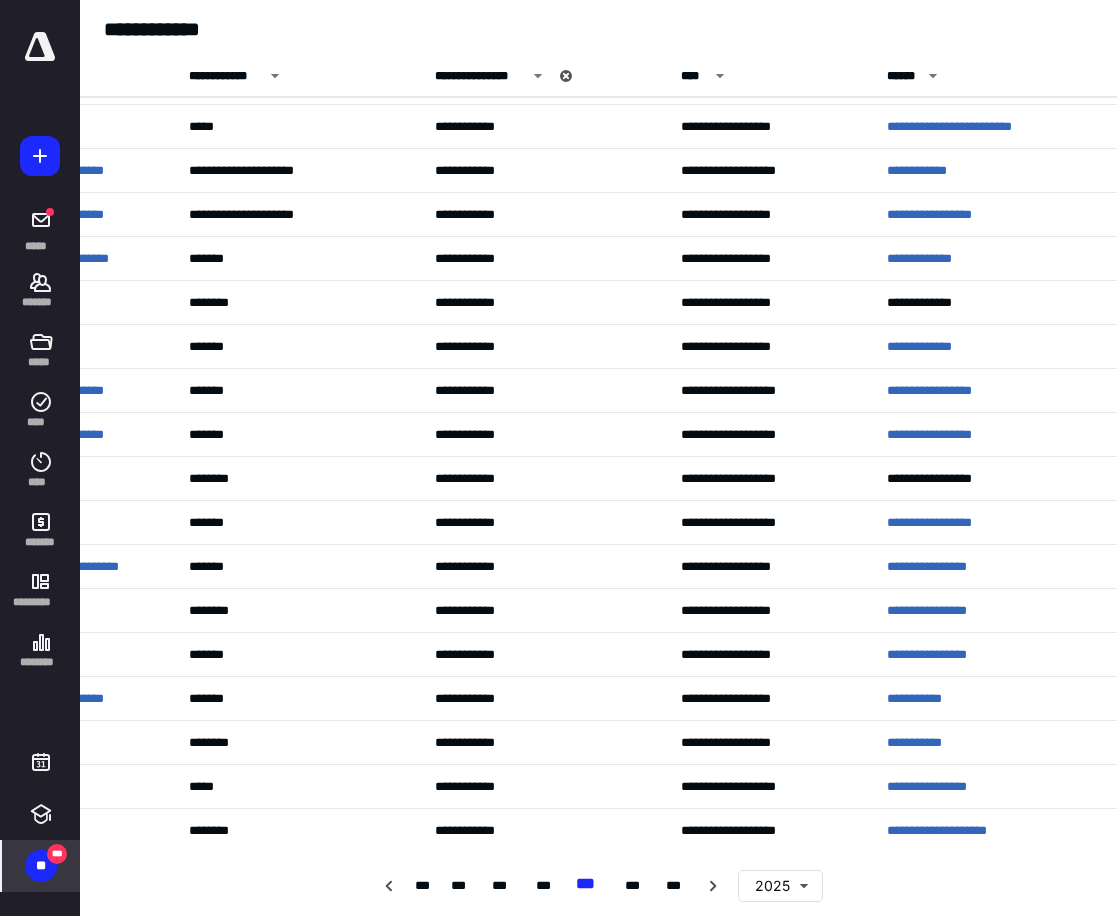 scroll, scrollTop: 1893, scrollLeft: 0, axis: vertical 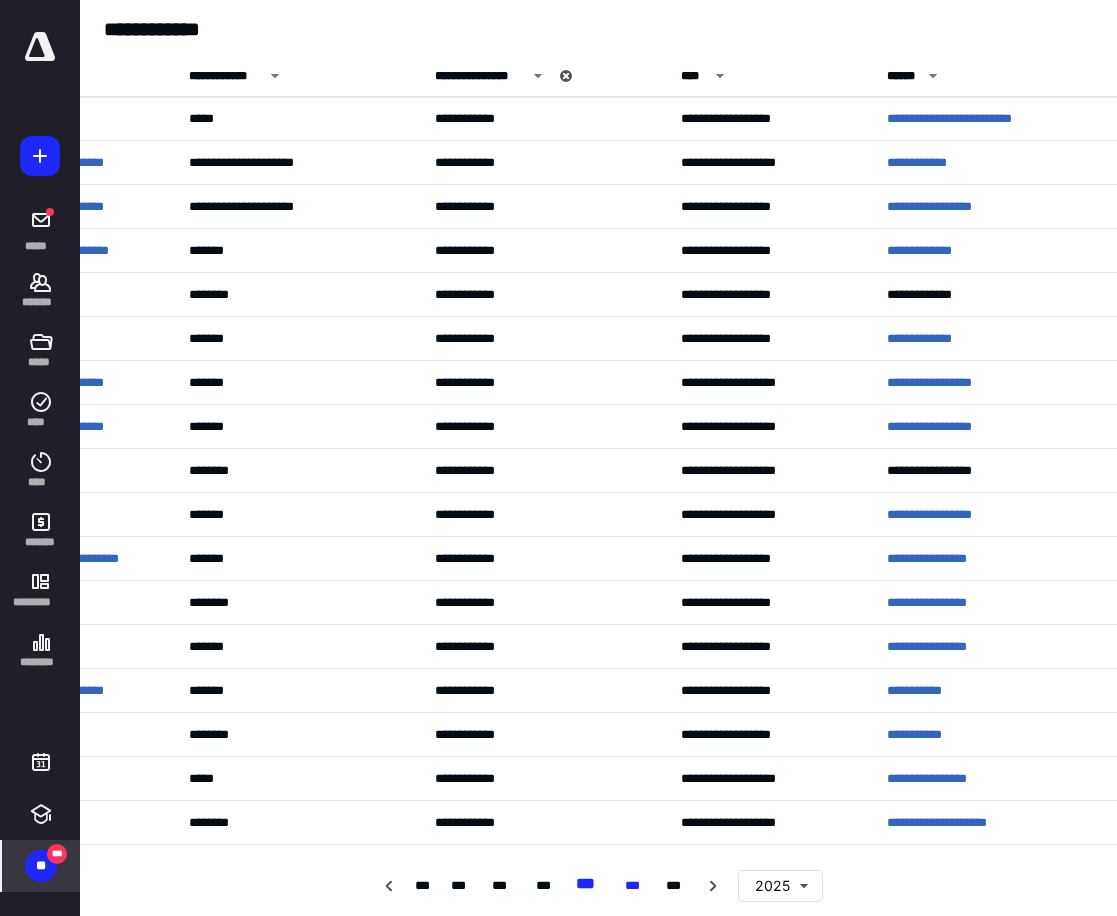 click on "***" at bounding box center (636, 886) 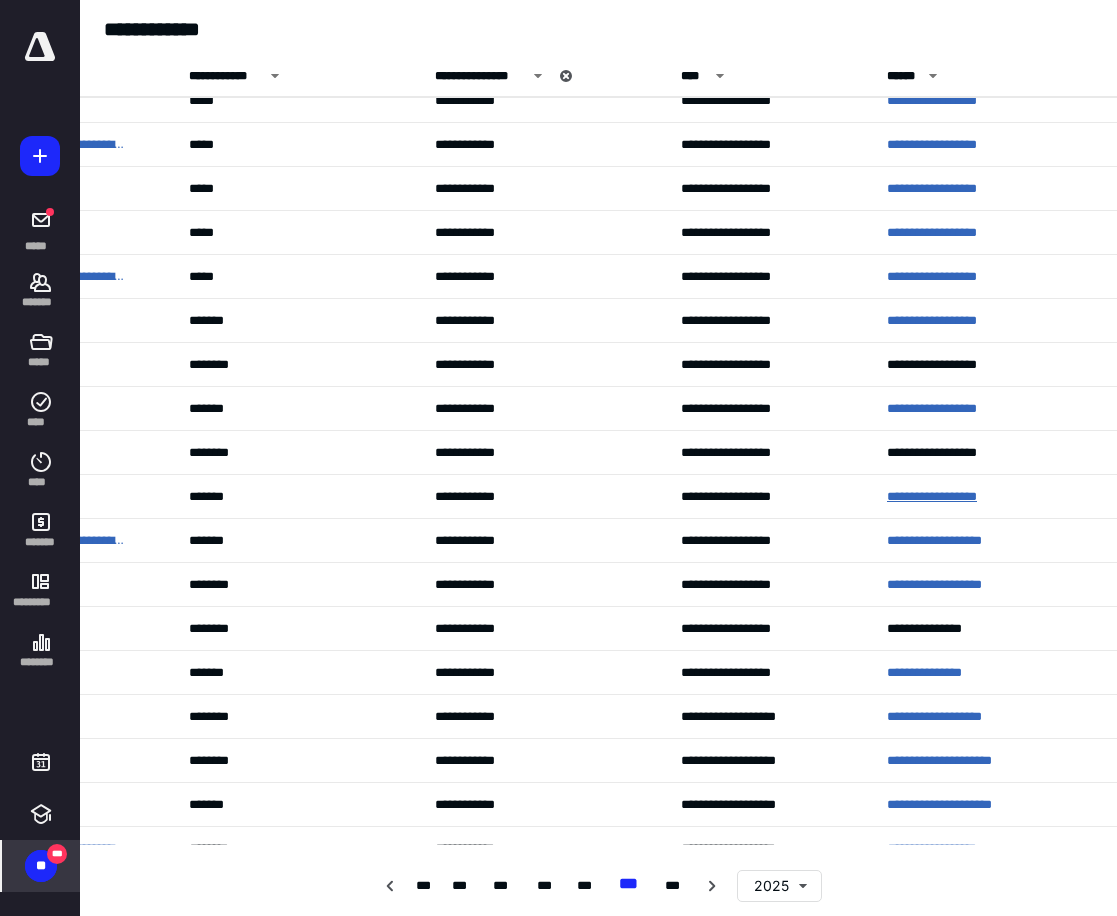 scroll, scrollTop: 4445, scrollLeft: 0, axis: vertical 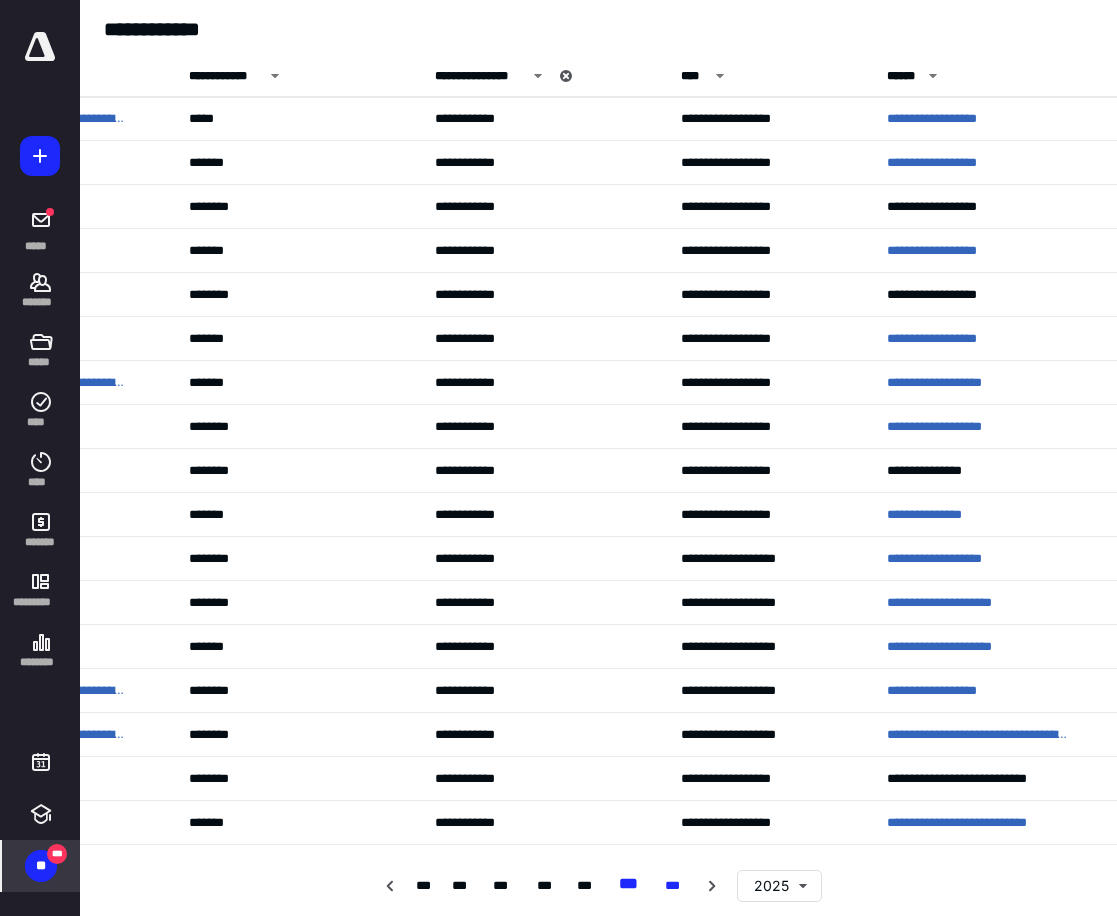 click on "***" at bounding box center (676, 886) 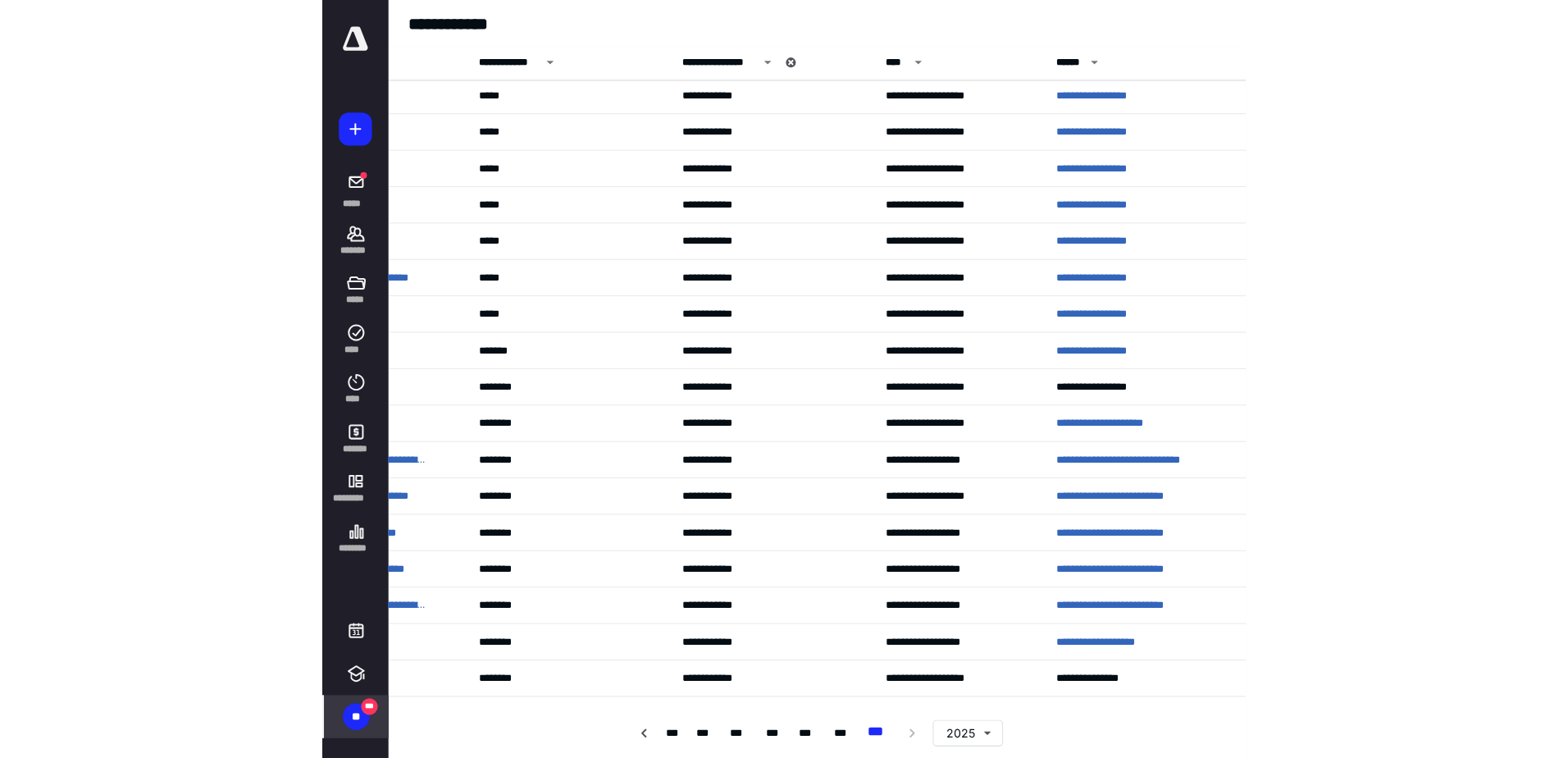 scroll, scrollTop: 0, scrollLeft: 0, axis: both 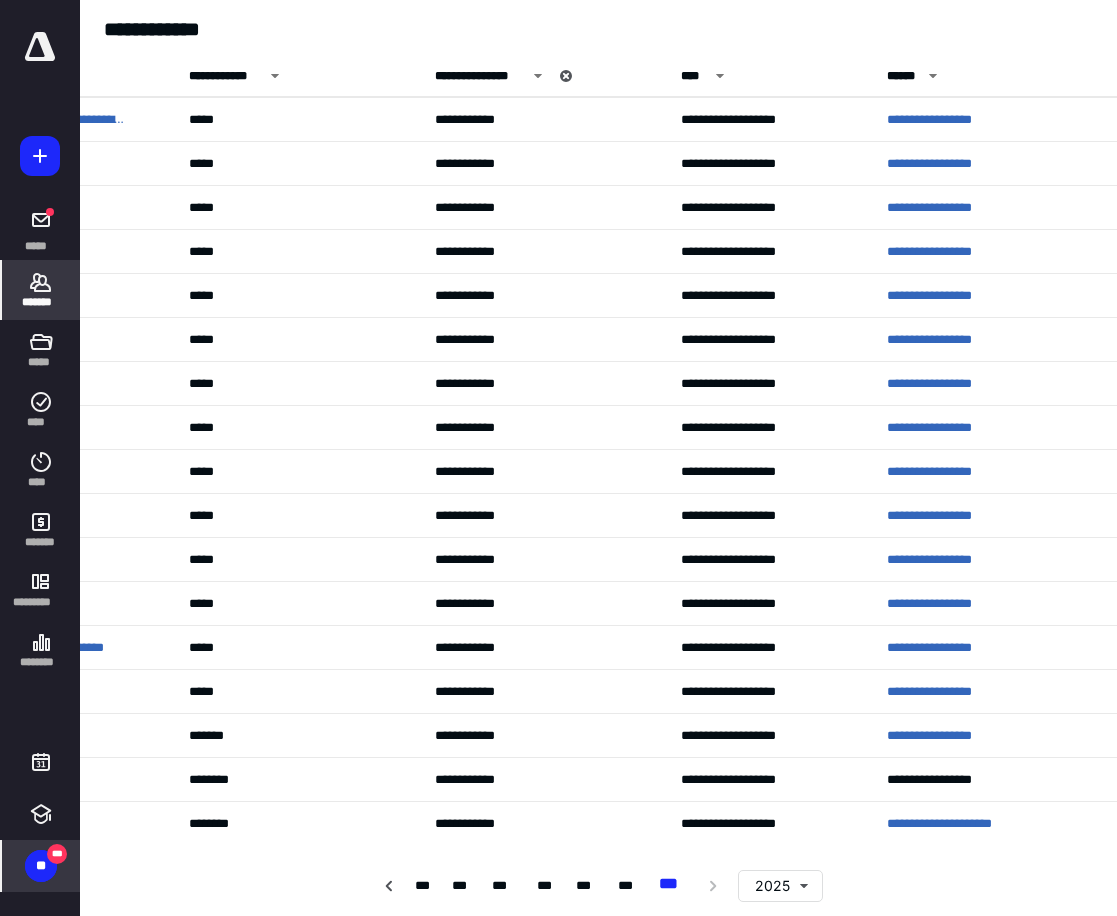 click on "*******" at bounding box center (41, 290) 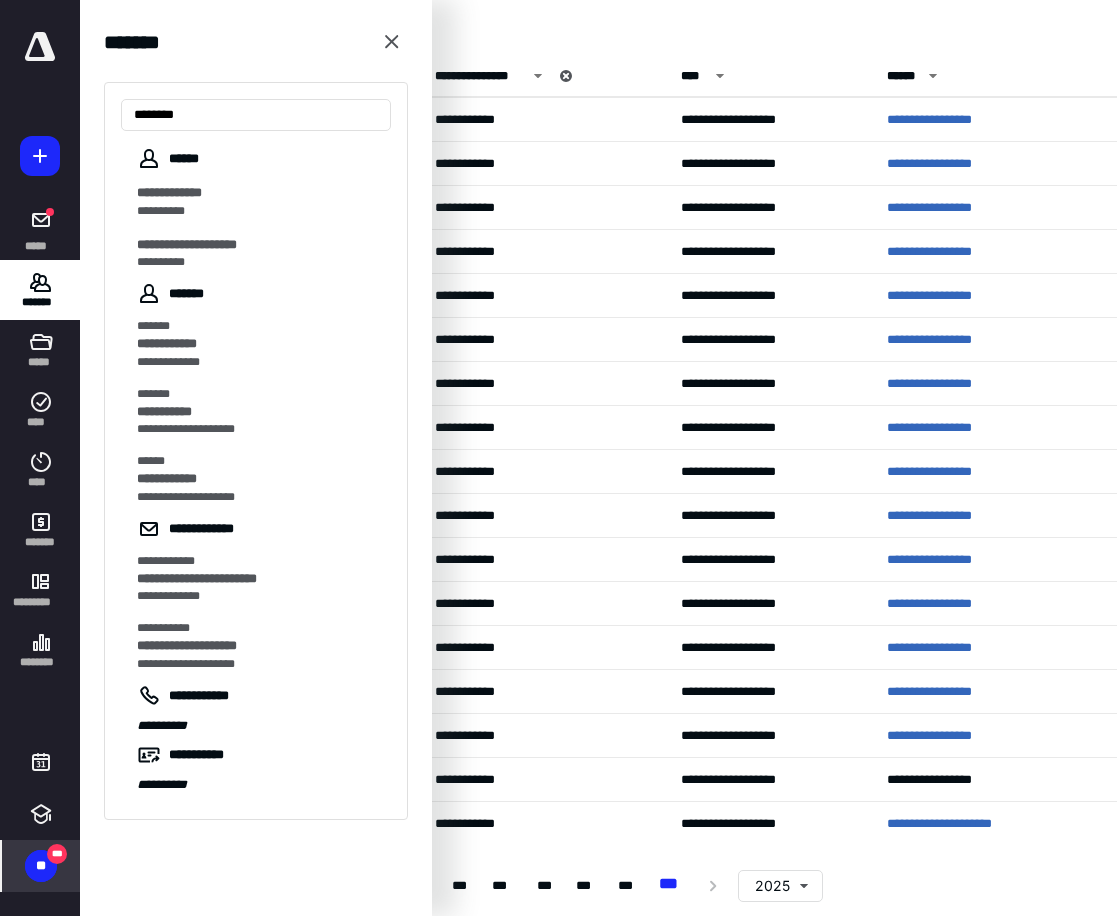 type on "********" 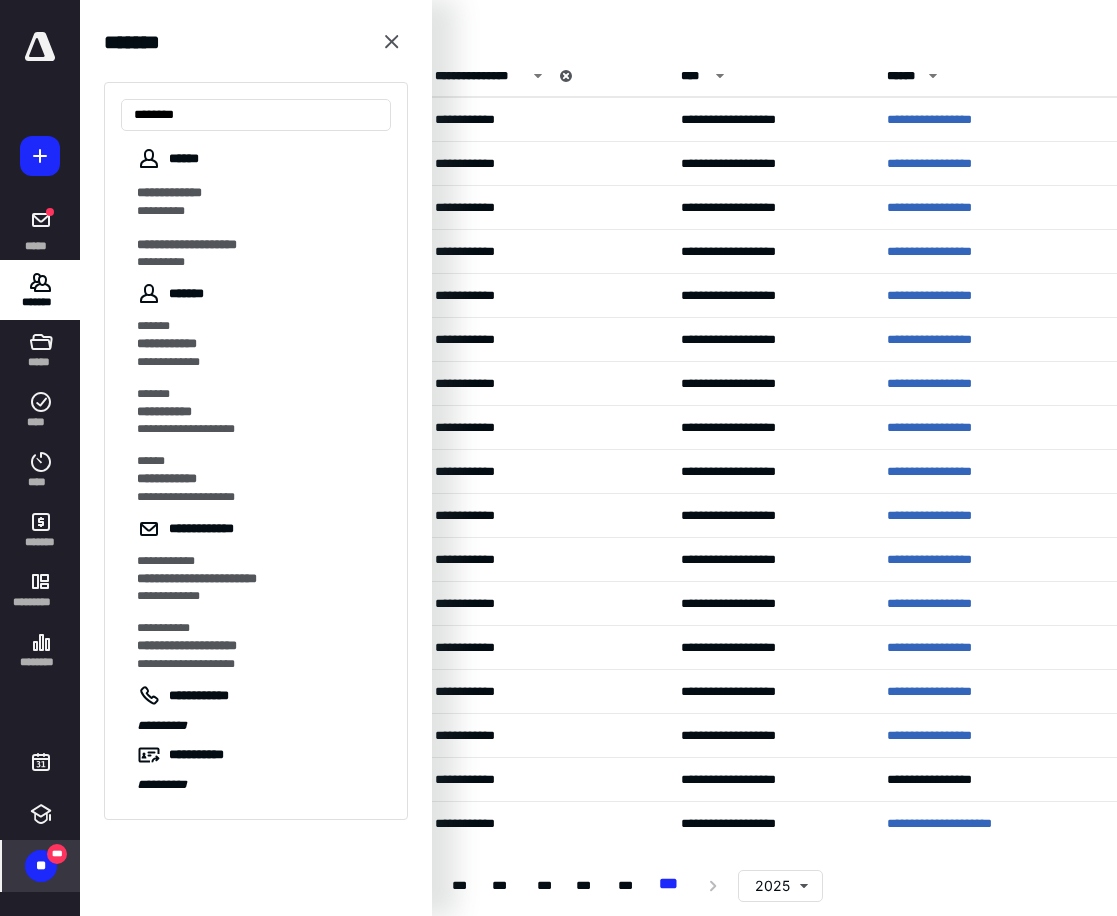 click on "**********" at bounding box center [258, 193] 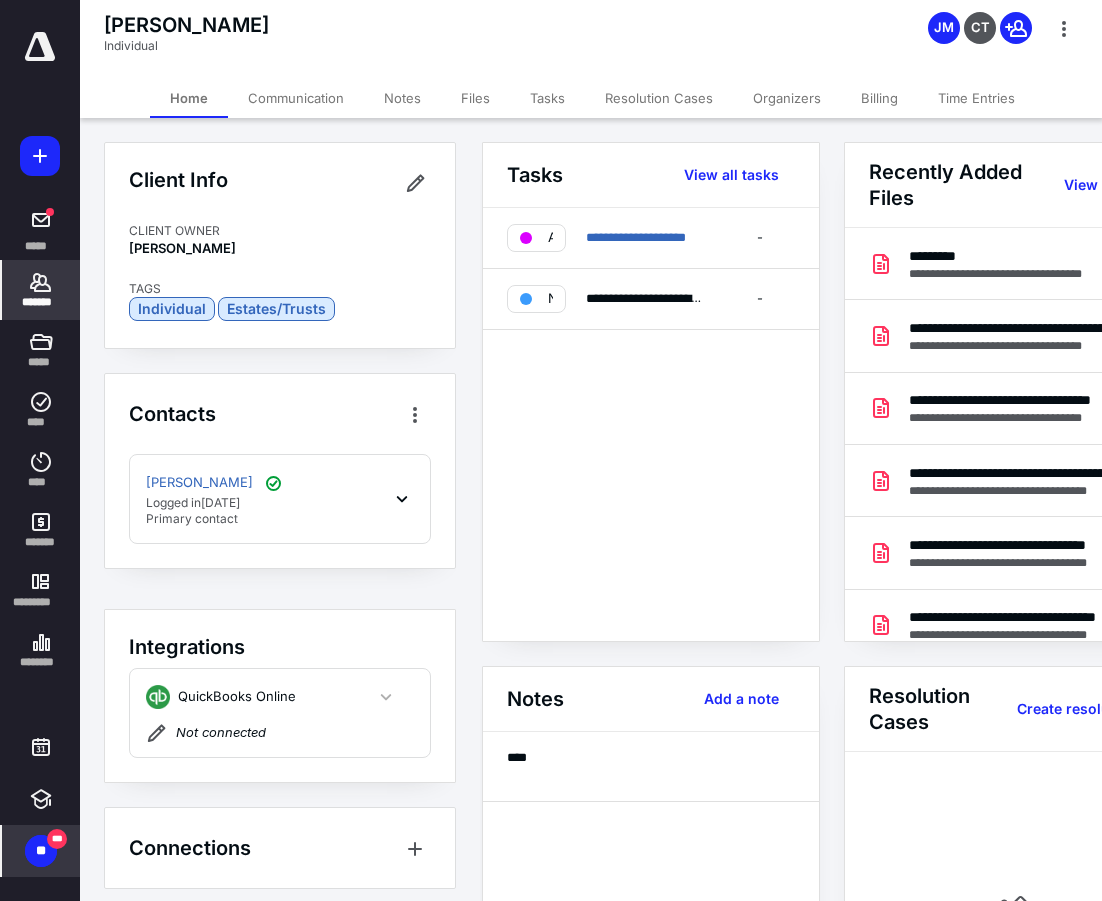 click on "Files" at bounding box center [475, 98] 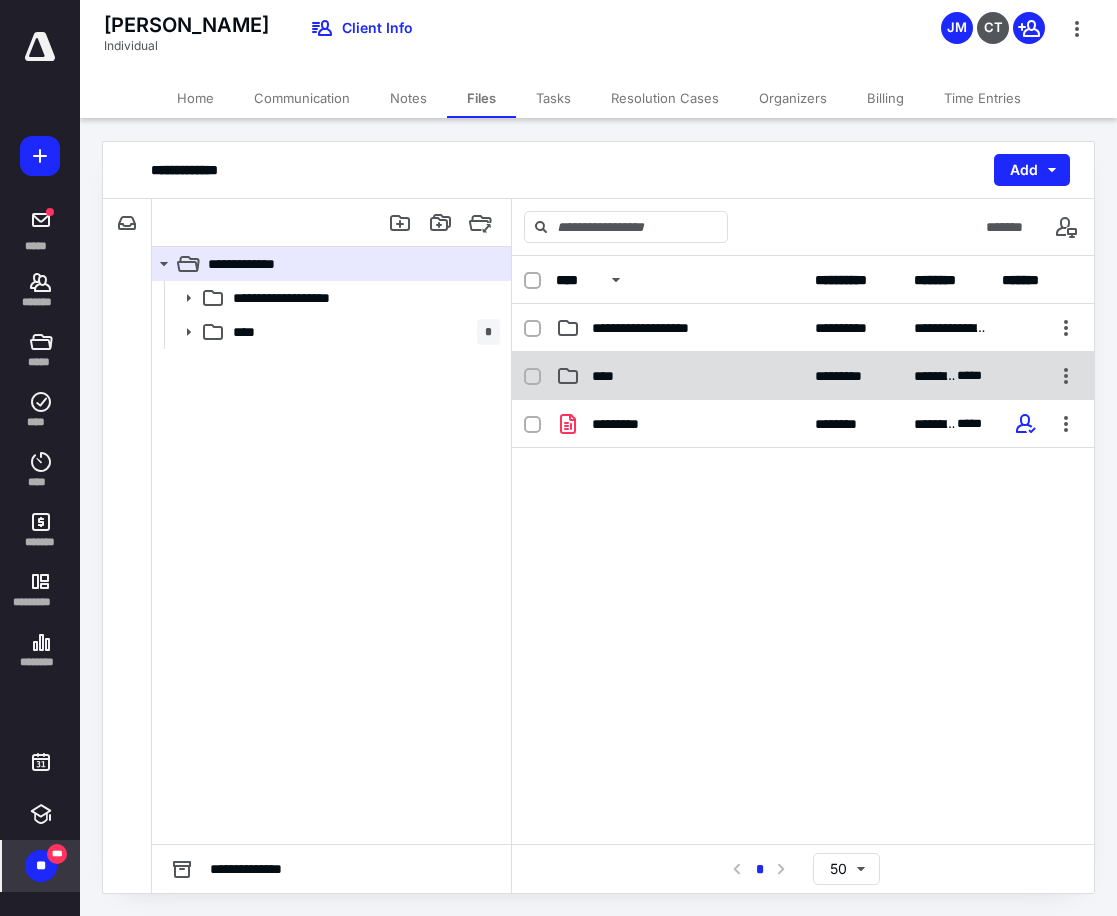 click on "****" at bounding box center (679, 376) 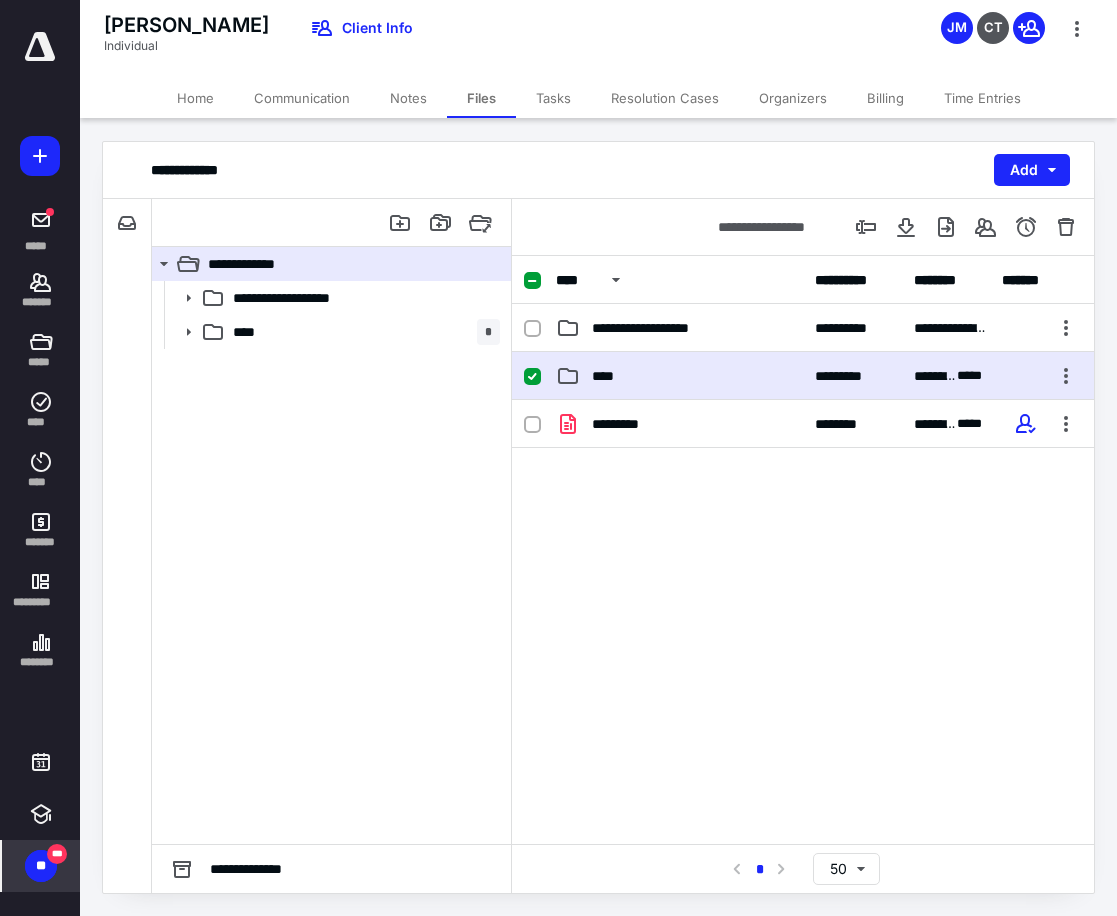 click on "****" at bounding box center [679, 376] 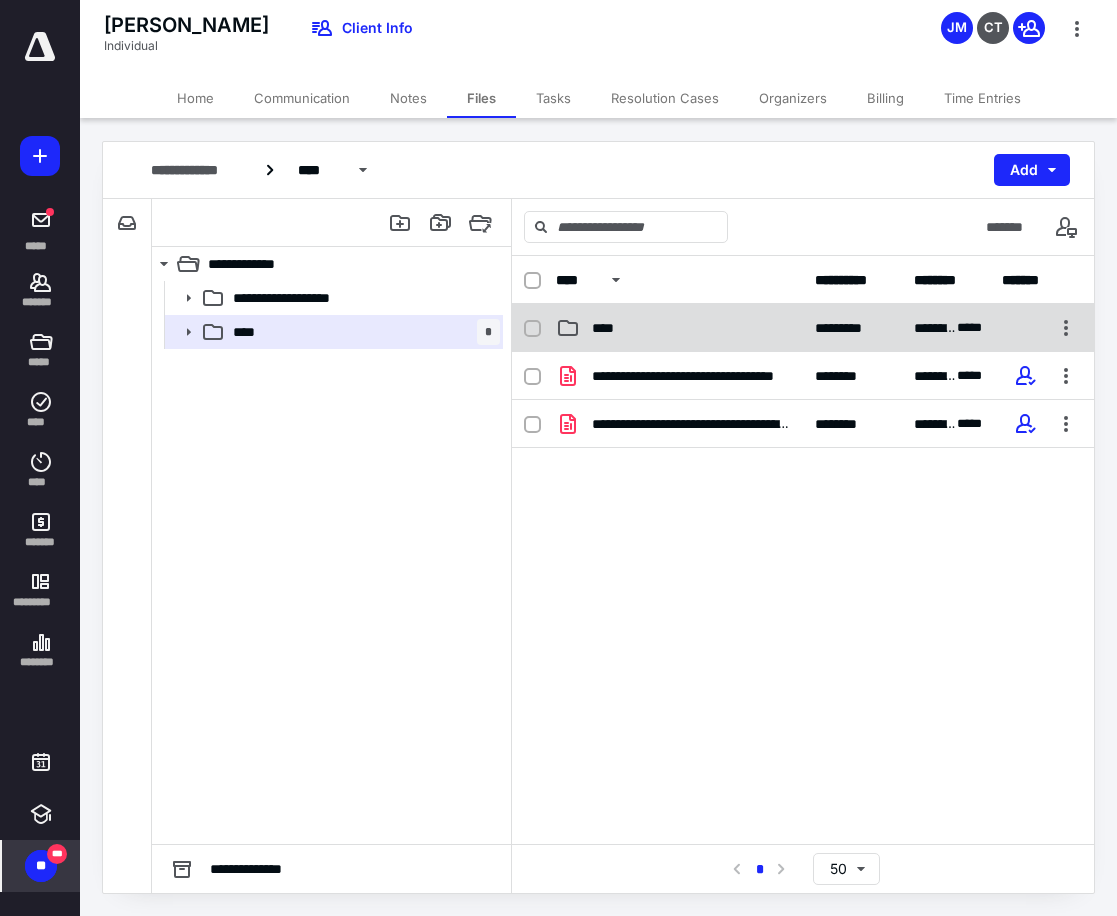 click on "****" at bounding box center (610, 328) 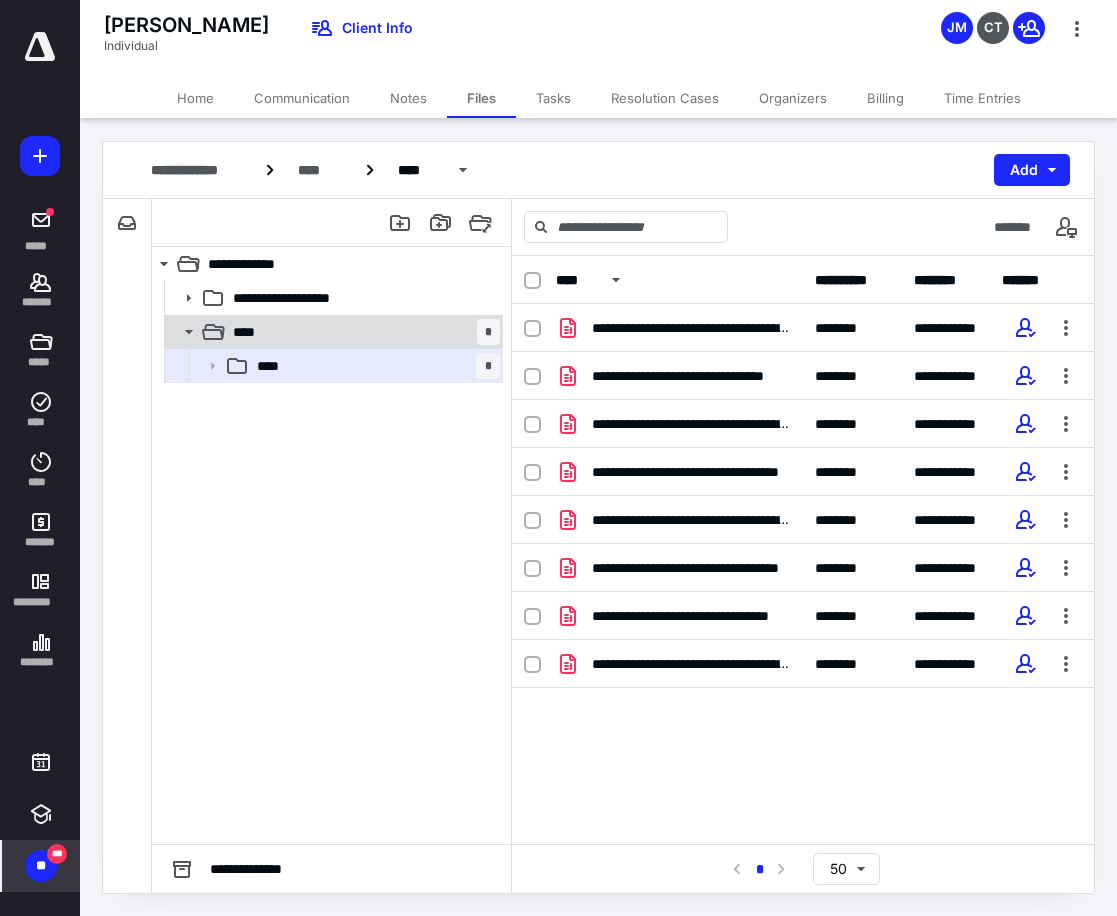 click on "**** *" at bounding box center [362, 332] 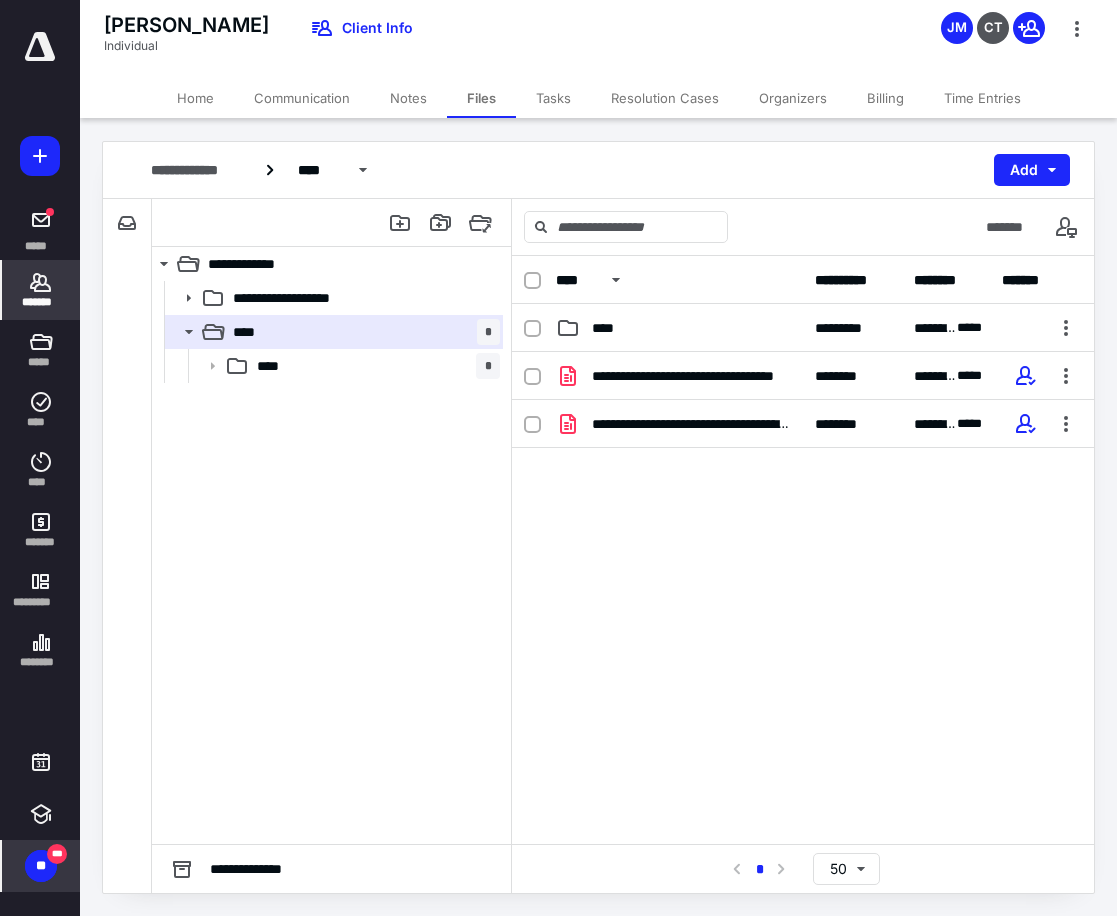 click on "*******" at bounding box center (41, 302) 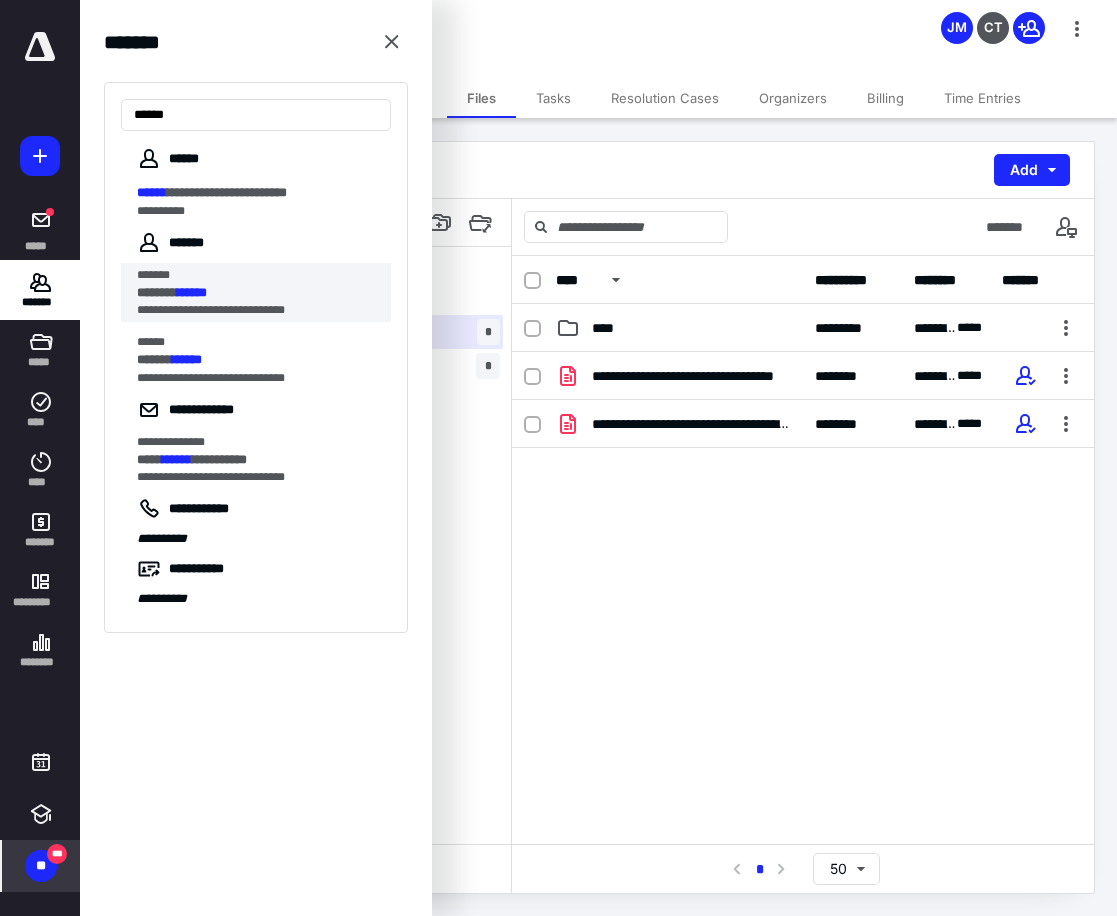 type on "******" 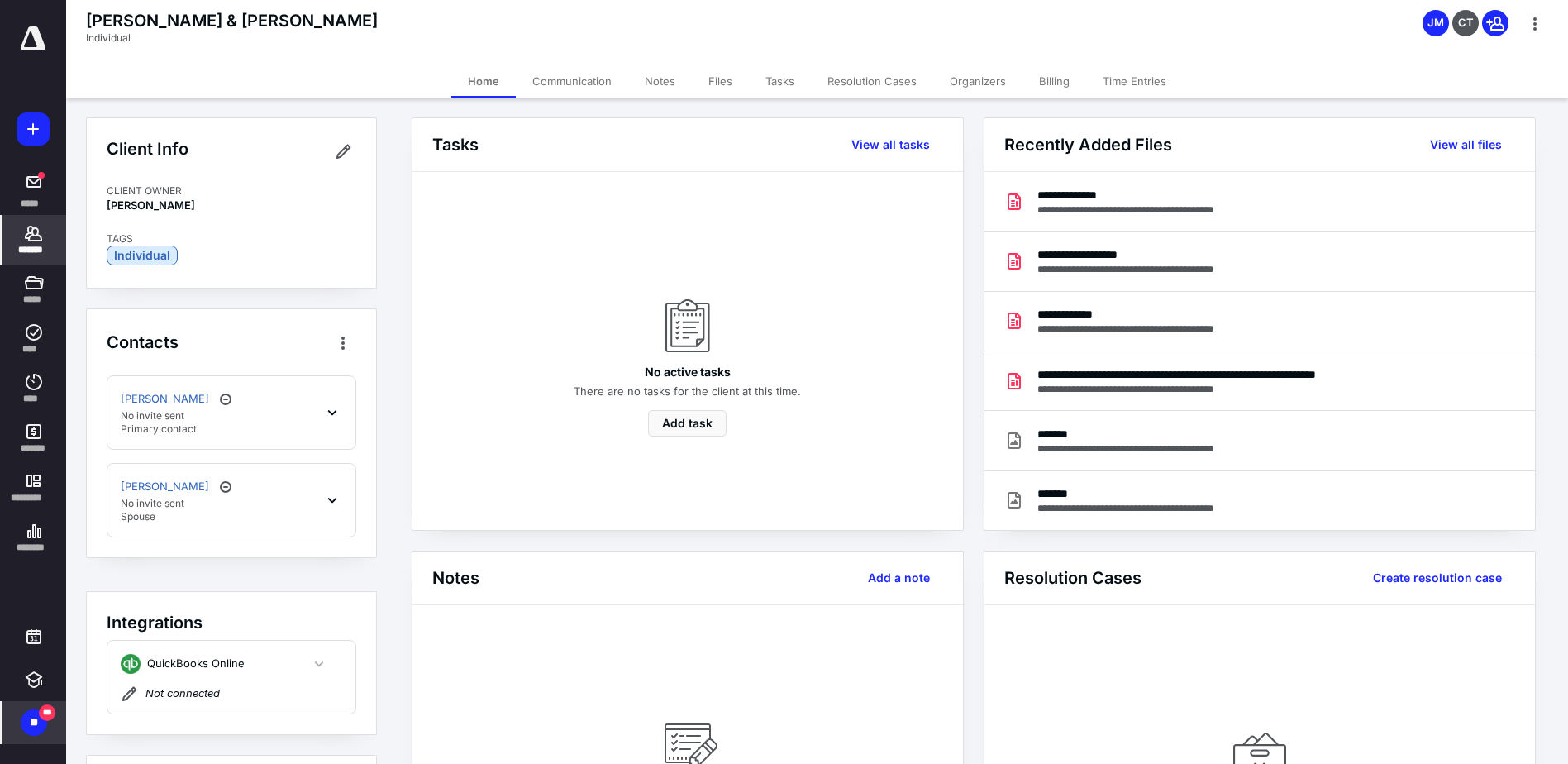 click 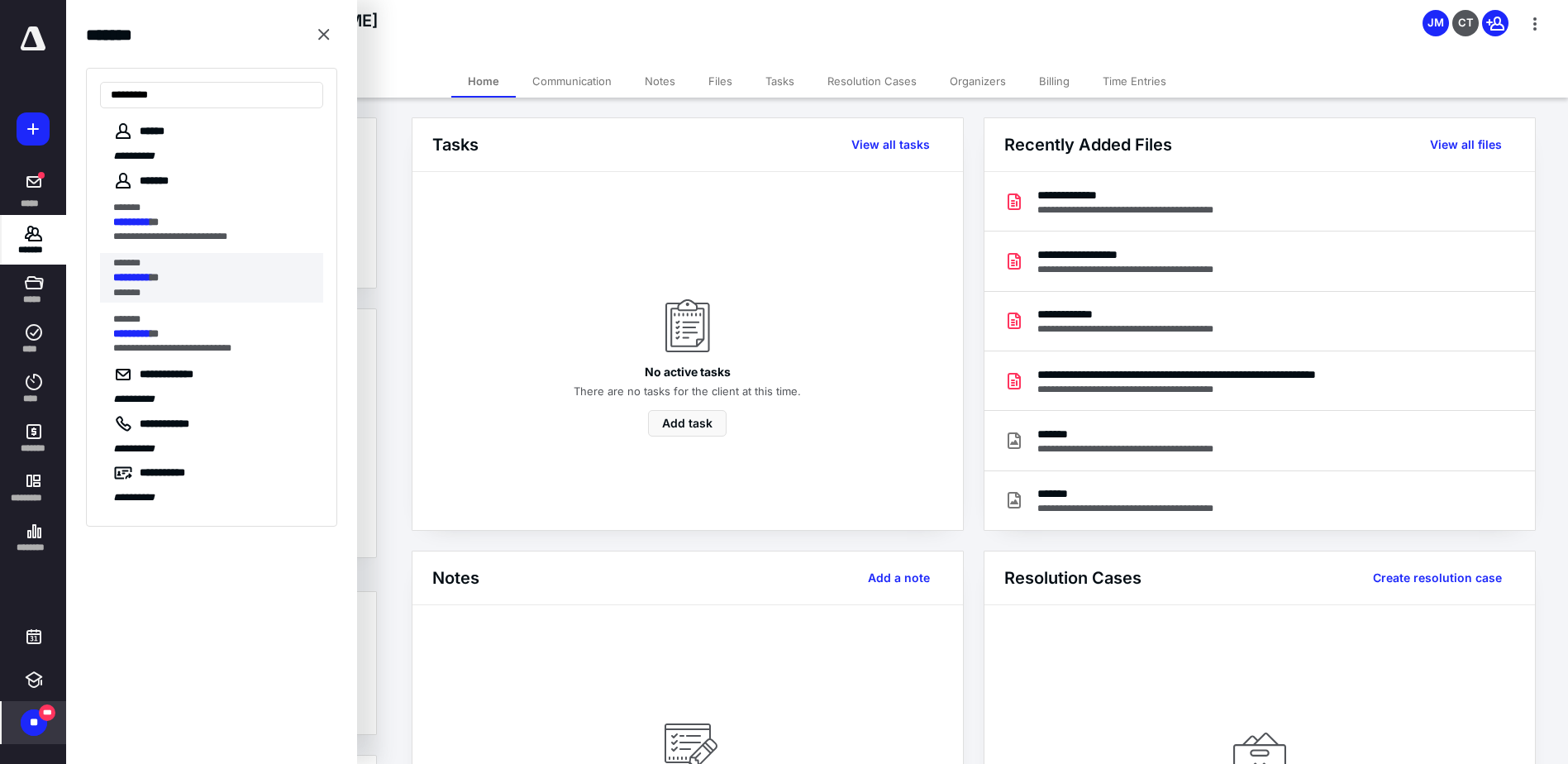 type on "*********" 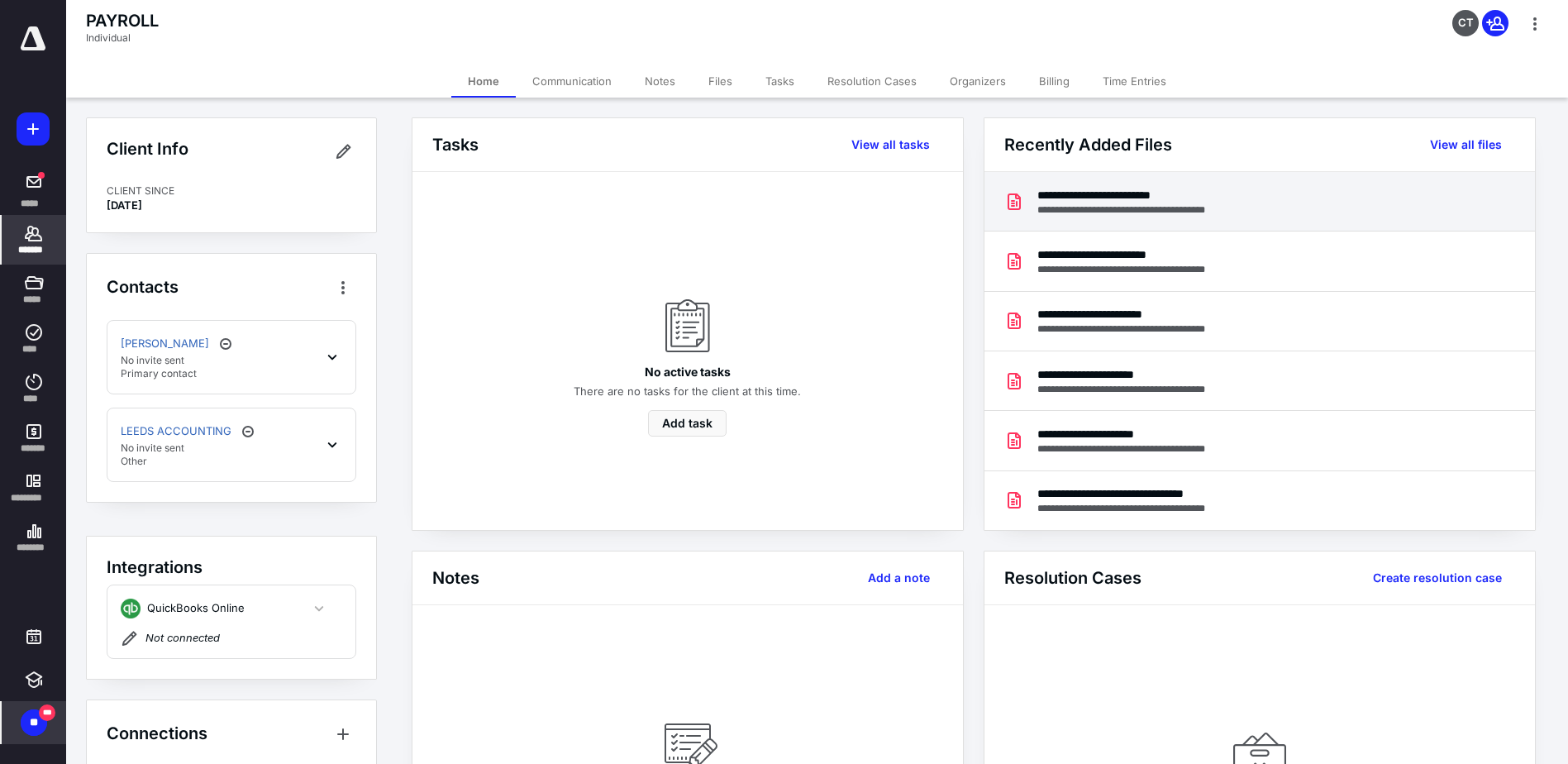 click on "**********" at bounding box center (1133, 195) 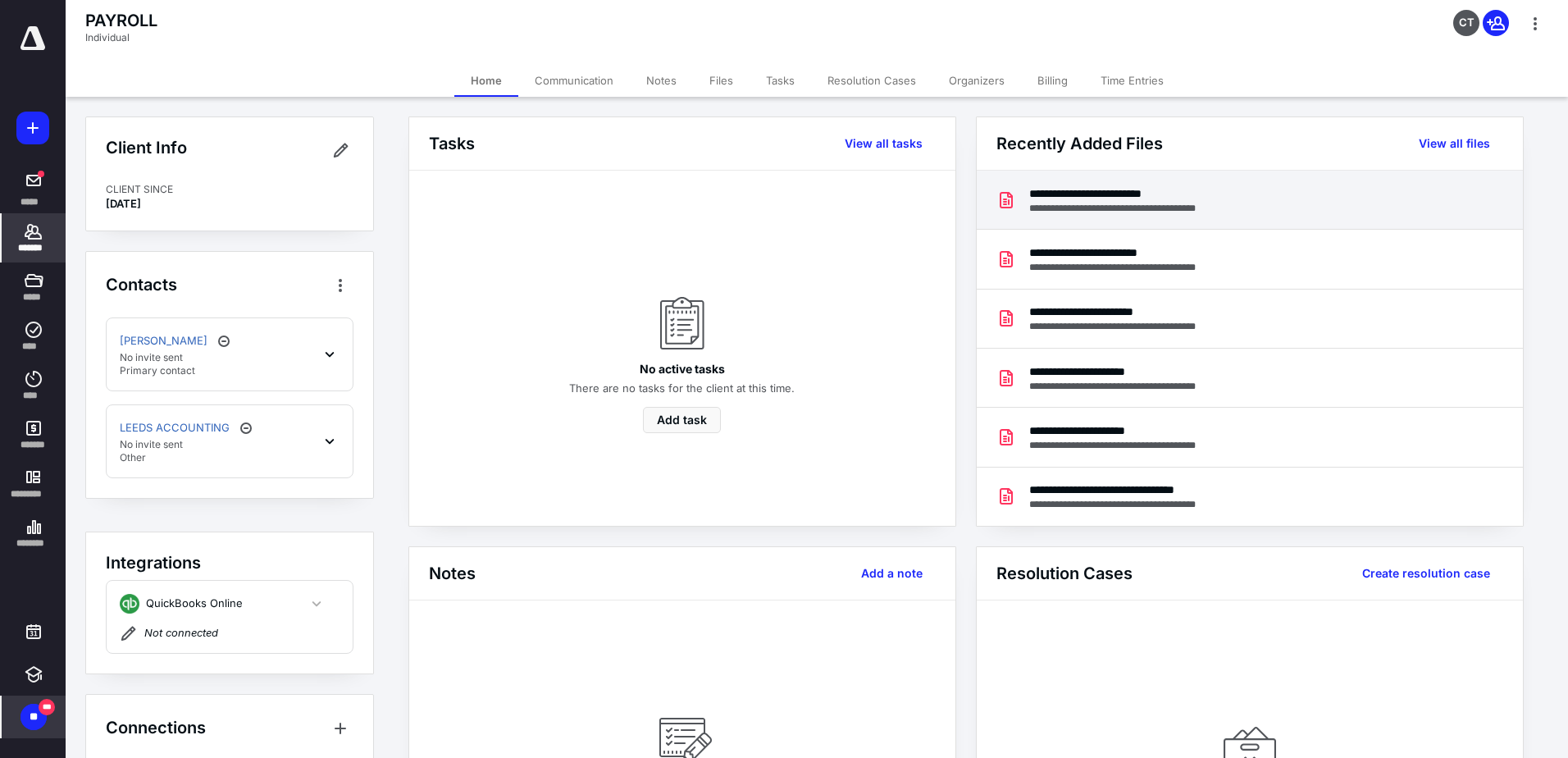 click at bounding box center (784, 386) 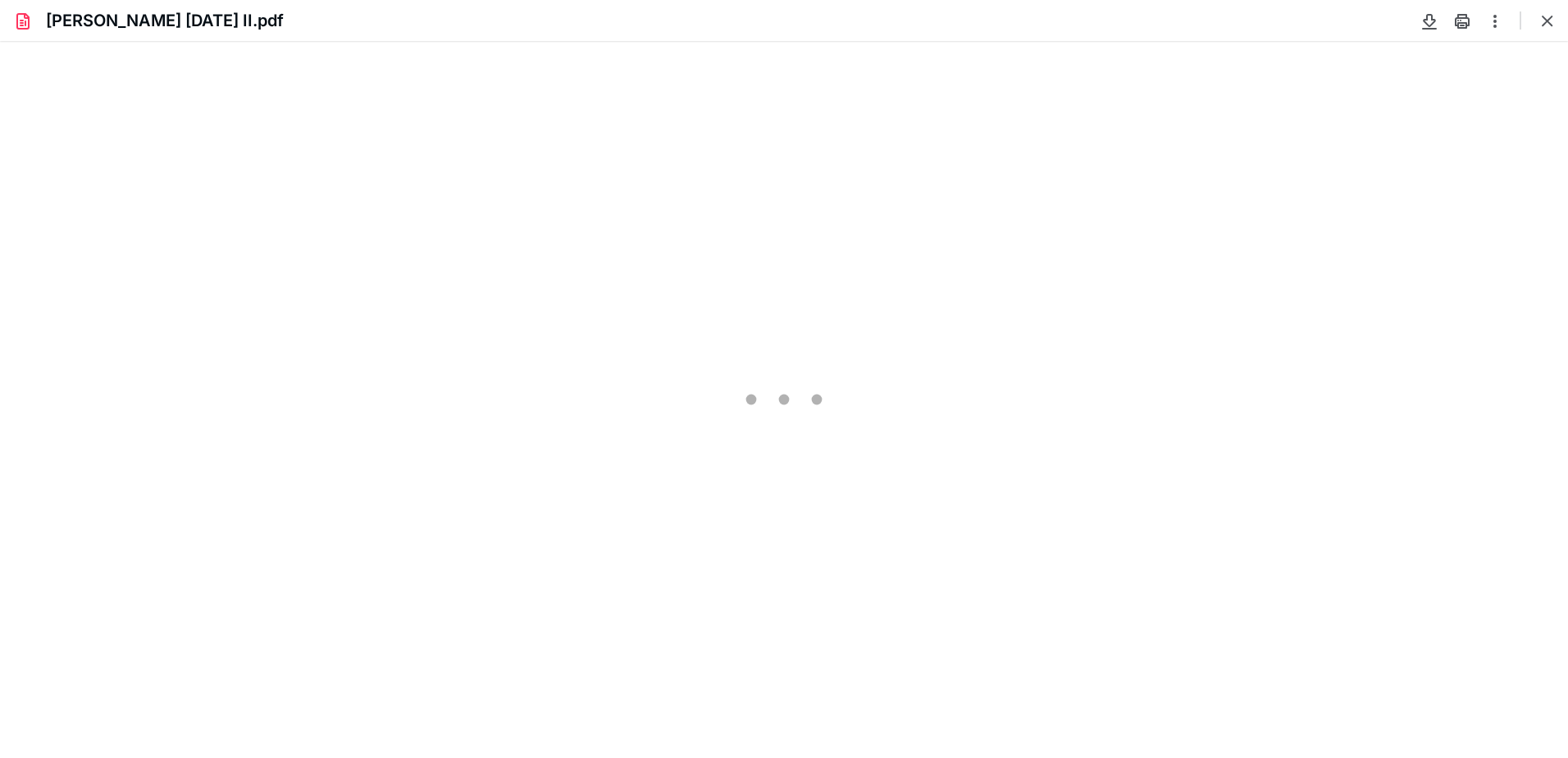 scroll, scrollTop: 0, scrollLeft: 0, axis: both 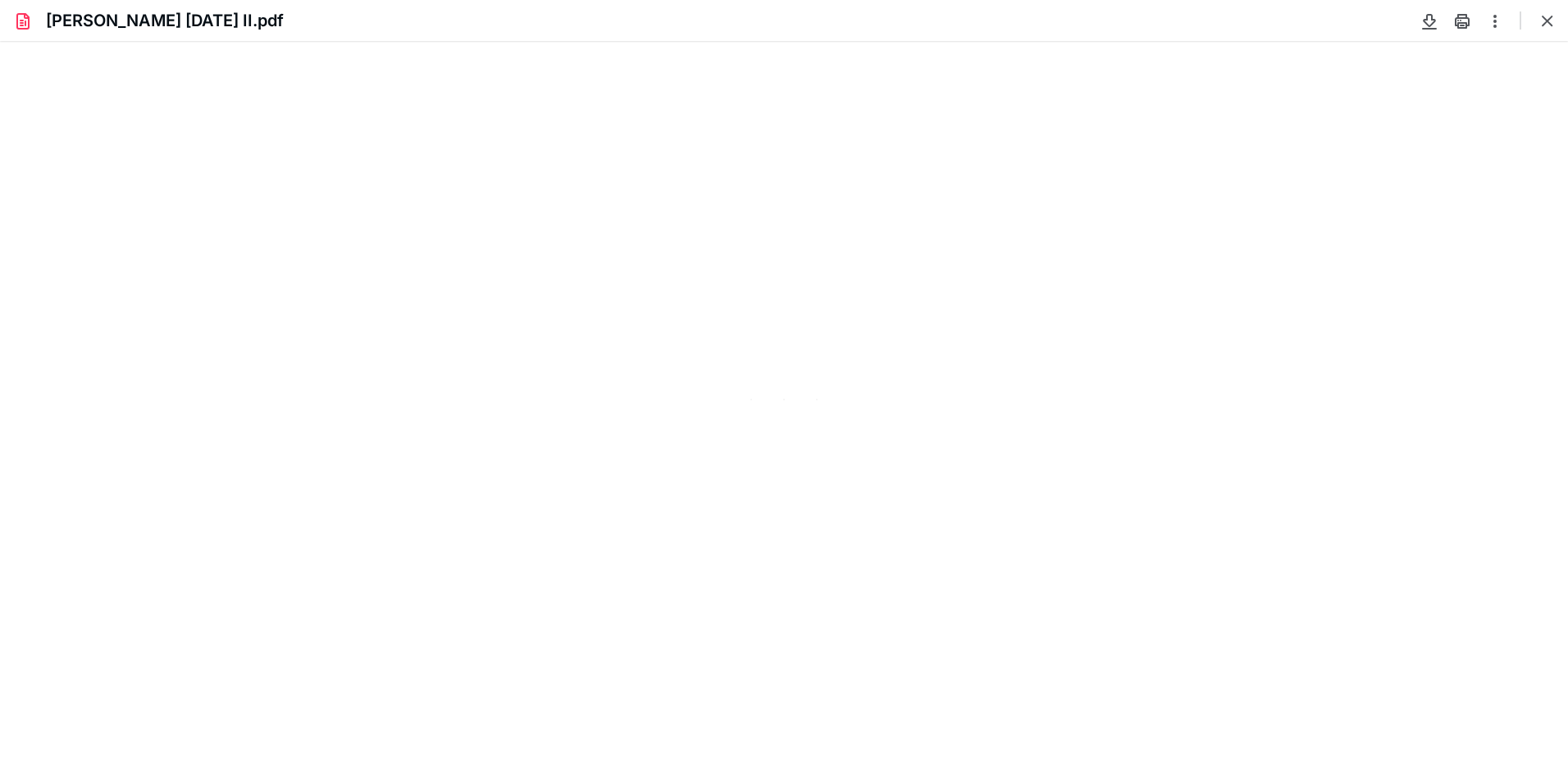 type on "105" 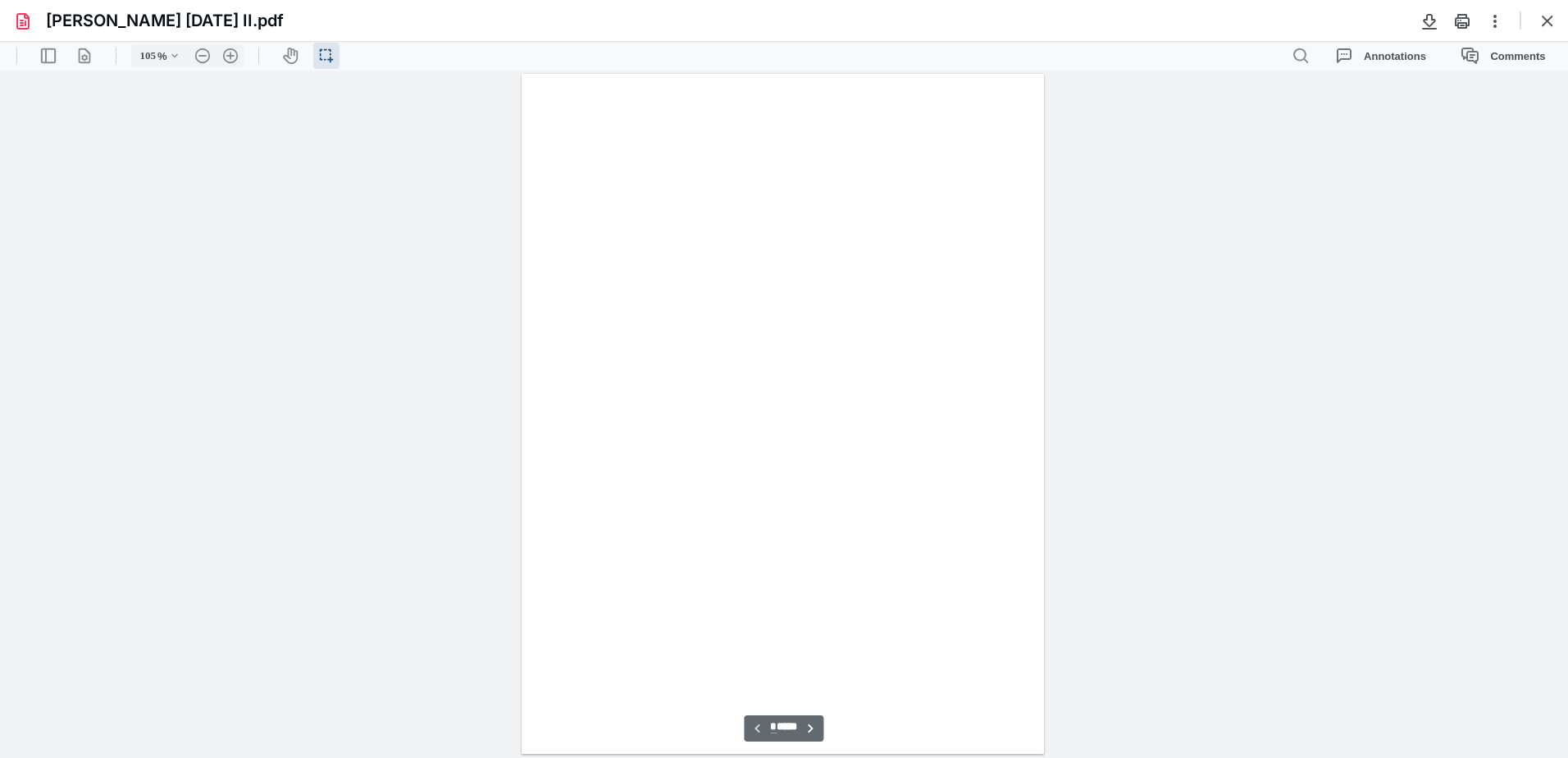 scroll, scrollTop: 33, scrollLeft: 0, axis: vertical 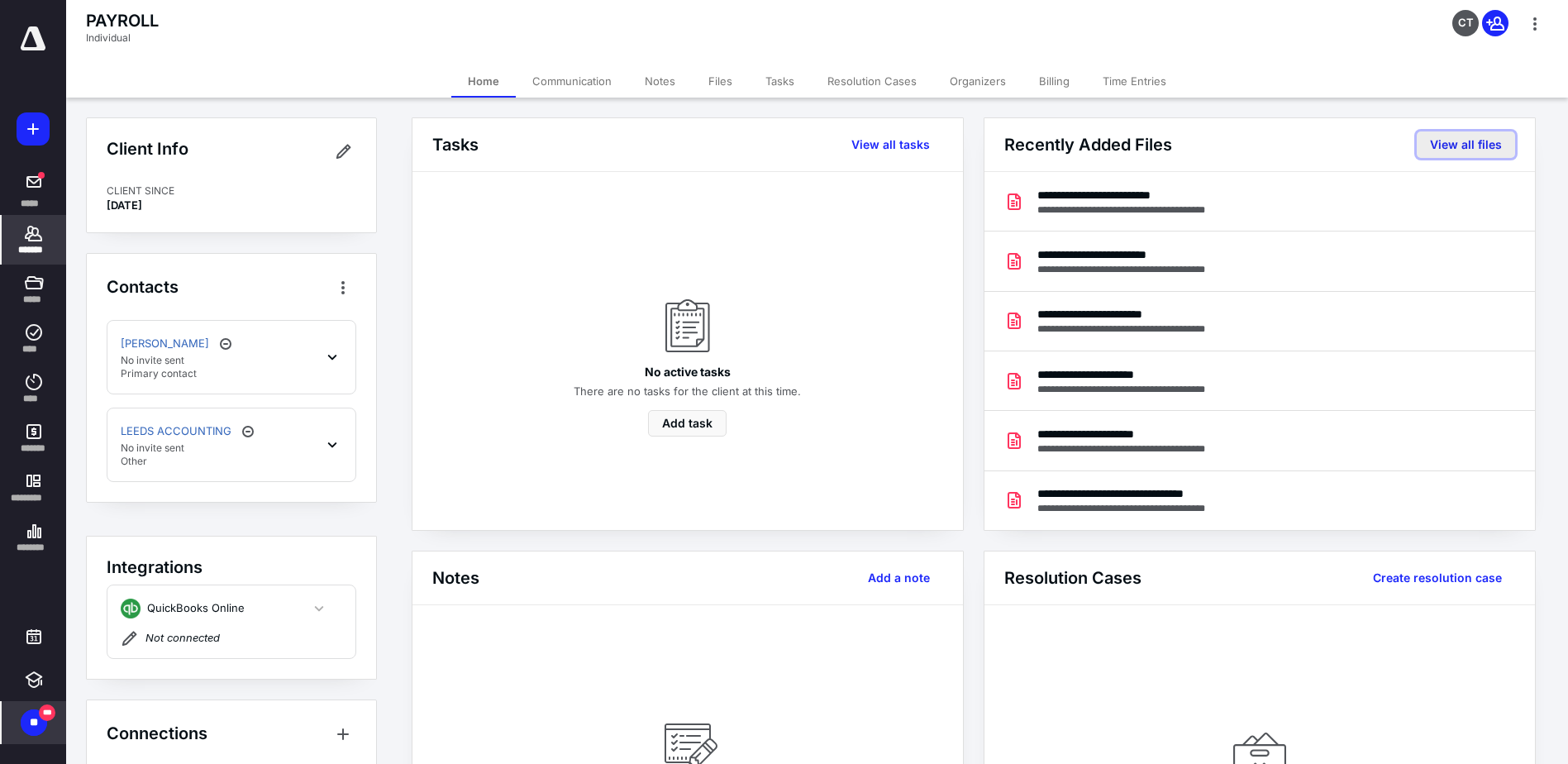 click on "View all files" at bounding box center [1466, 145] 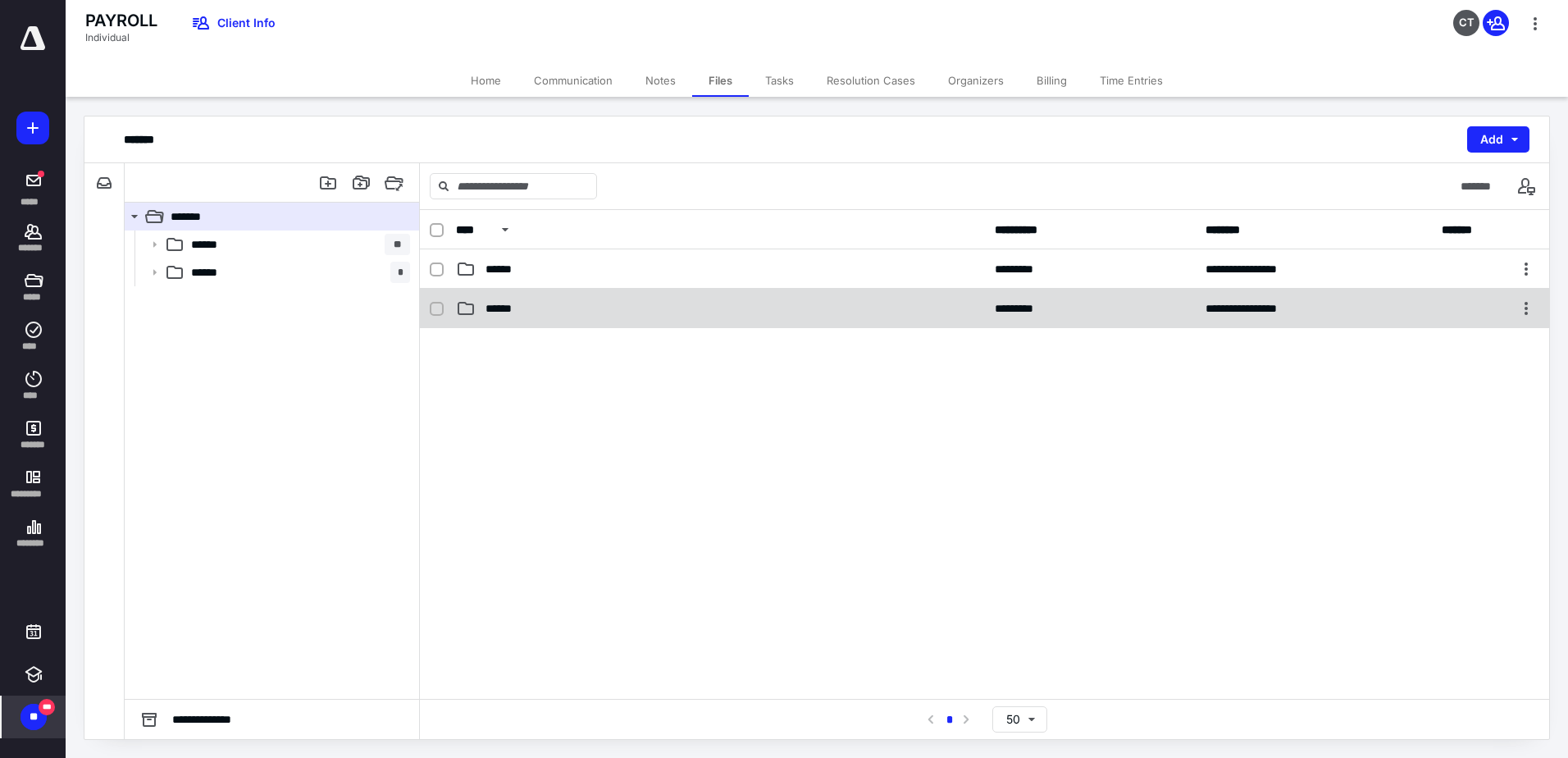 click on "******" at bounding box center (720, 308) 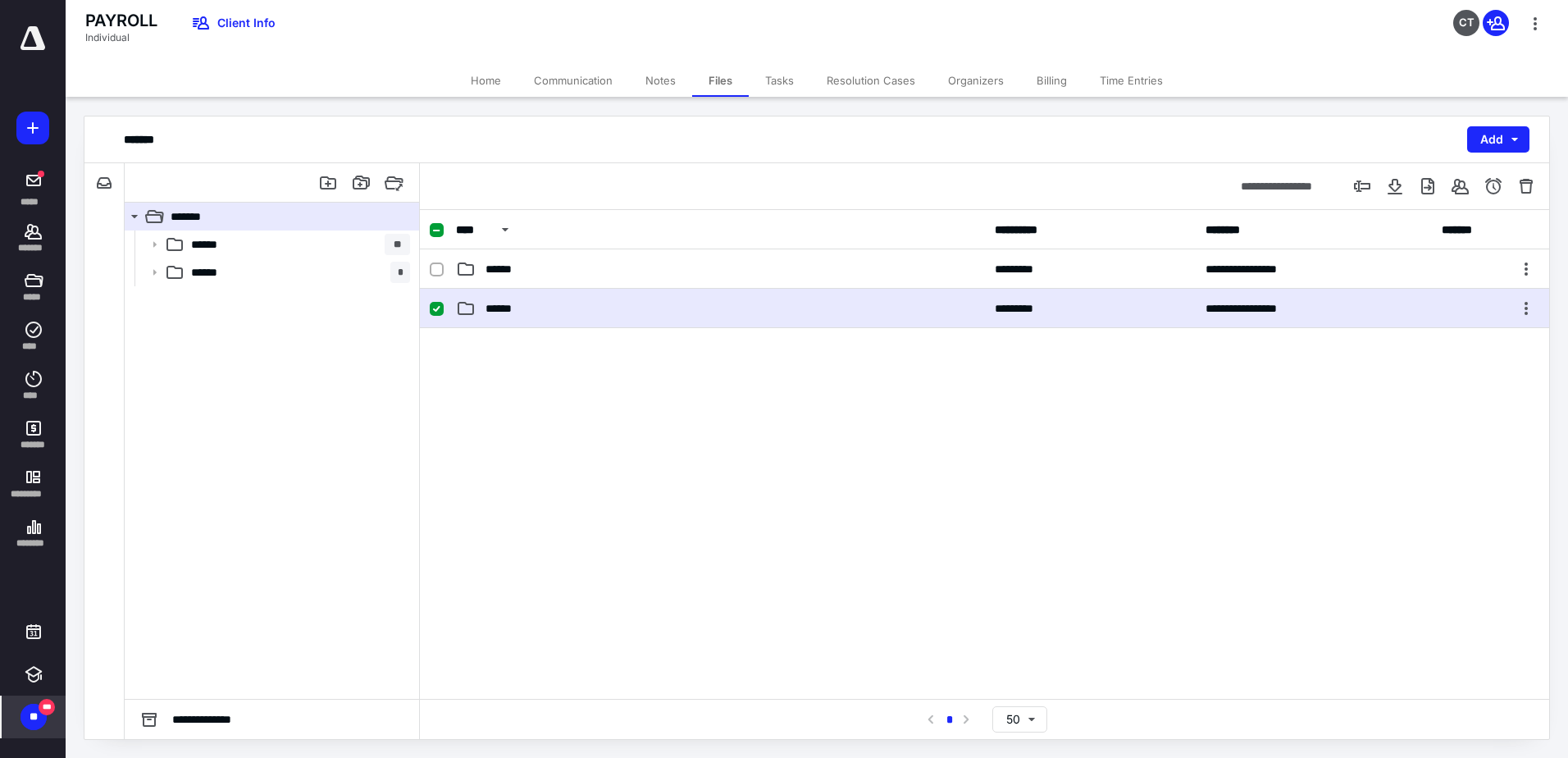 click on "******" at bounding box center (720, 308) 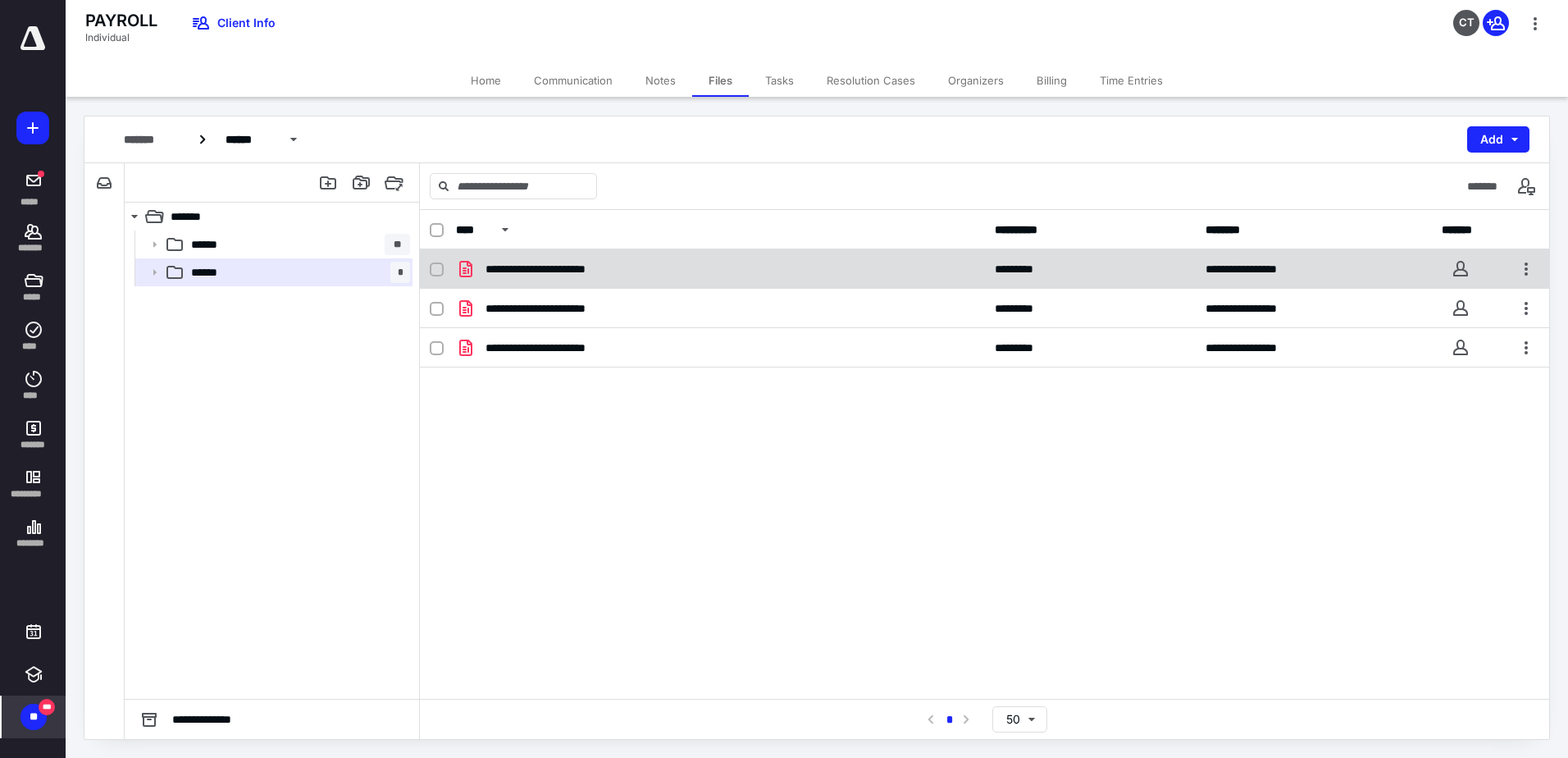 click on "**********" at bounding box center (720, 269) 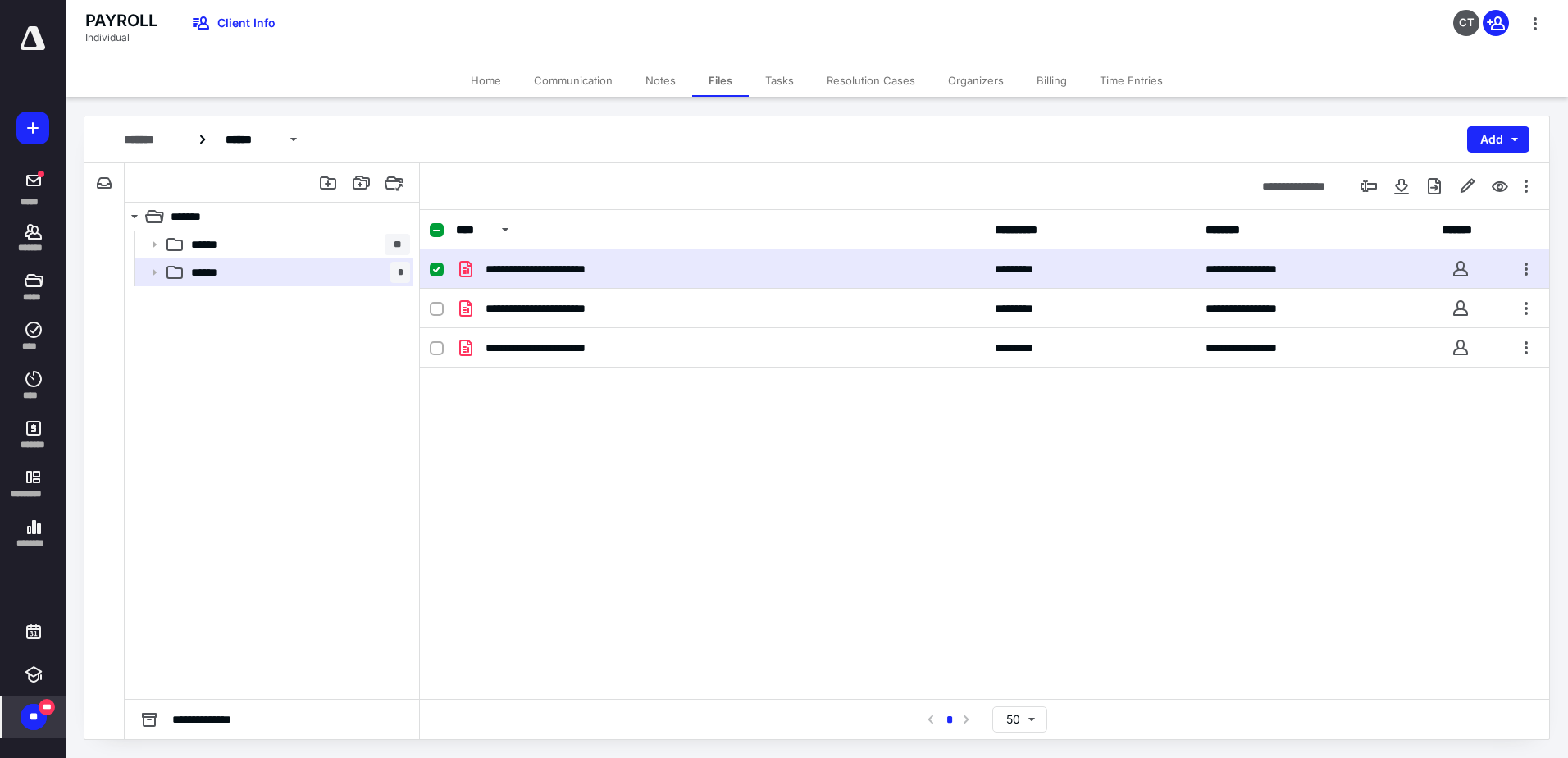 click on "**********" at bounding box center [720, 269] 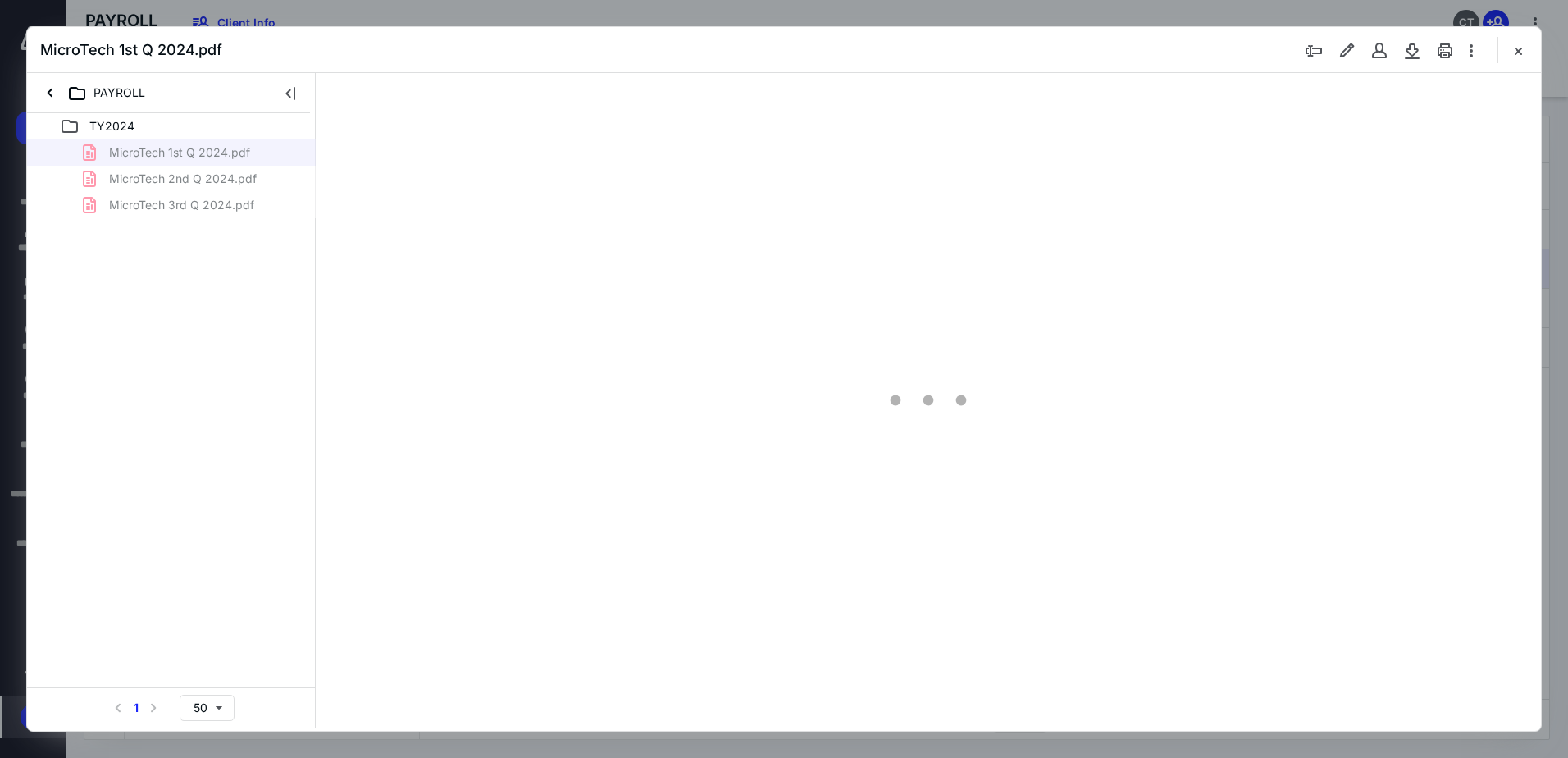 scroll, scrollTop: 0, scrollLeft: 0, axis: both 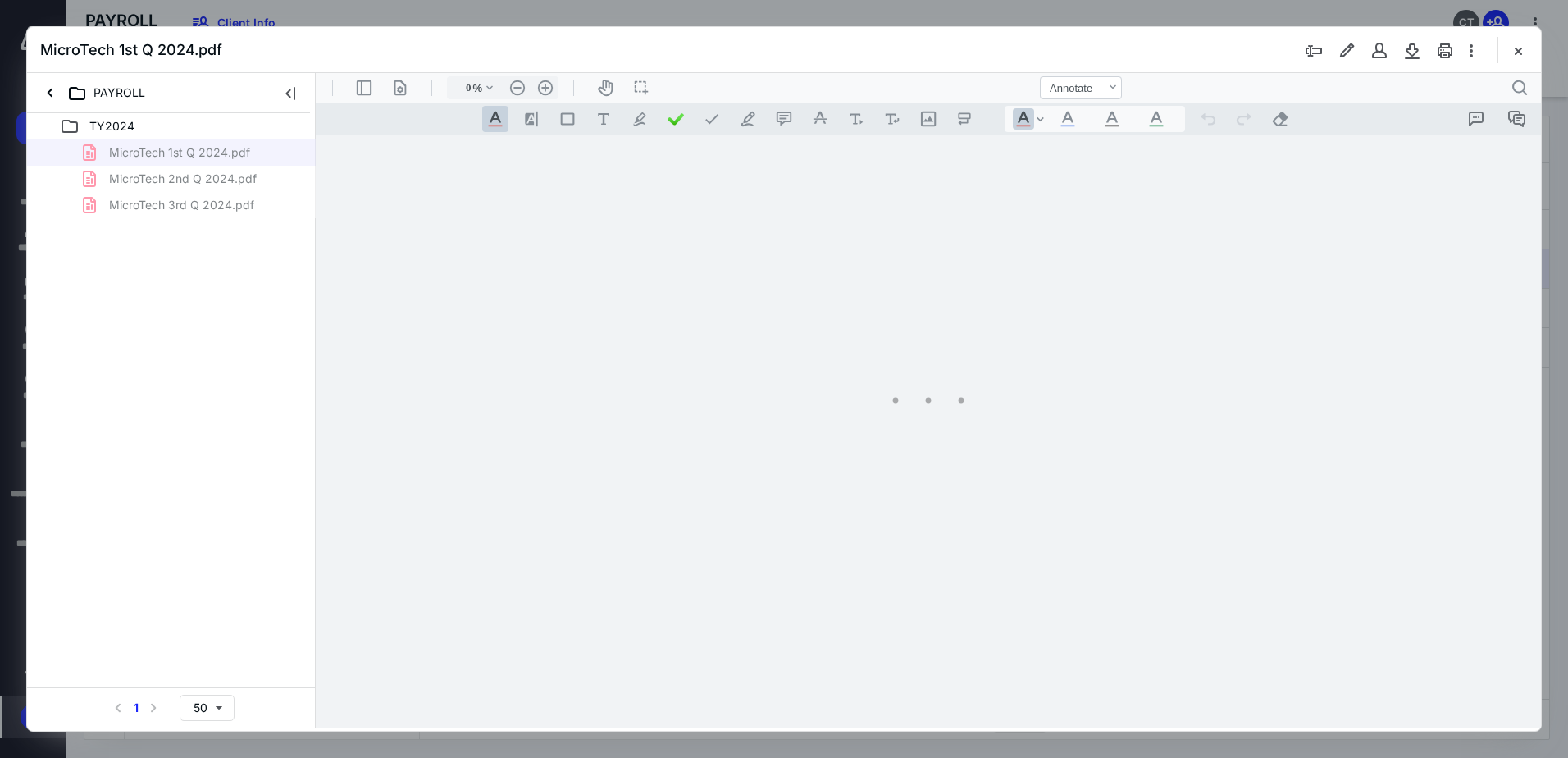 type on "90" 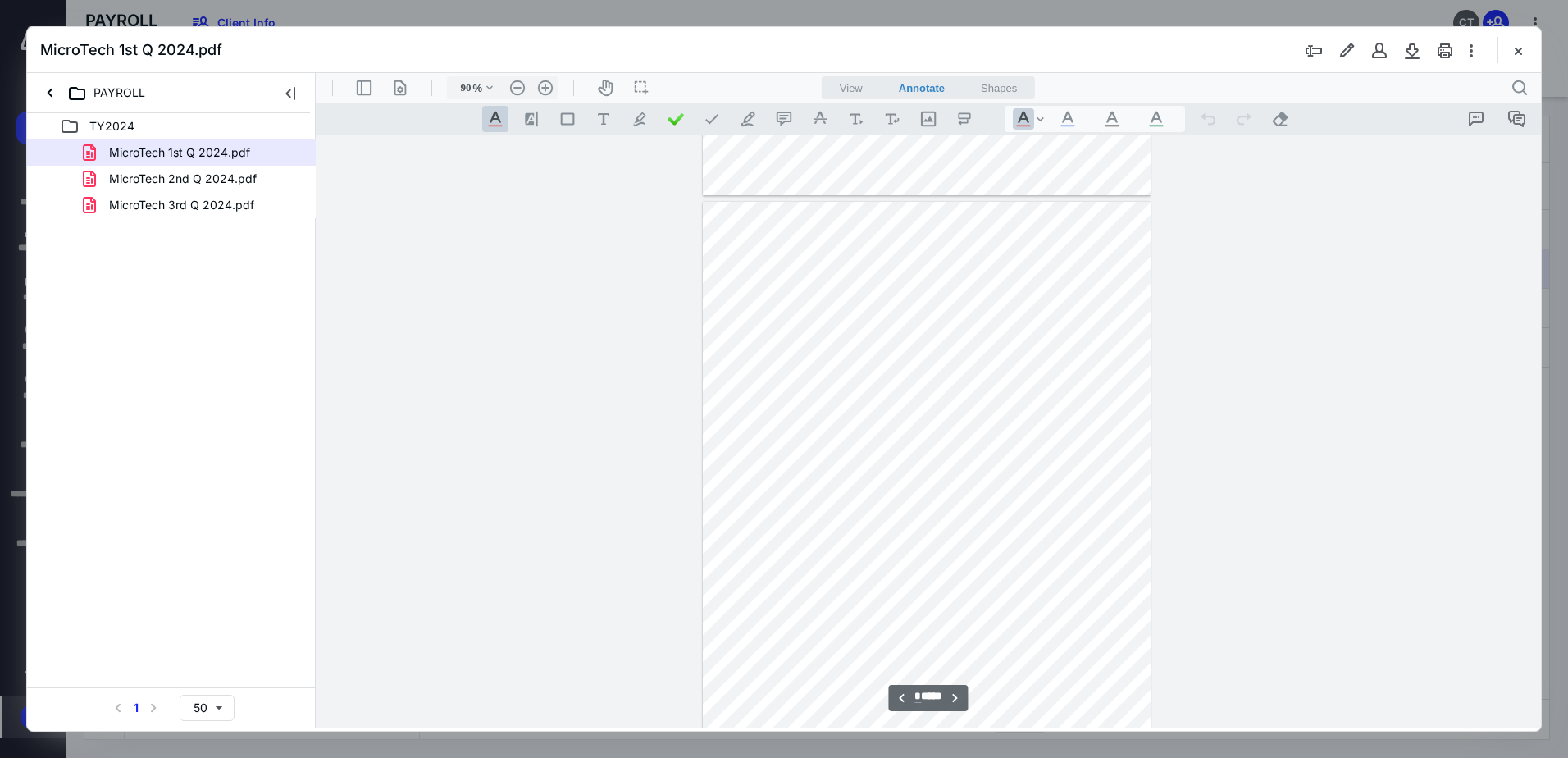 scroll, scrollTop: 492, scrollLeft: 0, axis: vertical 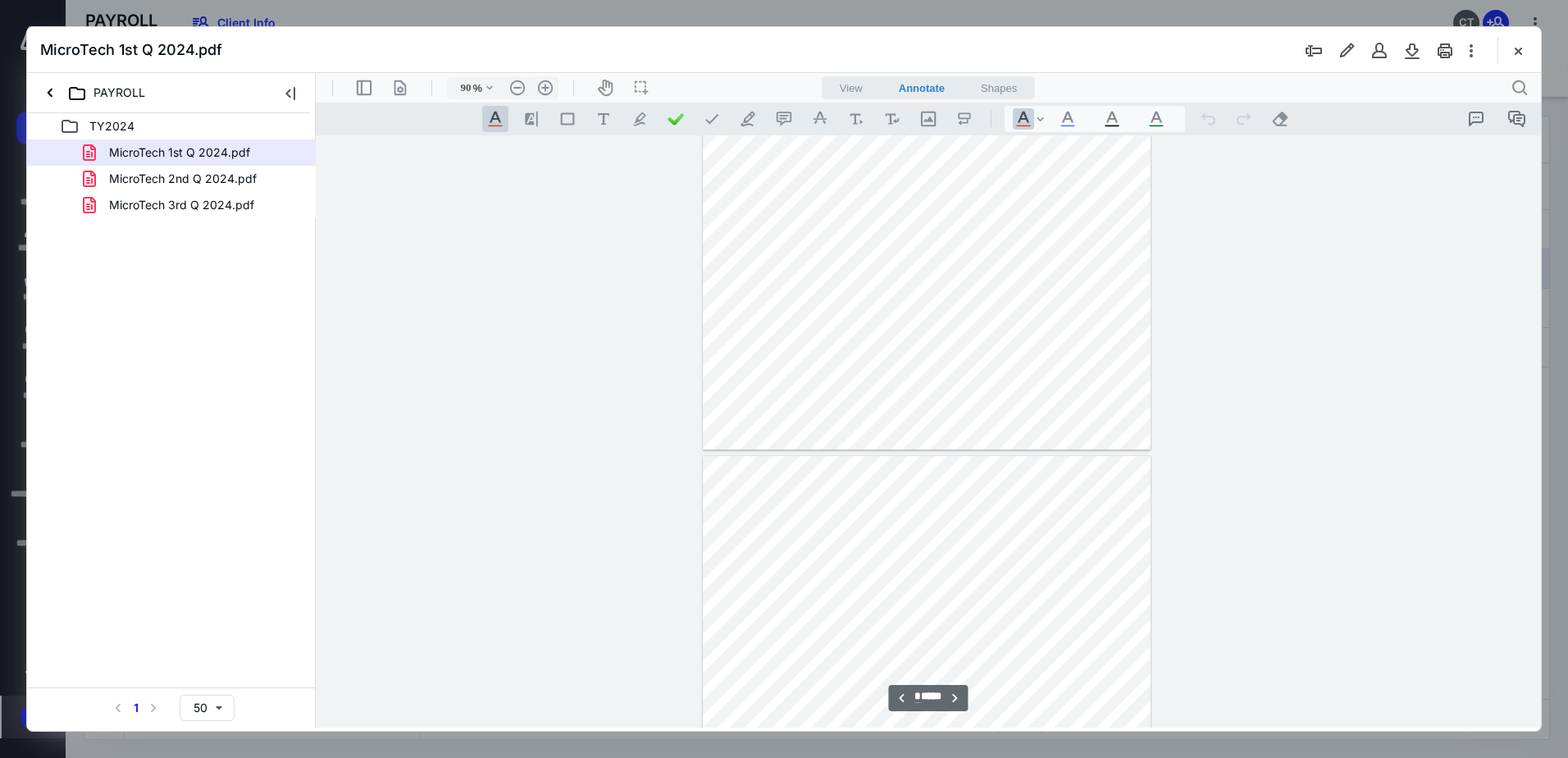 type on "*" 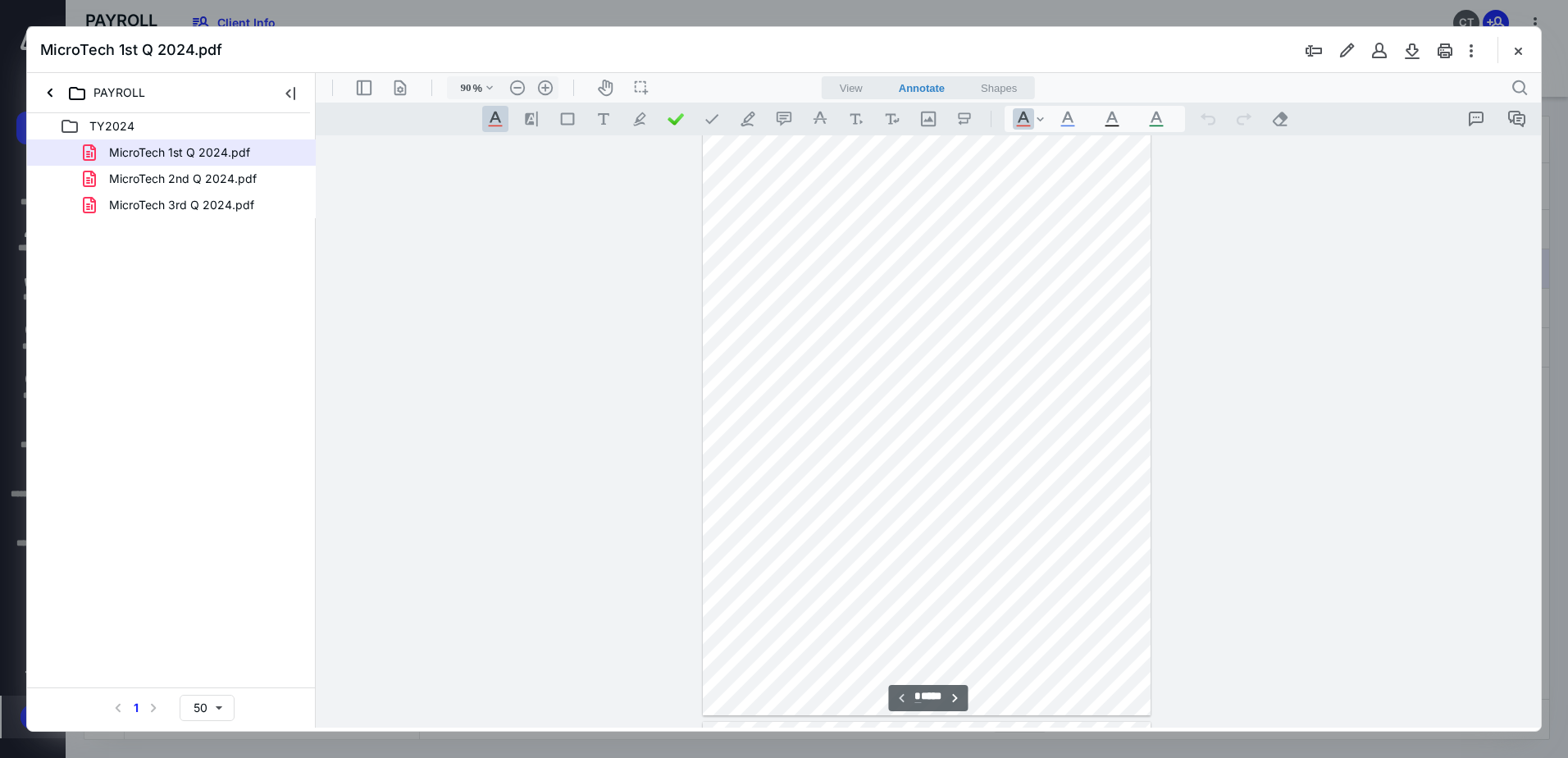 scroll, scrollTop: 0, scrollLeft: 0, axis: both 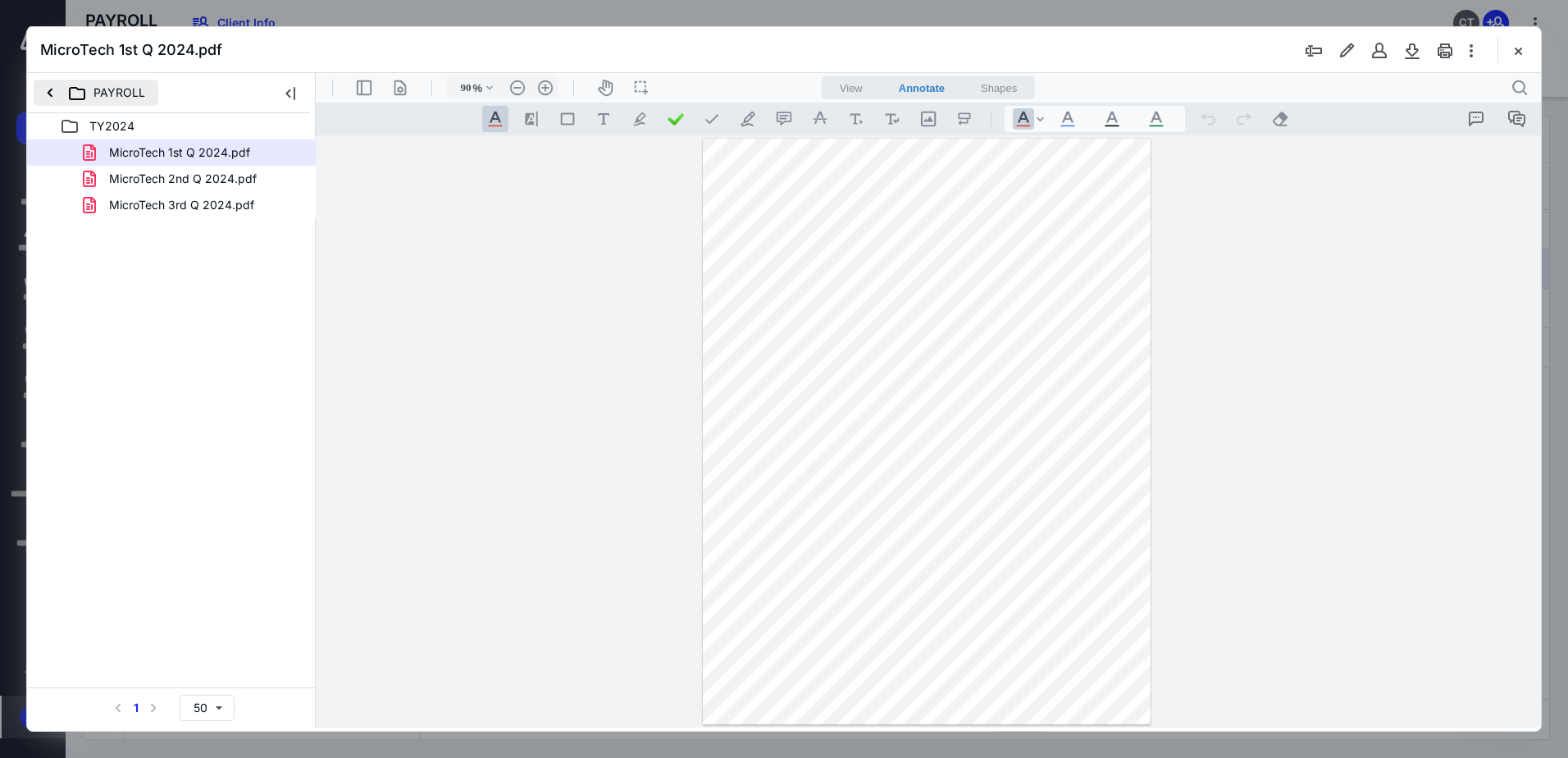 click on "PAYROLL" at bounding box center [96, 93] 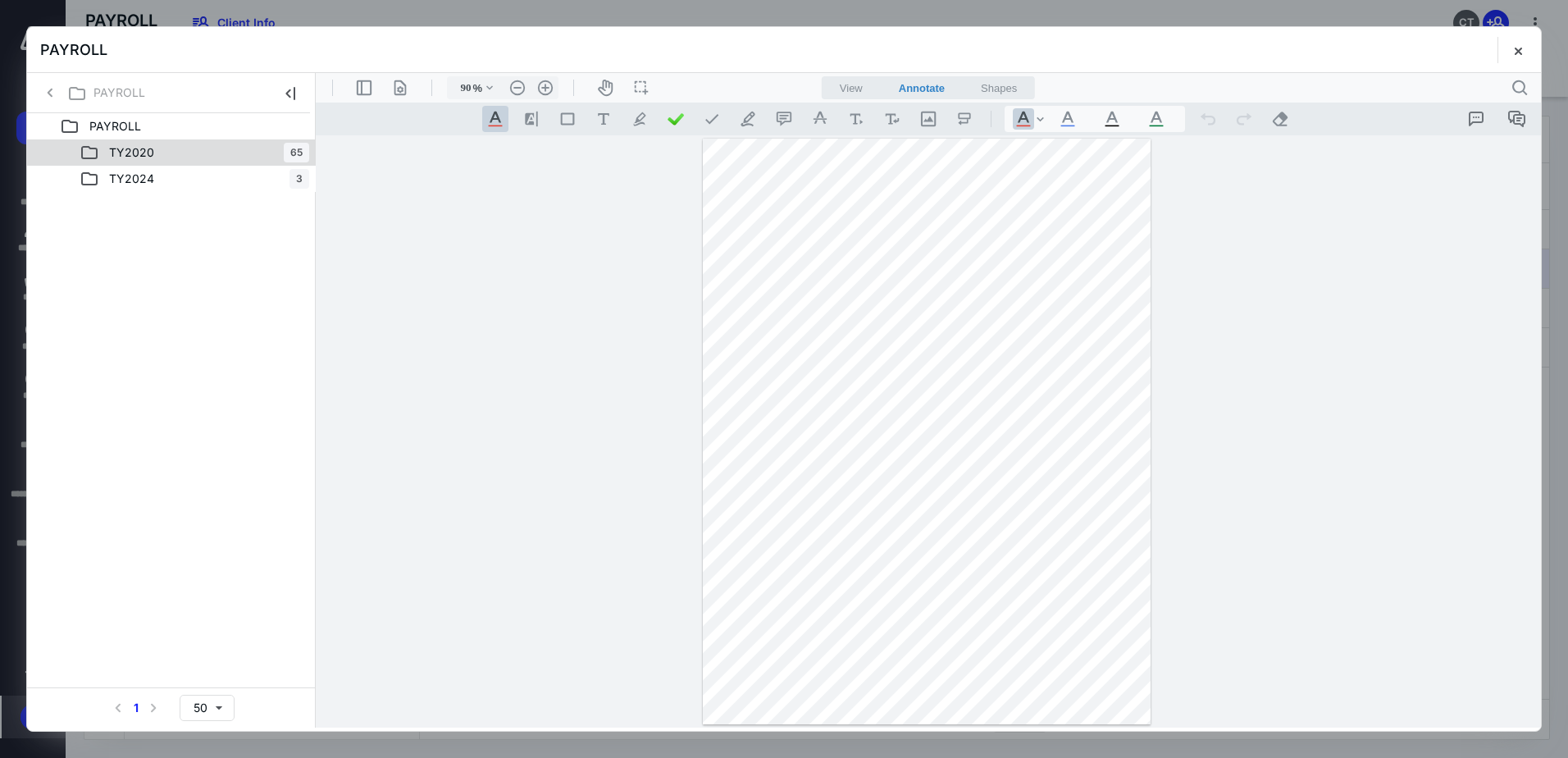 click on "TY2020 65" at bounding box center [171, 153] 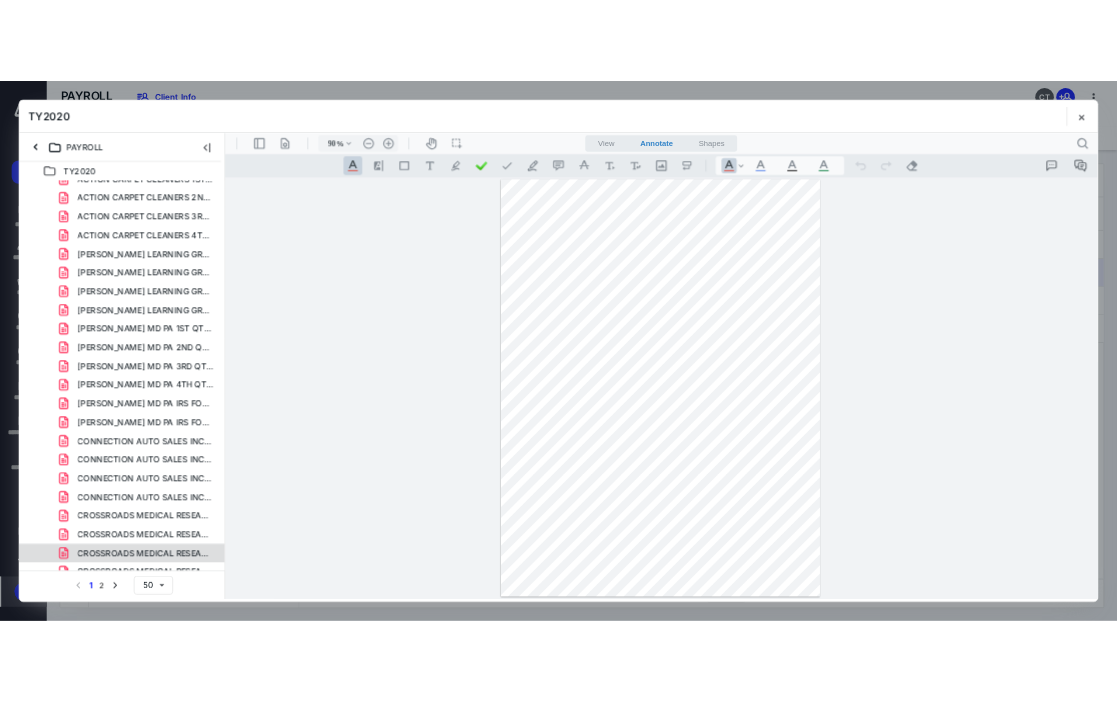 scroll, scrollTop: 0, scrollLeft: 0, axis: both 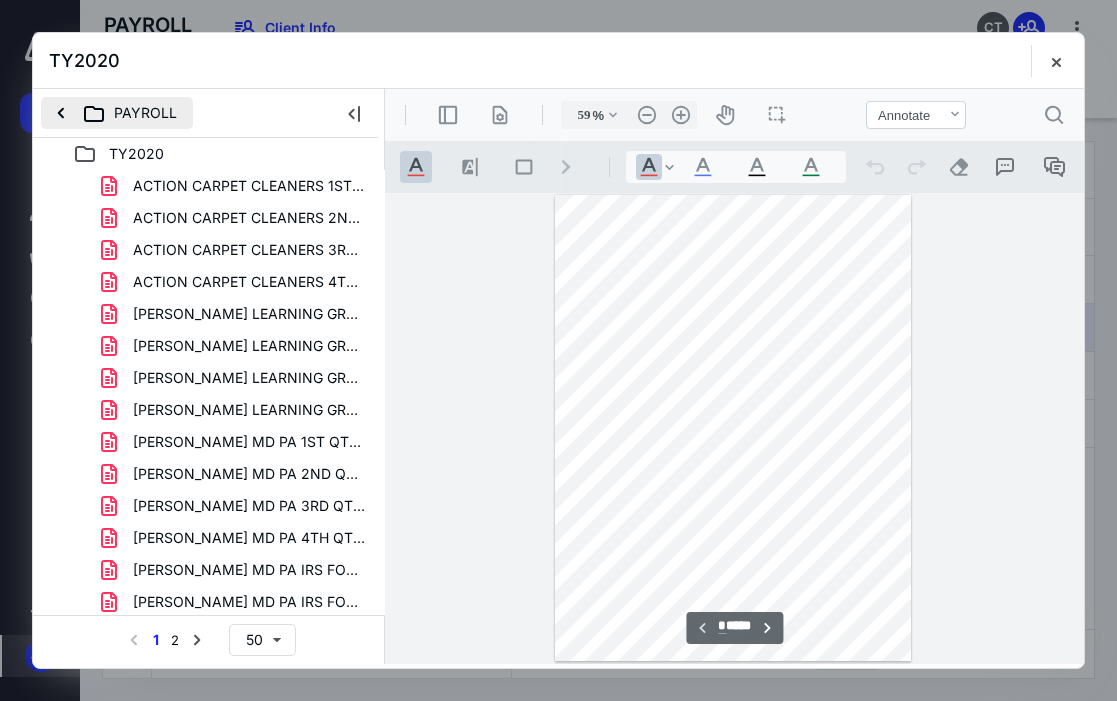 click on "PAYROLL" at bounding box center (117, 113) 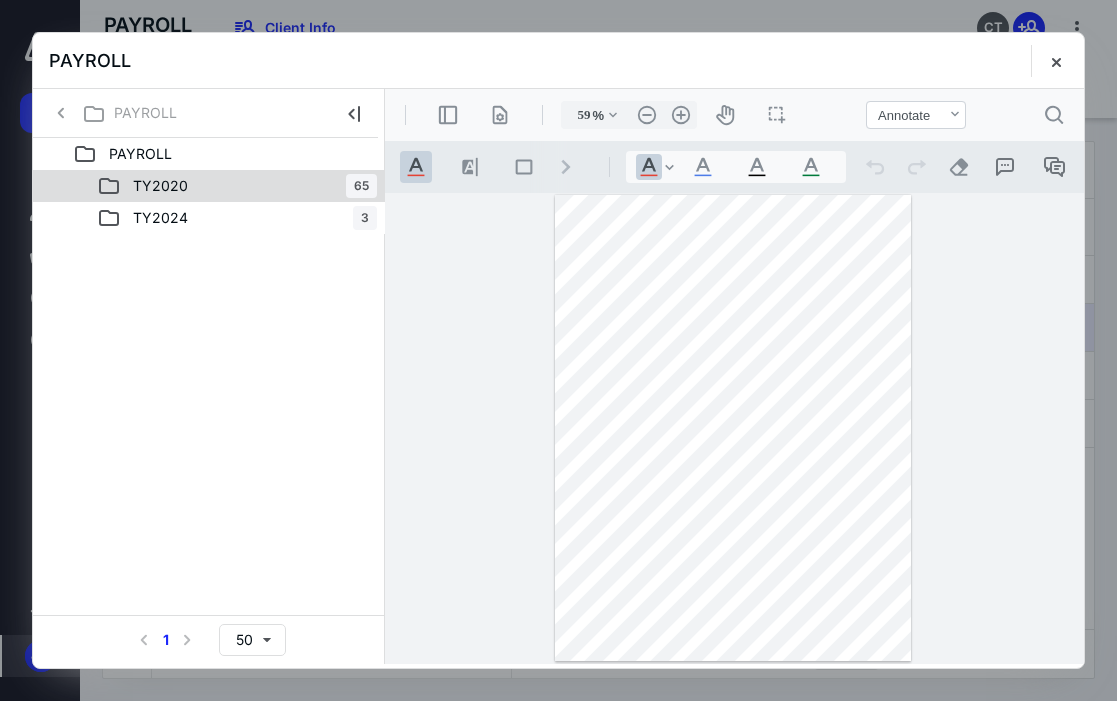 click on "TY2020" at bounding box center [160, 186] 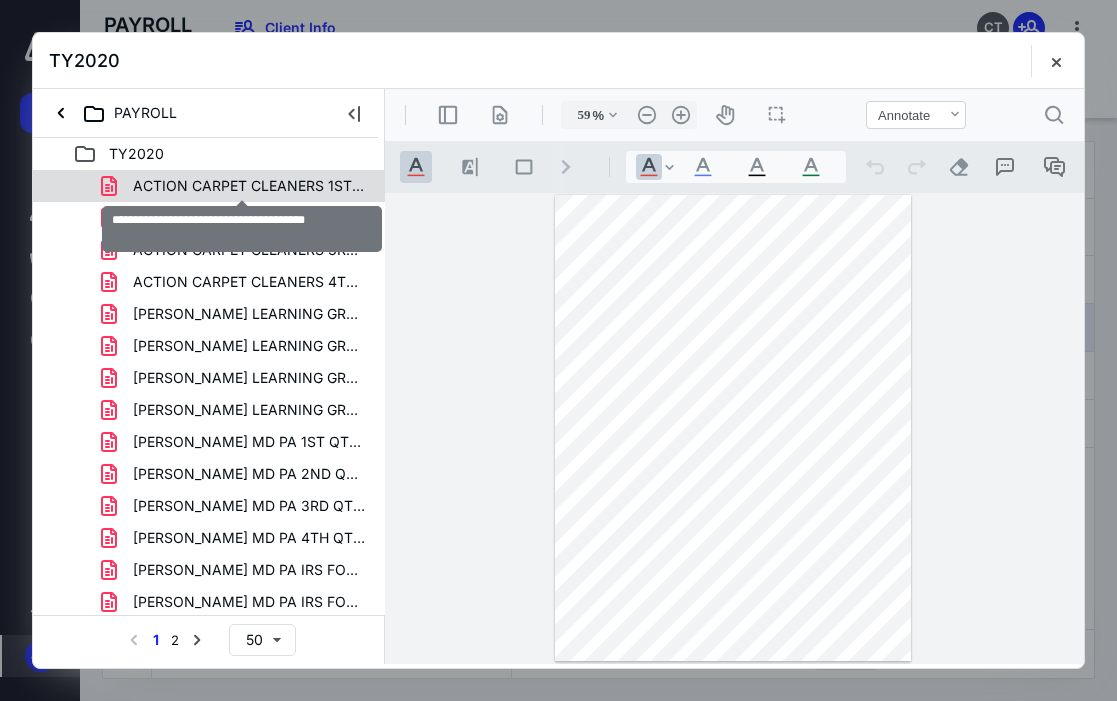 click on "ACTION CARPET CLEANERS 1ST QTR 2020.pdf" at bounding box center [249, 186] 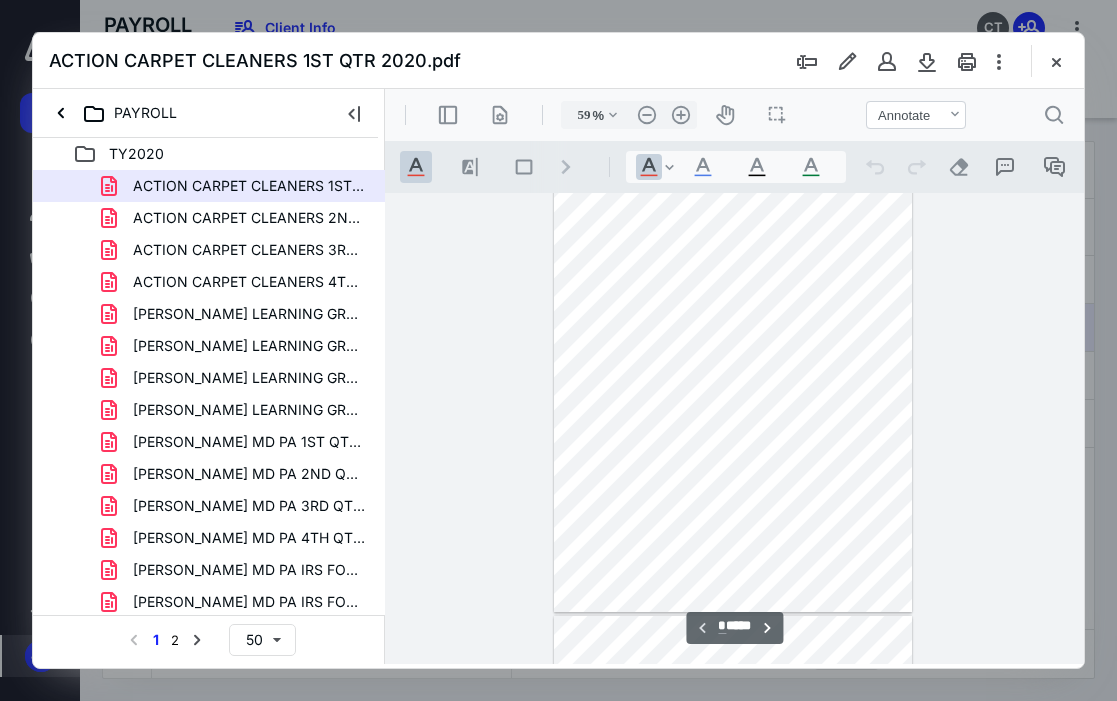 scroll, scrollTop: 0, scrollLeft: 0, axis: both 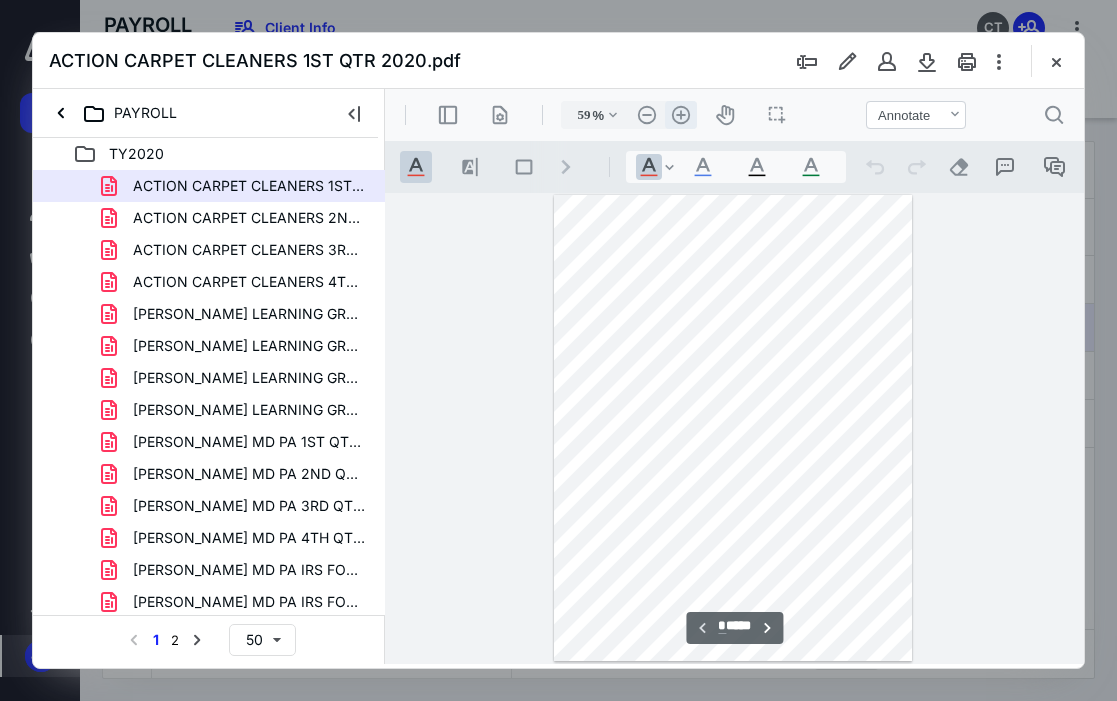 click on ".cls-1{fill:#abb0c4;} icon - header - zoom - in - line" at bounding box center [681, 115] 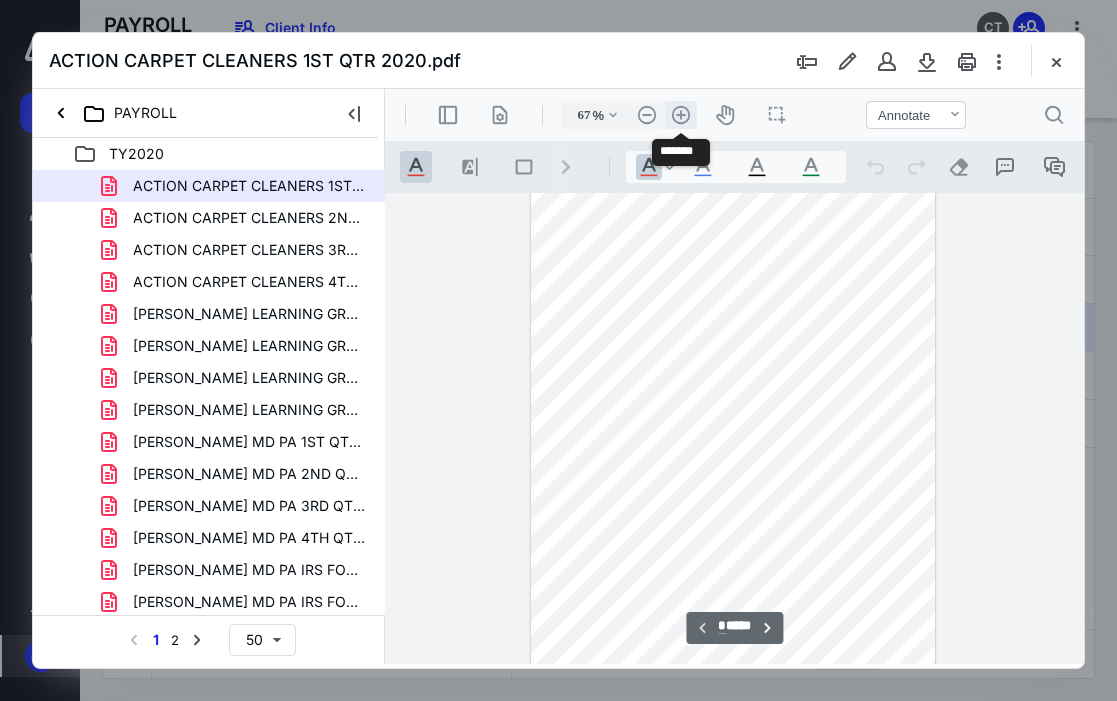 click on ".cls-1{fill:#abb0c4;} icon - header - zoom - in - line" at bounding box center (681, 115) 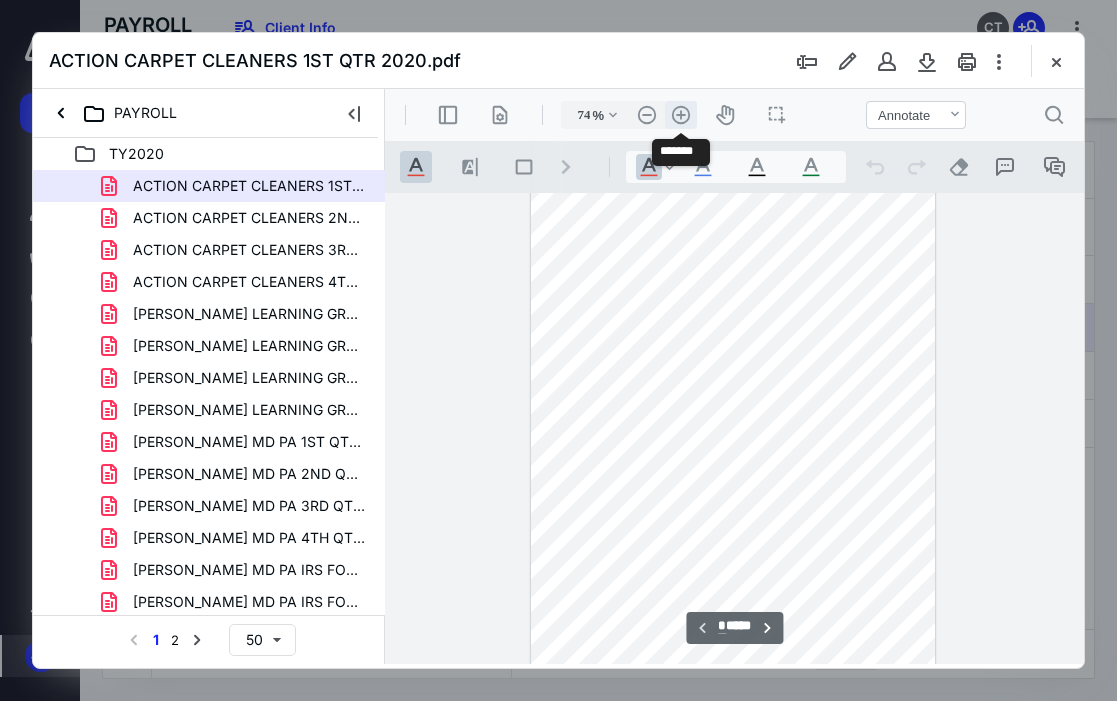 click on ".cls-1{fill:#abb0c4;} icon - header - zoom - in - line" at bounding box center (681, 115) 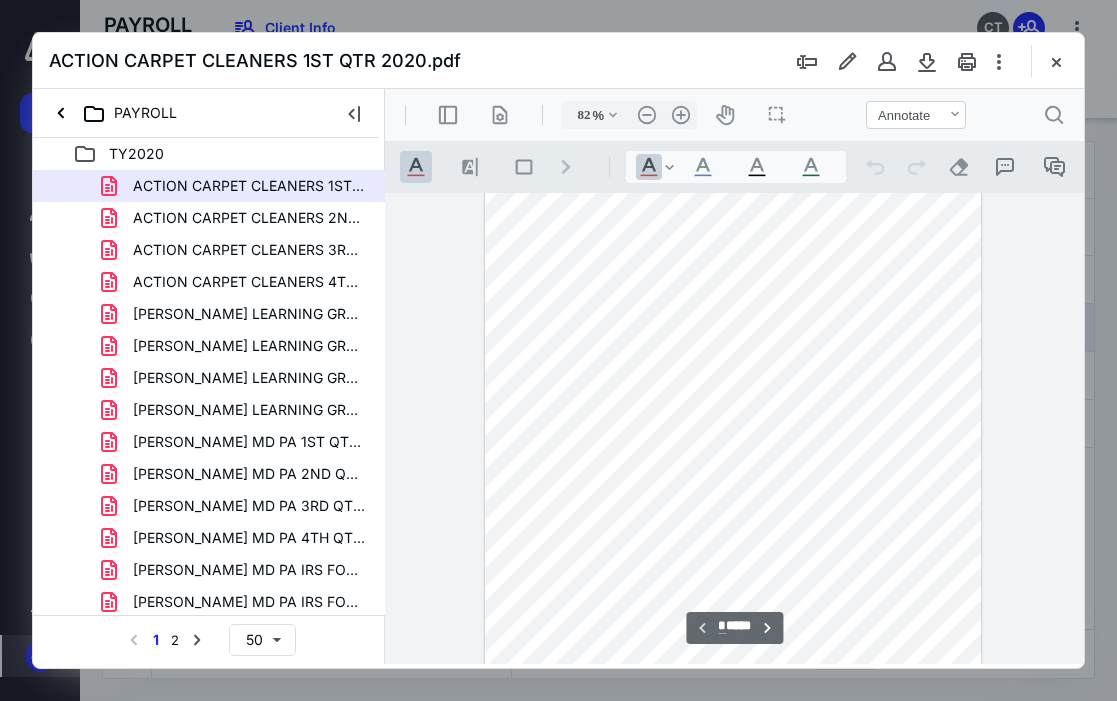 scroll, scrollTop: 0, scrollLeft: 0, axis: both 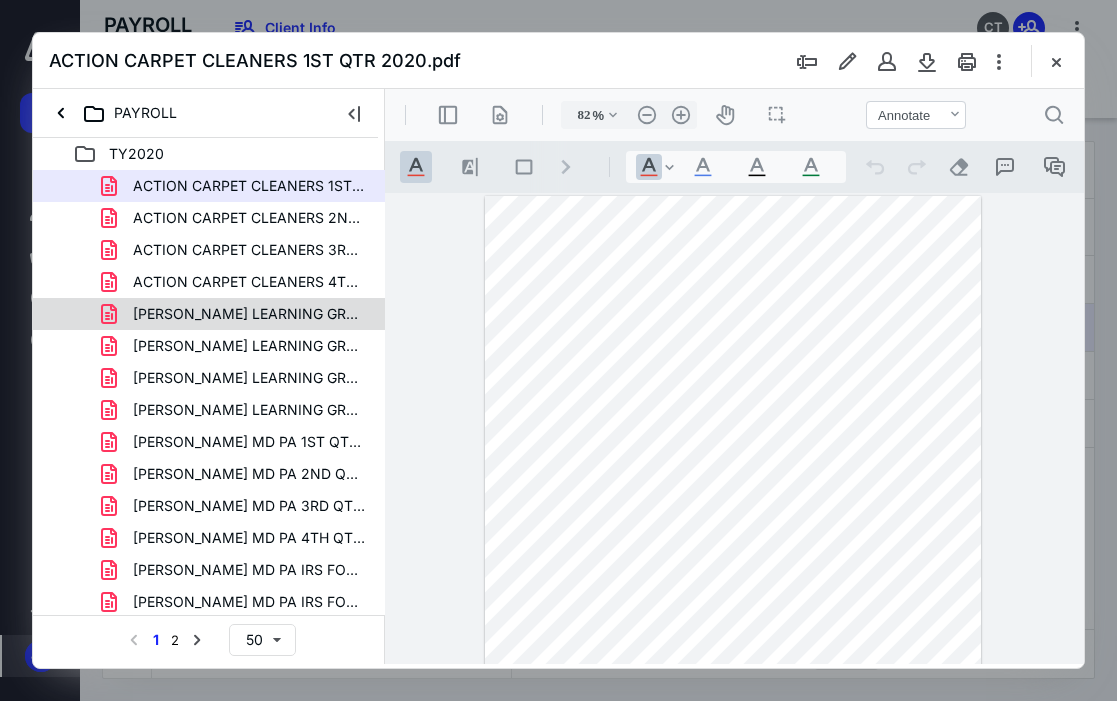 click on "[PERSON_NAME] LEARNING GROUP 1ST QTR 2020.pdf" at bounding box center (249, 314) 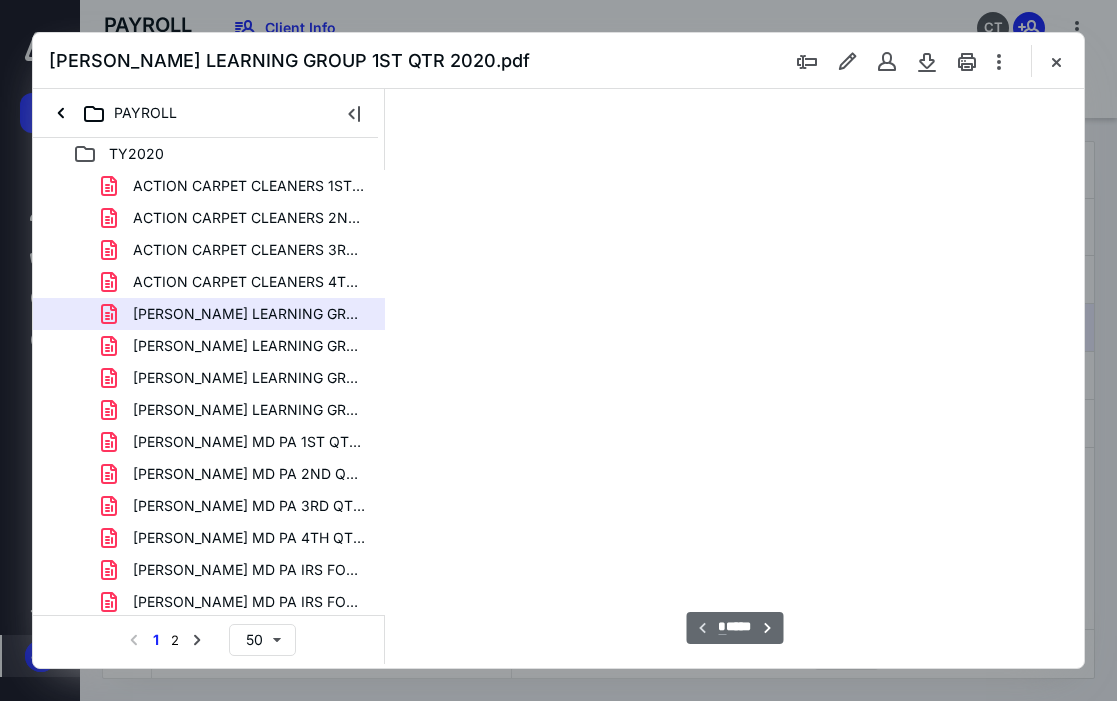 scroll, scrollTop: 106, scrollLeft: 0, axis: vertical 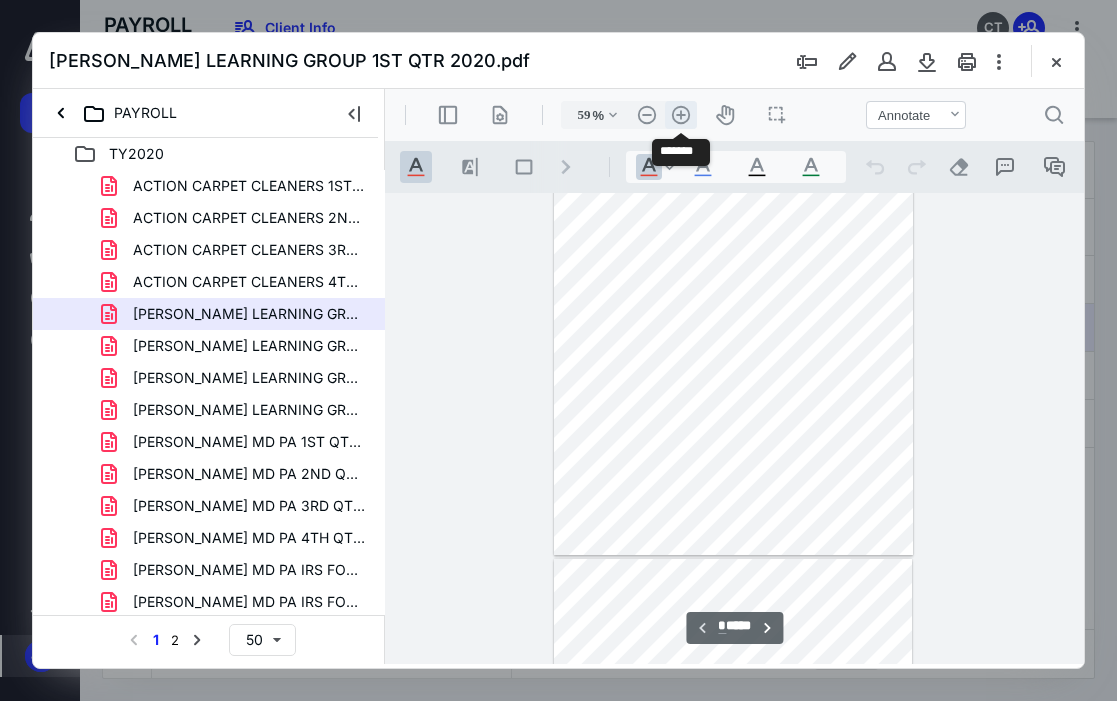 click on ".cls-1{fill:#abb0c4;} icon - header - zoom - in - line" at bounding box center [681, 115] 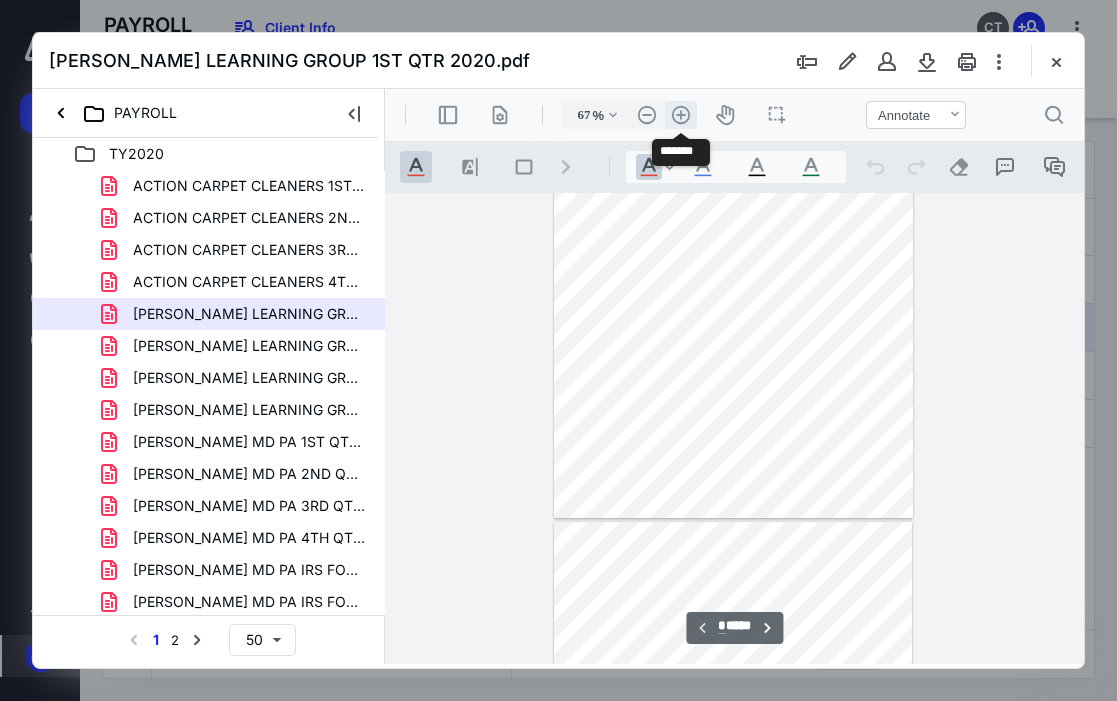 click on ".cls-1{fill:#abb0c4;} icon - header - zoom - in - line" at bounding box center [681, 115] 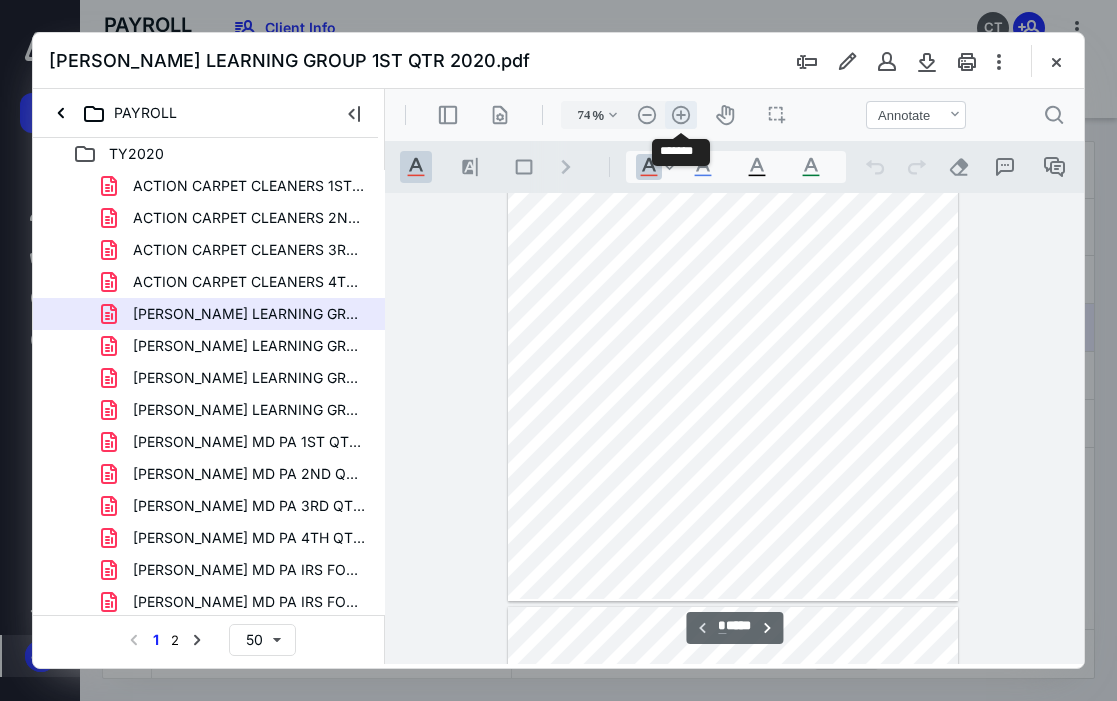 click on ".cls-1{fill:#abb0c4;} icon - header - zoom - in - line" at bounding box center [681, 115] 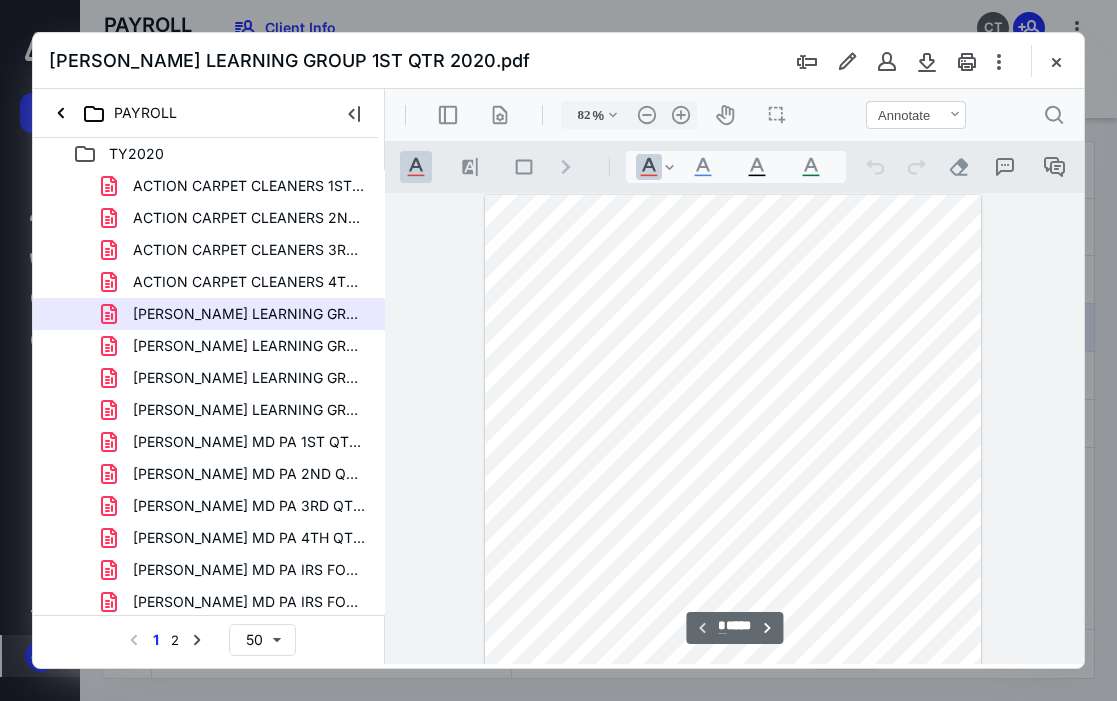 scroll, scrollTop: 0, scrollLeft: 0, axis: both 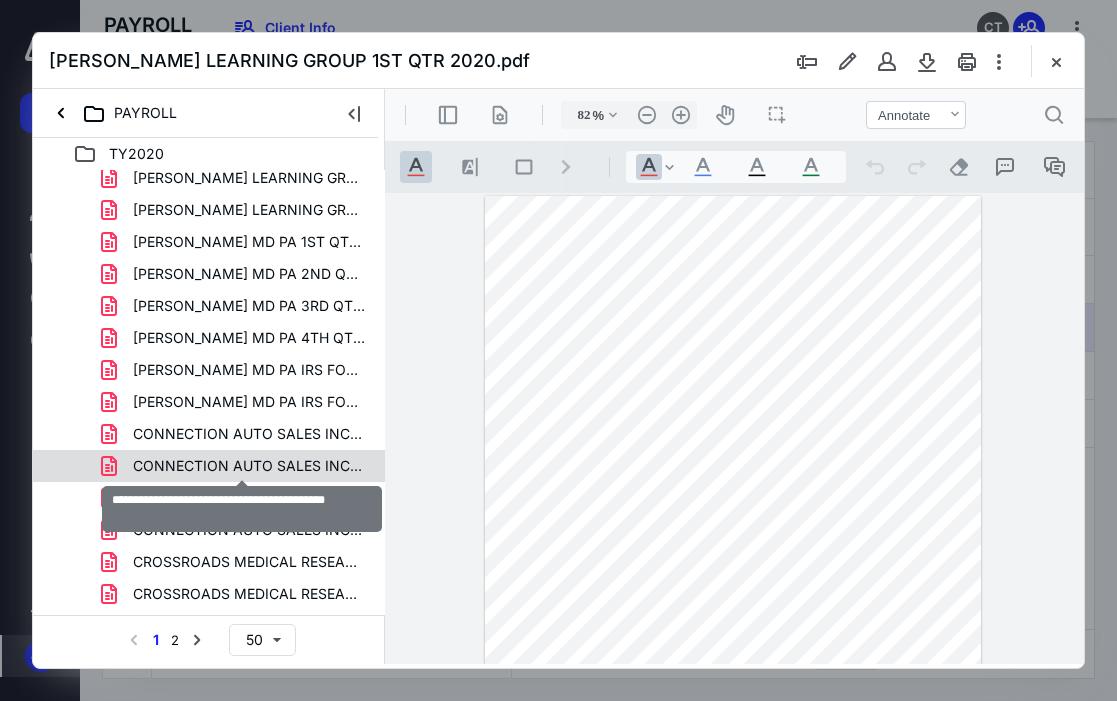 click on "CONNECTION AUTO SALES INC. 2ND QTR 2020.pdf" at bounding box center [249, 466] 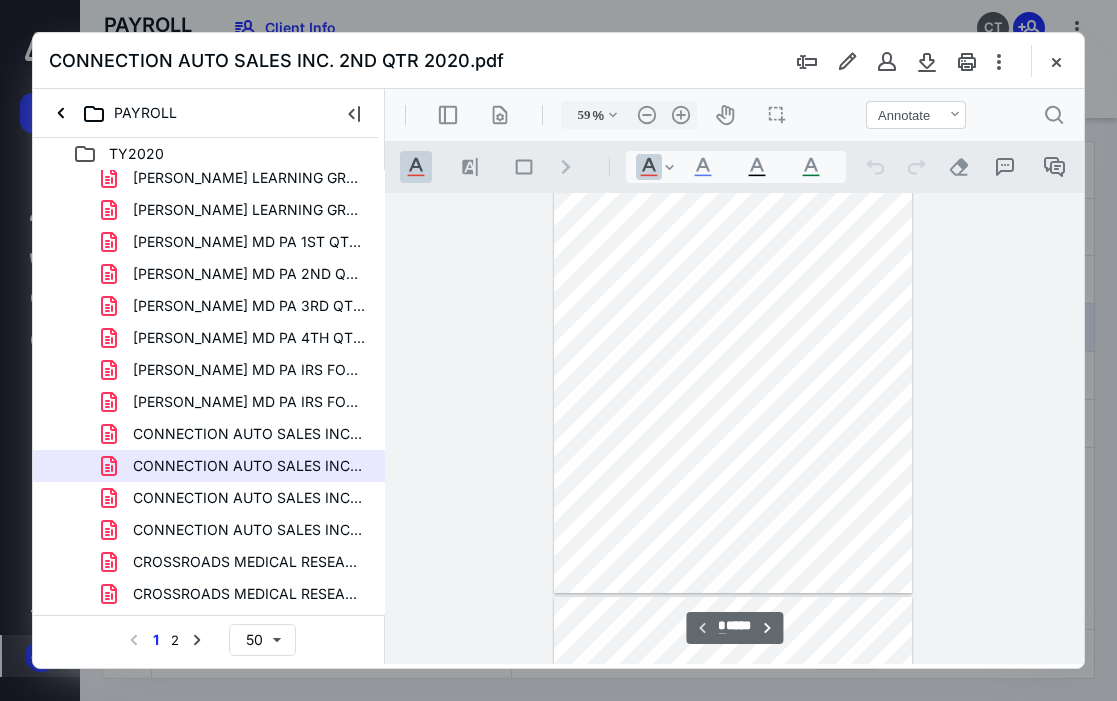 scroll, scrollTop: 0, scrollLeft: 0, axis: both 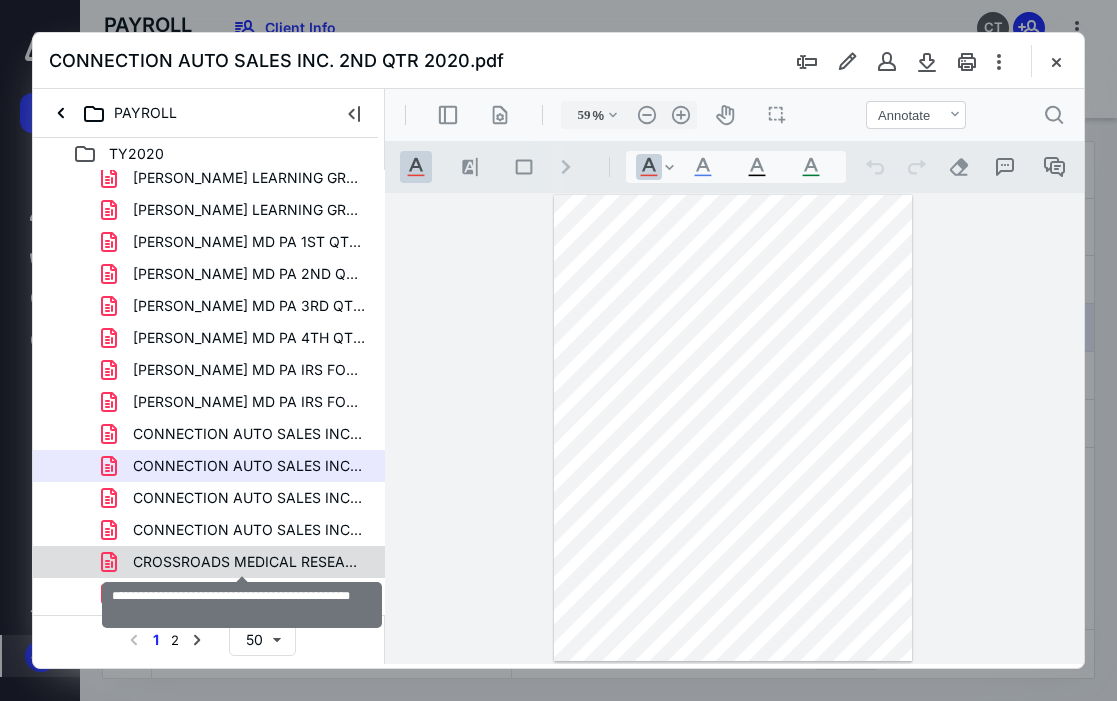 click on "CROSSROADS MEDICAL RESEARCH INC 1ST QTR 2020.pdf" at bounding box center (249, 562) 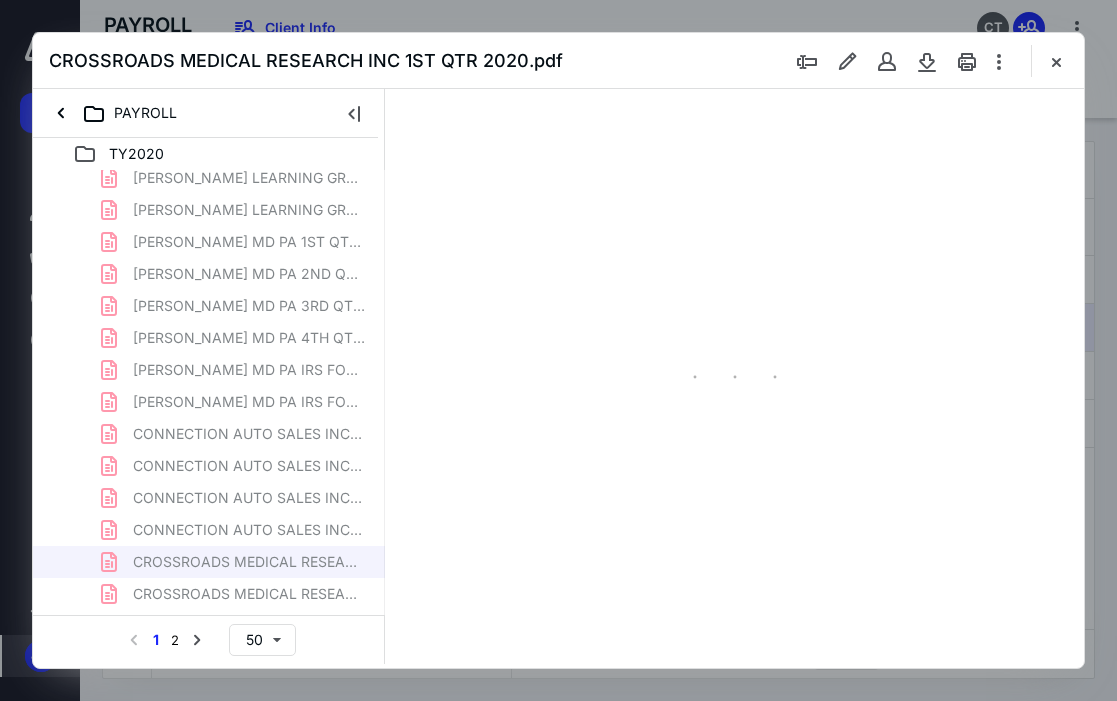 scroll, scrollTop: 106, scrollLeft: 0, axis: vertical 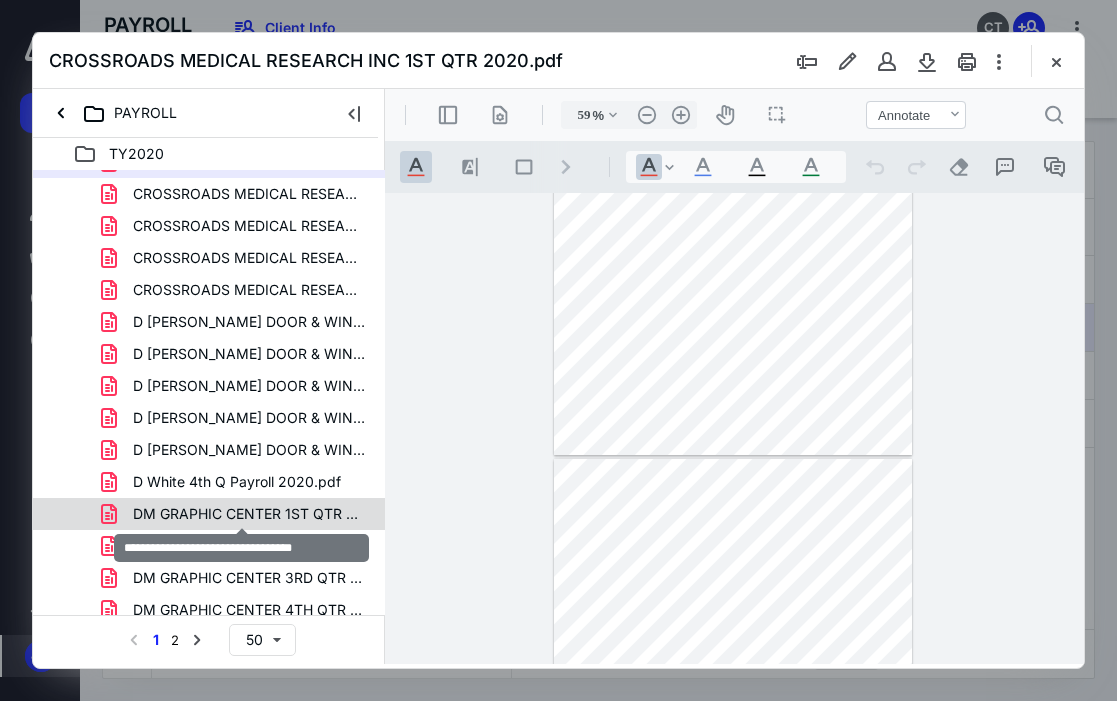 click on "DM GRAPHIC CENTER 1ST QTR 2020.pdf" at bounding box center [249, 514] 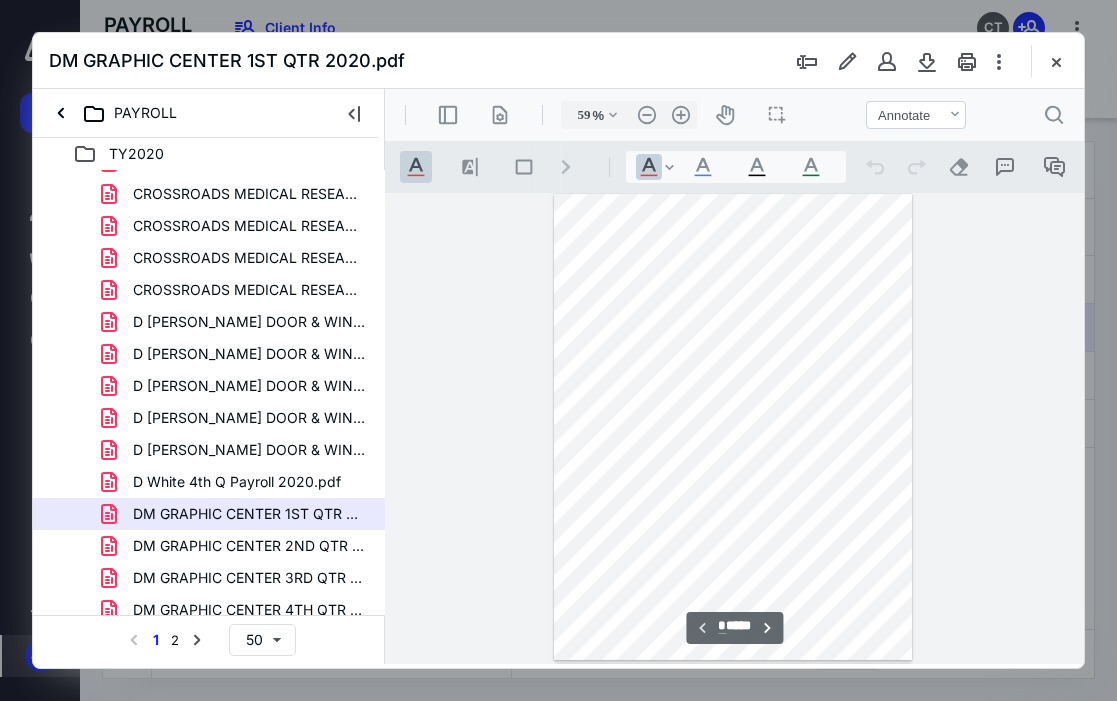 scroll, scrollTop: 0, scrollLeft: 0, axis: both 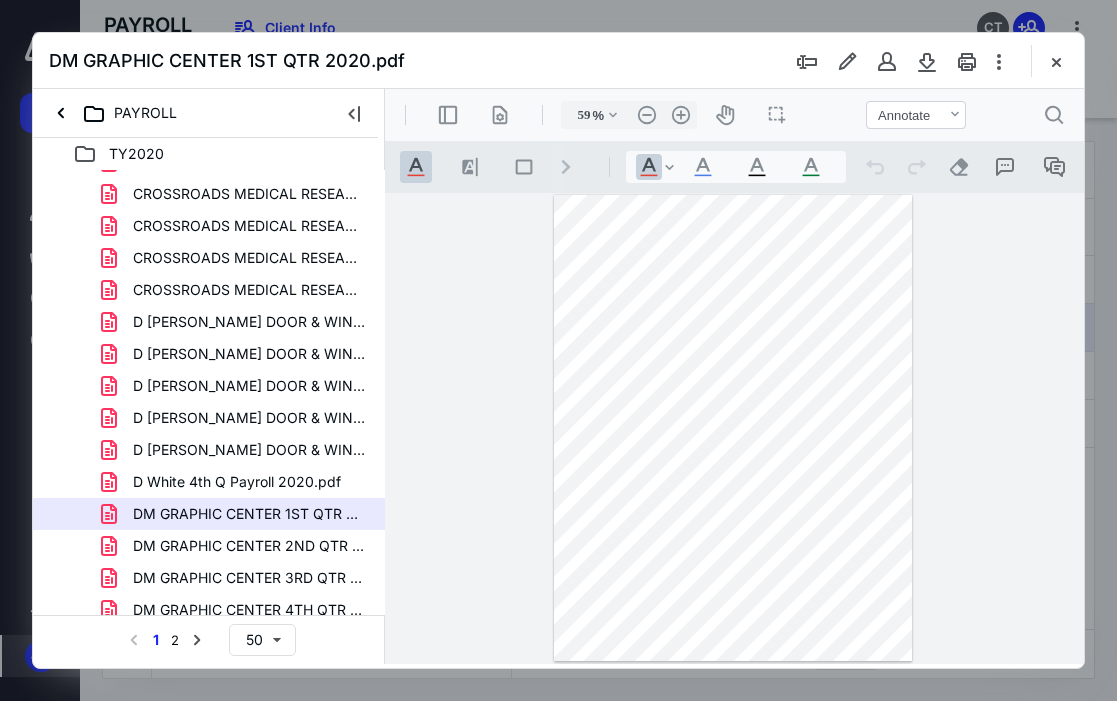 click at bounding box center [558, 350] 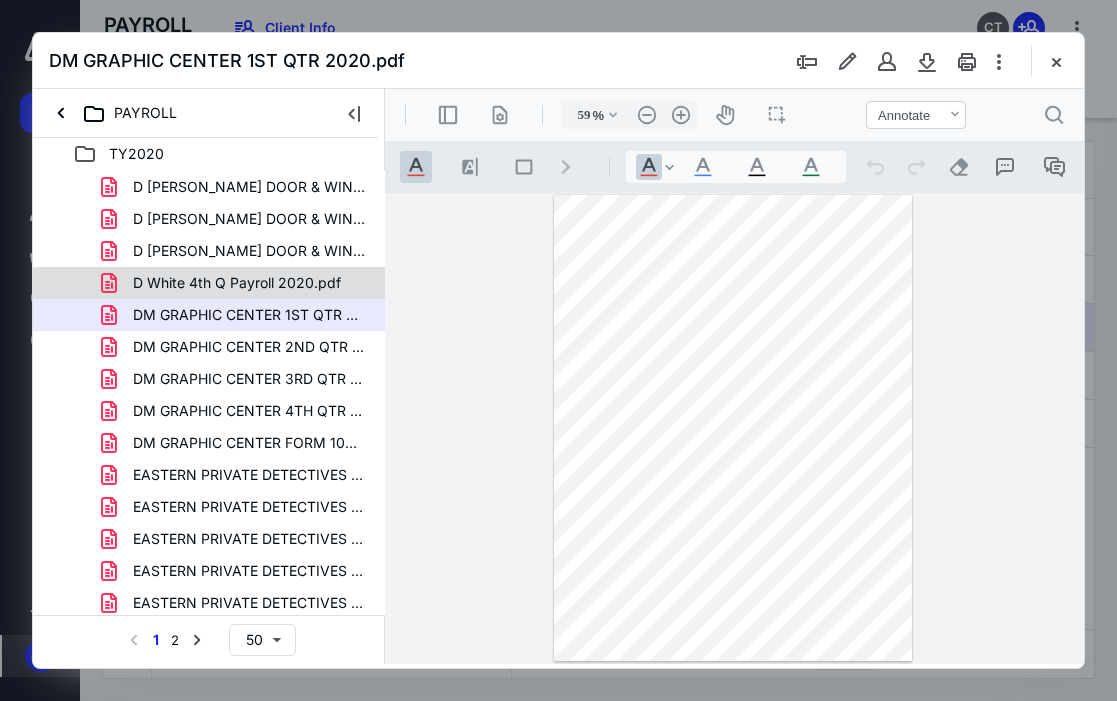 scroll, scrollTop: 800, scrollLeft: 0, axis: vertical 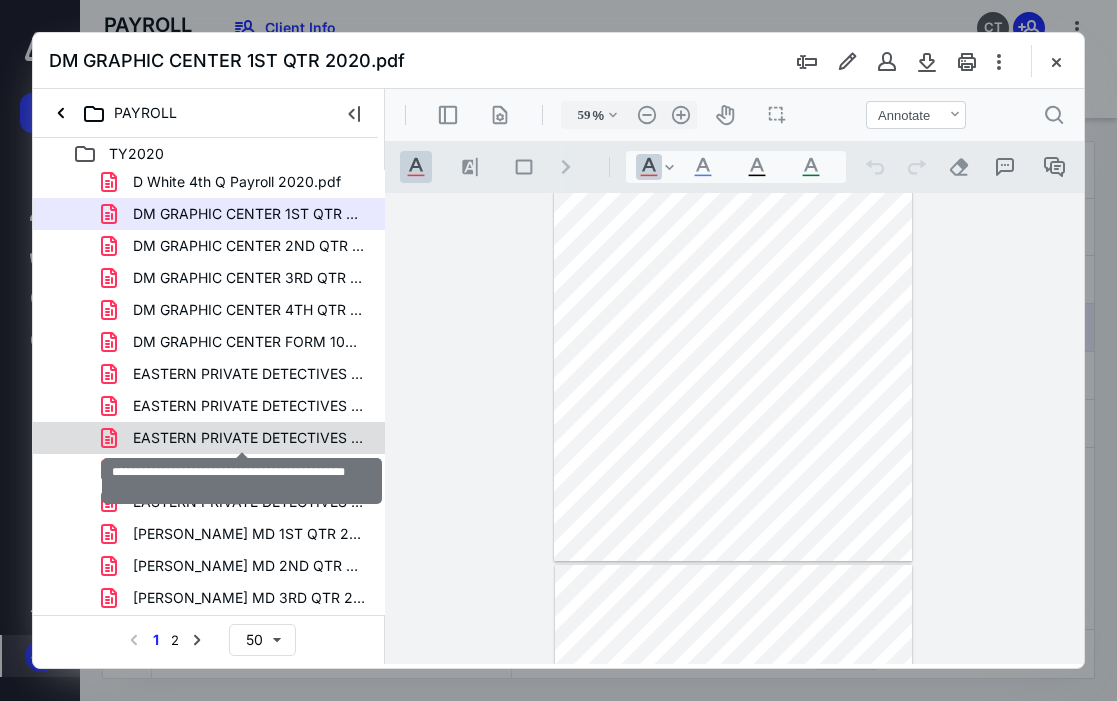 click on "EASTERN PRIVATE DETECTIVES 3RD QTR 2020 (1).pdf" at bounding box center (249, 438) 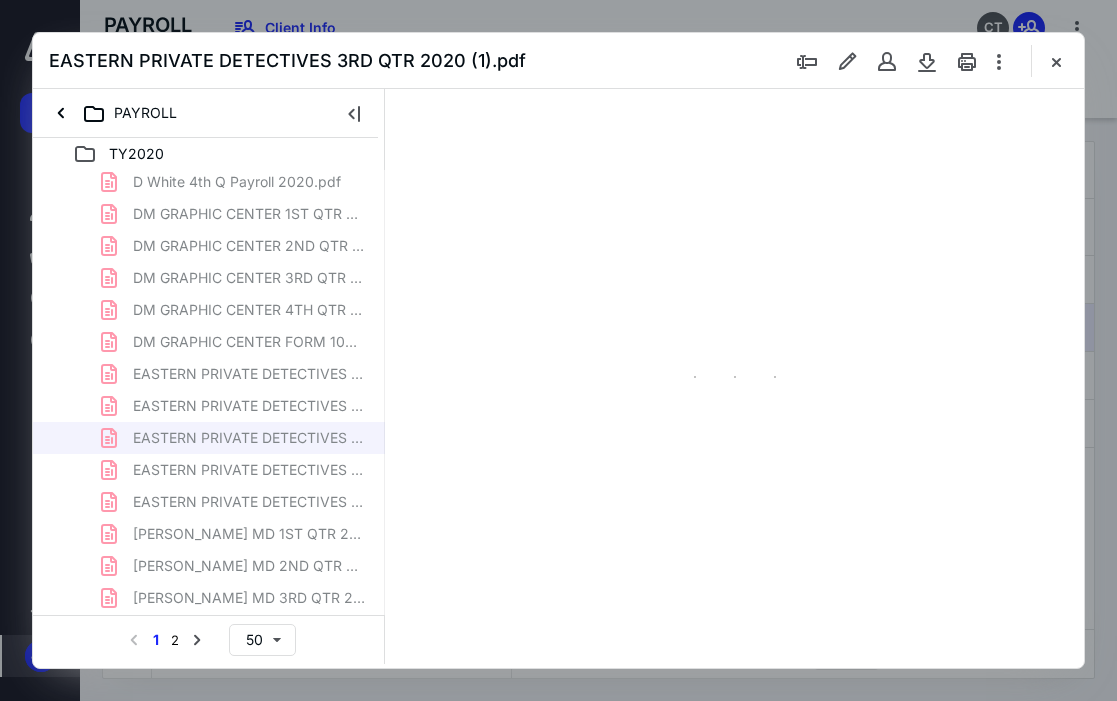 scroll, scrollTop: 106, scrollLeft: 0, axis: vertical 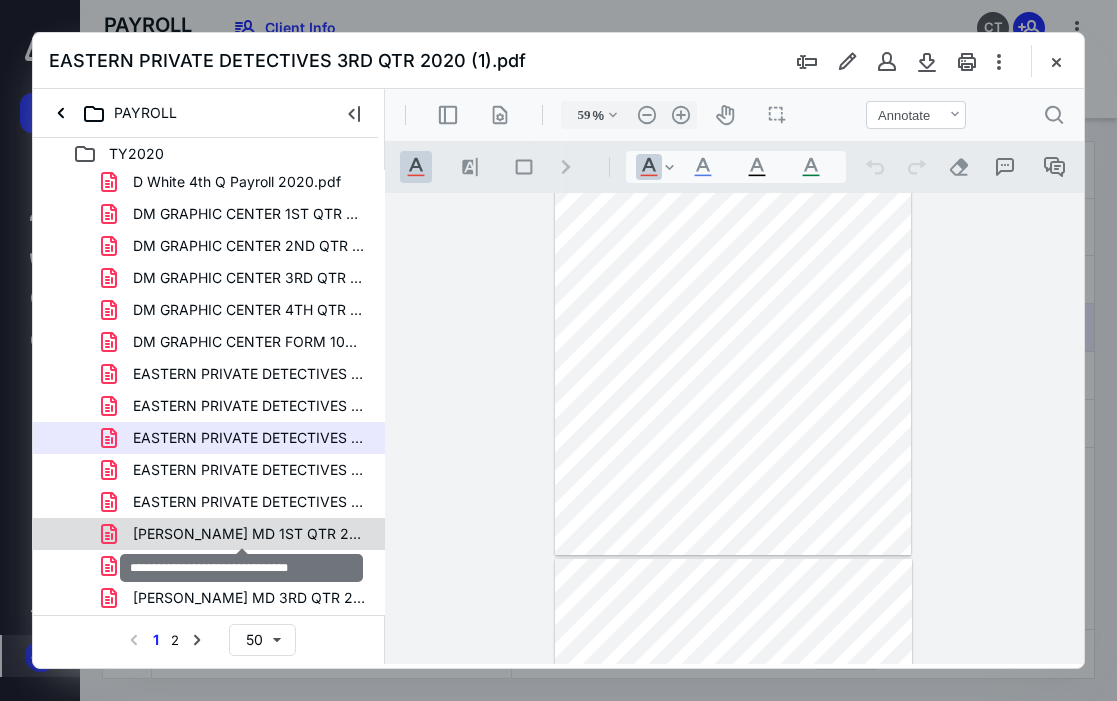 click on "[PERSON_NAME] MD 1ST QTR 2020.pdf" at bounding box center (249, 534) 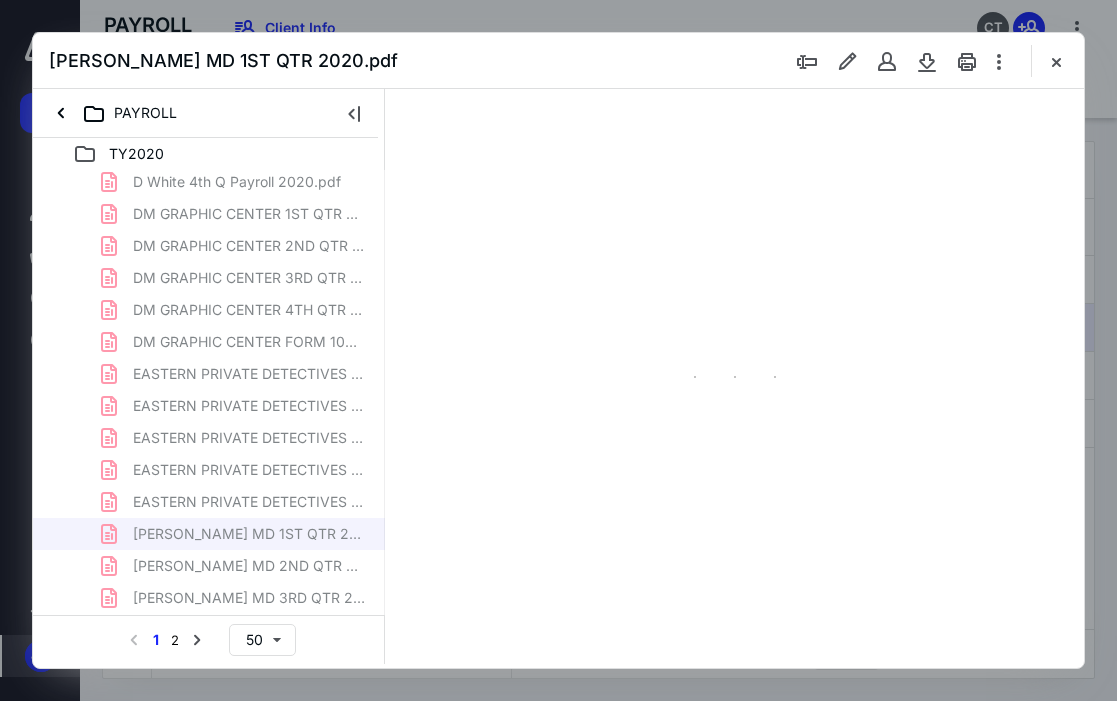scroll, scrollTop: 106, scrollLeft: 0, axis: vertical 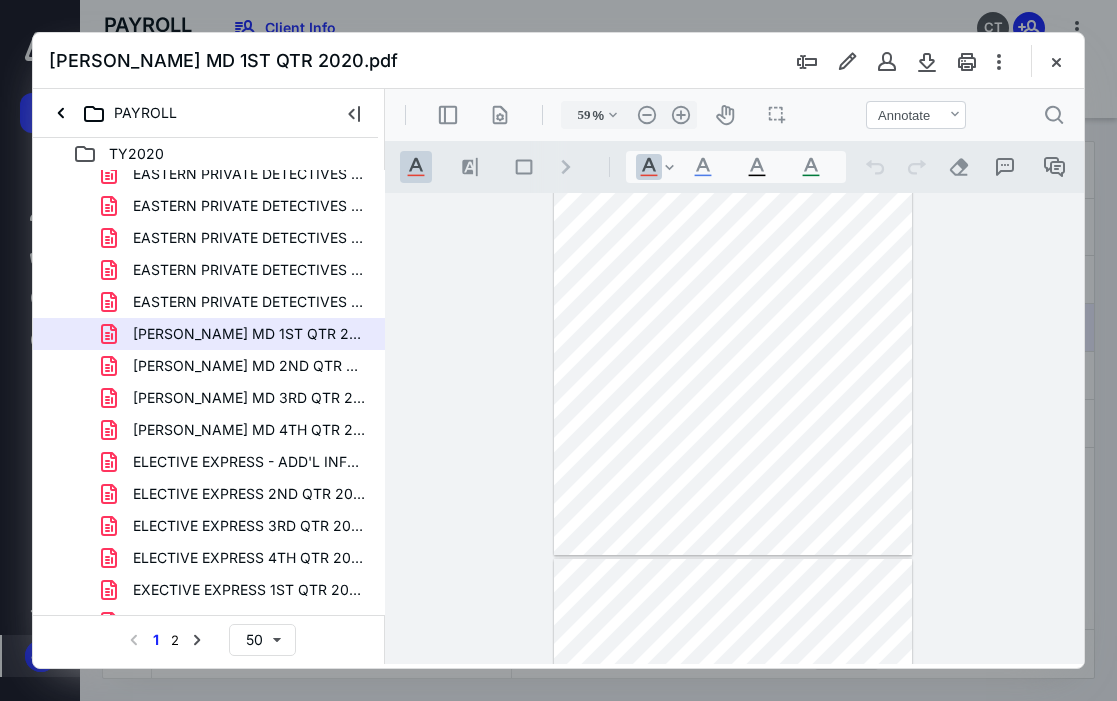 click on "ELECTIVE EXPRESS - ADD'L INFO.pdf" at bounding box center (249, 462) 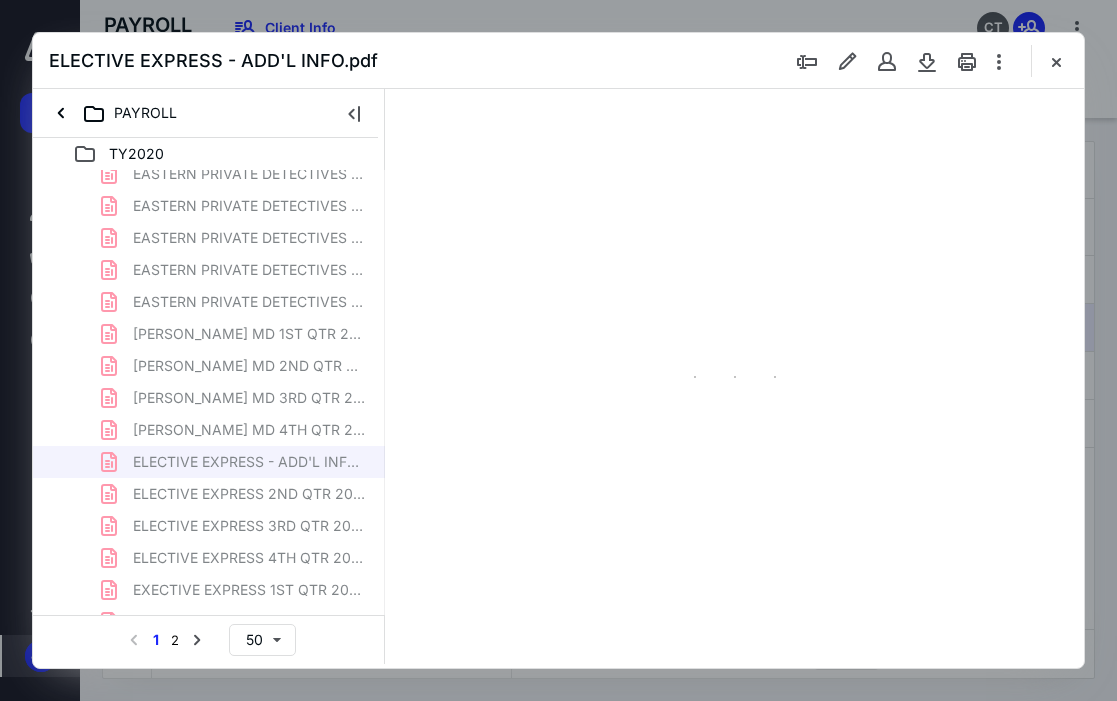 scroll, scrollTop: 106, scrollLeft: 0, axis: vertical 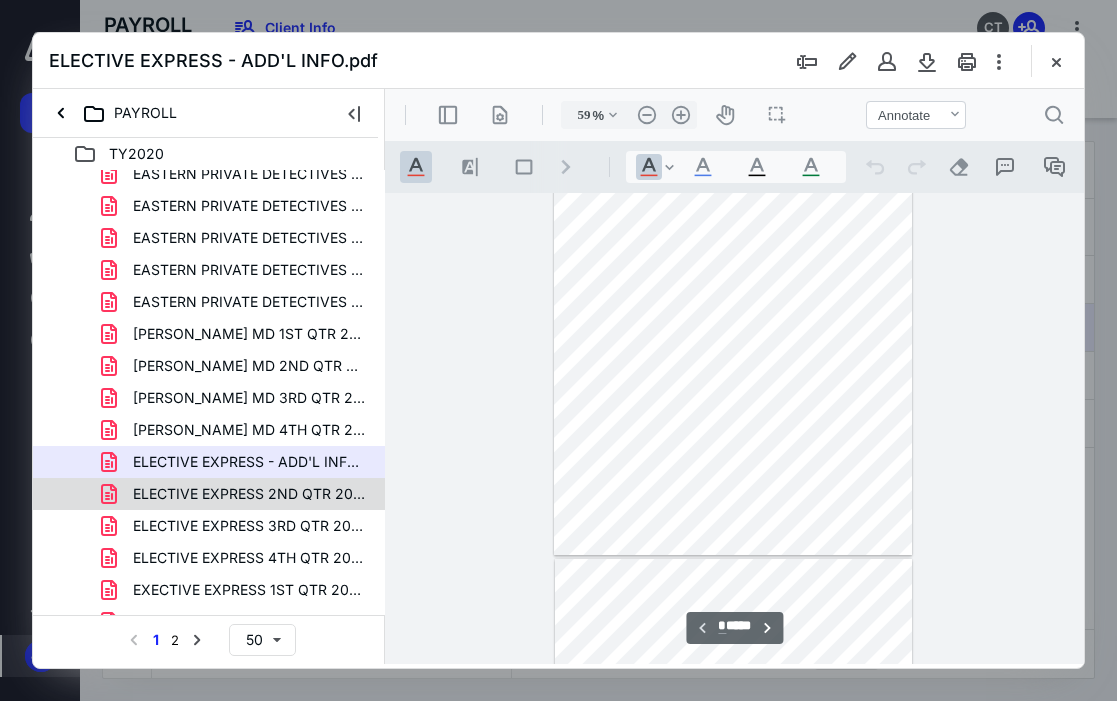 click on "ELECTIVE EXPRESS 2ND QTR 2020.pdf" at bounding box center (209, 494) 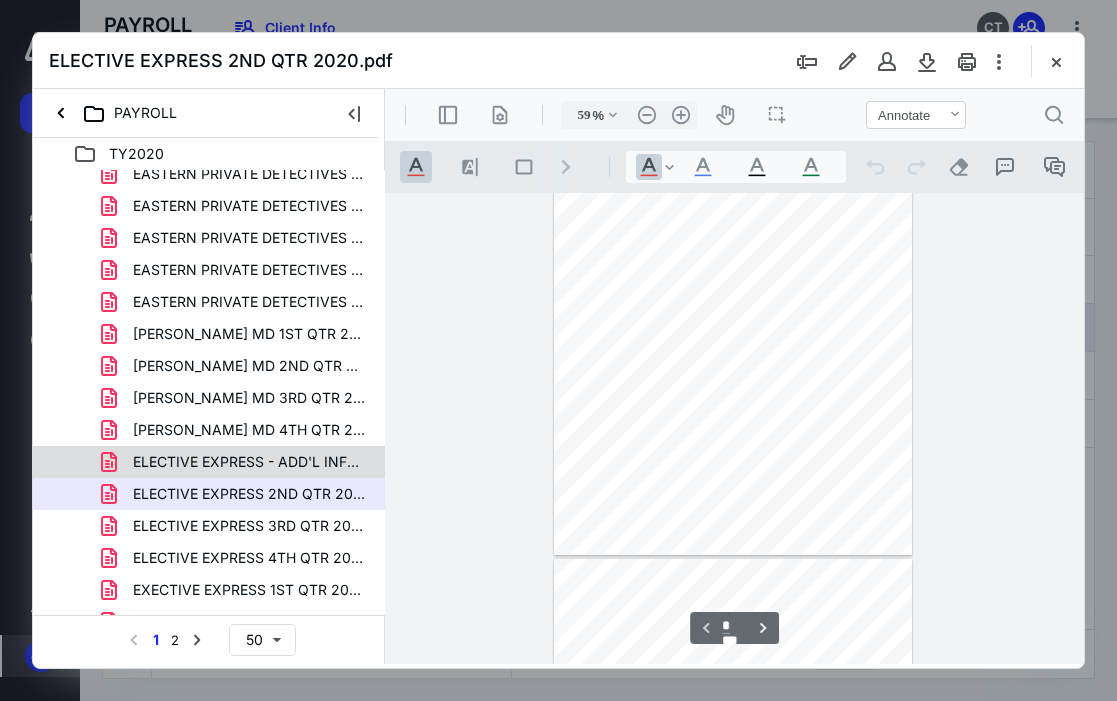 scroll, scrollTop: 106, scrollLeft: 0, axis: vertical 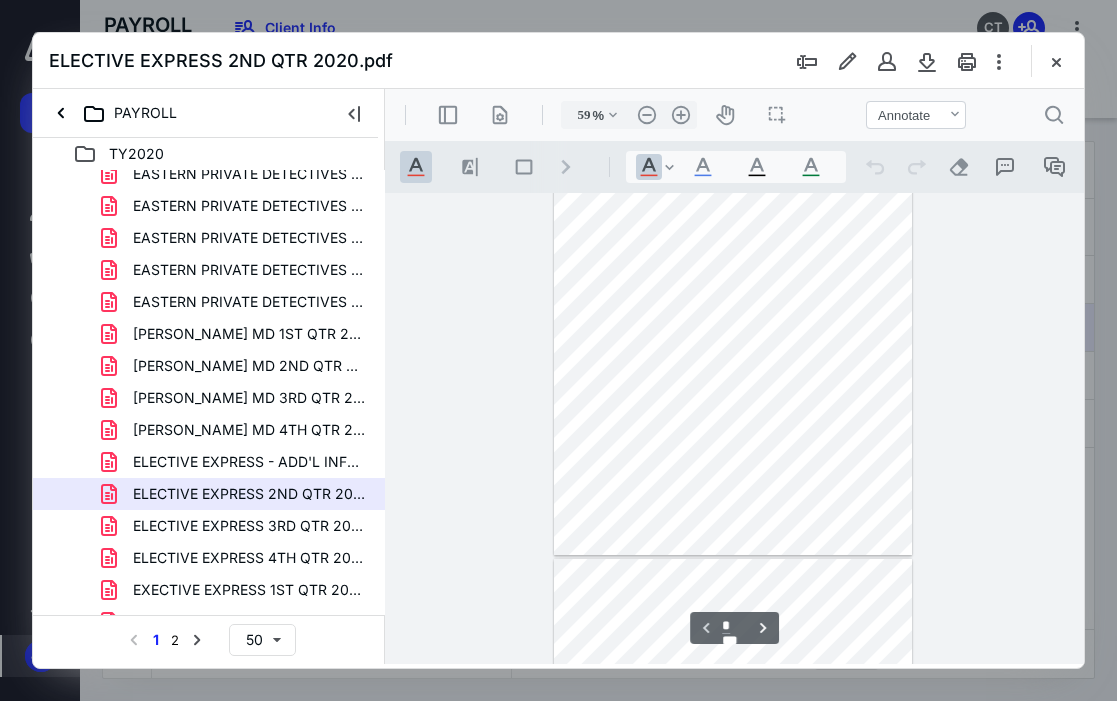 click on "ELECTIVE EXPRESS 3RD QTR 2020.pdf" at bounding box center [249, 526] 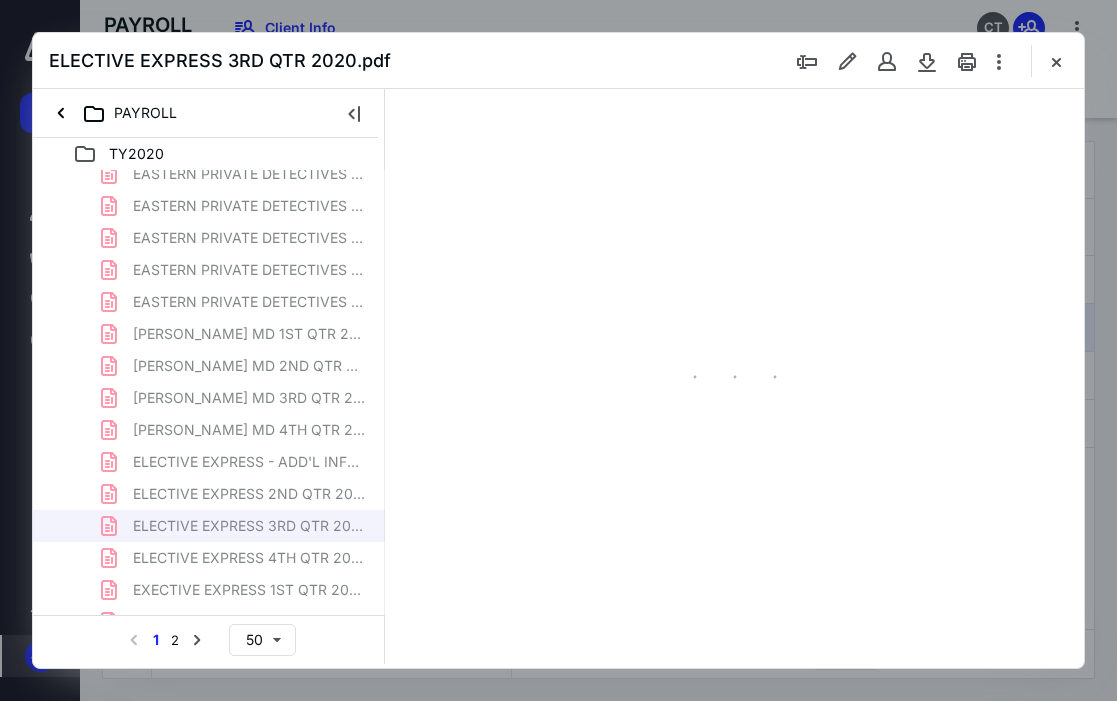 type on "59" 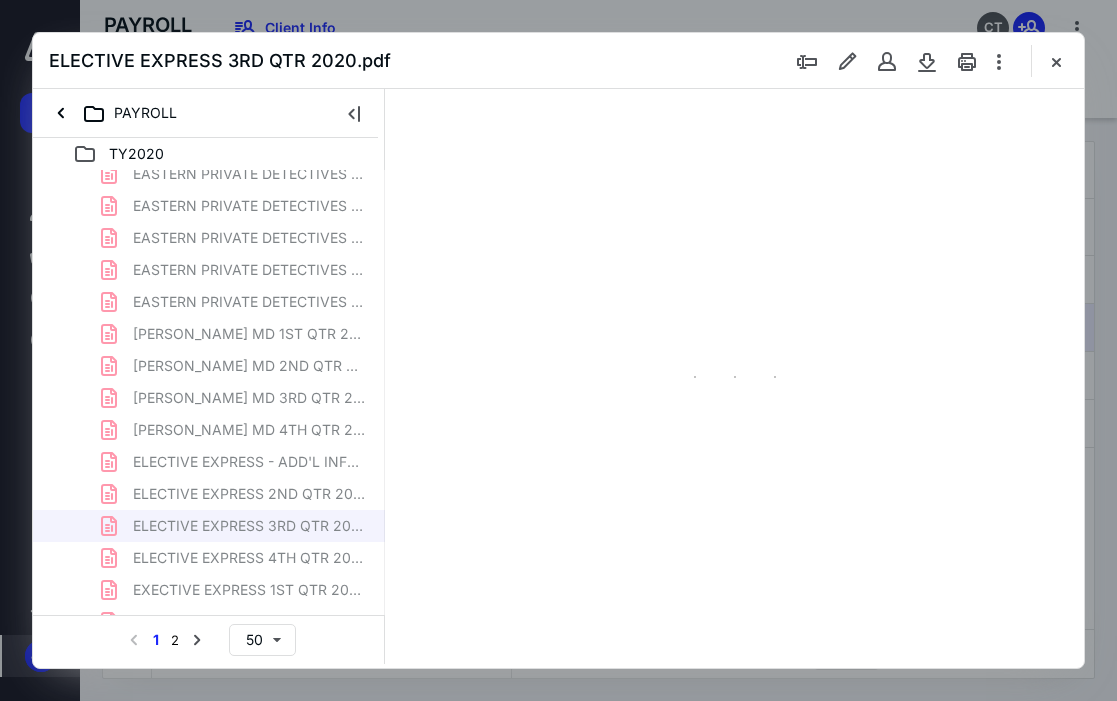 scroll, scrollTop: 106, scrollLeft: 0, axis: vertical 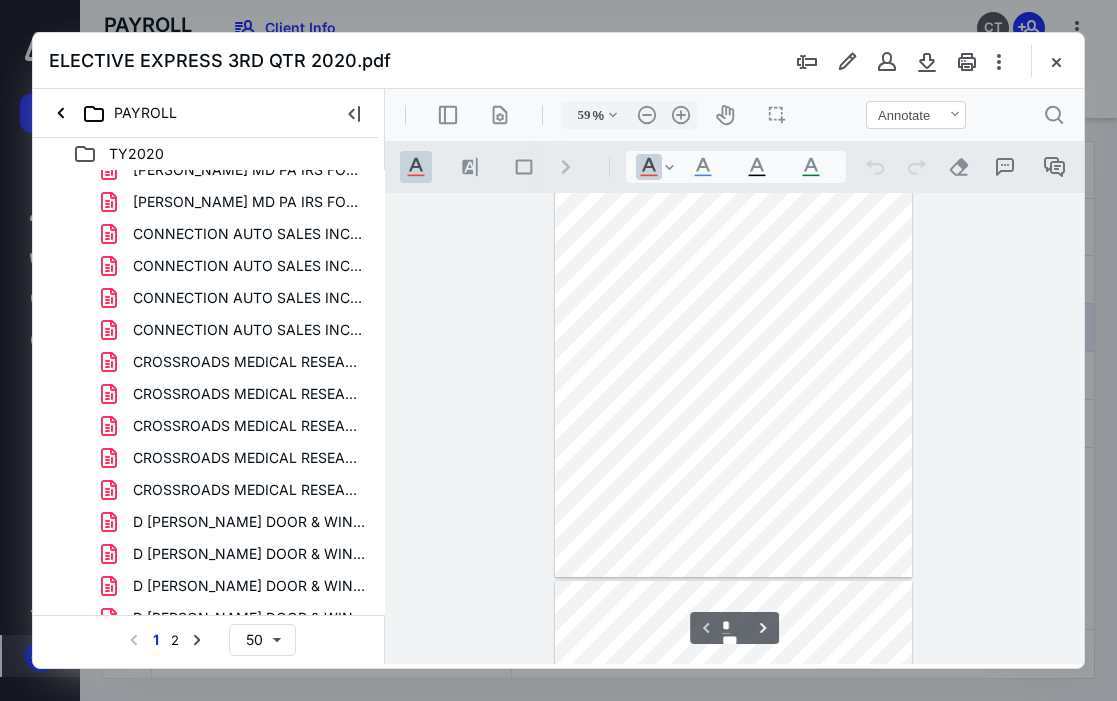 type on "*" 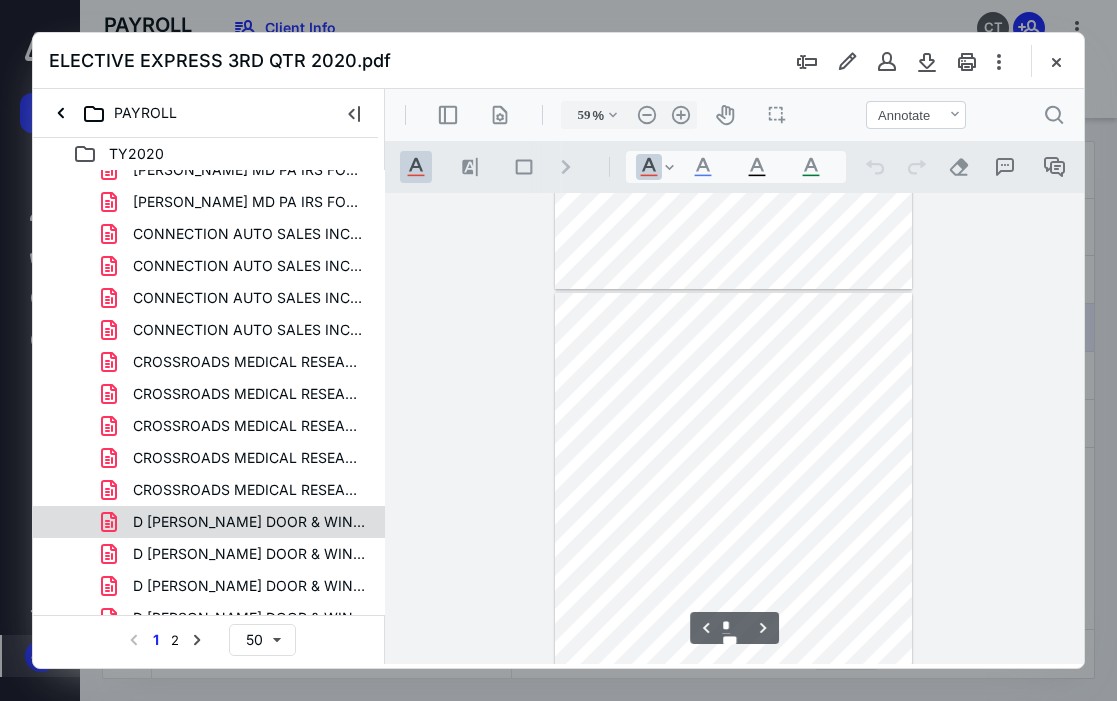 scroll, scrollTop: 400, scrollLeft: 0, axis: vertical 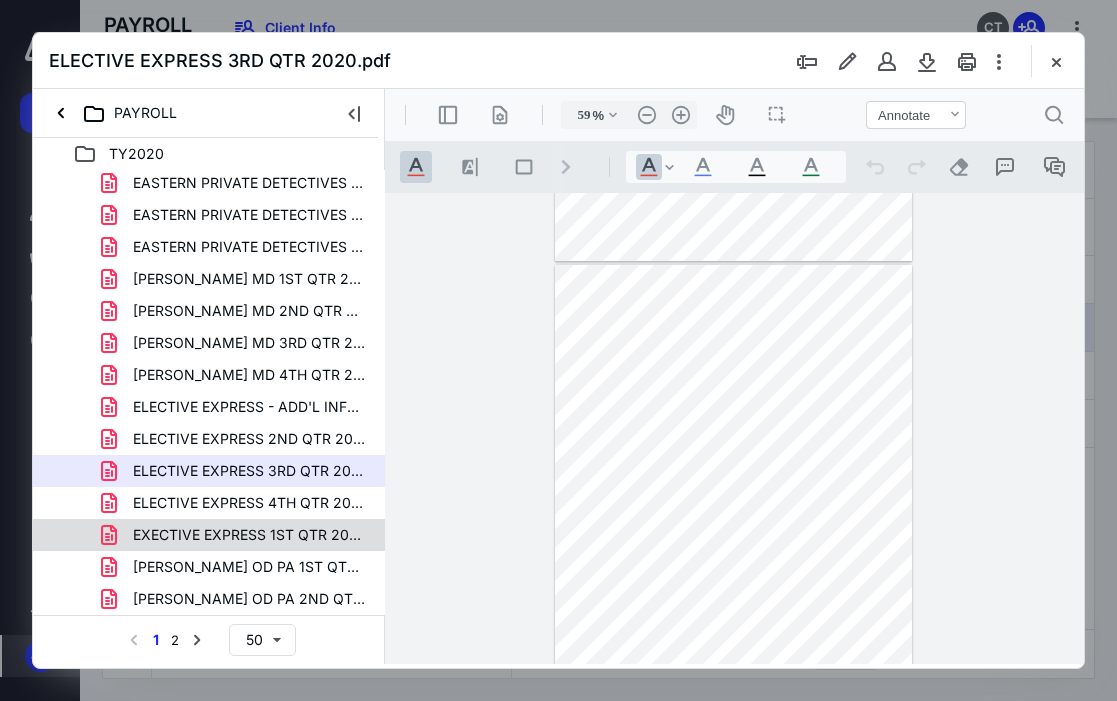 click on "EXECTIVE EXPRESS 1ST QTR 2020.pdf" at bounding box center (249, 535) 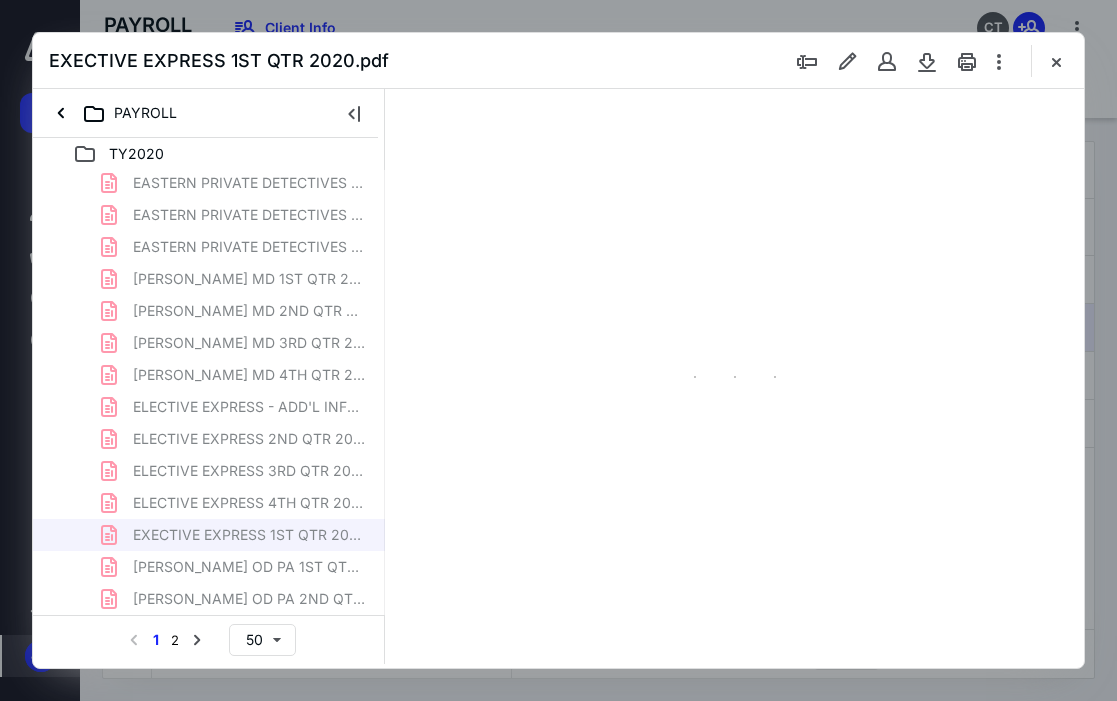 type on "59" 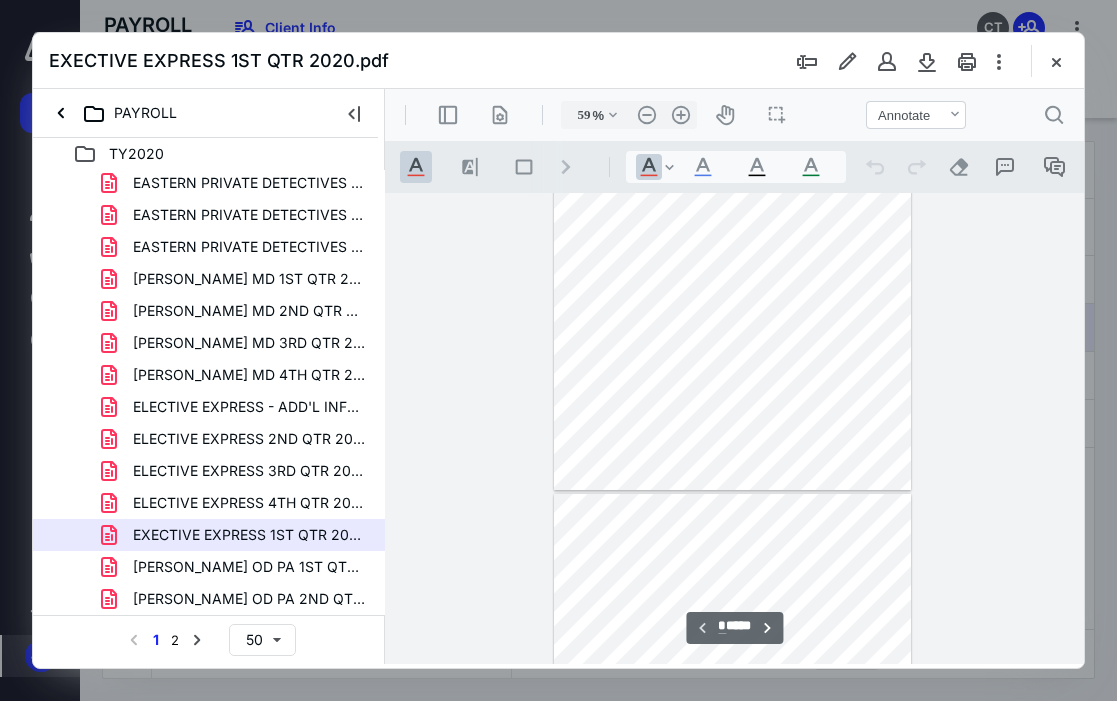 scroll, scrollTop: 0, scrollLeft: 0, axis: both 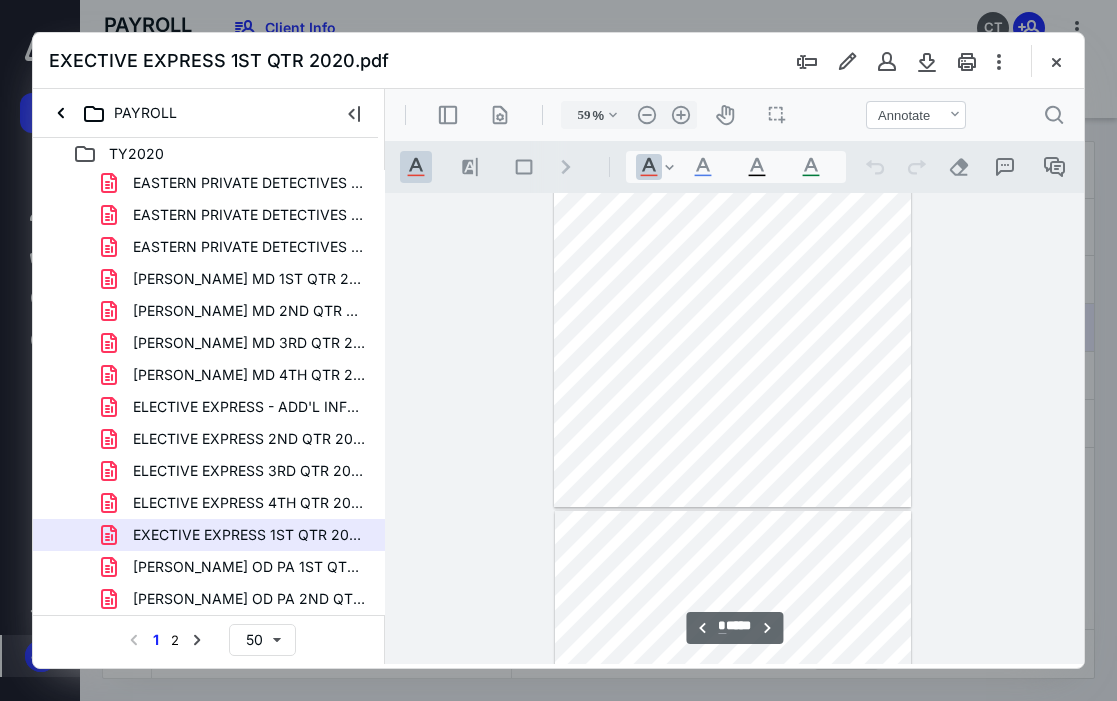 type on "*" 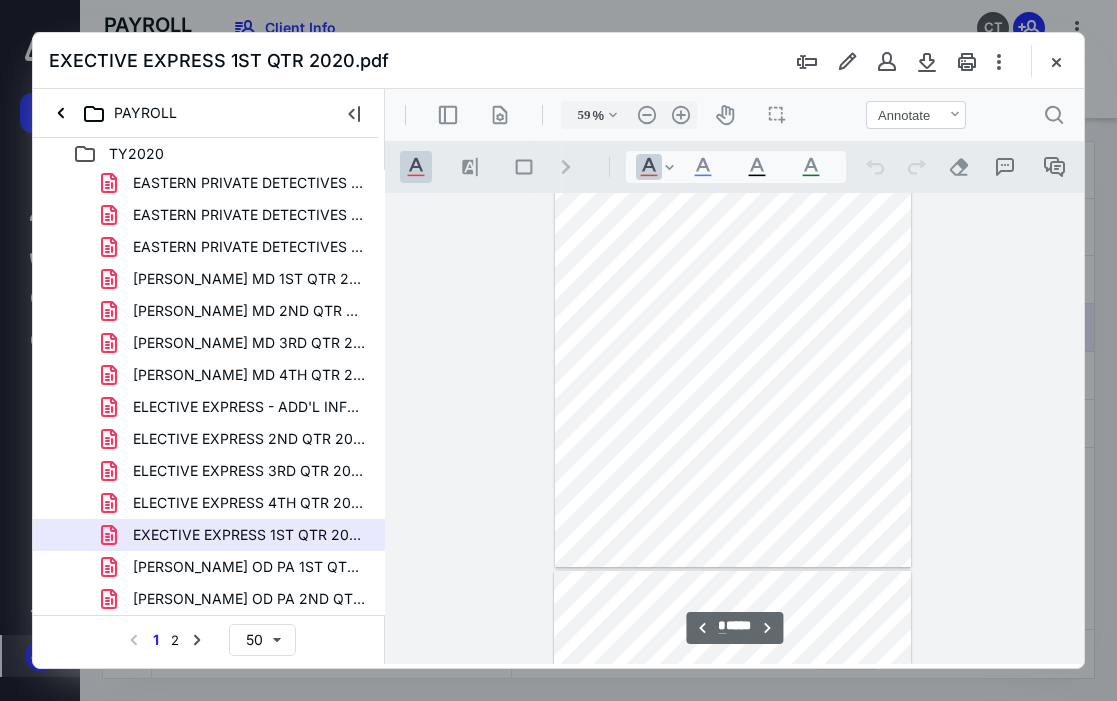 scroll, scrollTop: 1500, scrollLeft: 0, axis: vertical 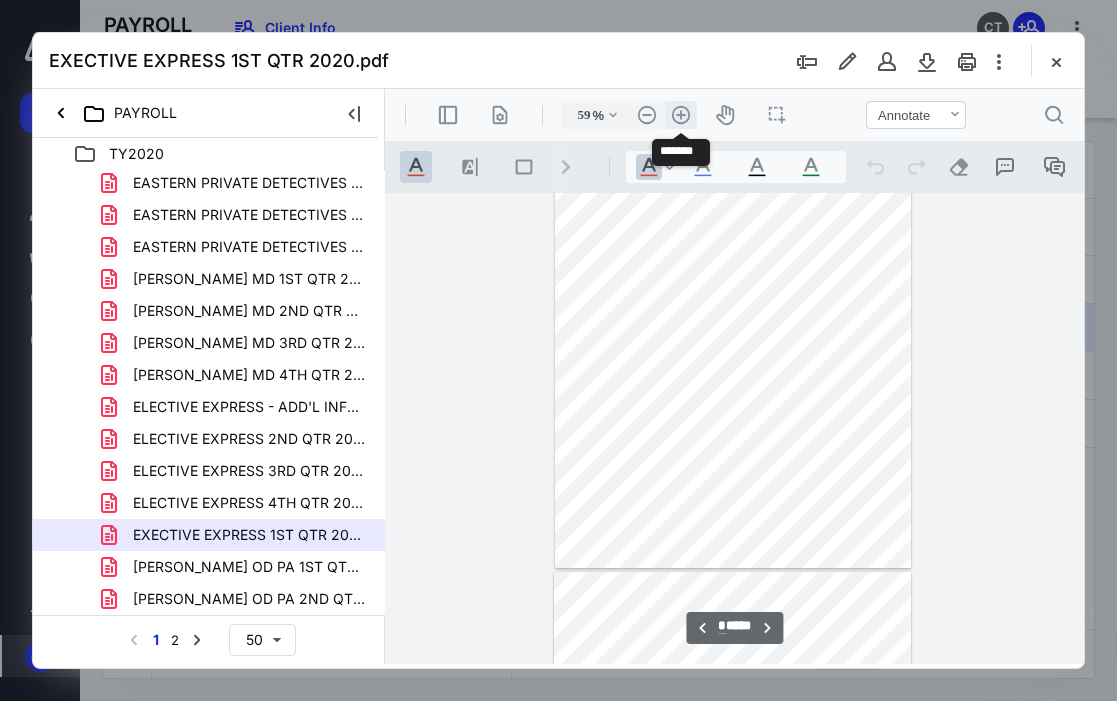 click on ".cls-1{fill:#abb0c4;} icon - header - zoom - in - line" at bounding box center (681, 115) 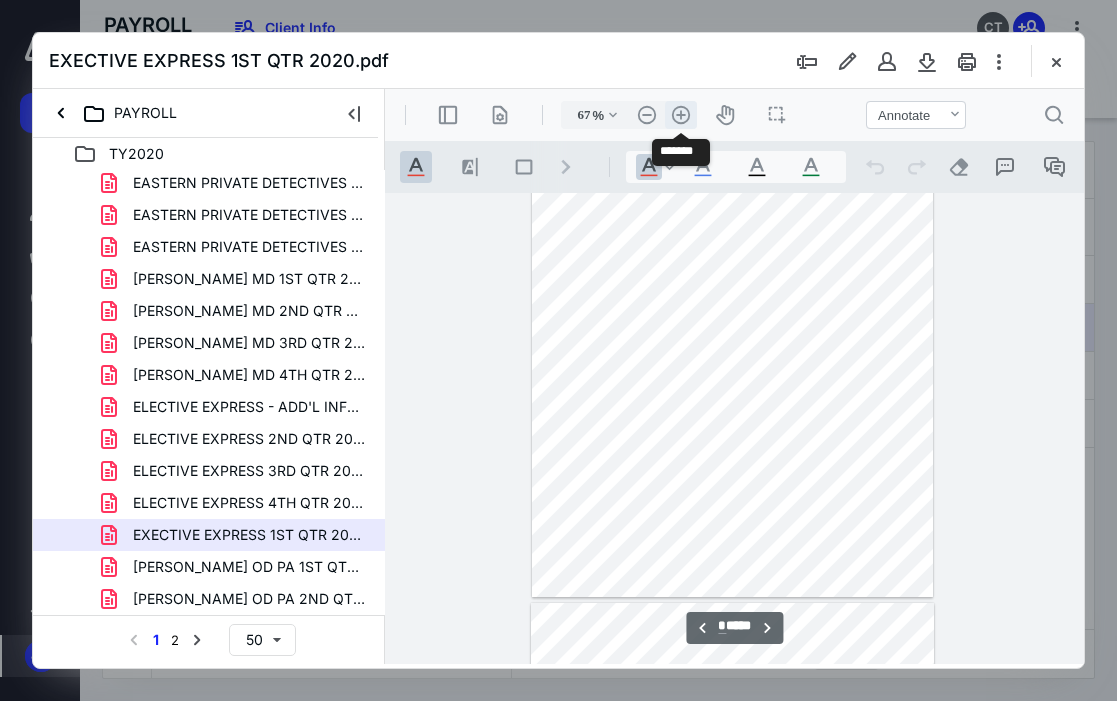 click on ".cls-1{fill:#abb0c4;} icon - header - zoom - in - line" at bounding box center (681, 115) 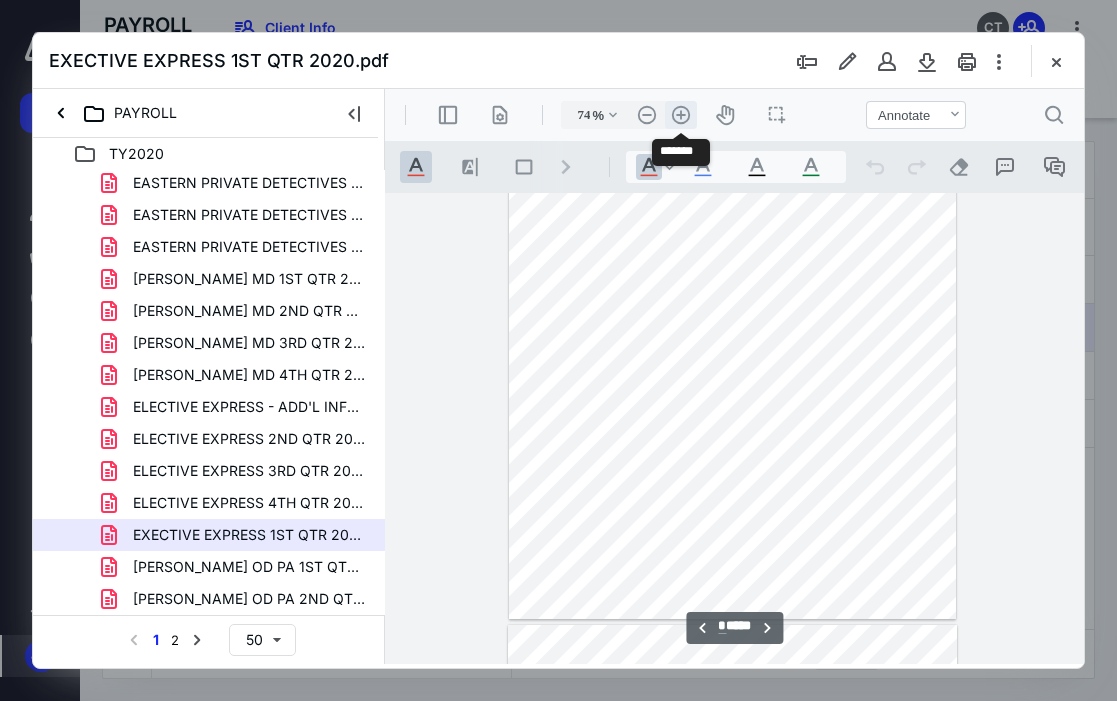 click on ".cls-1{fill:#abb0c4;} icon - header - zoom - in - line" at bounding box center [681, 115] 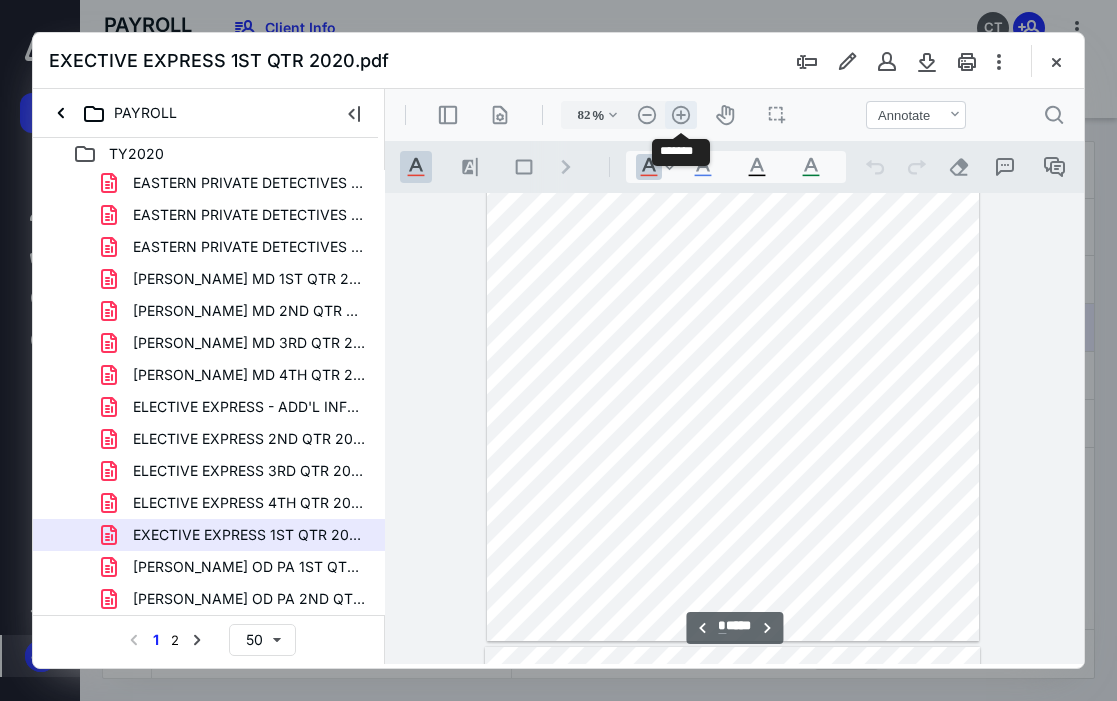 click on ".cls-1{fill:#abb0c4;} icon - header - zoom - in - line" at bounding box center (681, 115) 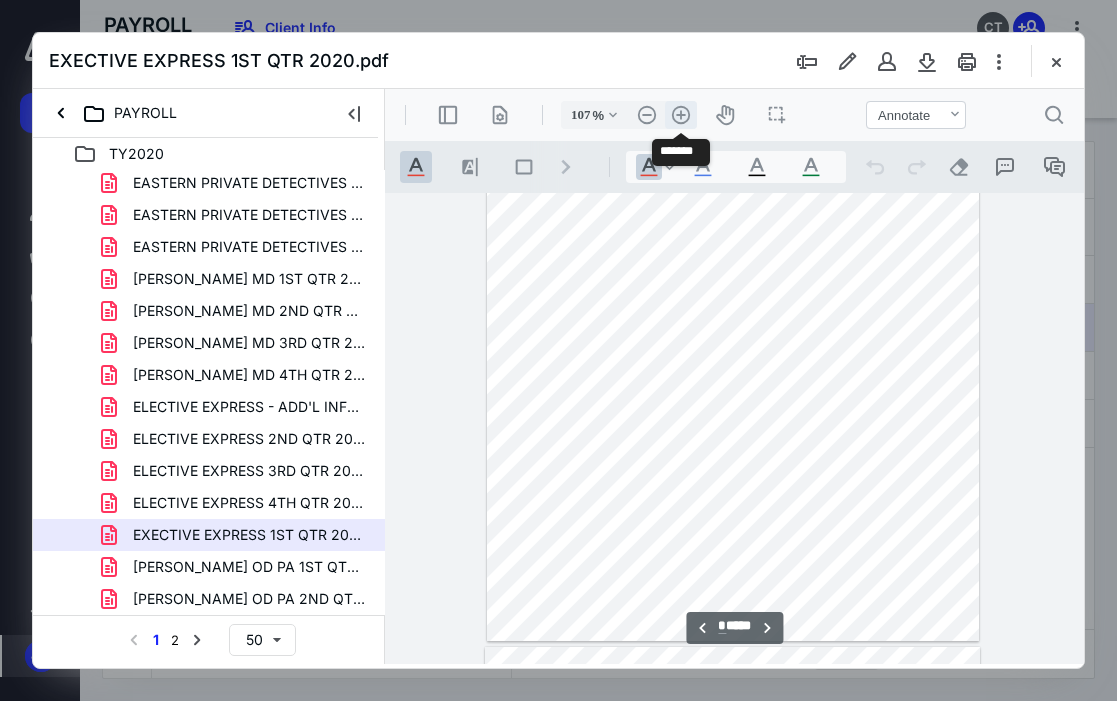 scroll, scrollTop: 2867, scrollLeft: 0, axis: vertical 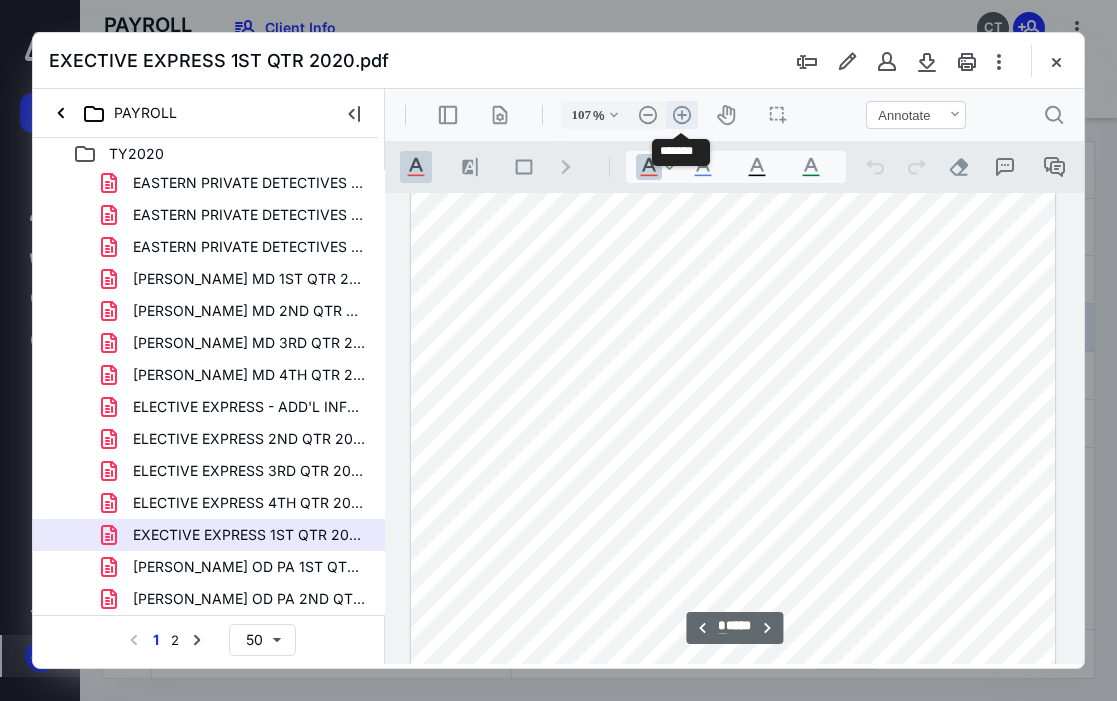 click on ".cls-1{fill:#abb0c4;} icon - header - zoom - in - line" at bounding box center (682, 115) 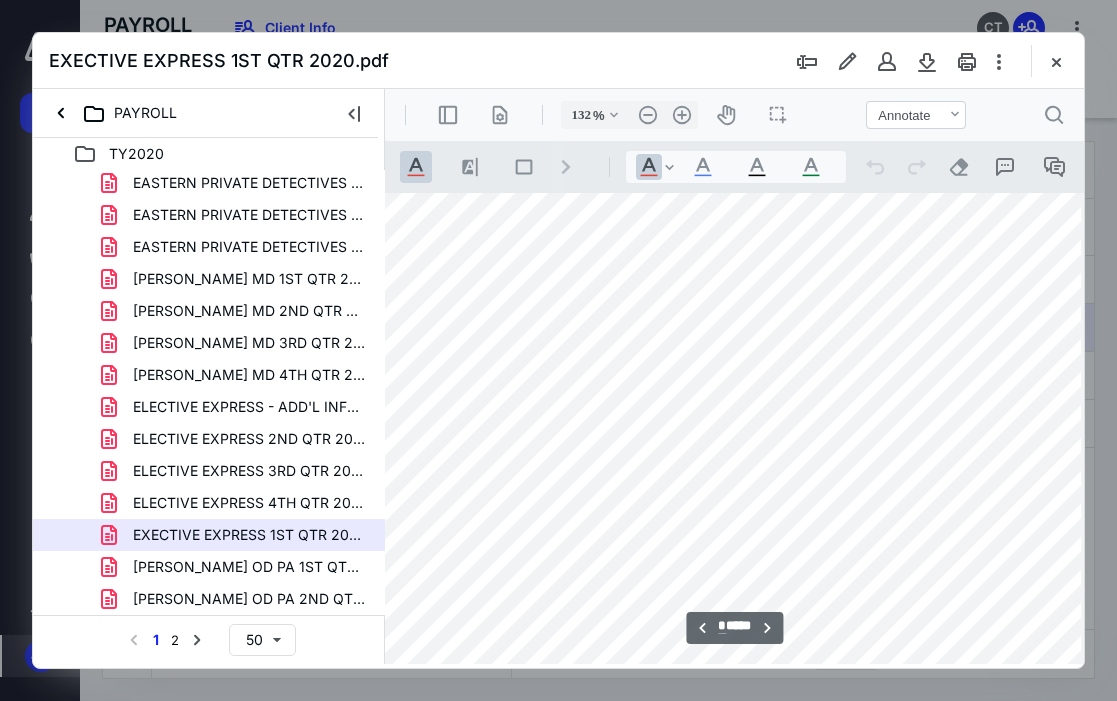 scroll, scrollTop: 3286, scrollLeft: 63, axis: both 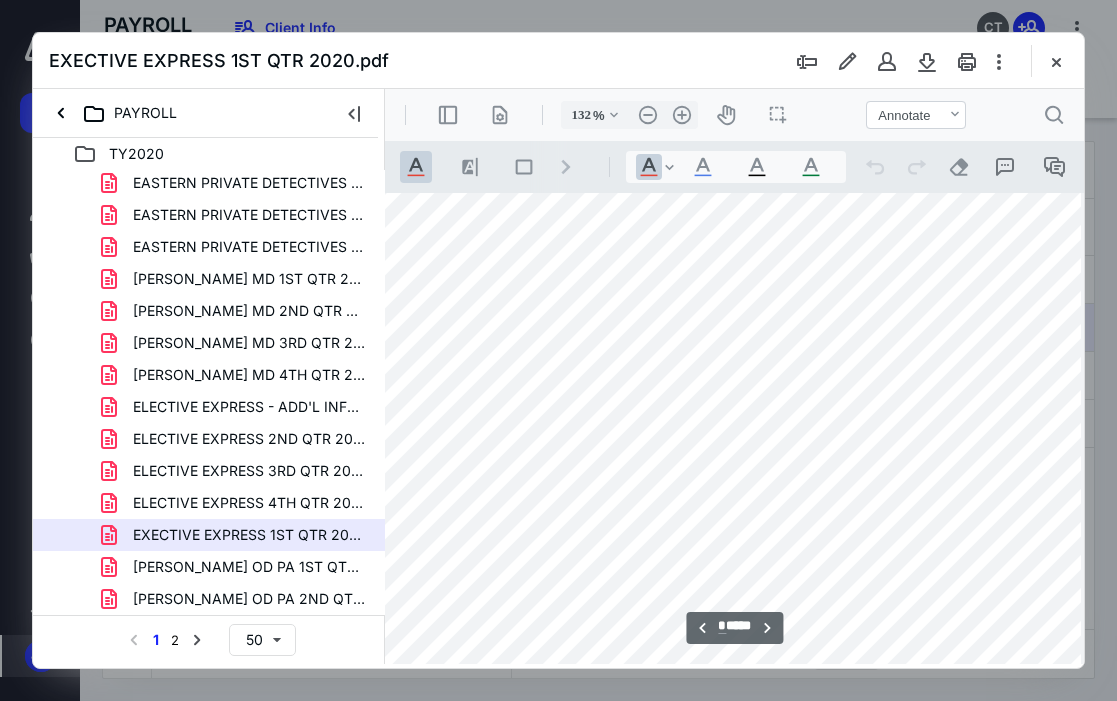 drag, startPoint x: 638, startPoint y: 664, endPoint x: 498, endPoint y: 664, distance: 140 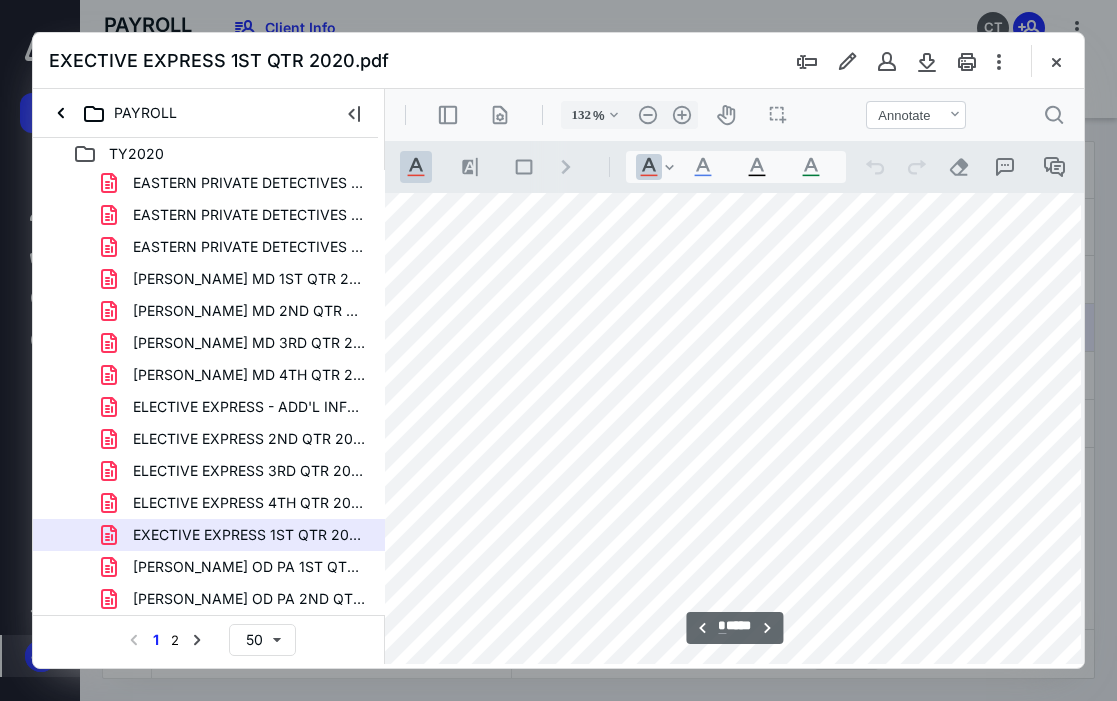 scroll, scrollTop: 3286, scrollLeft: 0, axis: vertical 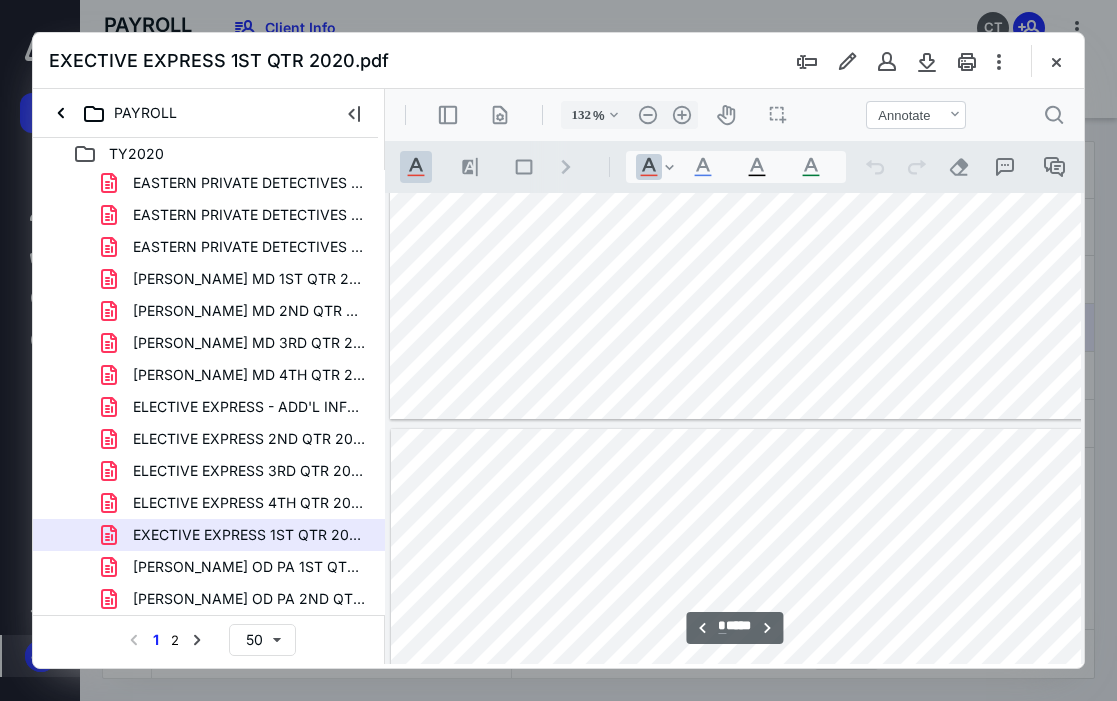 type on "*" 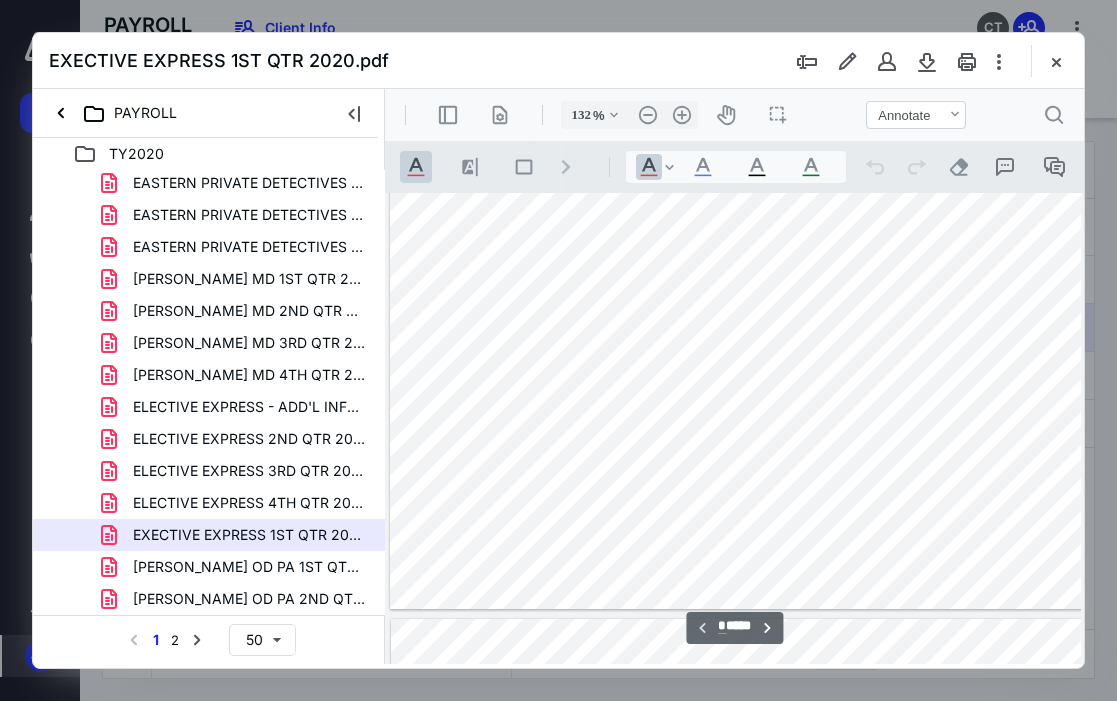 scroll, scrollTop: 700, scrollLeft: 0, axis: vertical 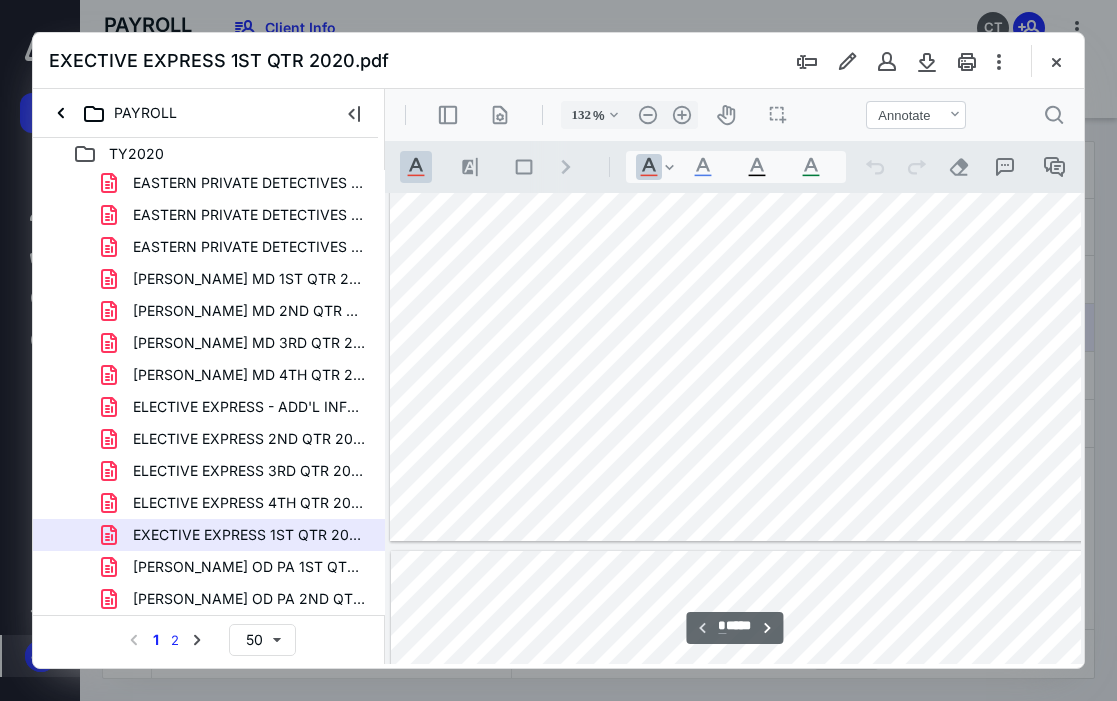 click on "2" at bounding box center [175, 640] 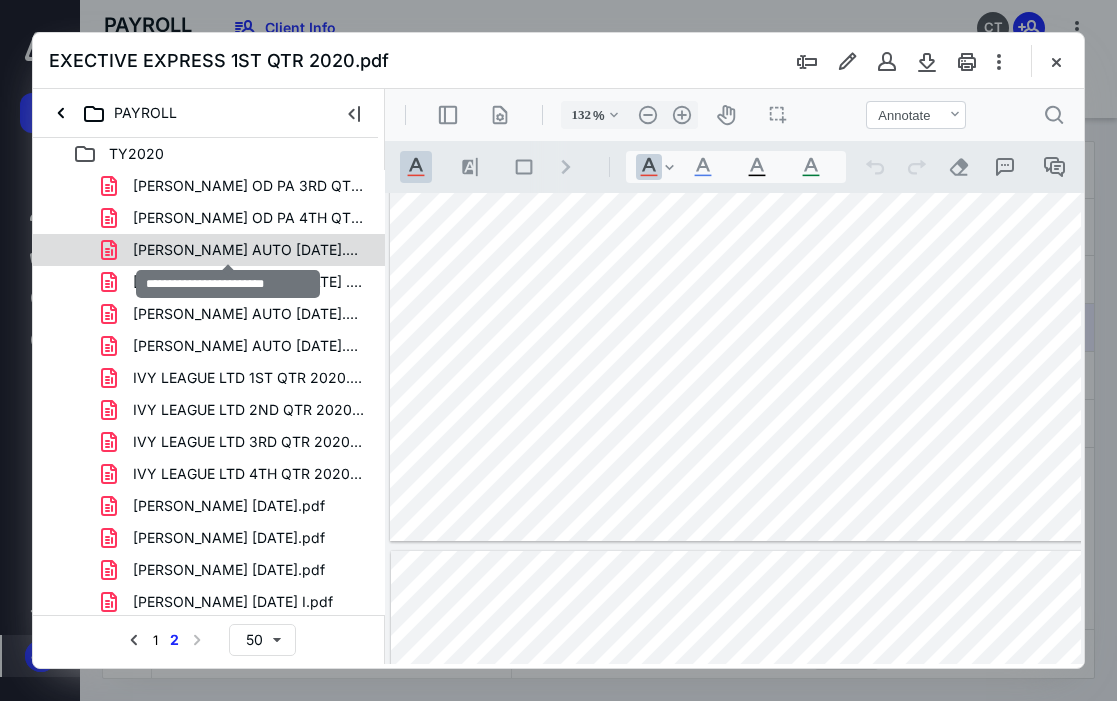 click on "[PERSON_NAME] AUTO [DATE].pdf" at bounding box center (249, 250) 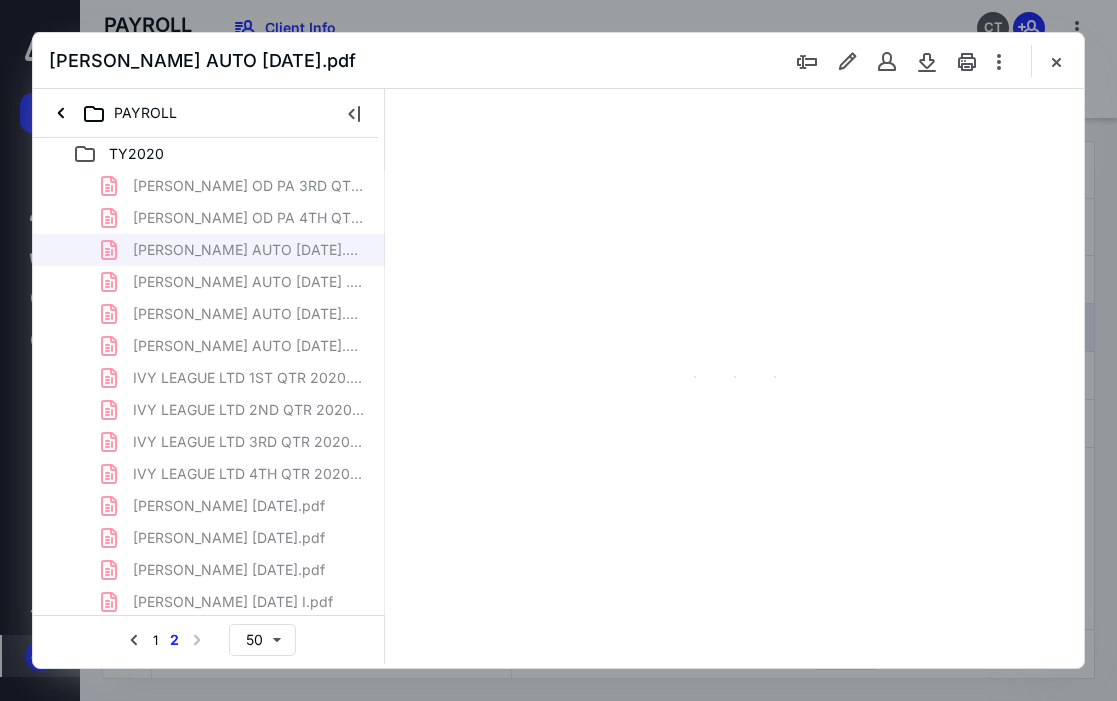 scroll, scrollTop: 106, scrollLeft: 0, axis: vertical 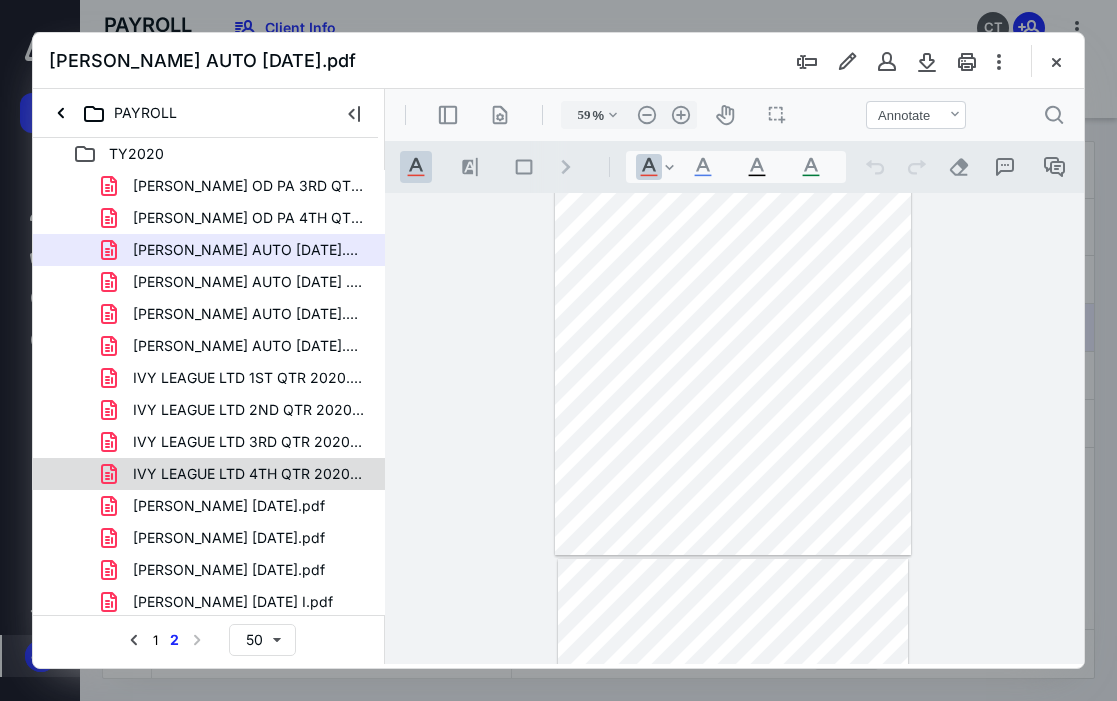 click on "IVY LEAGUE LTD 4TH QTR 2020 (2).pdf" at bounding box center (249, 474) 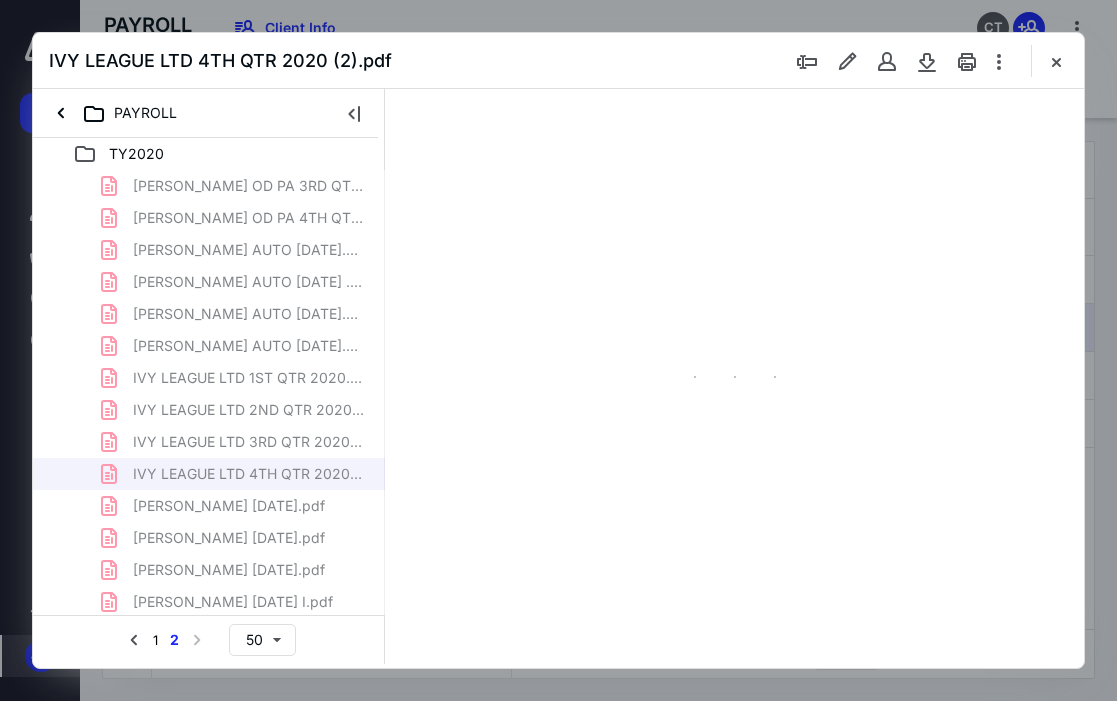type on "59" 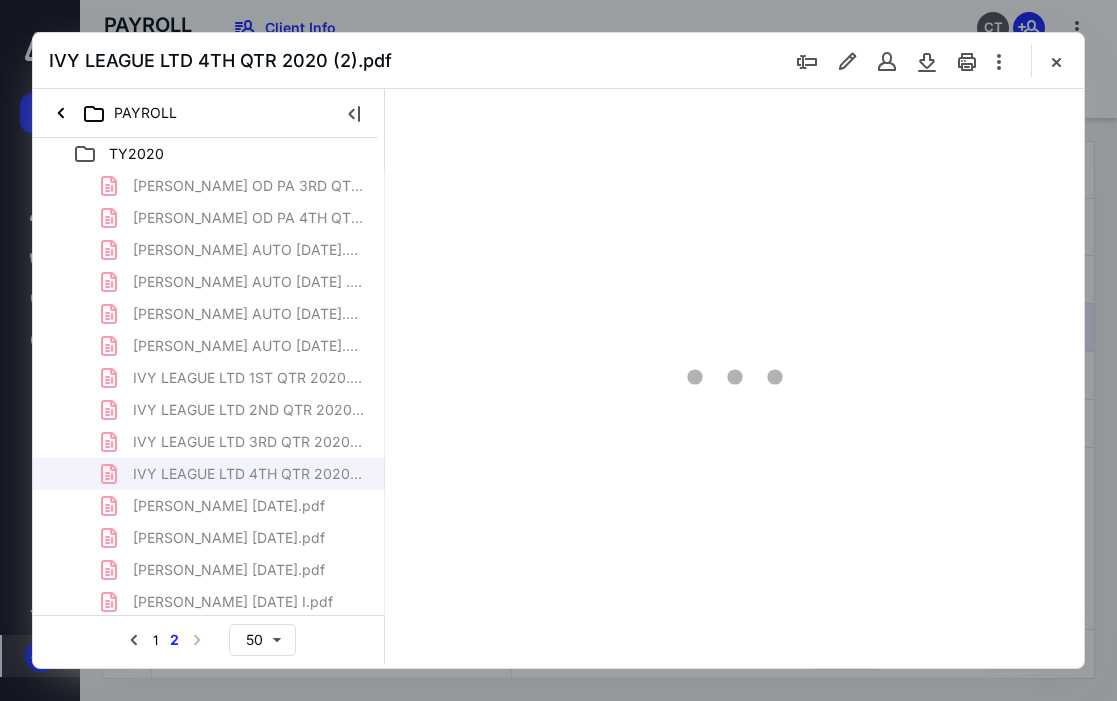 scroll, scrollTop: 106, scrollLeft: 0, axis: vertical 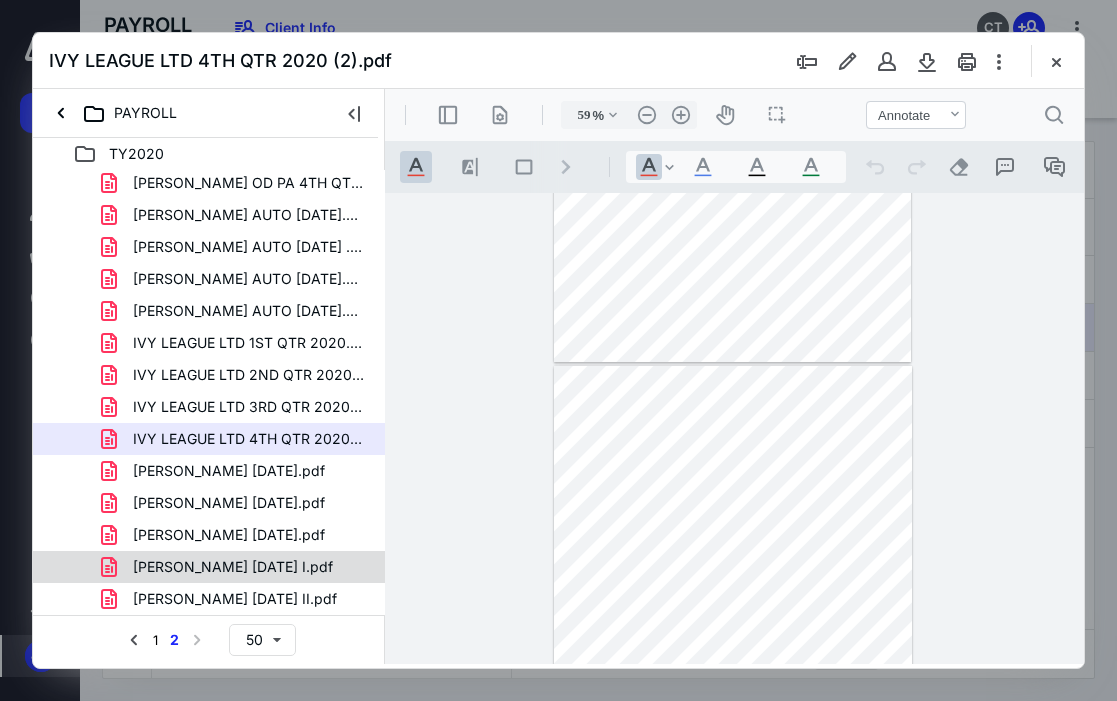 type on "*" 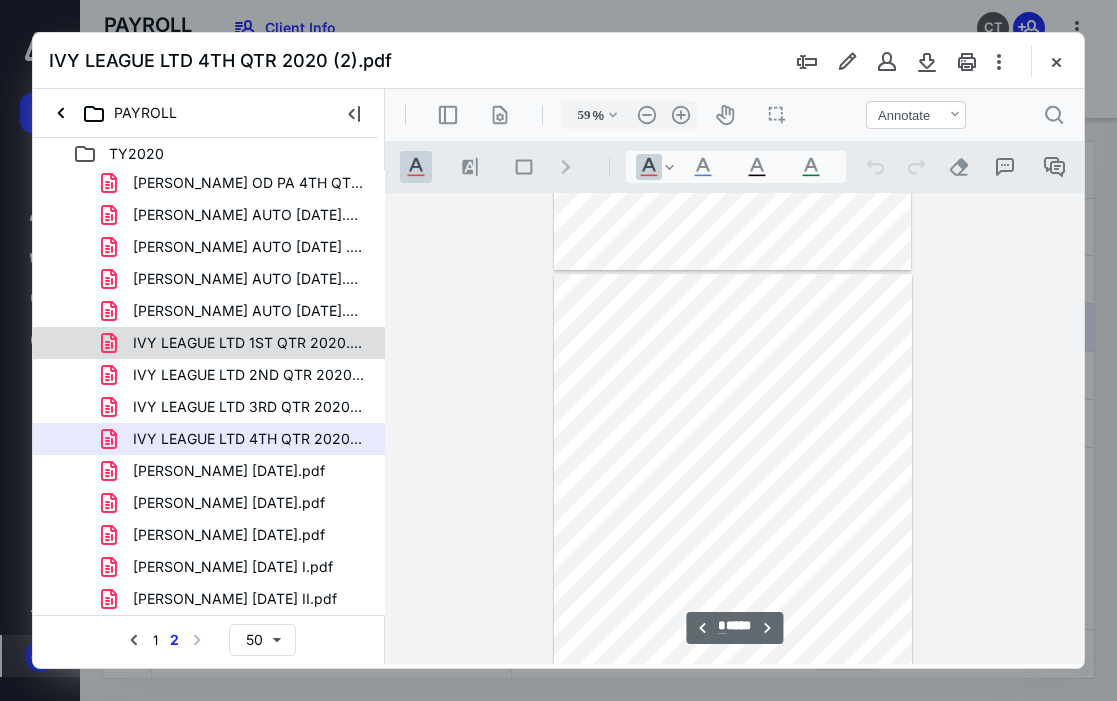 scroll, scrollTop: 406, scrollLeft: 0, axis: vertical 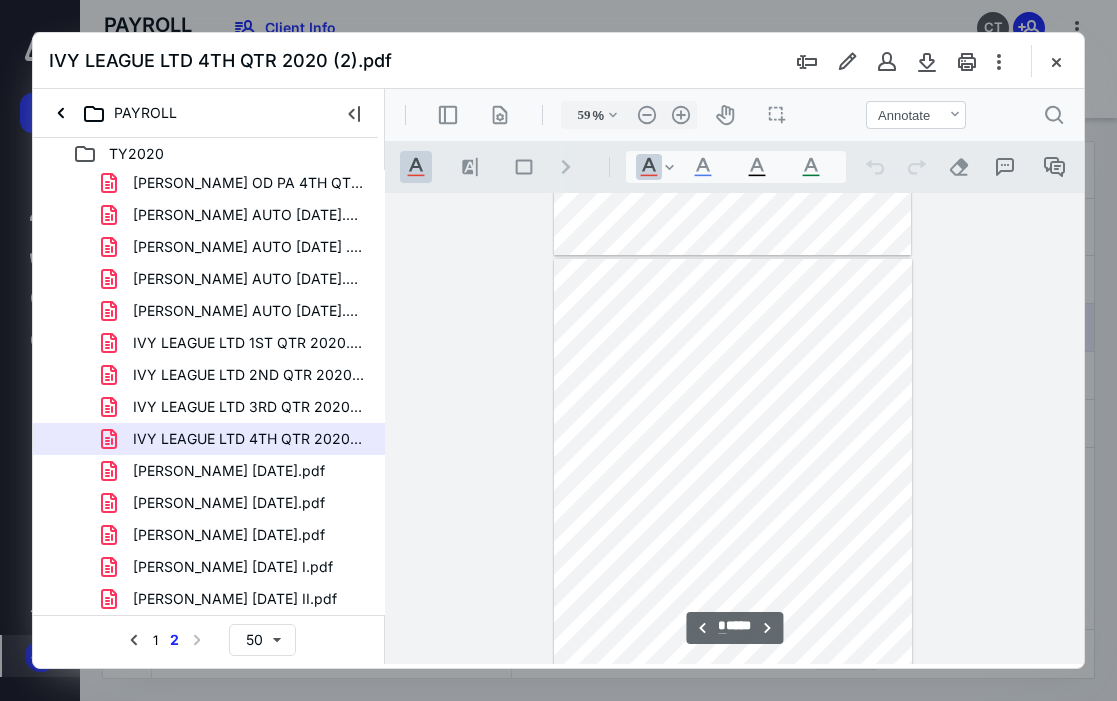 click on "2" at bounding box center [174, 640] 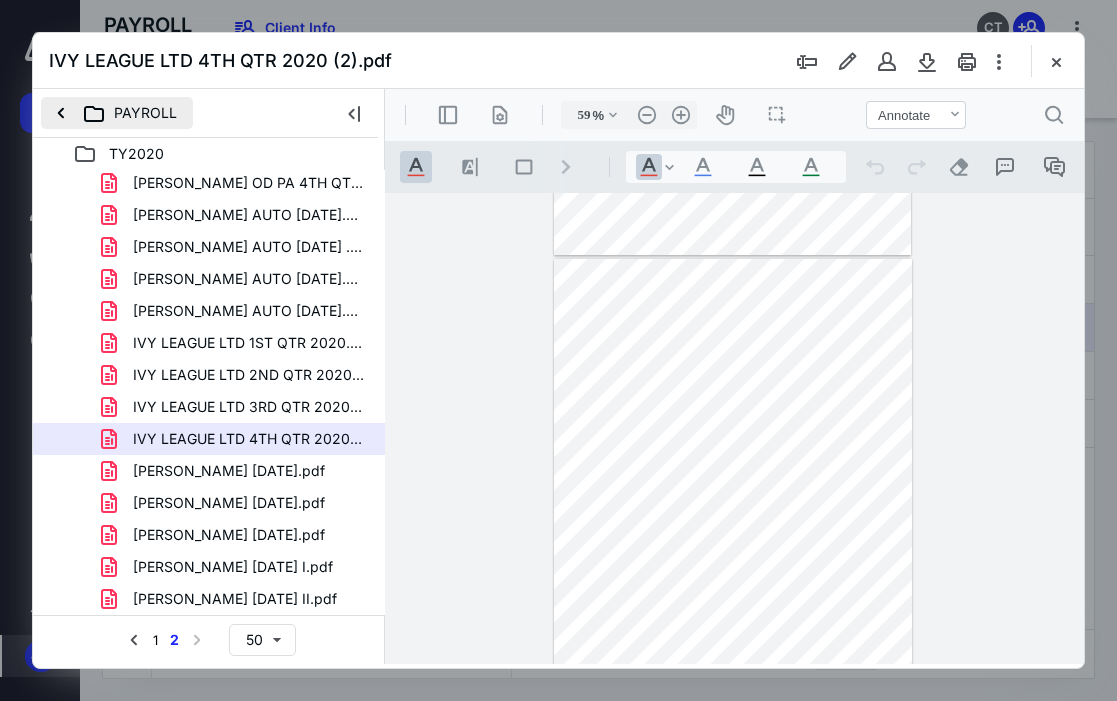 click on "PAYROLL" at bounding box center [117, 113] 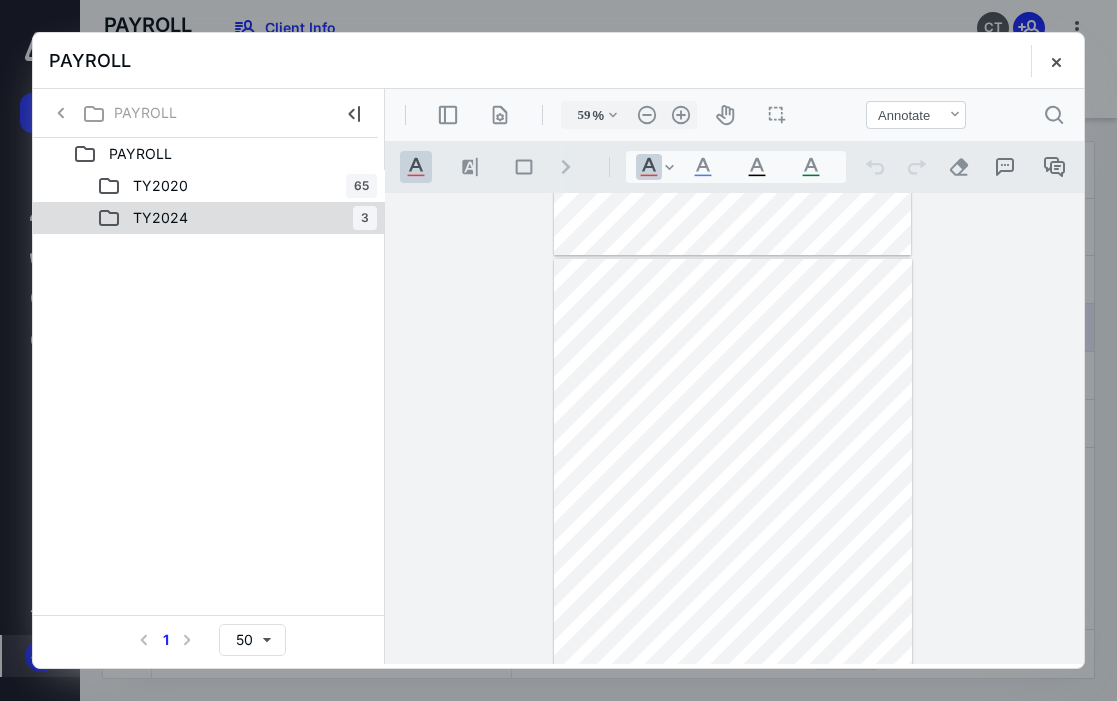 click on "TY2024" at bounding box center (160, 218) 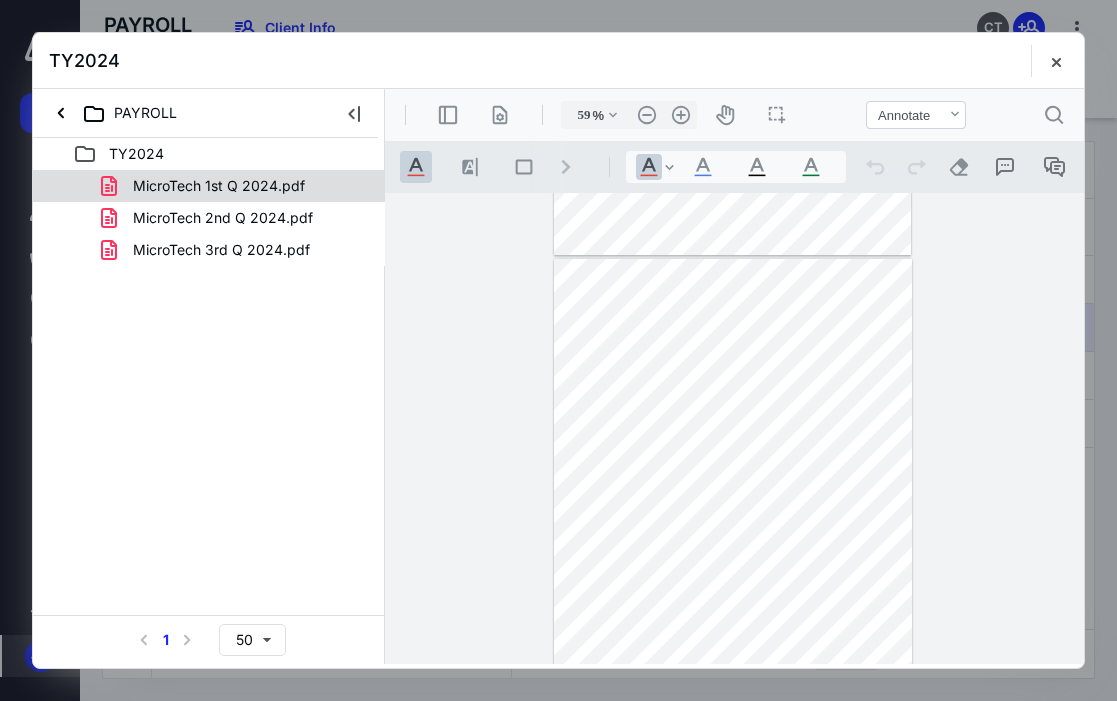 click on "MicroTech 1st Q 2024.pdf" at bounding box center [219, 186] 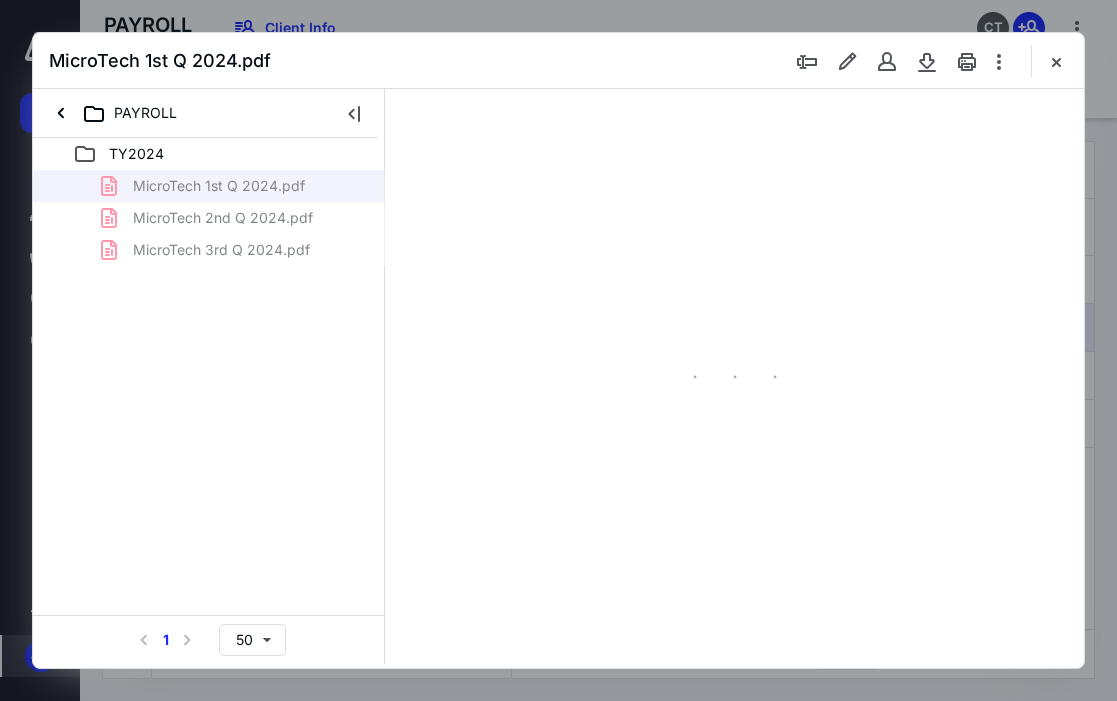 type on "59" 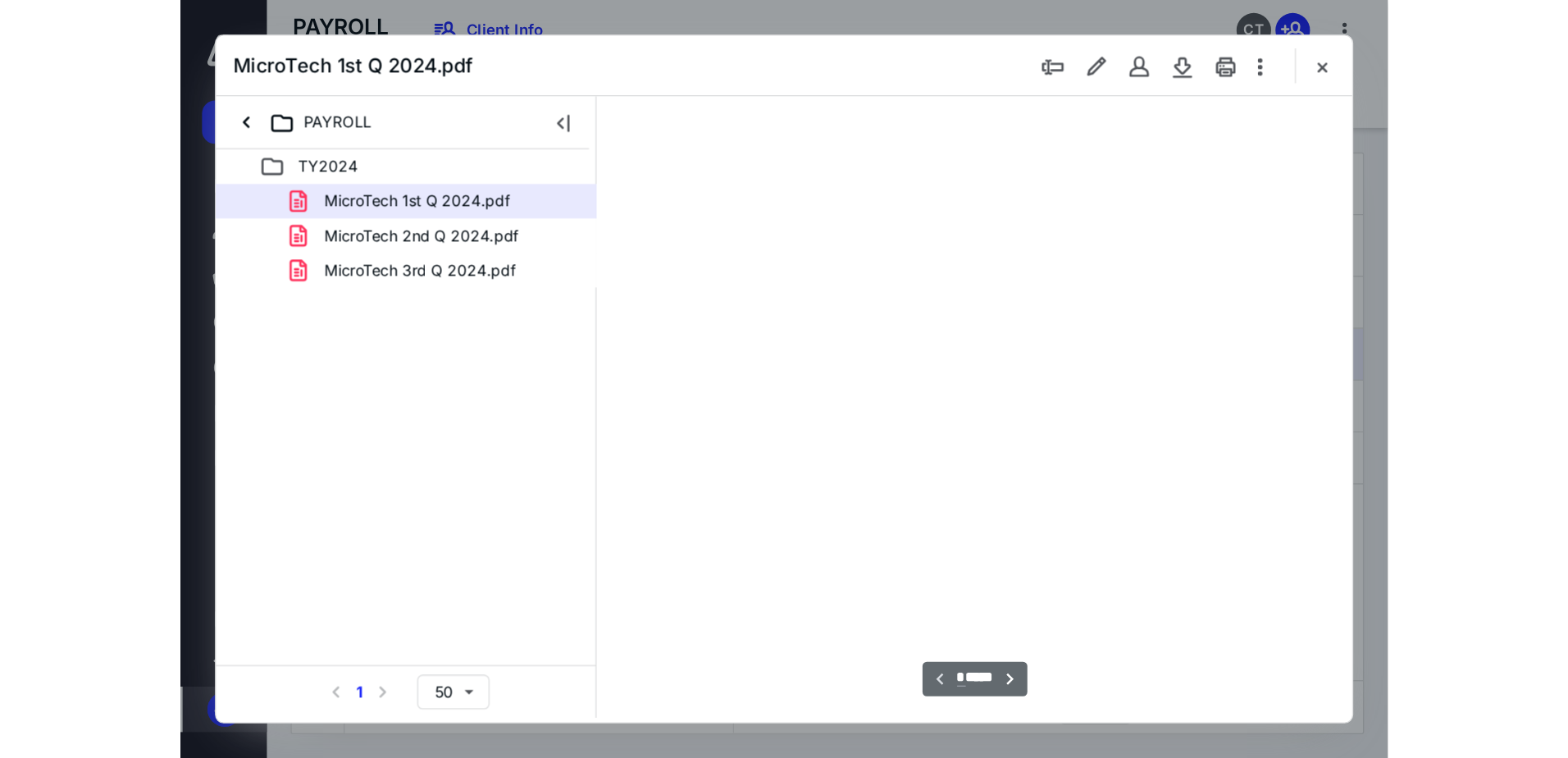 scroll, scrollTop: 87, scrollLeft: 0, axis: vertical 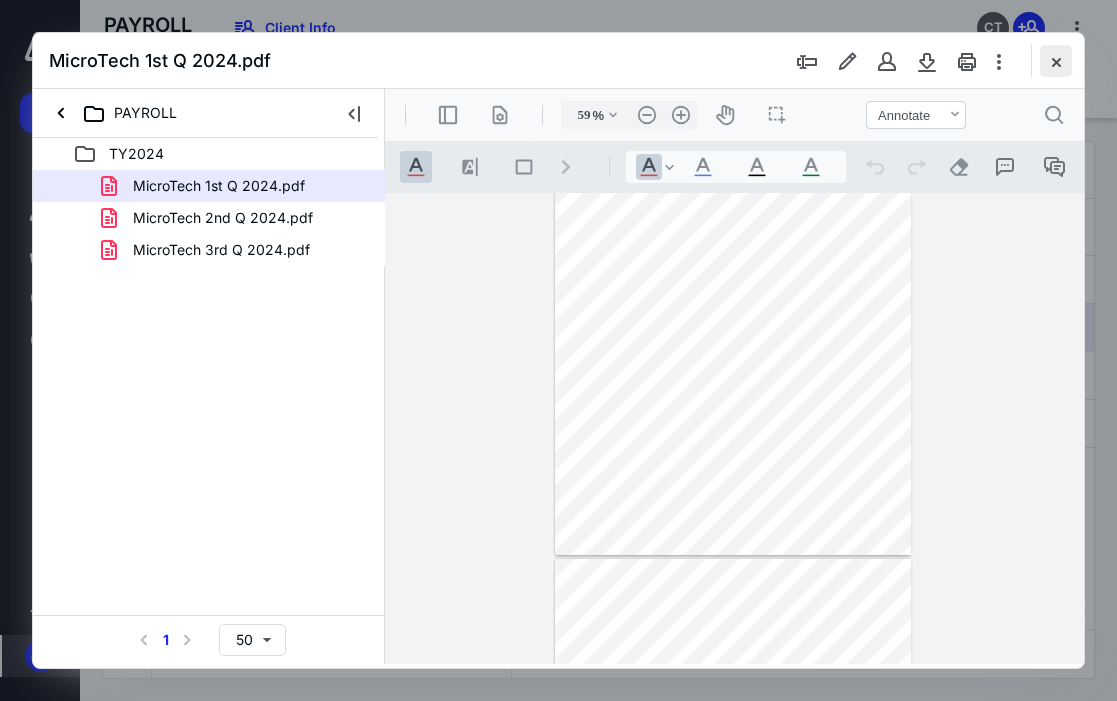click at bounding box center (1056, 61) 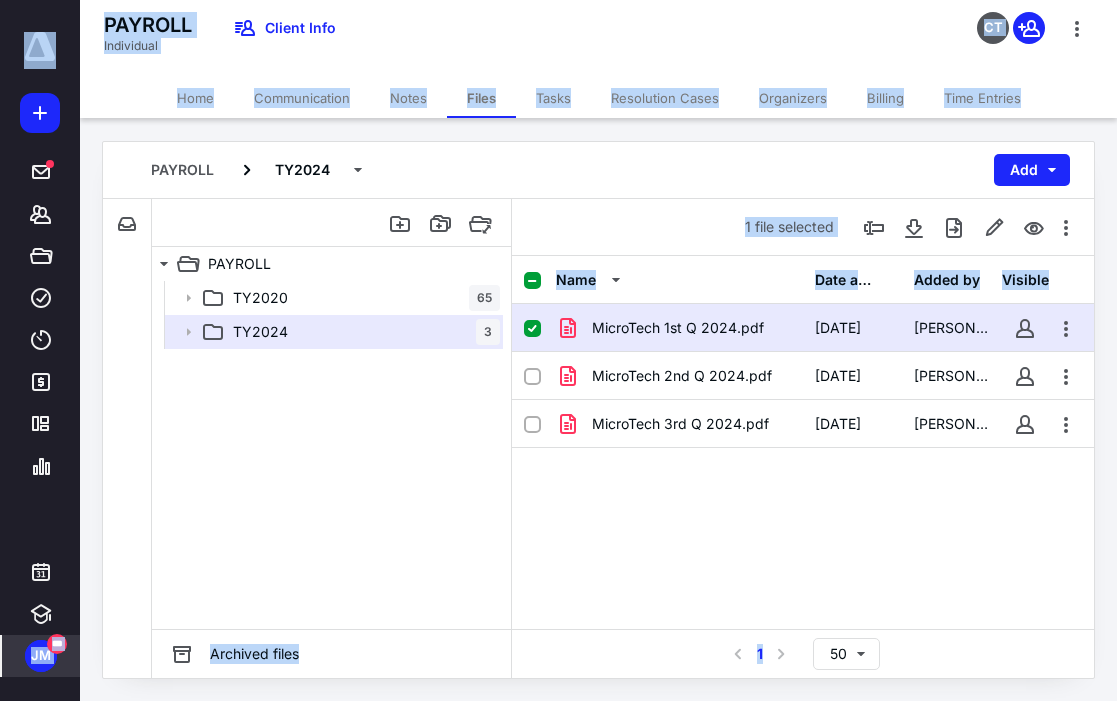click on "**********" at bounding box center [558, 350] 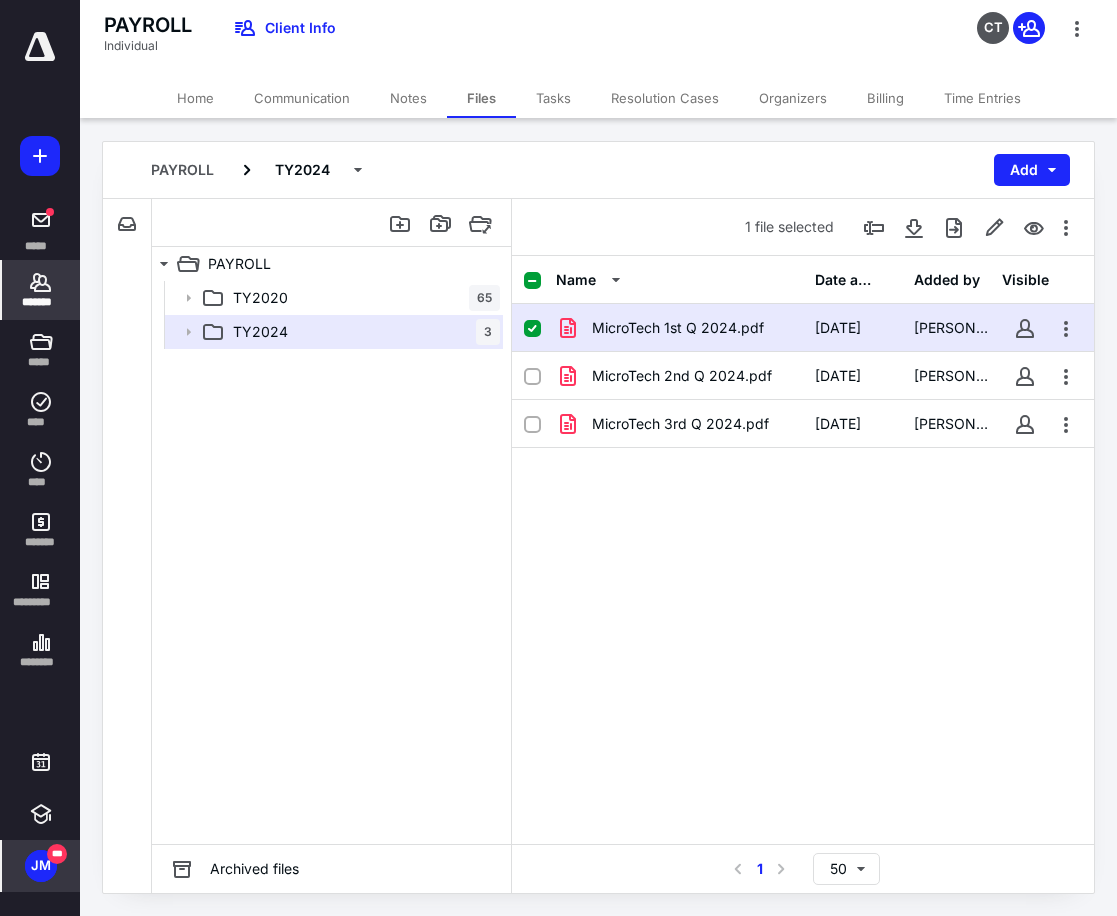 click on "*******" at bounding box center [41, 290] 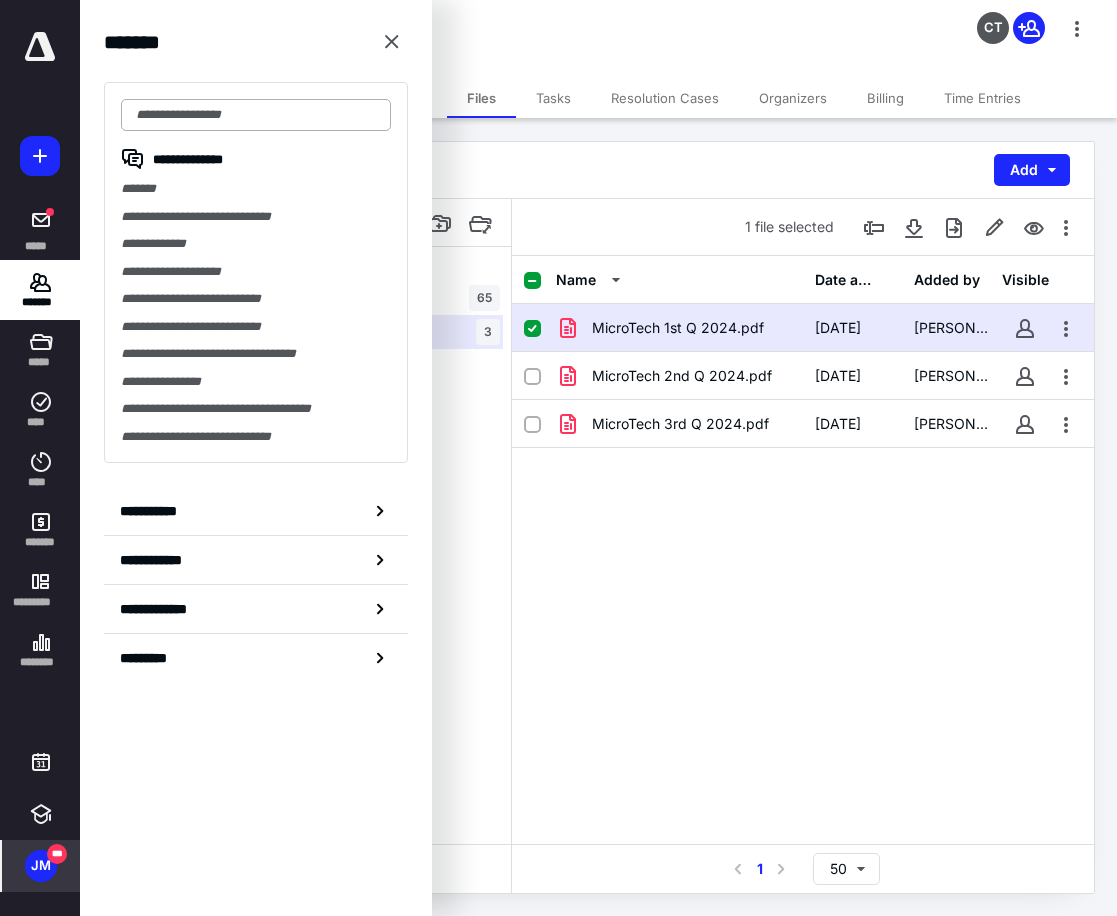 click at bounding box center [256, 115] 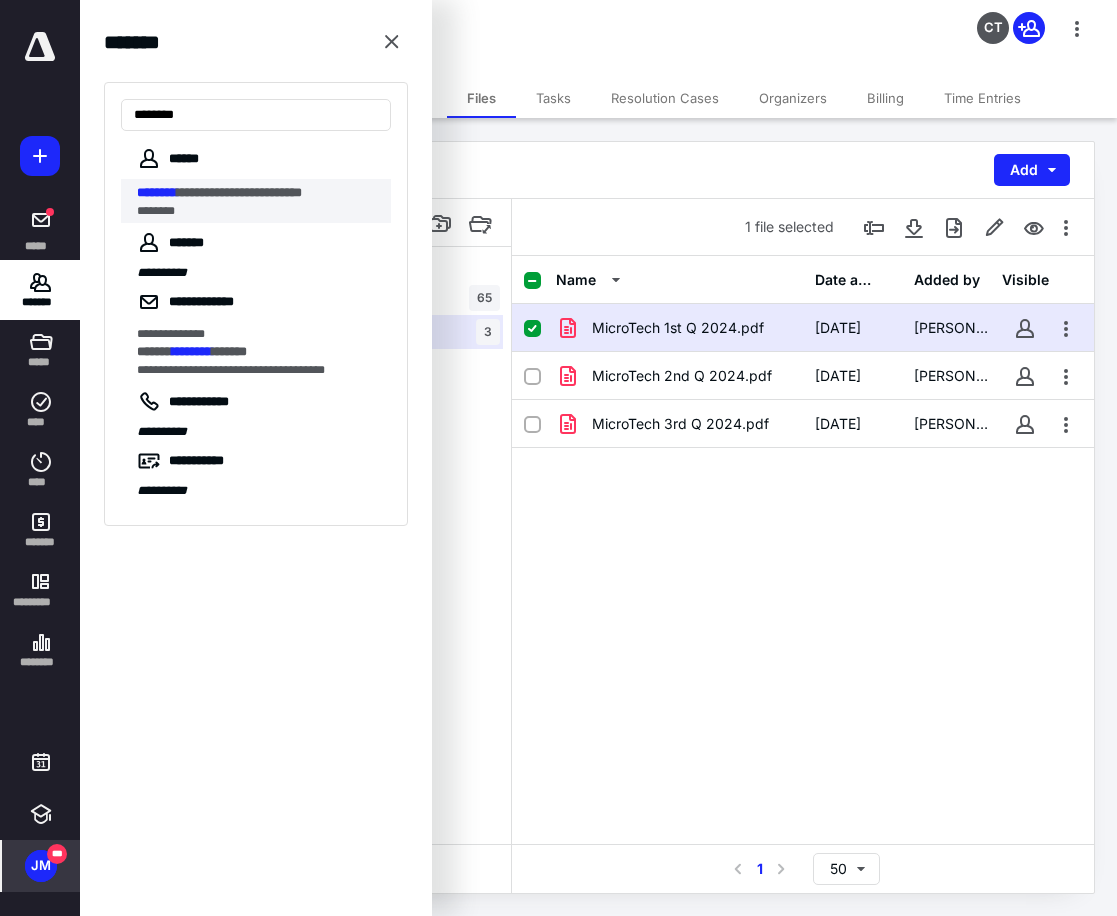 type on "********" 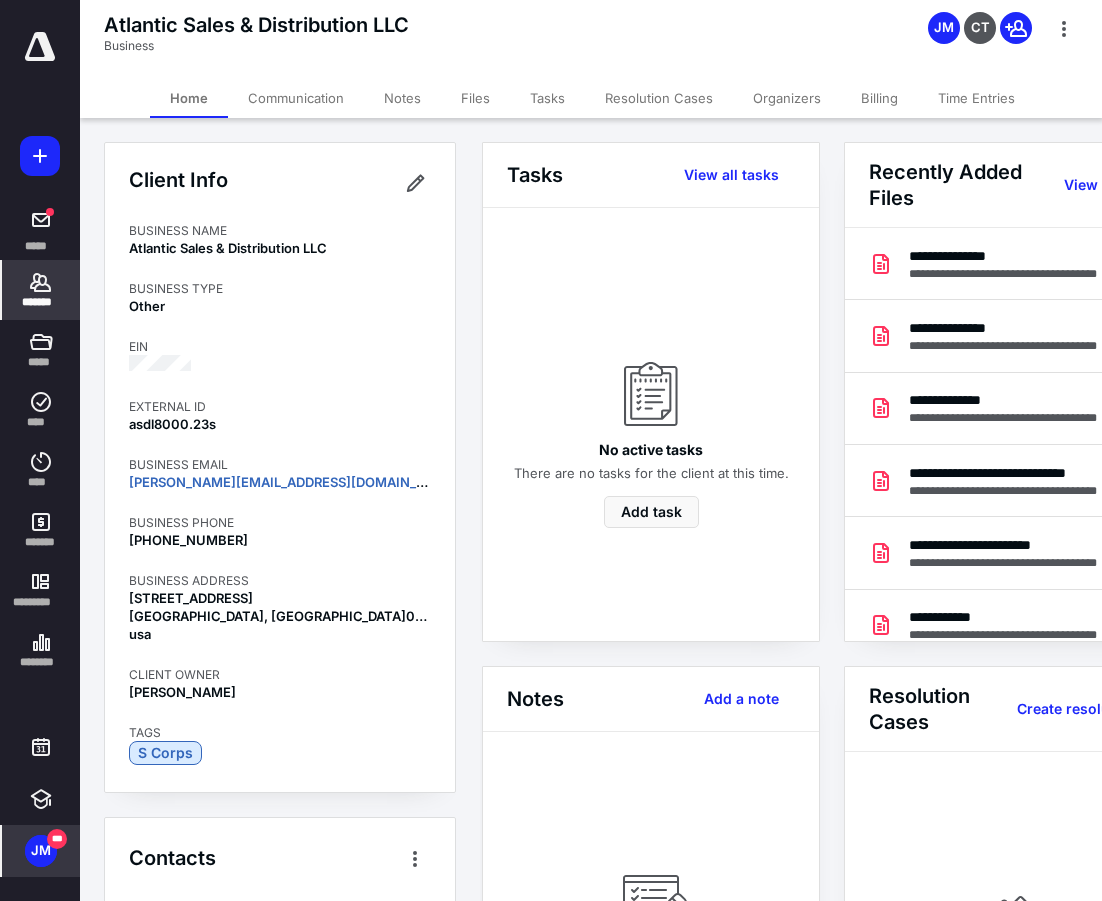 drag, startPoint x: 726, startPoint y: 141, endPoint x: 786, endPoint y: 130, distance: 61 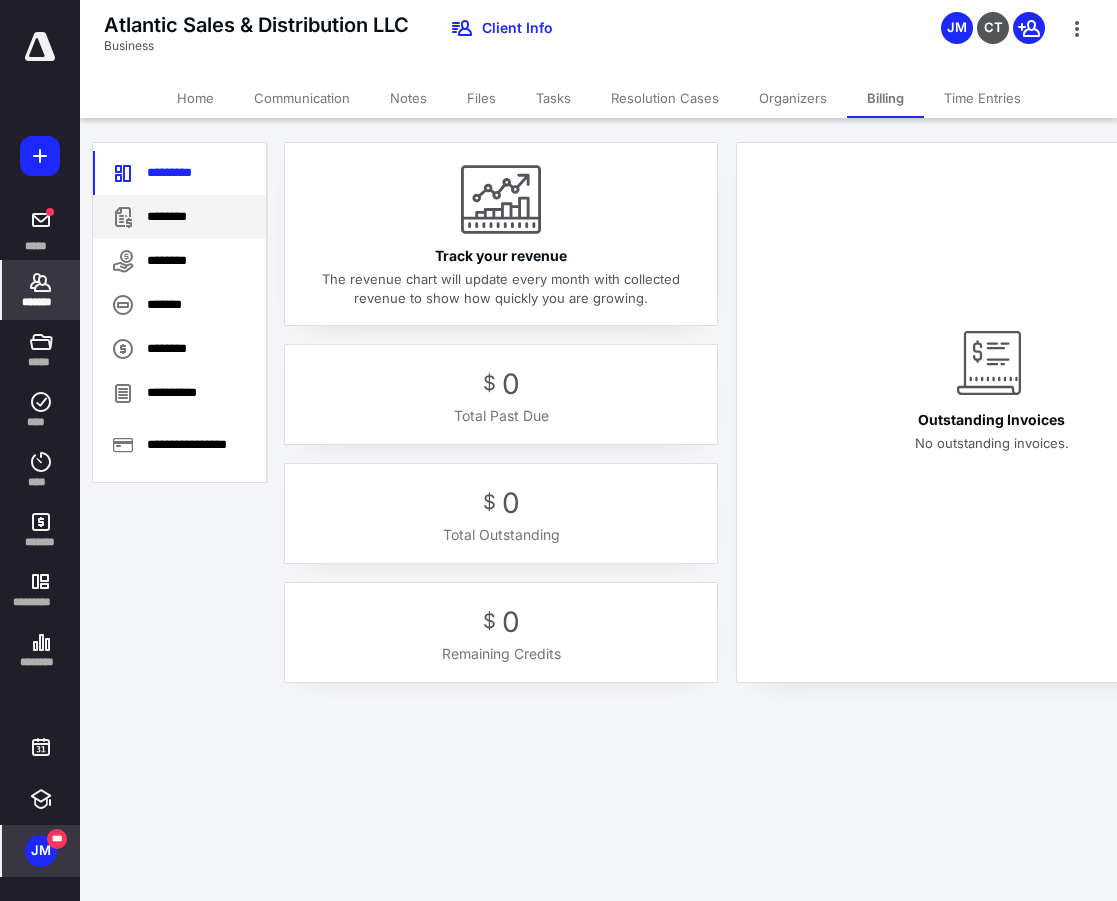 click on "********" at bounding box center (179, 217) 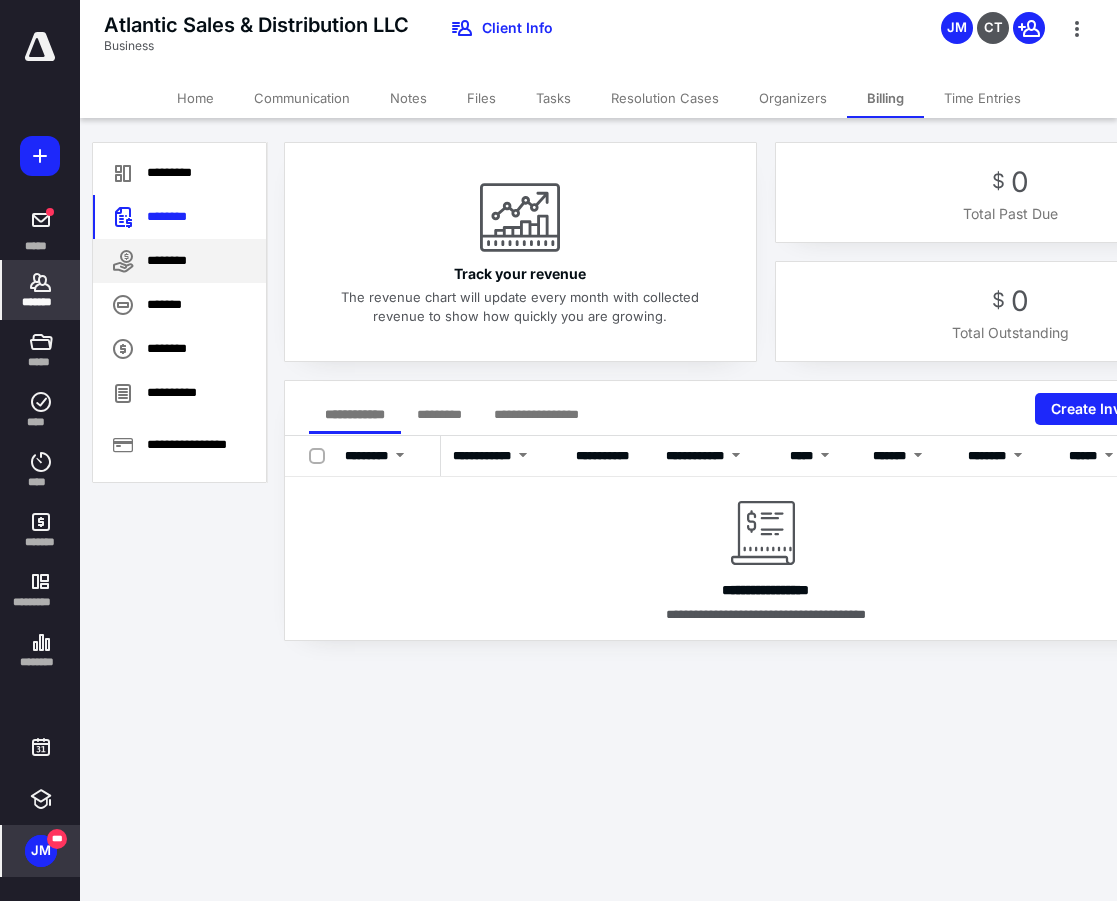 click on "********" at bounding box center (179, 261) 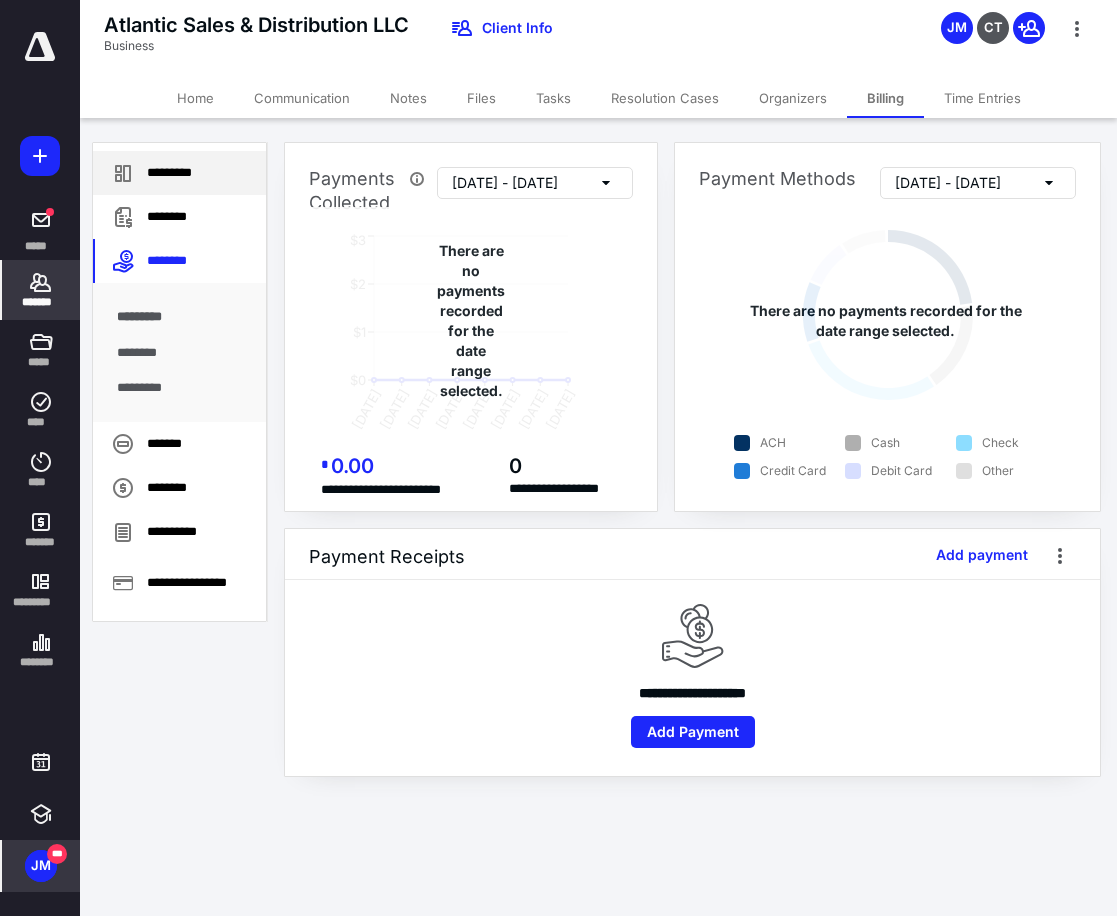 click on "*********" at bounding box center [179, 173] 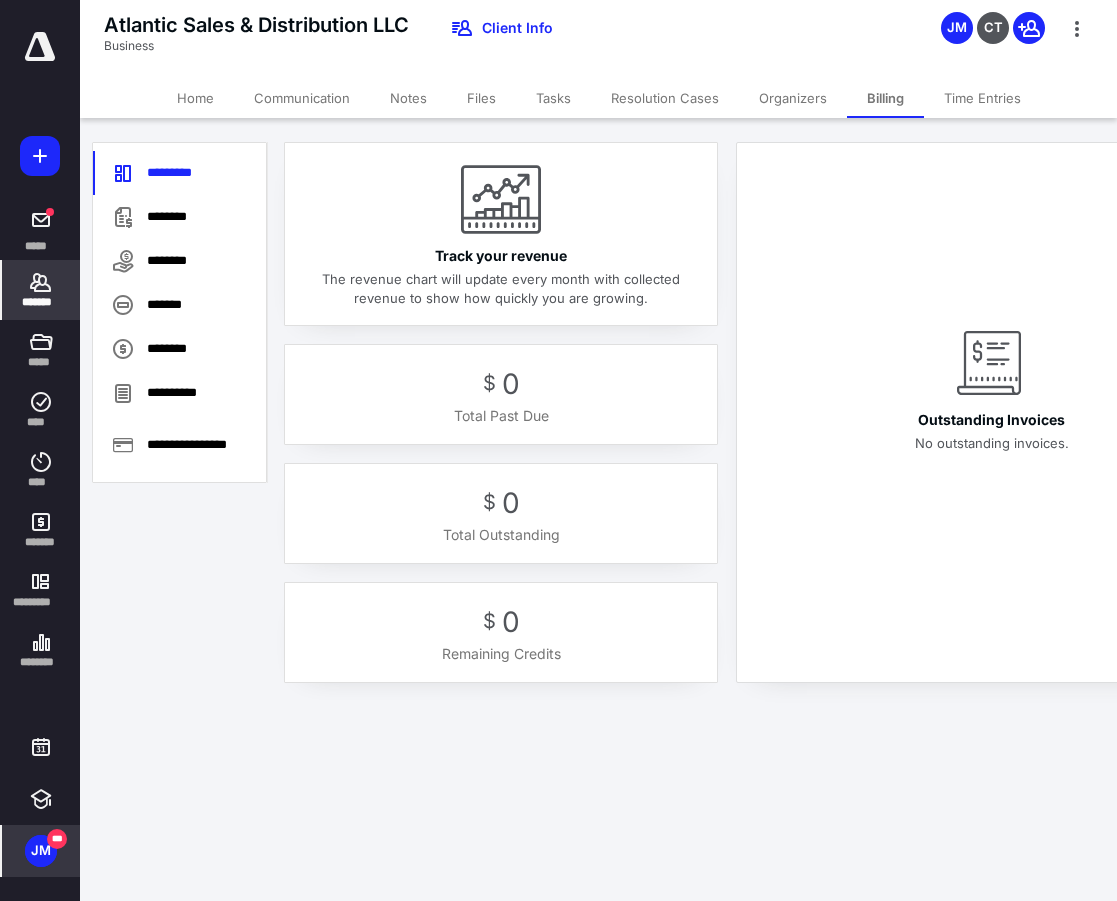 click 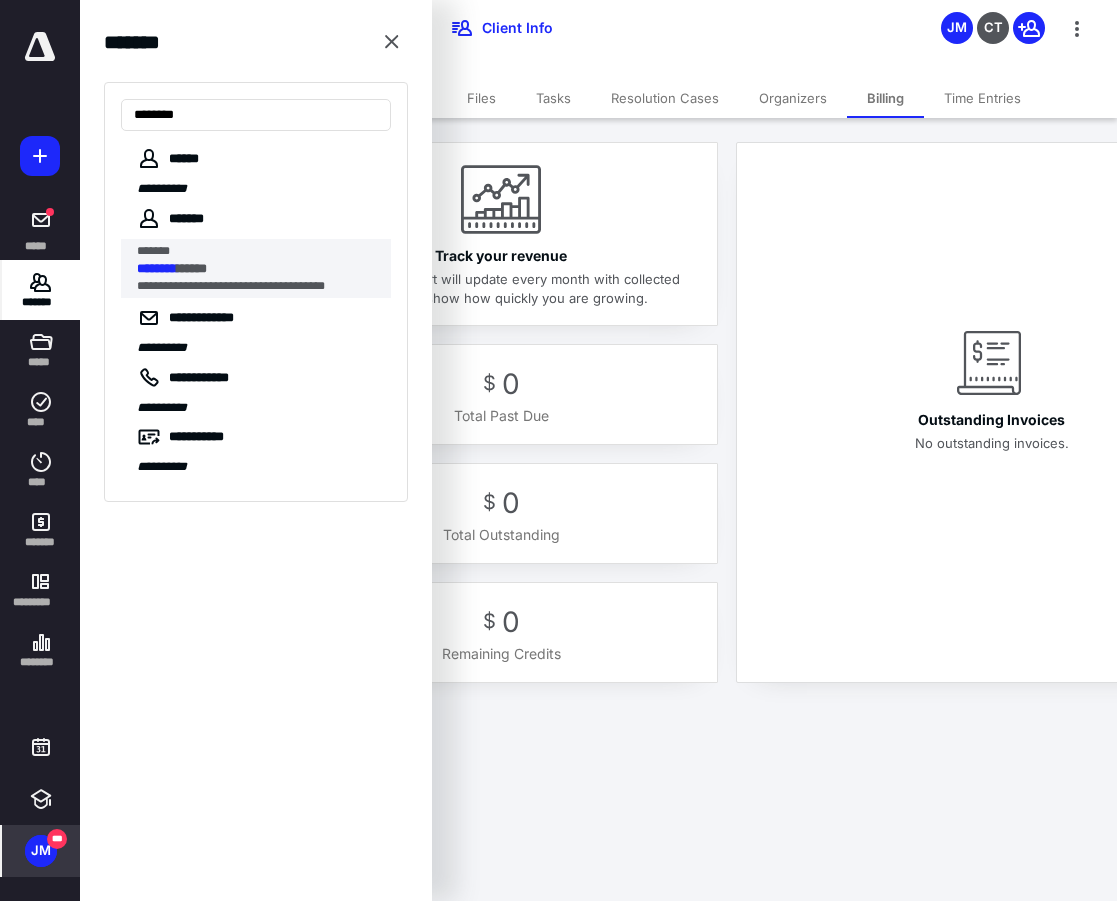 type on "********" 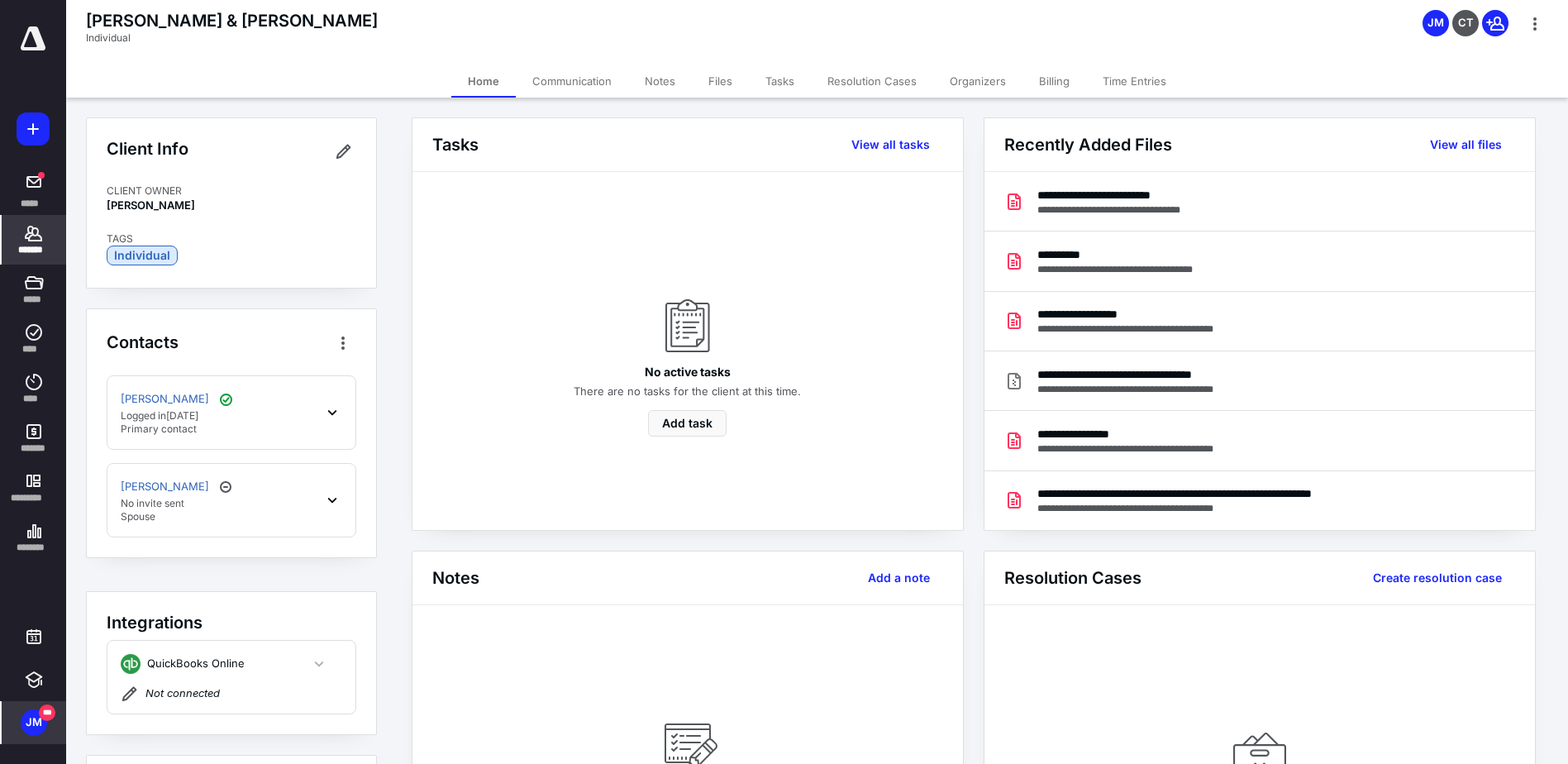 click on "Billing" at bounding box center [1054, 81] 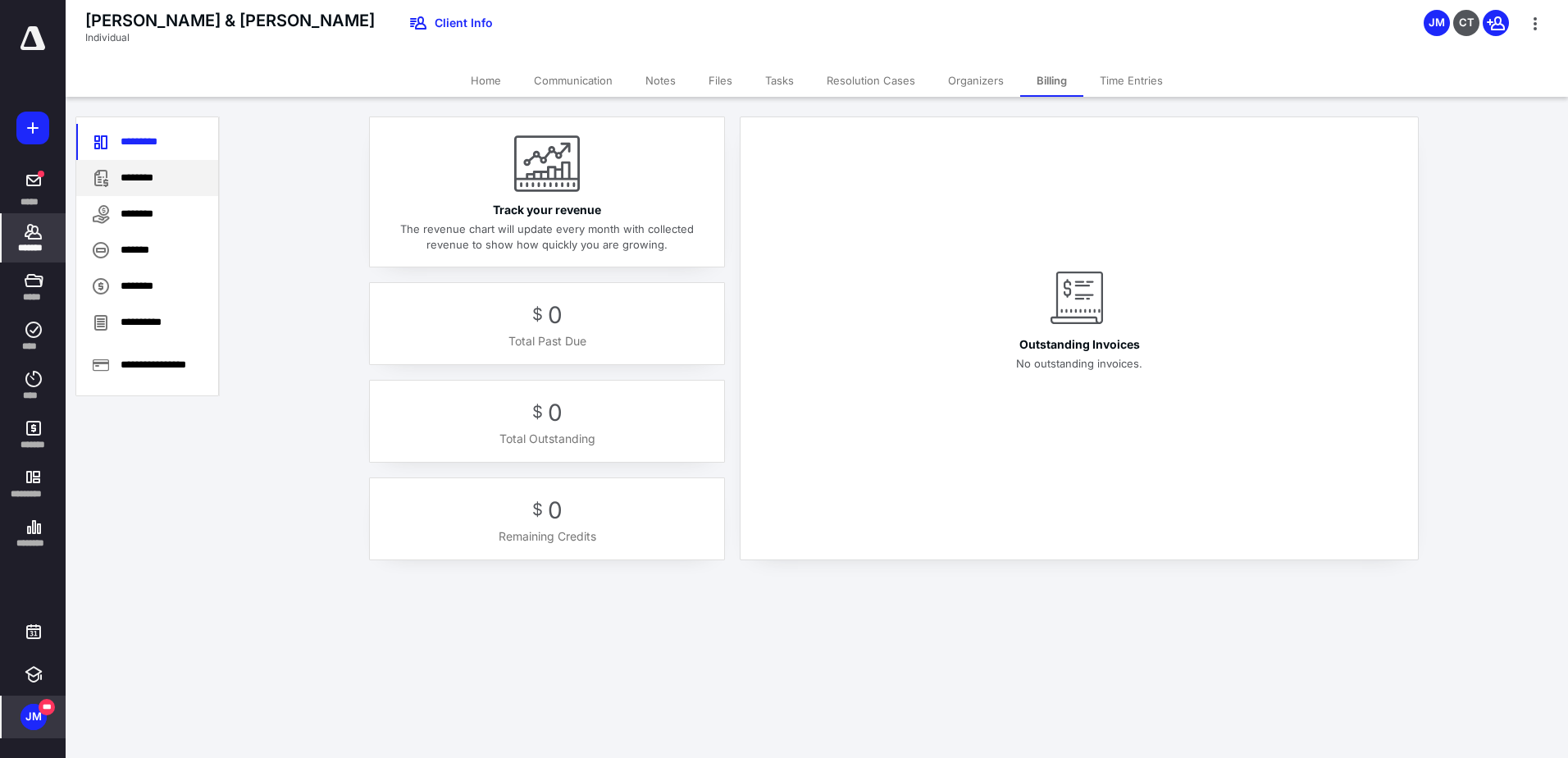 click on "********" at bounding box center [147, 178] 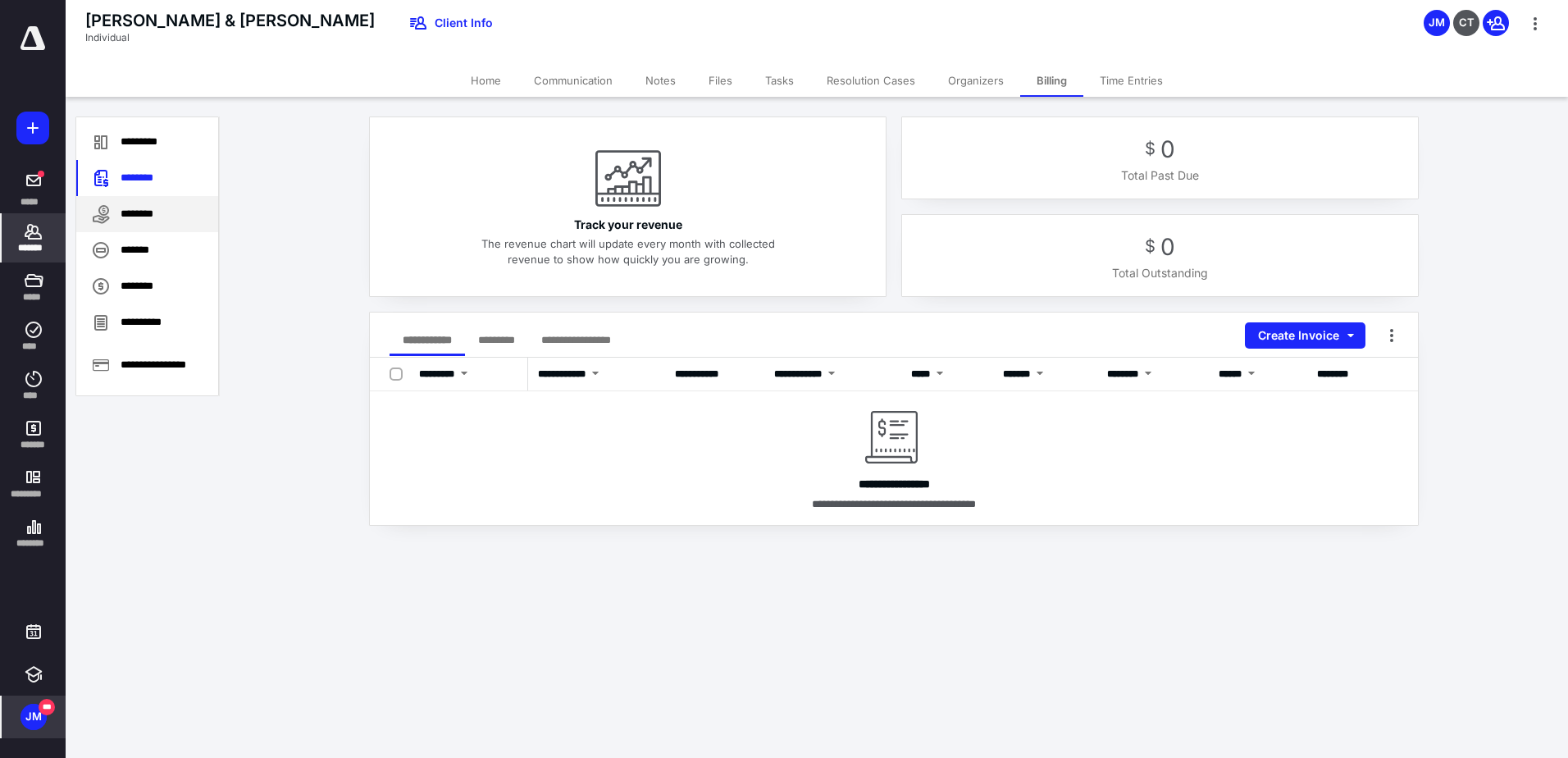 click on "********" at bounding box center (147, 214) 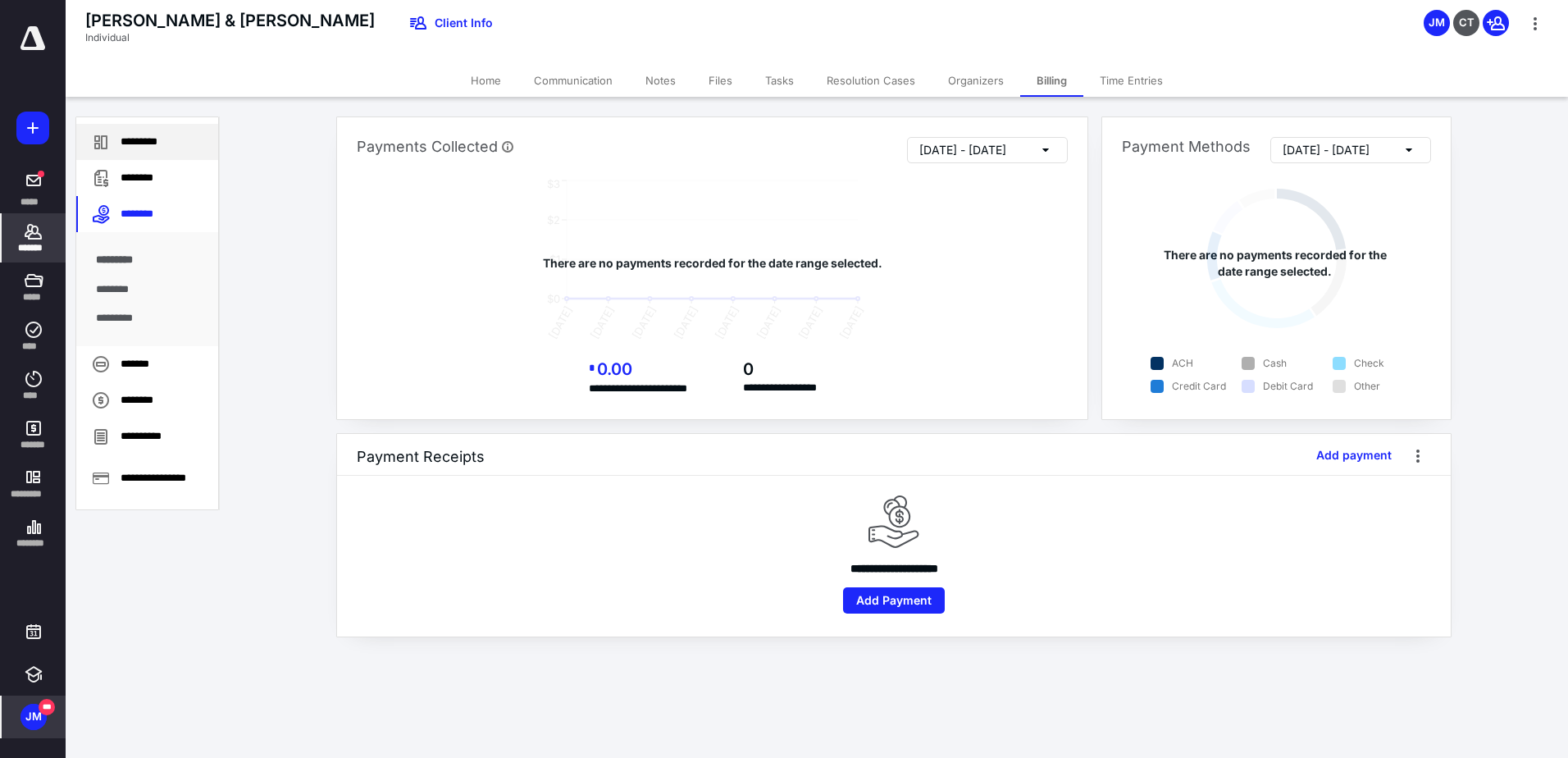 click on "*********" at bounding box center (147, 142) 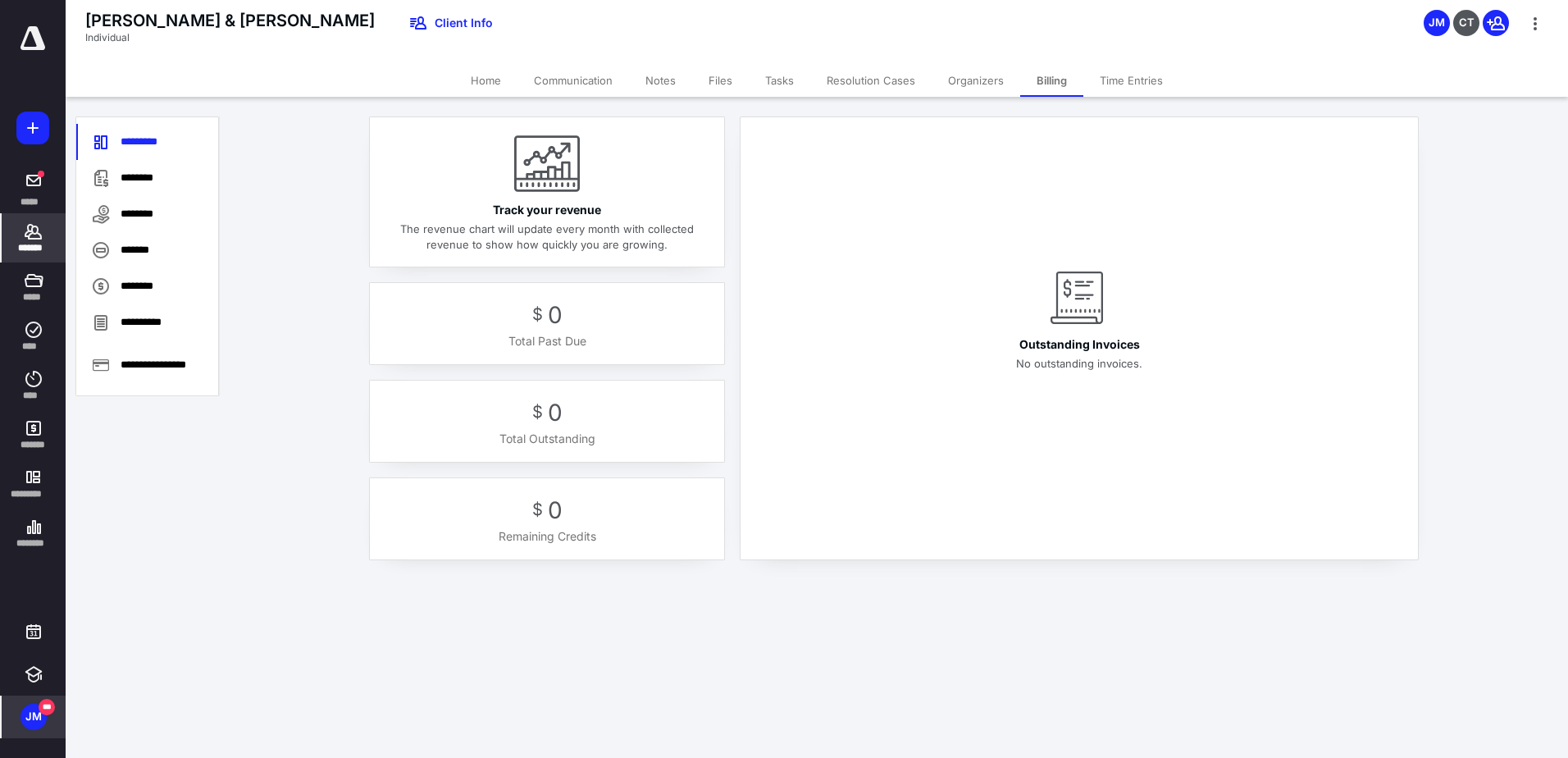 click 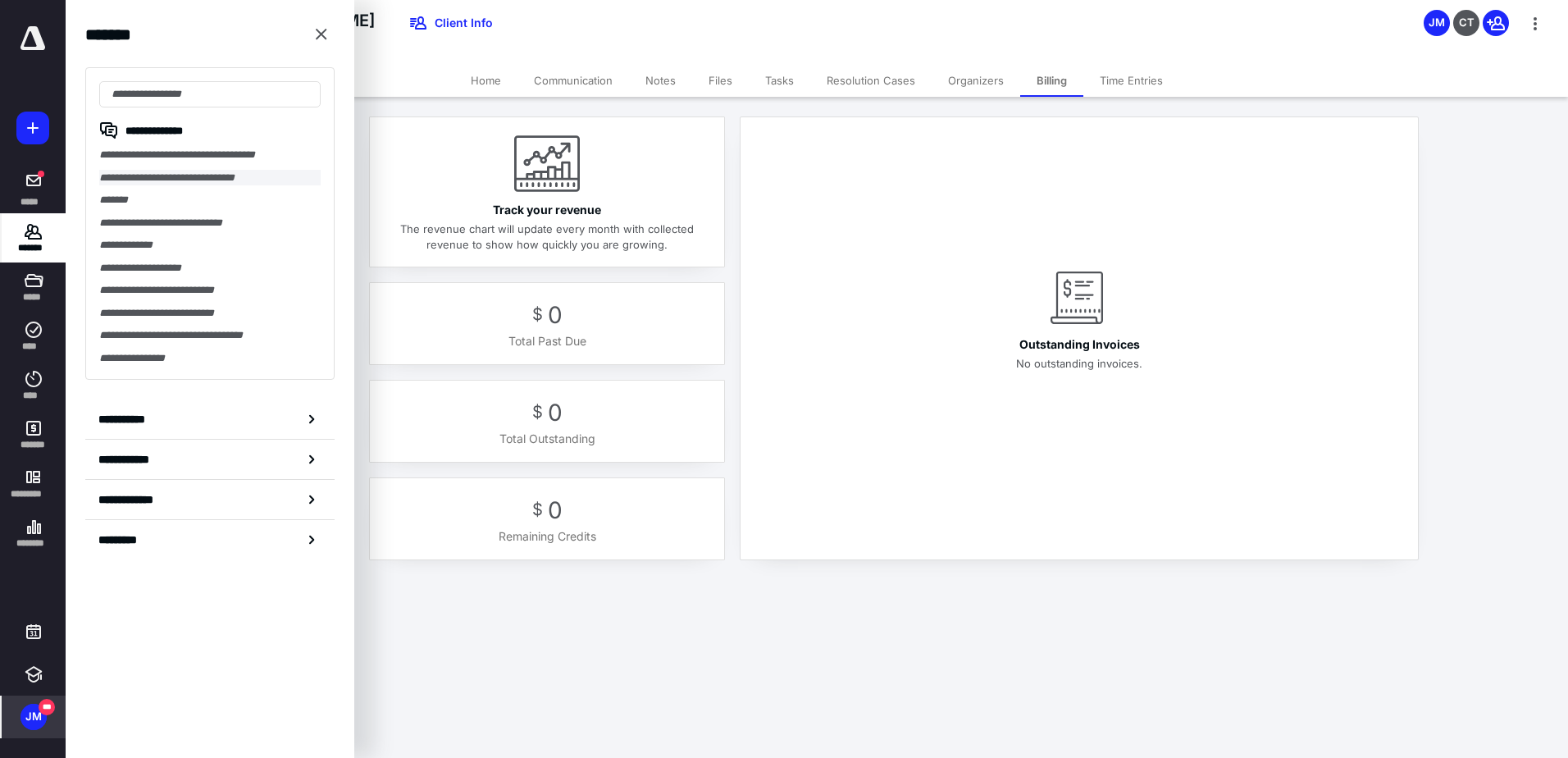 click on "**********" at bounding box center (210, 178) 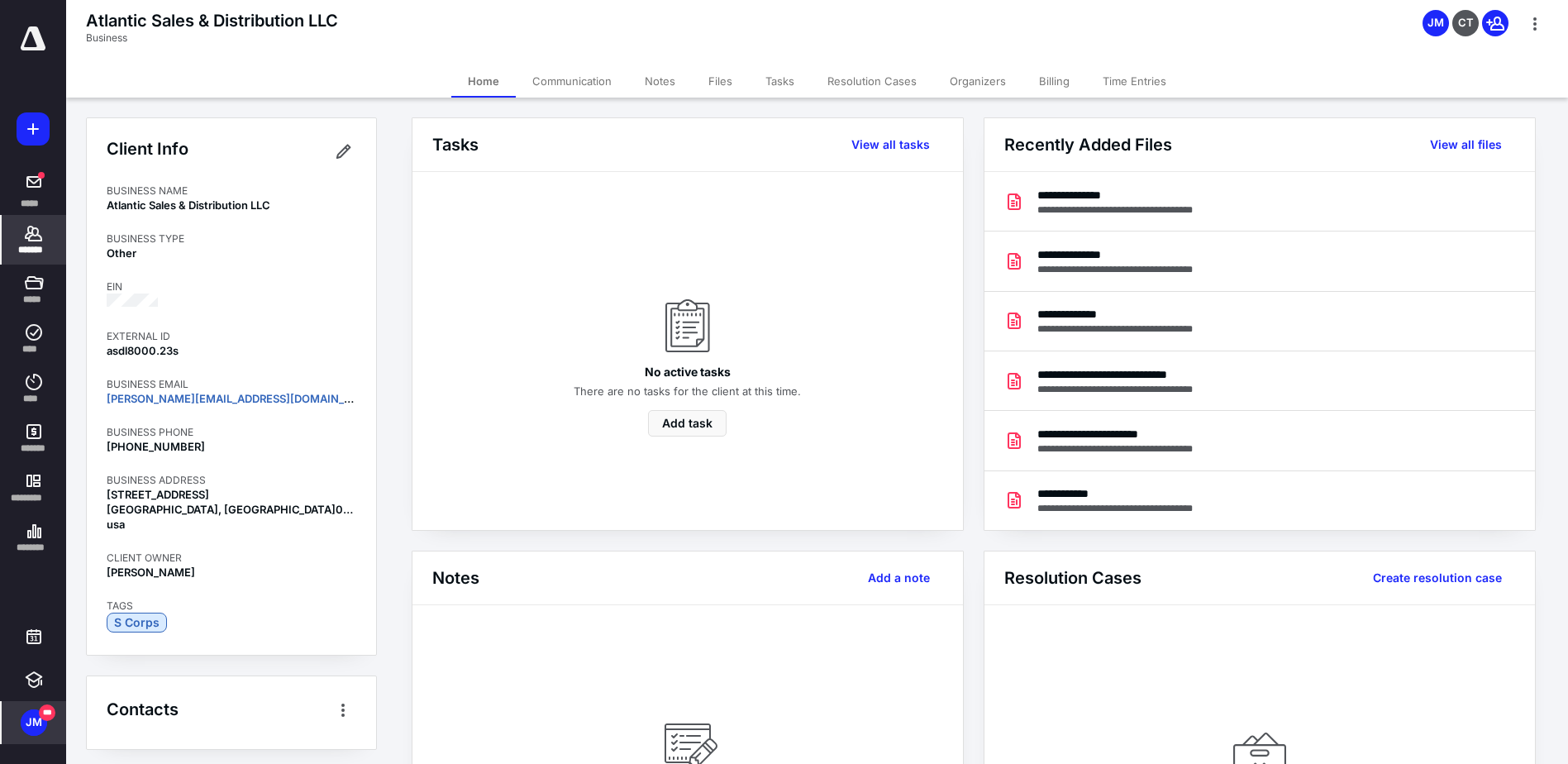 click on "Files" at bounding box center (720, 81) 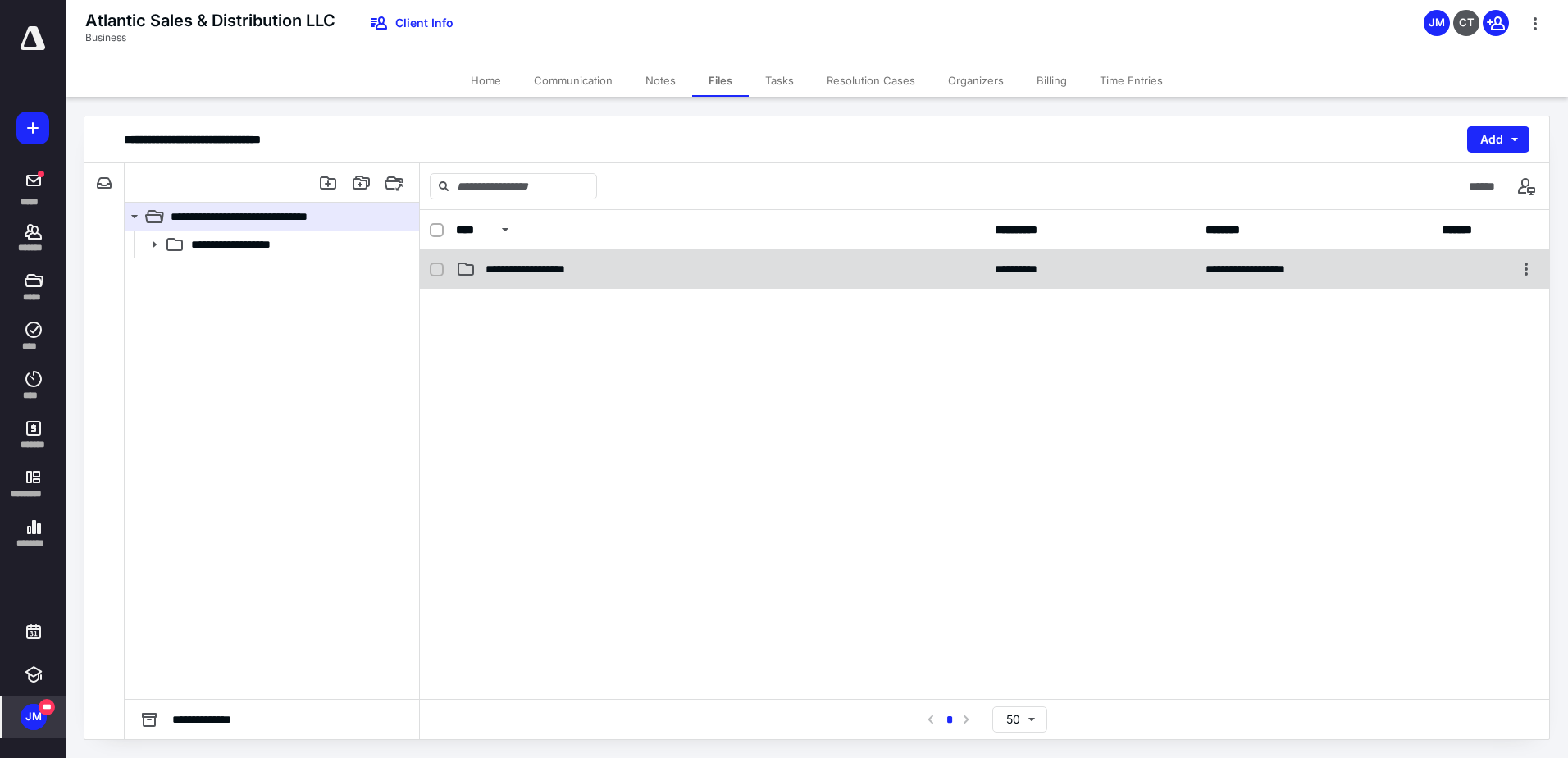 click on "**********" at bounding box center (541, 269) 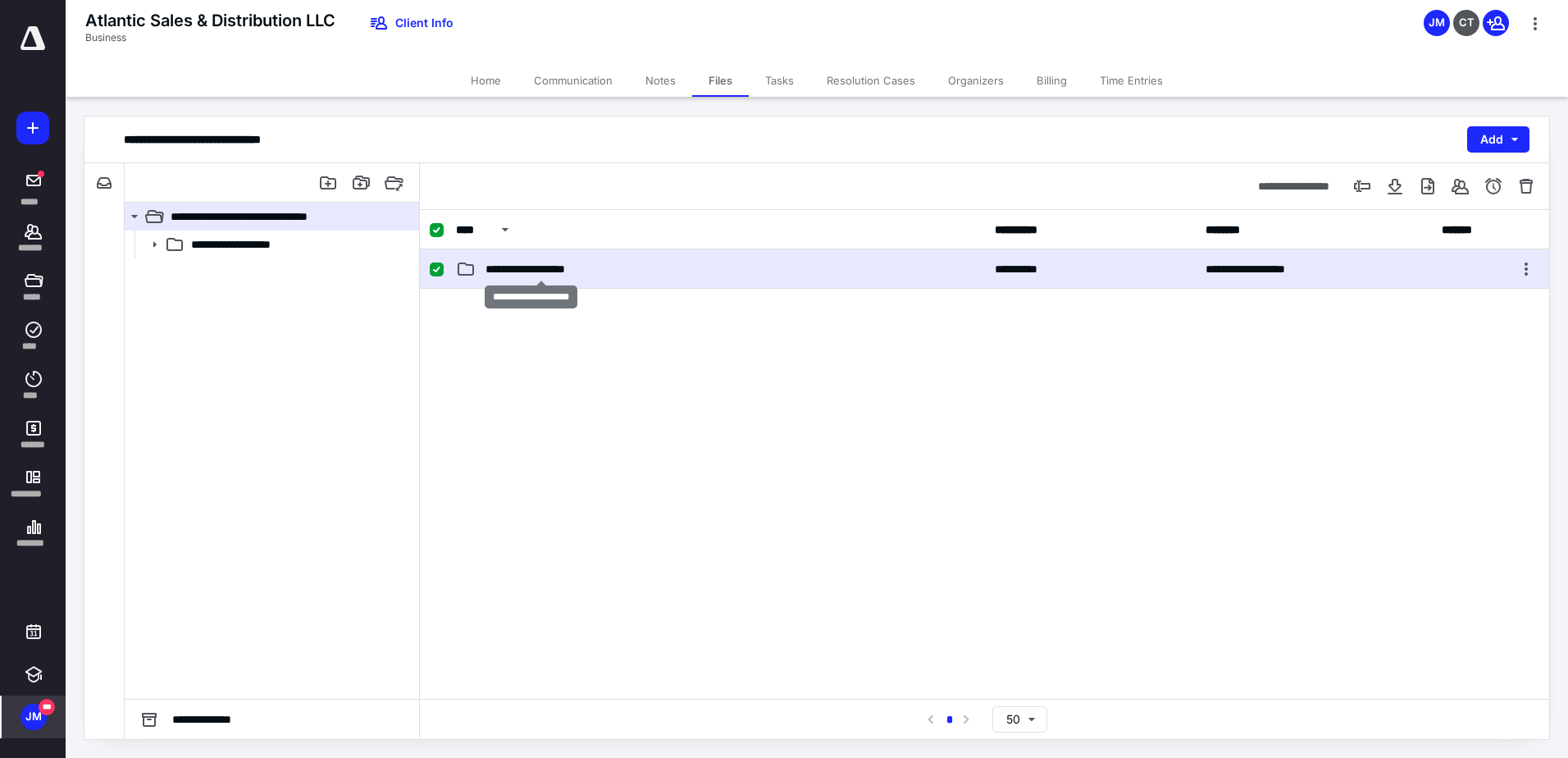 click on "**********" at bounding box center (541, 269) 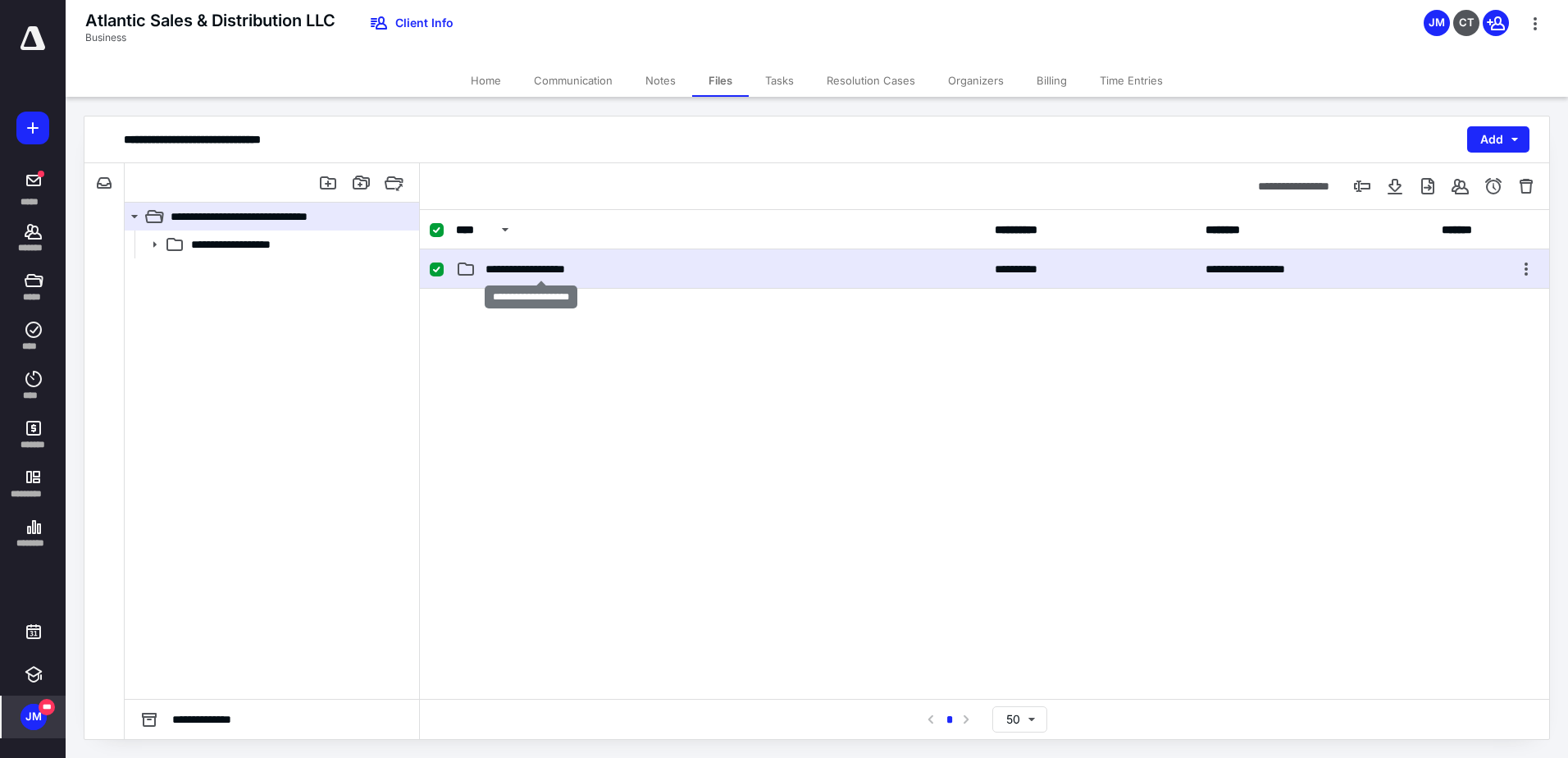 checkbox on "false" 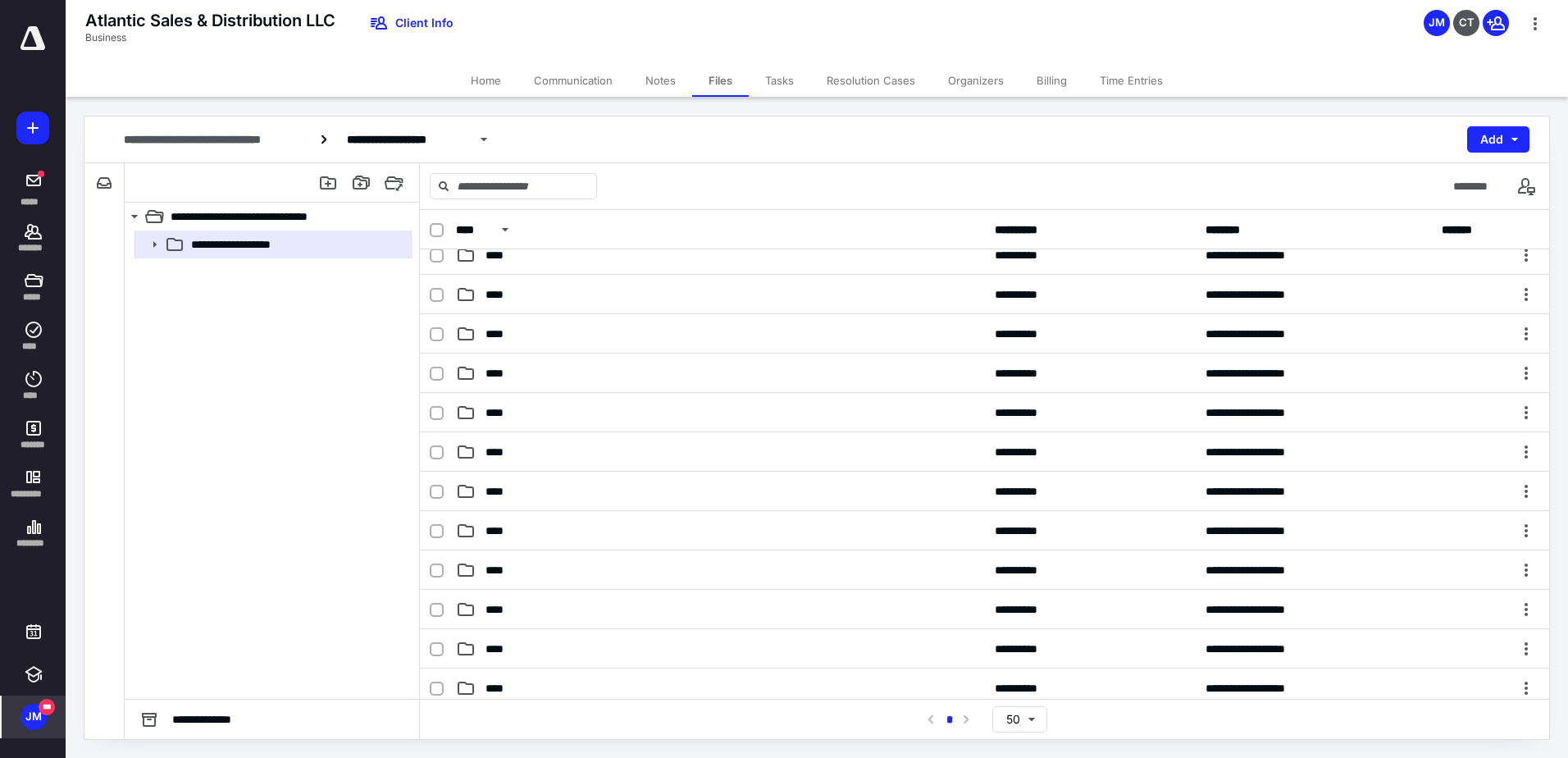 scroll, scrollTop: 656, scrollLeft: 0, axis: vertical 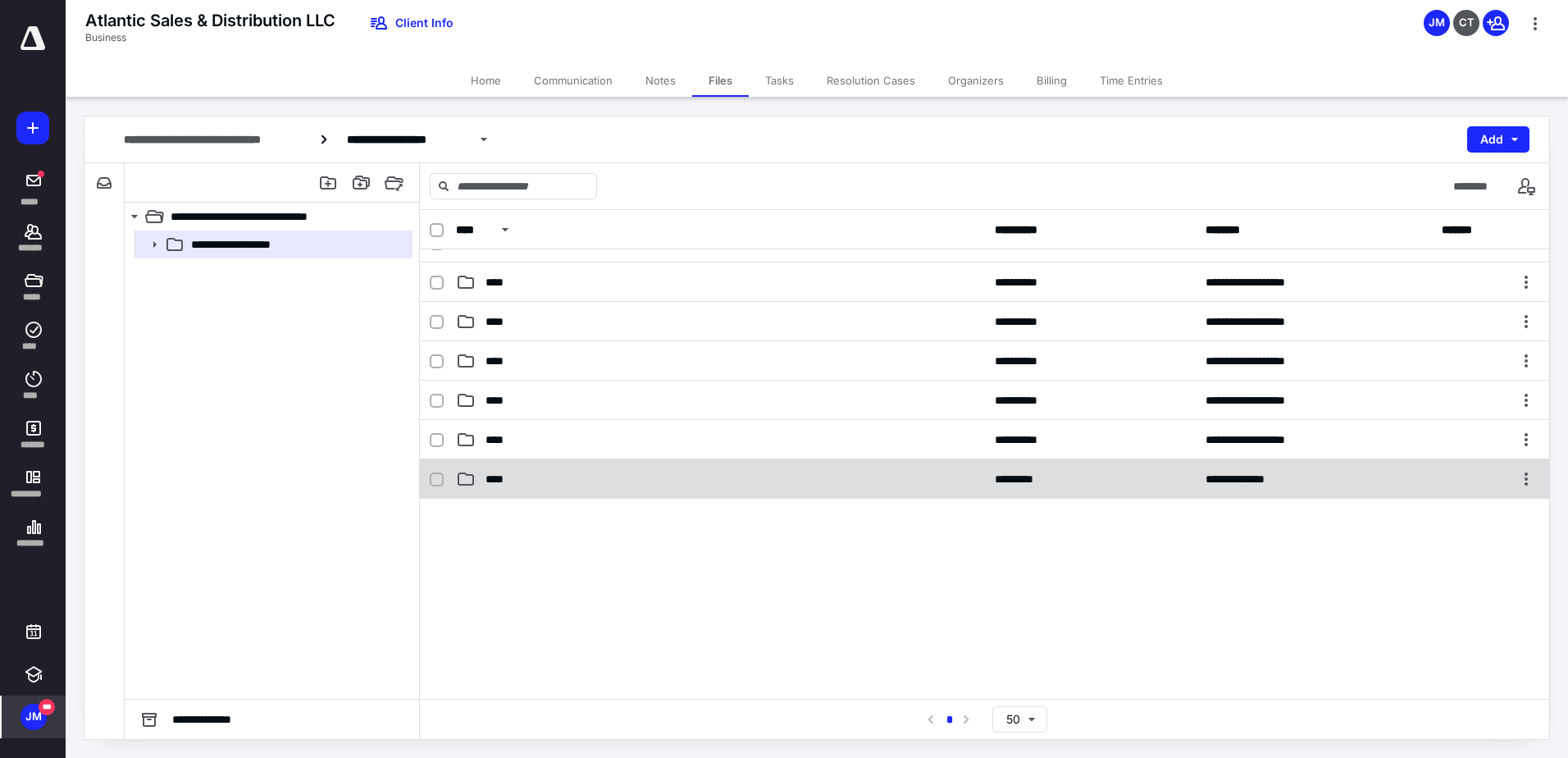 click on "****" at bounding box center (720, 479) 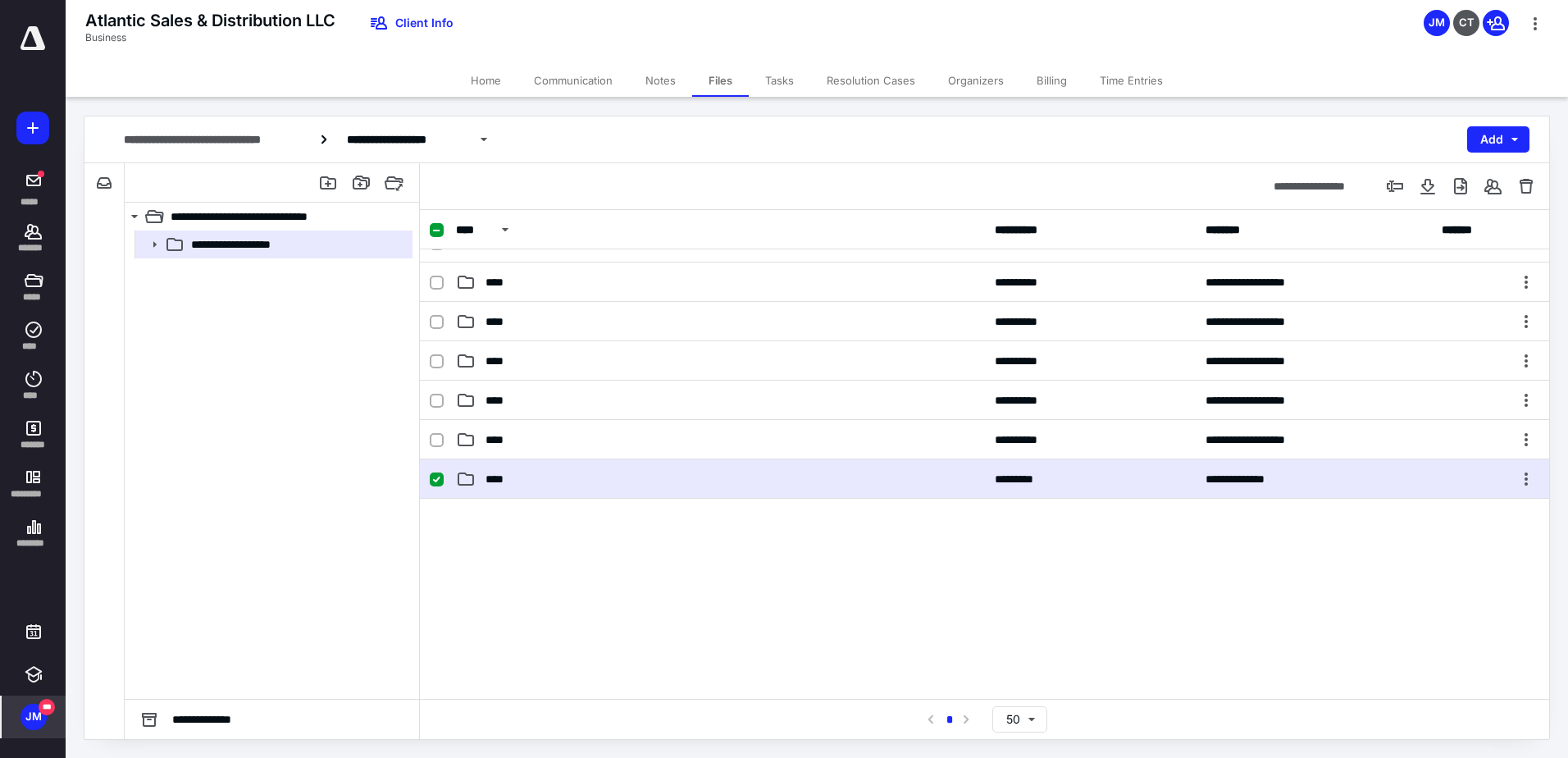 click on "****" at bounding box center (720, 479) 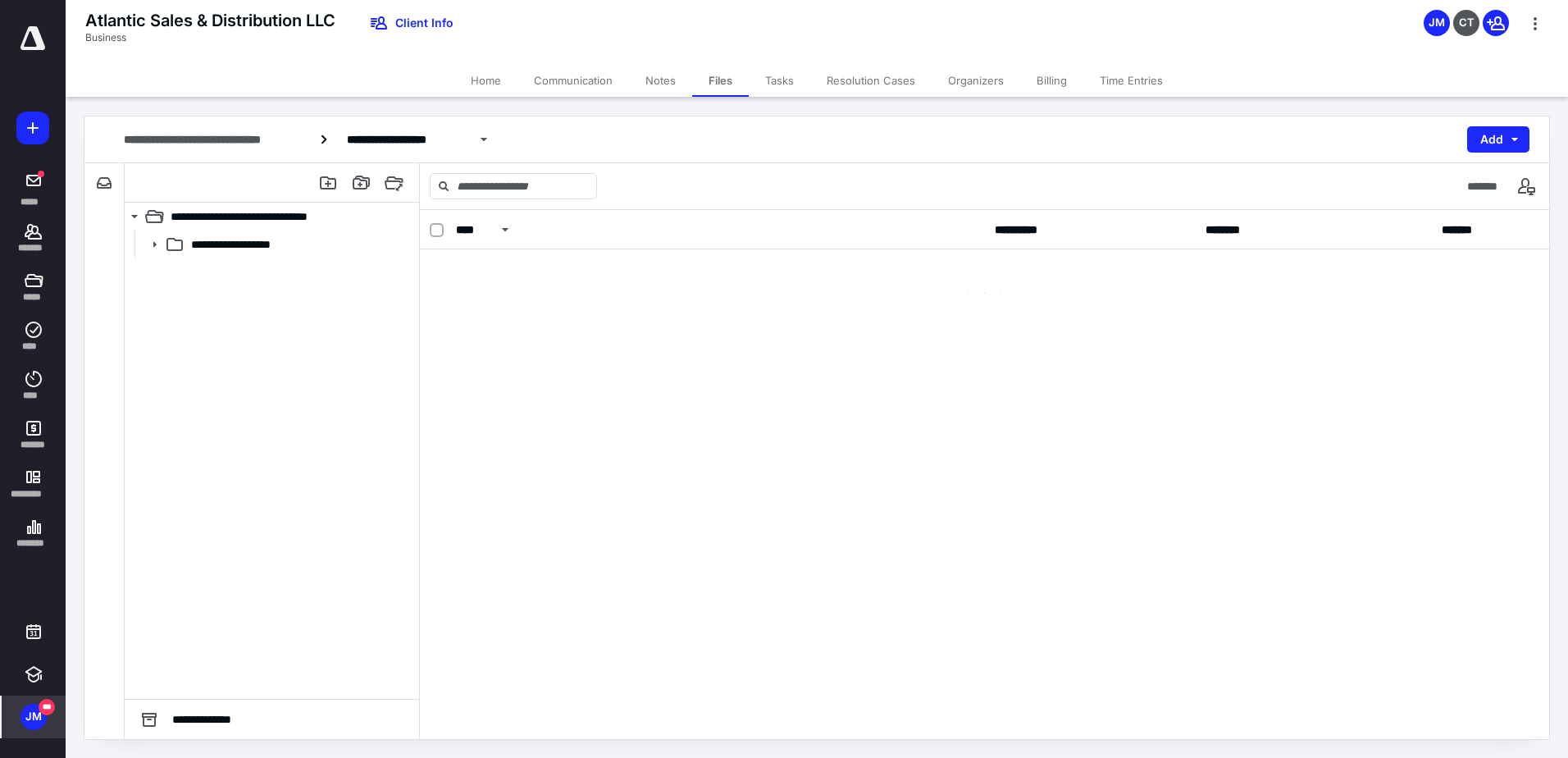scroll, scrollTop: 0, scrollLeft: 0, axis: both 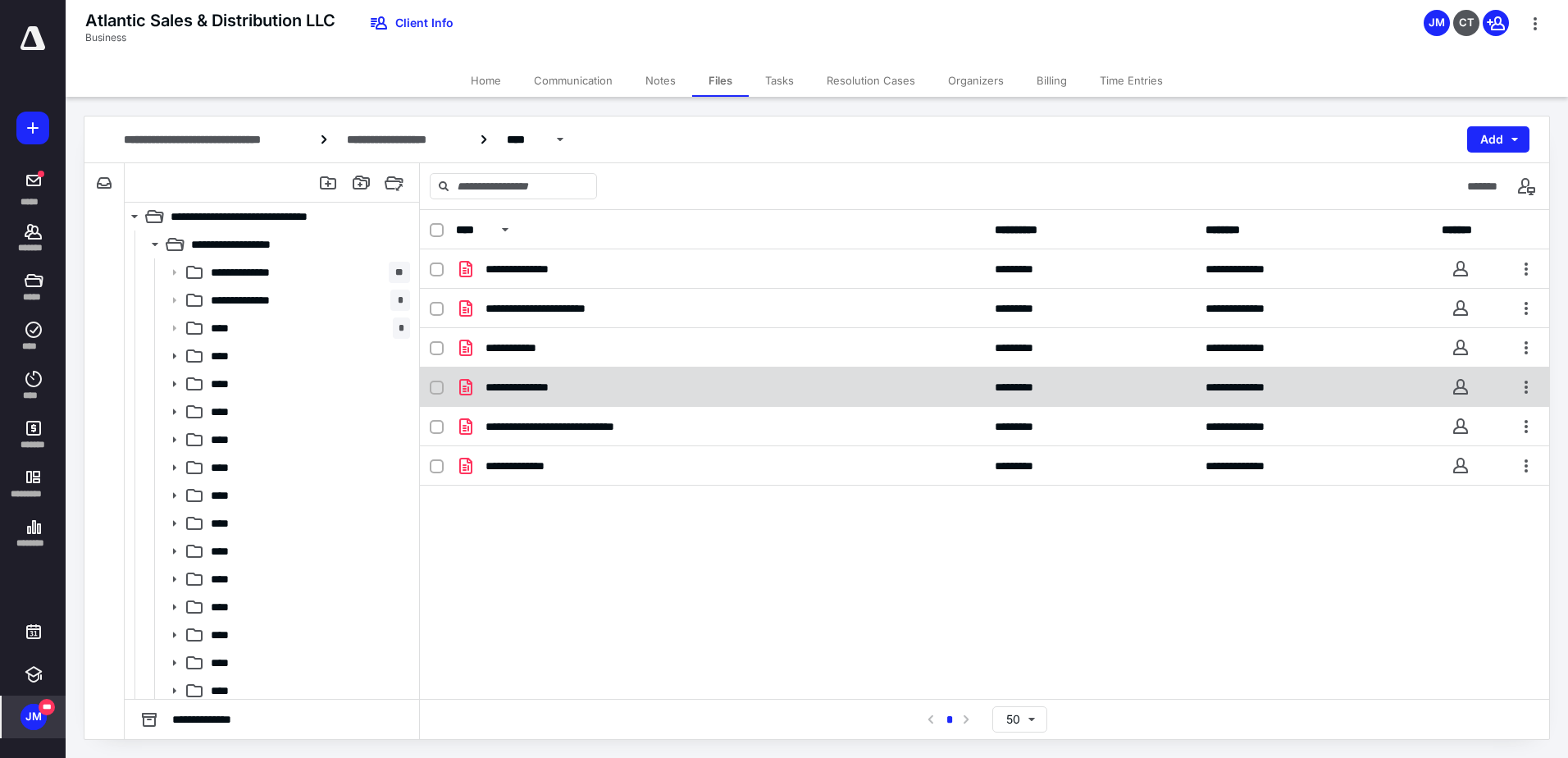 click on "**********" at bounding box center [720, 387] 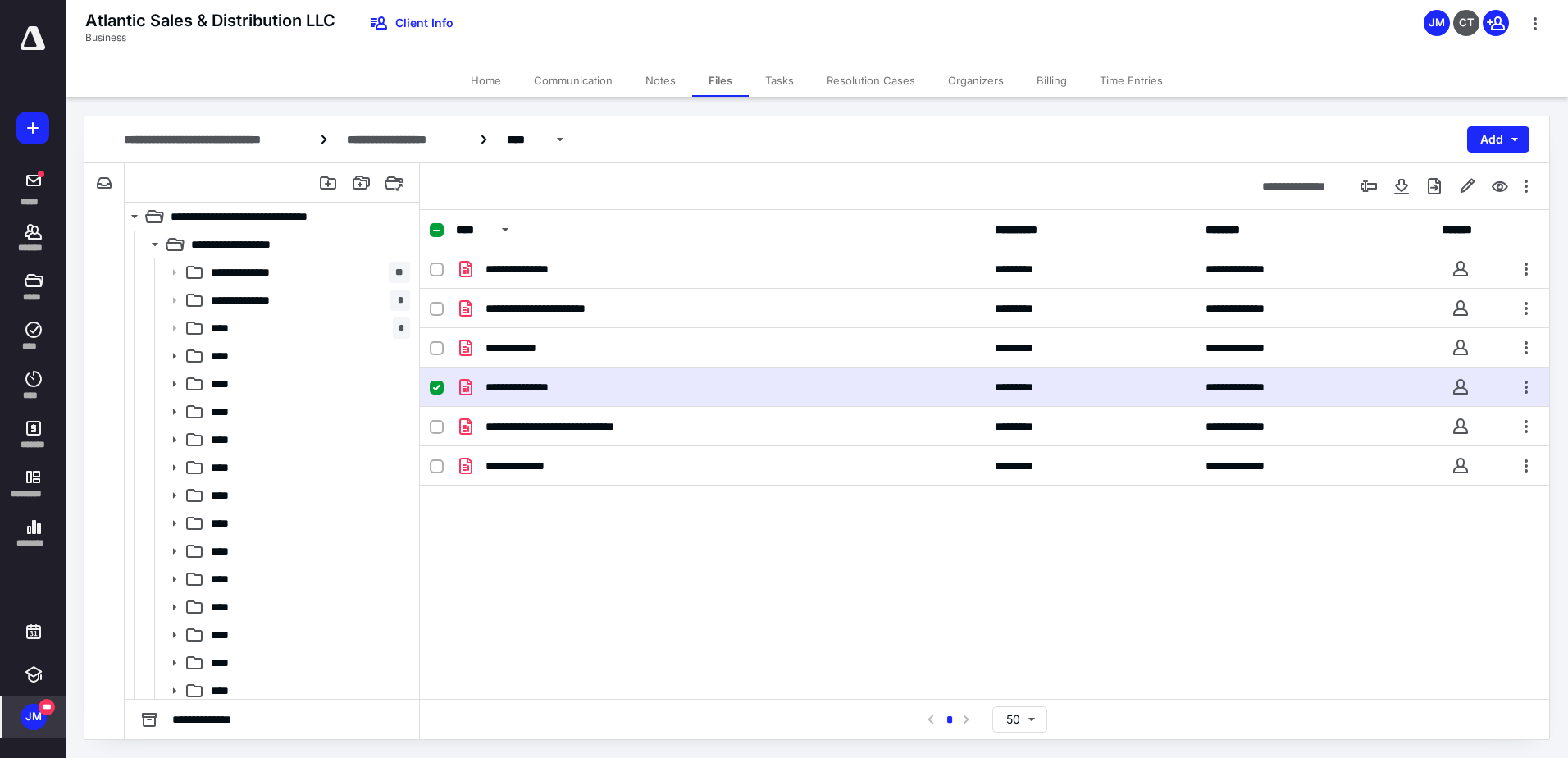 click on "**********" at bounding box center [720, 387] 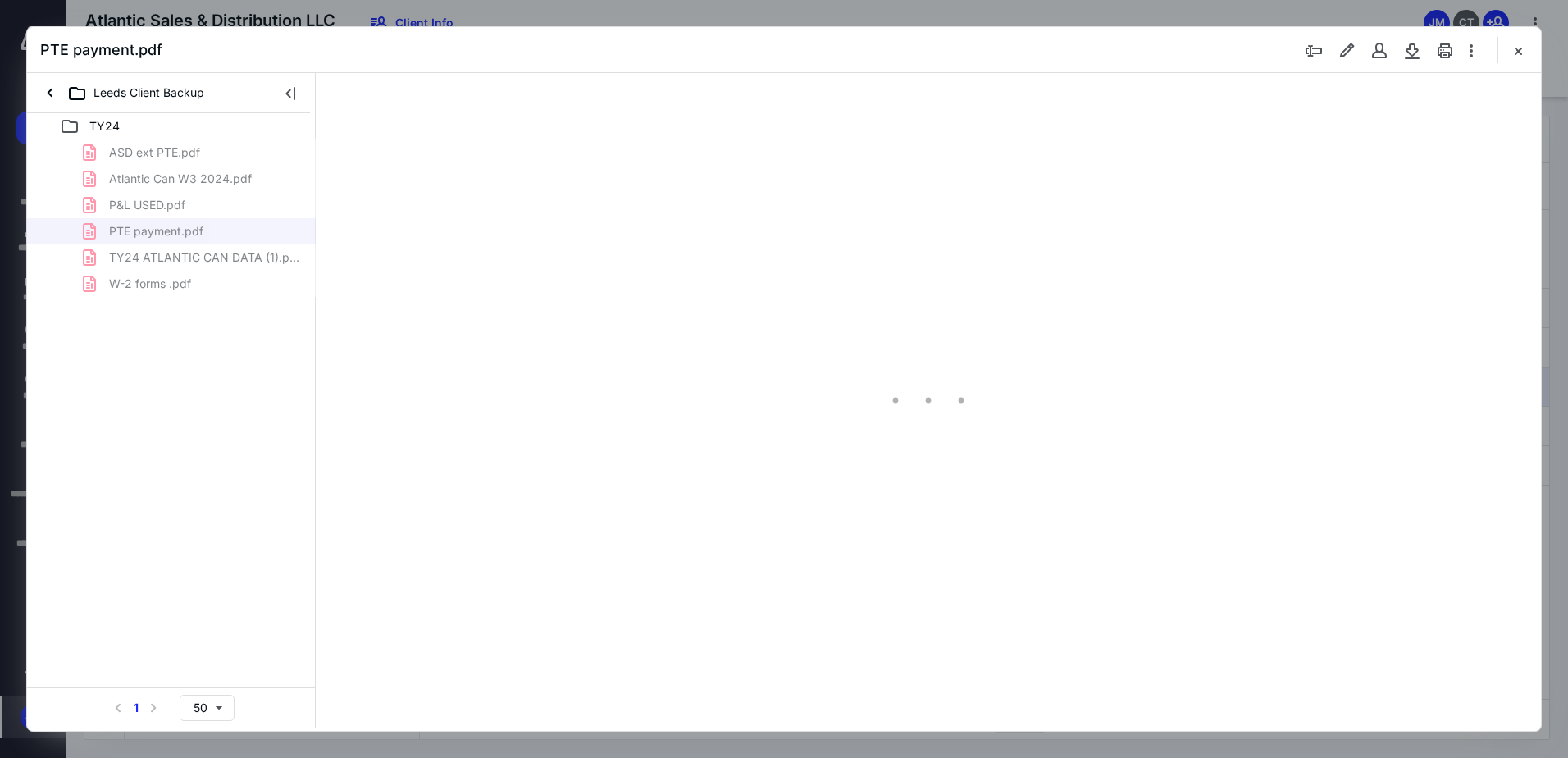 scroll, scrollTop: 0, scrollLeft: 0, axis: both 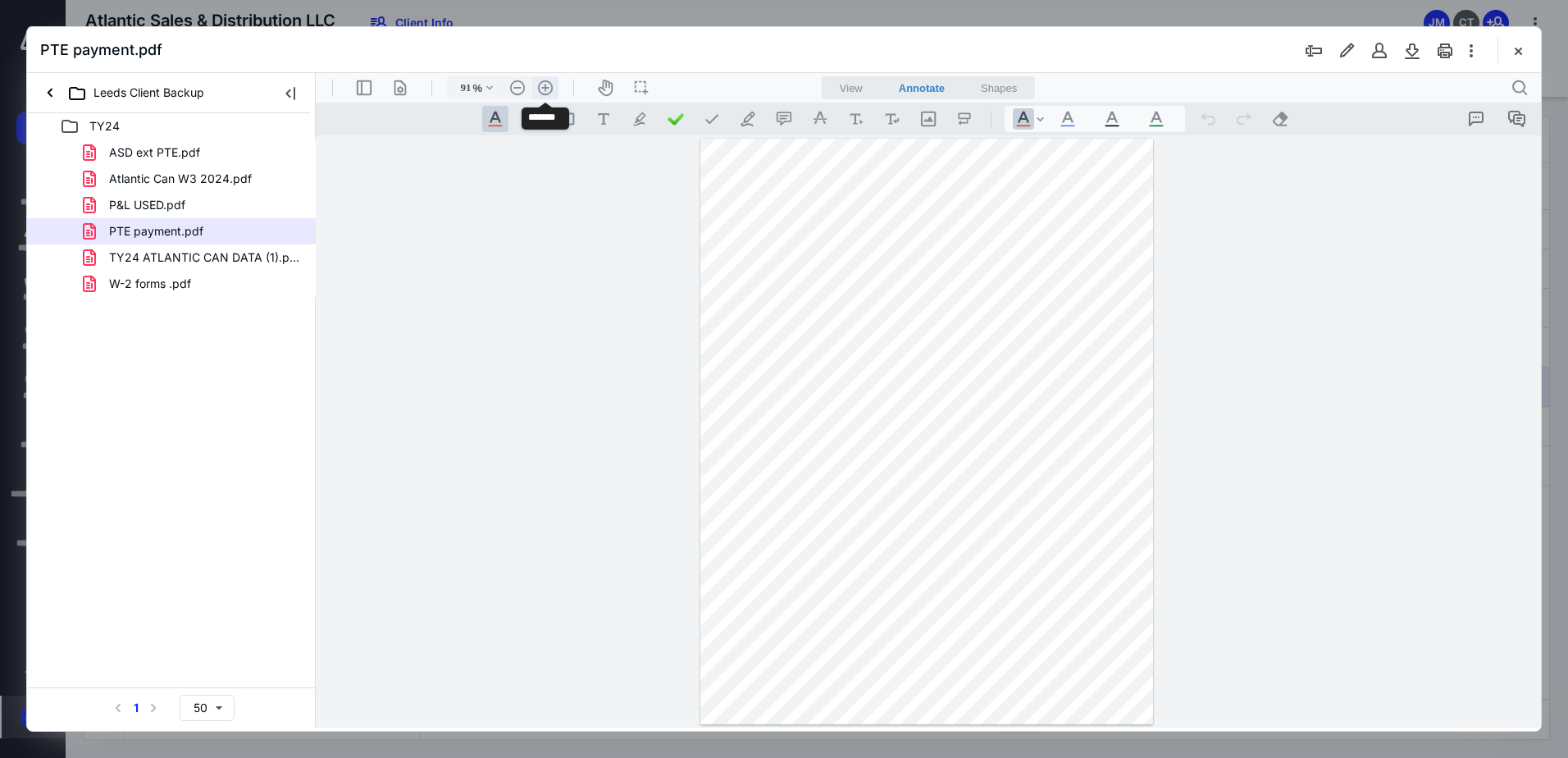 click on ".cls-1{fill:#abb0c4;} icon - header - zoom - in - line" at bounding box center [545, 88] 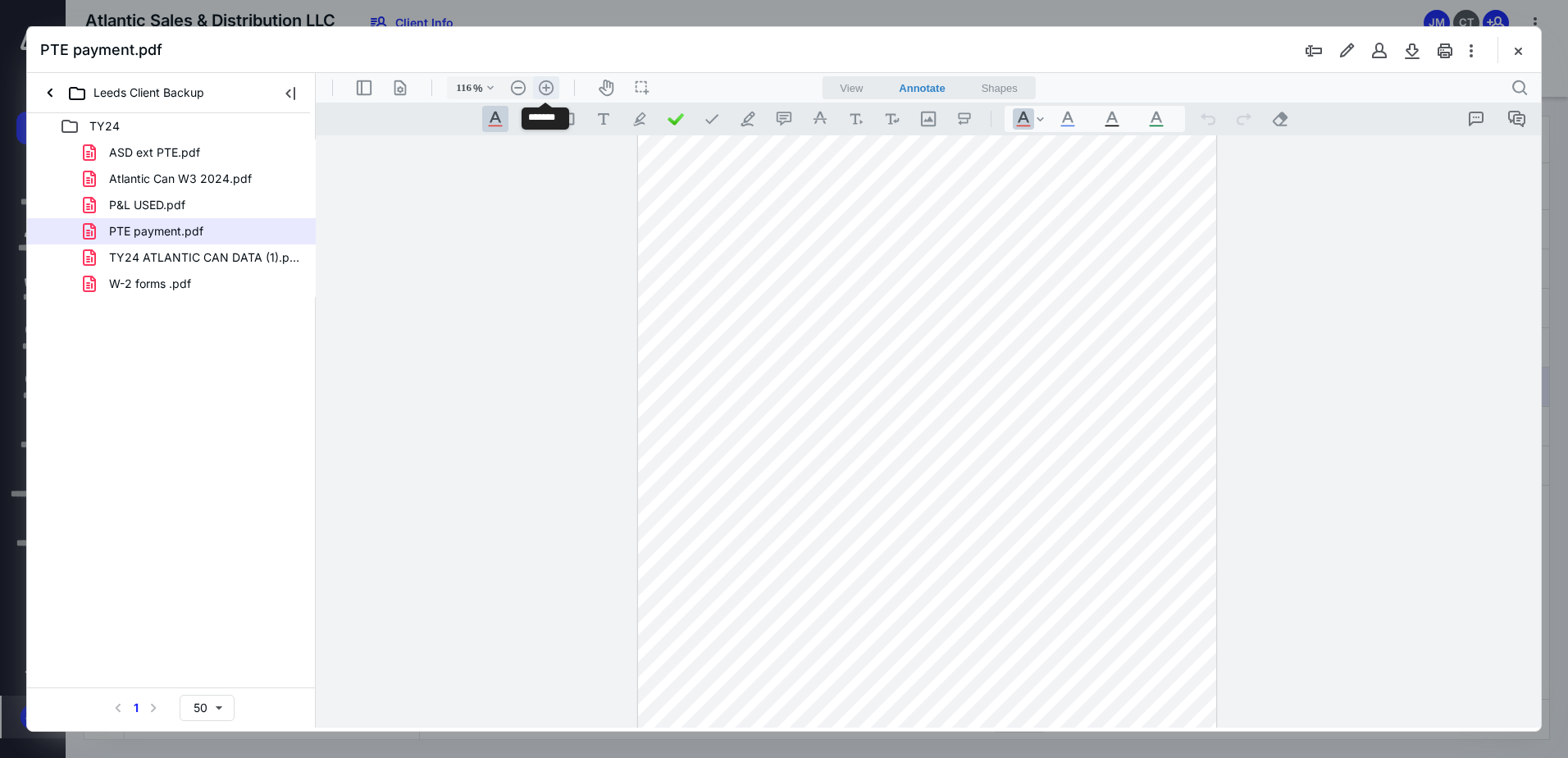 click on ".cls-1{fill:#abb0c4;} icon - header - zoom - in - line" at bounding box center [546, 88] 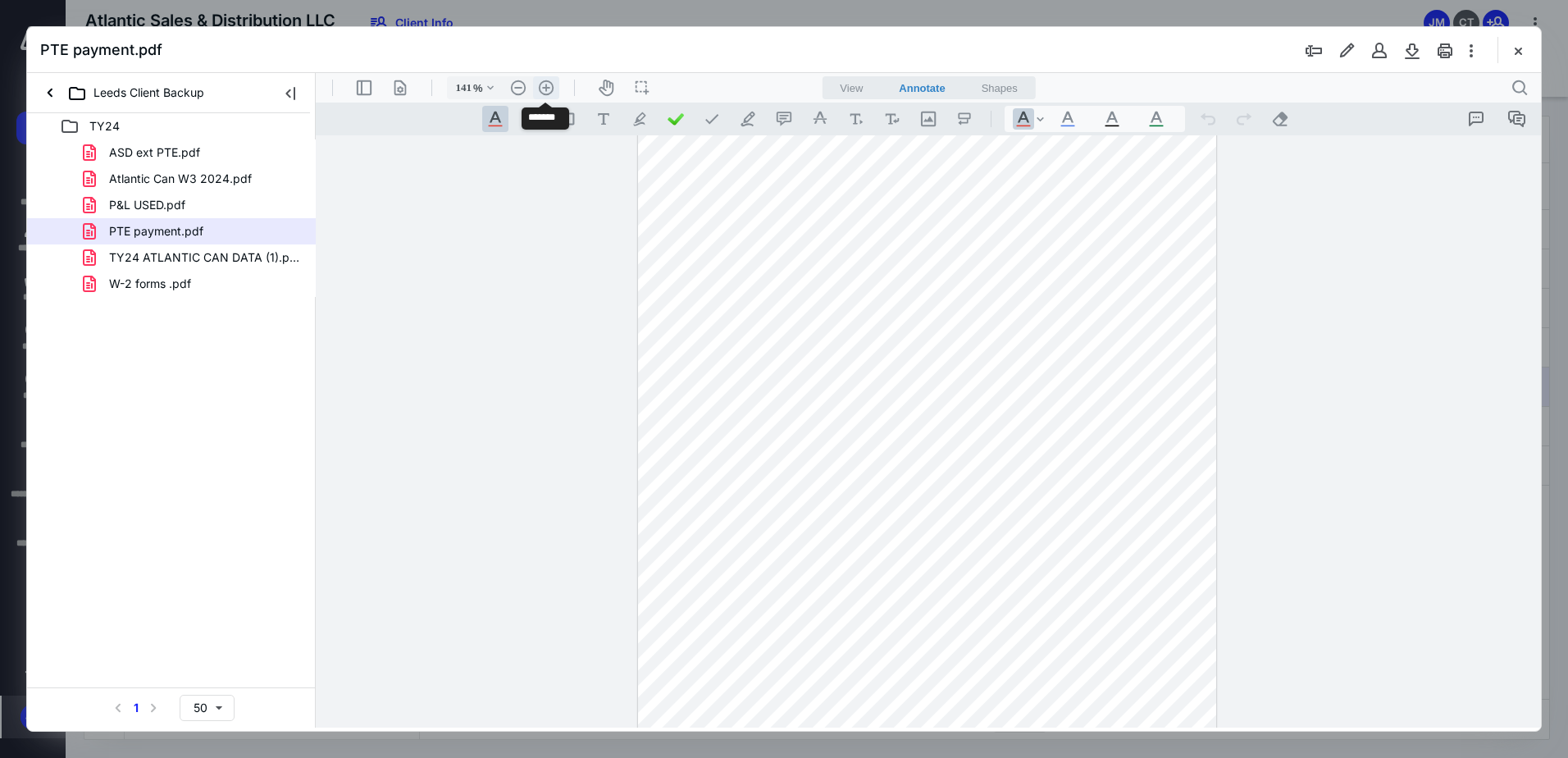 click on ".cls-1{fill:#abb0c4;} icon - header - zoom - in - line" at bounding box center (546, 88) 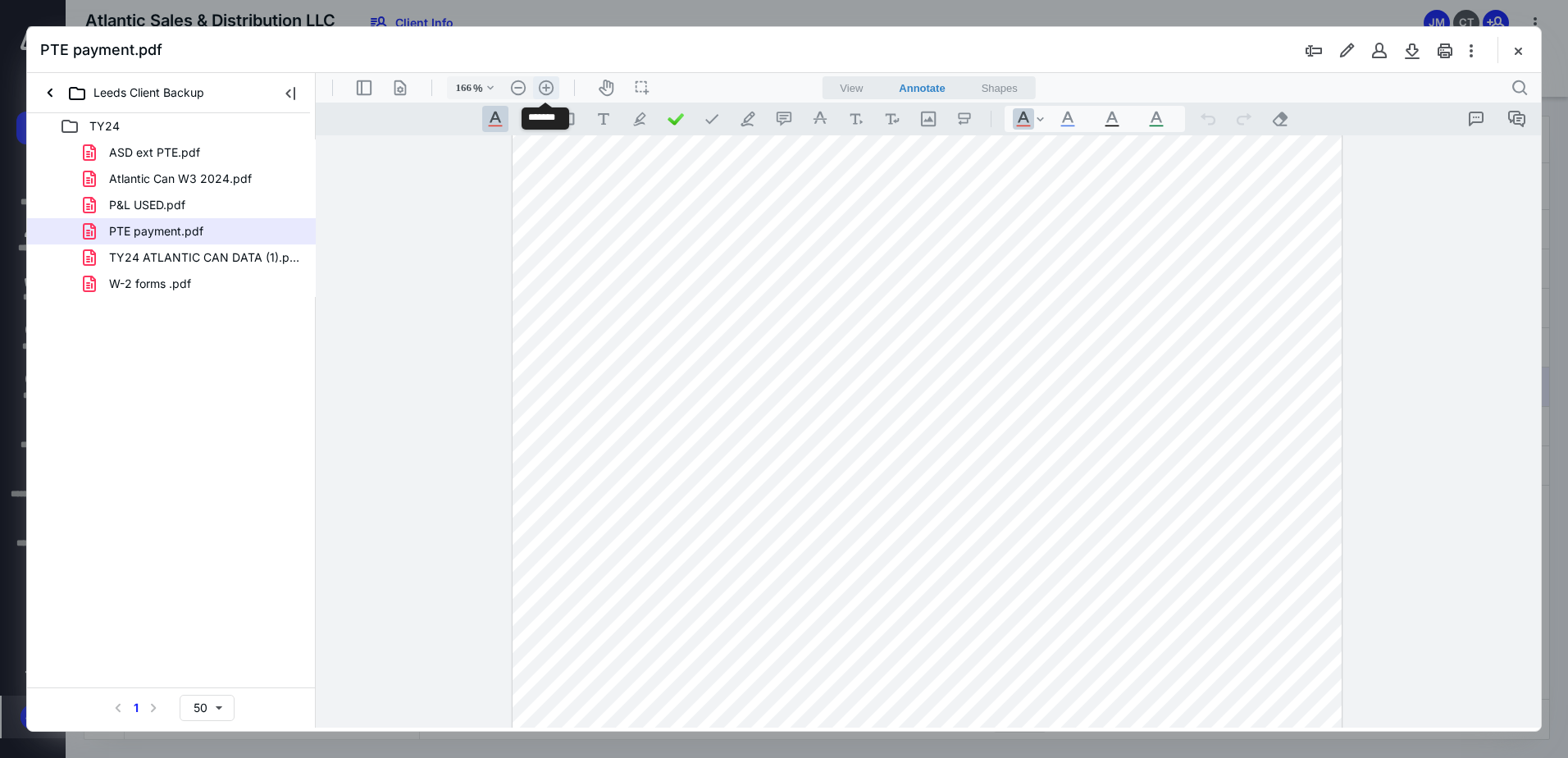 click on ".cls-1{fill:#abb0c4;} icon - header - zoom - in - line" at bounding box center (546, 88) 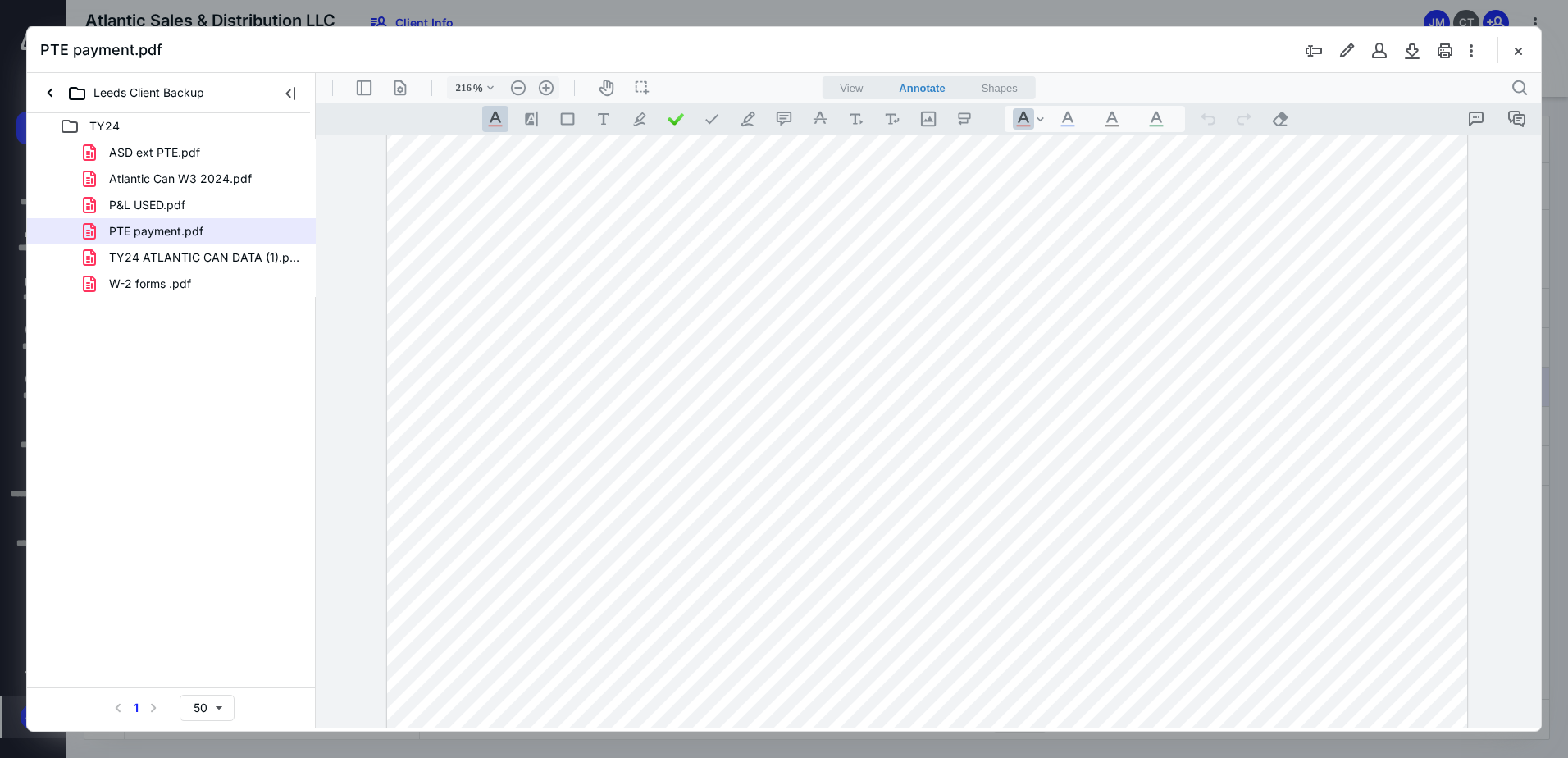scroll, scrollTop: 38, scrollLeft: 0, axis: vertical 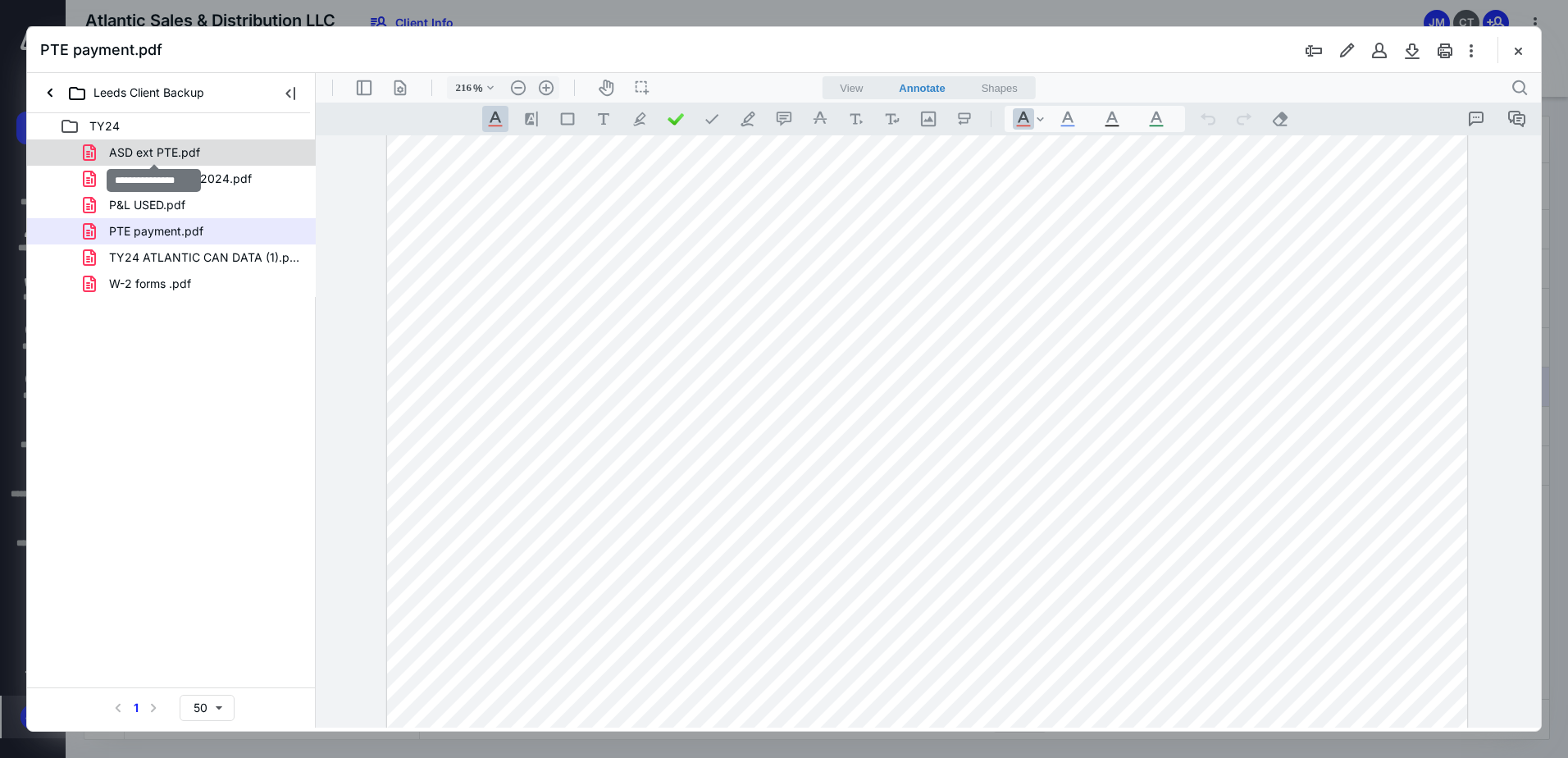 click on "ASD ext PTE.pdf" at bounding box center [154, 153] 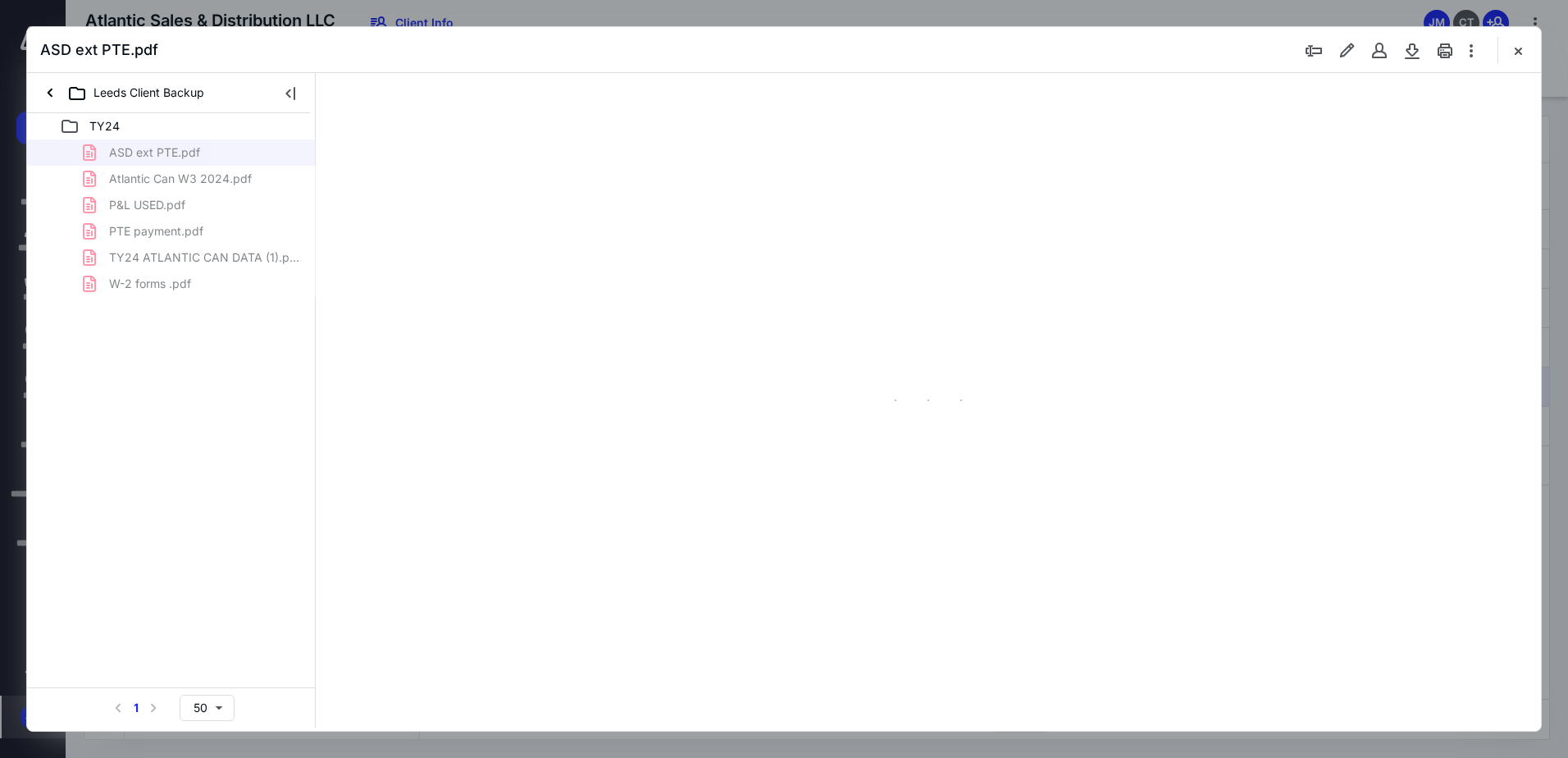 scroll, scrollTop: 0, scrollLeft: 0, axis: both 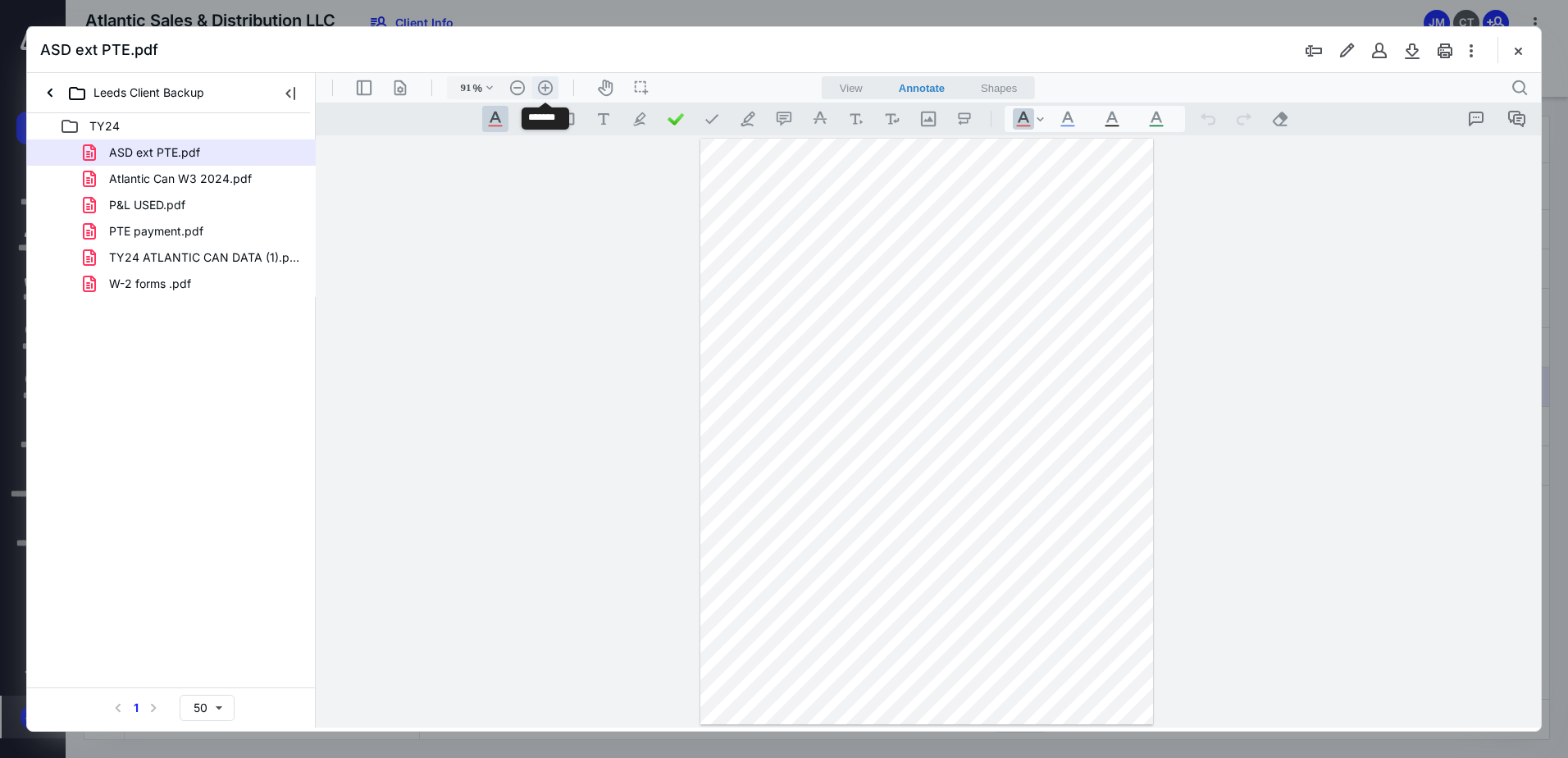 click on ".cls-1{fill:#abb0c4;} icon - header - zoom - in - line" at bounding box center [545, 88] 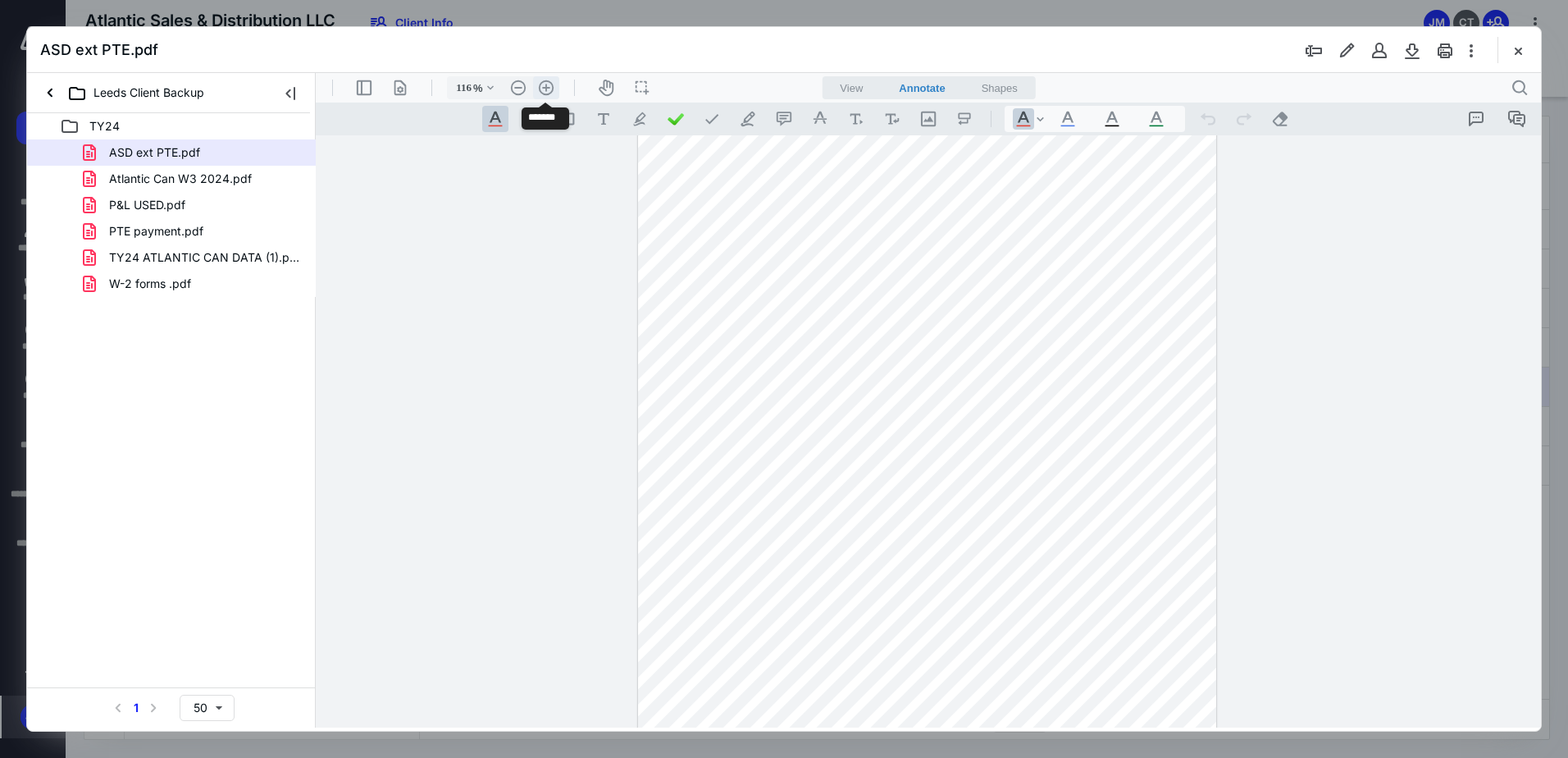 click on ".cls-1{fill:#abb0c4;} icon - header - zoom - in - line" at bounding box center [546, 88] 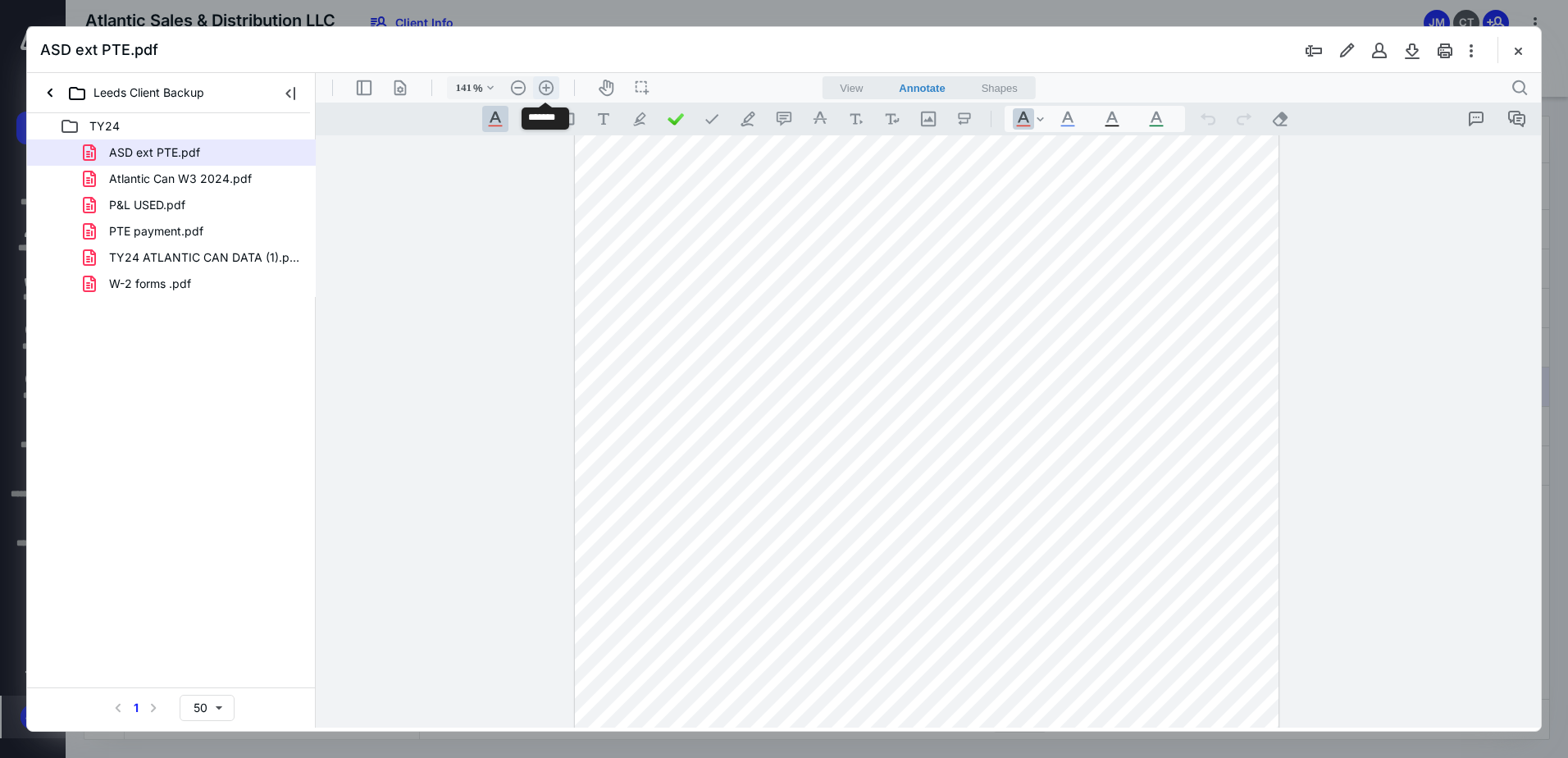 click on ".cls-1{fill:#abb0c4;} icon - header - zoom - in - line" at bounding box center [546, 88] 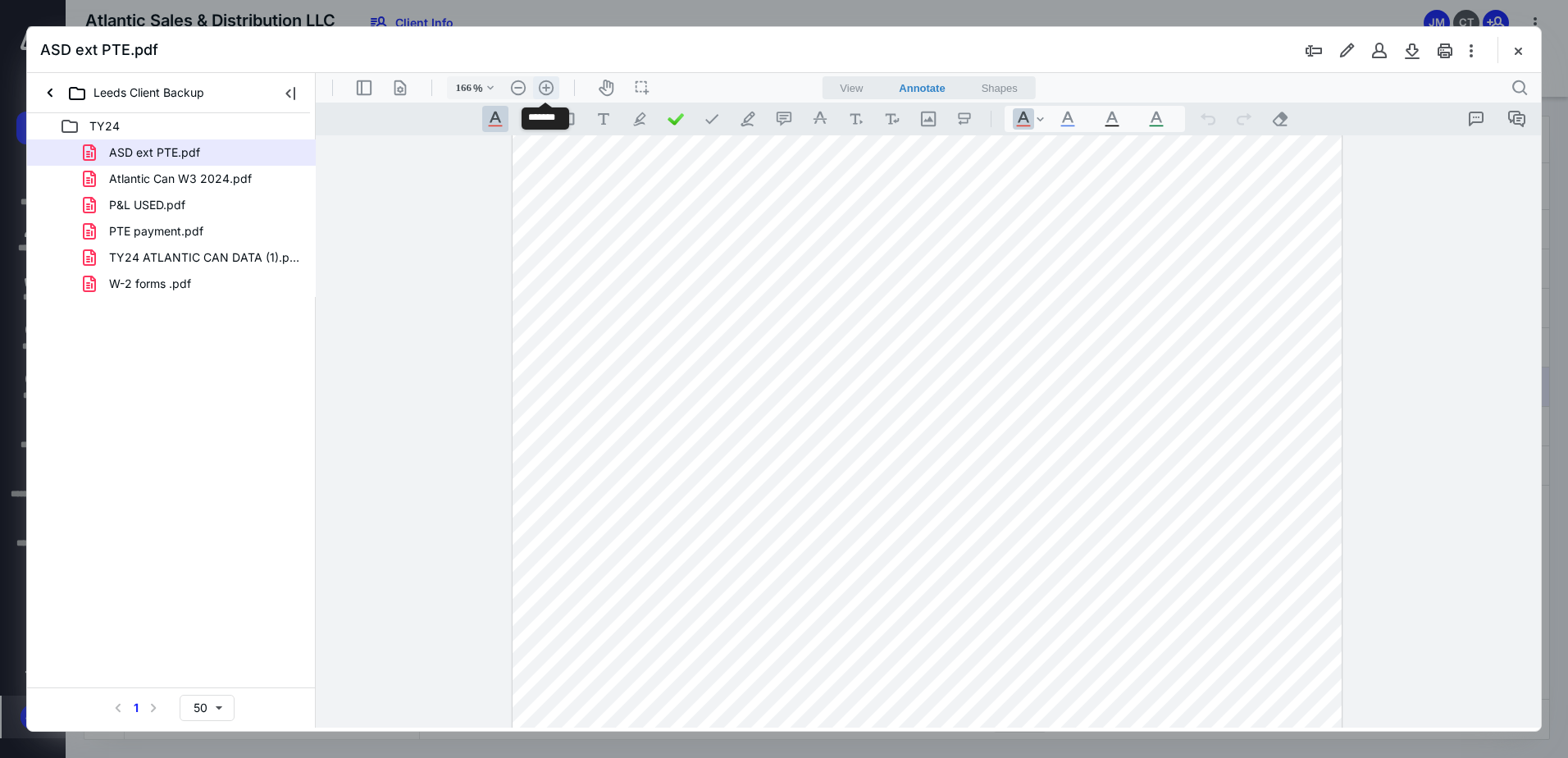 click on ".cls-1{fill:#abb0c4;} icon - header - zoom - in - line" at bounding box center [546, 88] 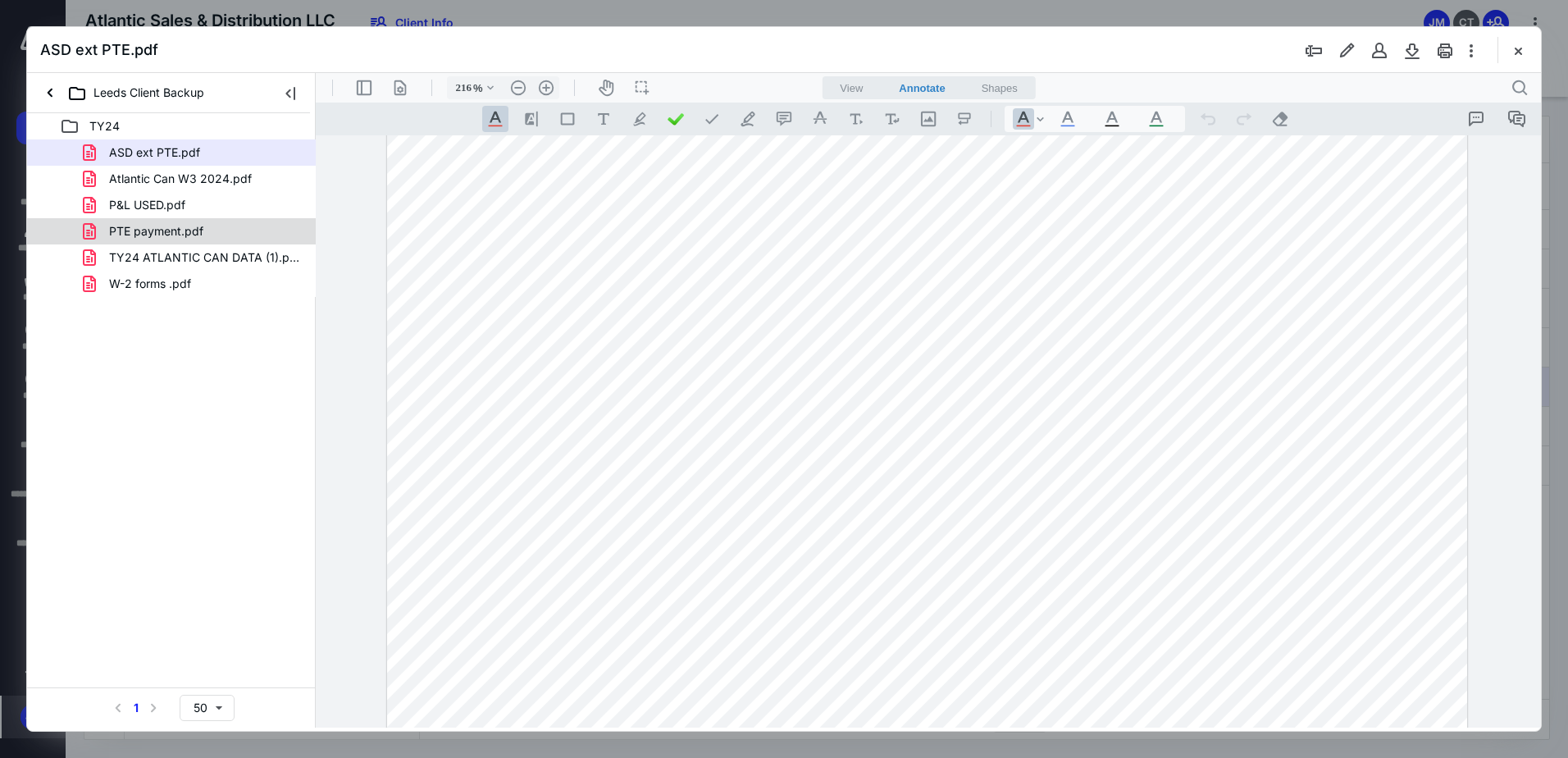 scroll, scrollTop: 328, scrollLeft: 0, axis: vertical 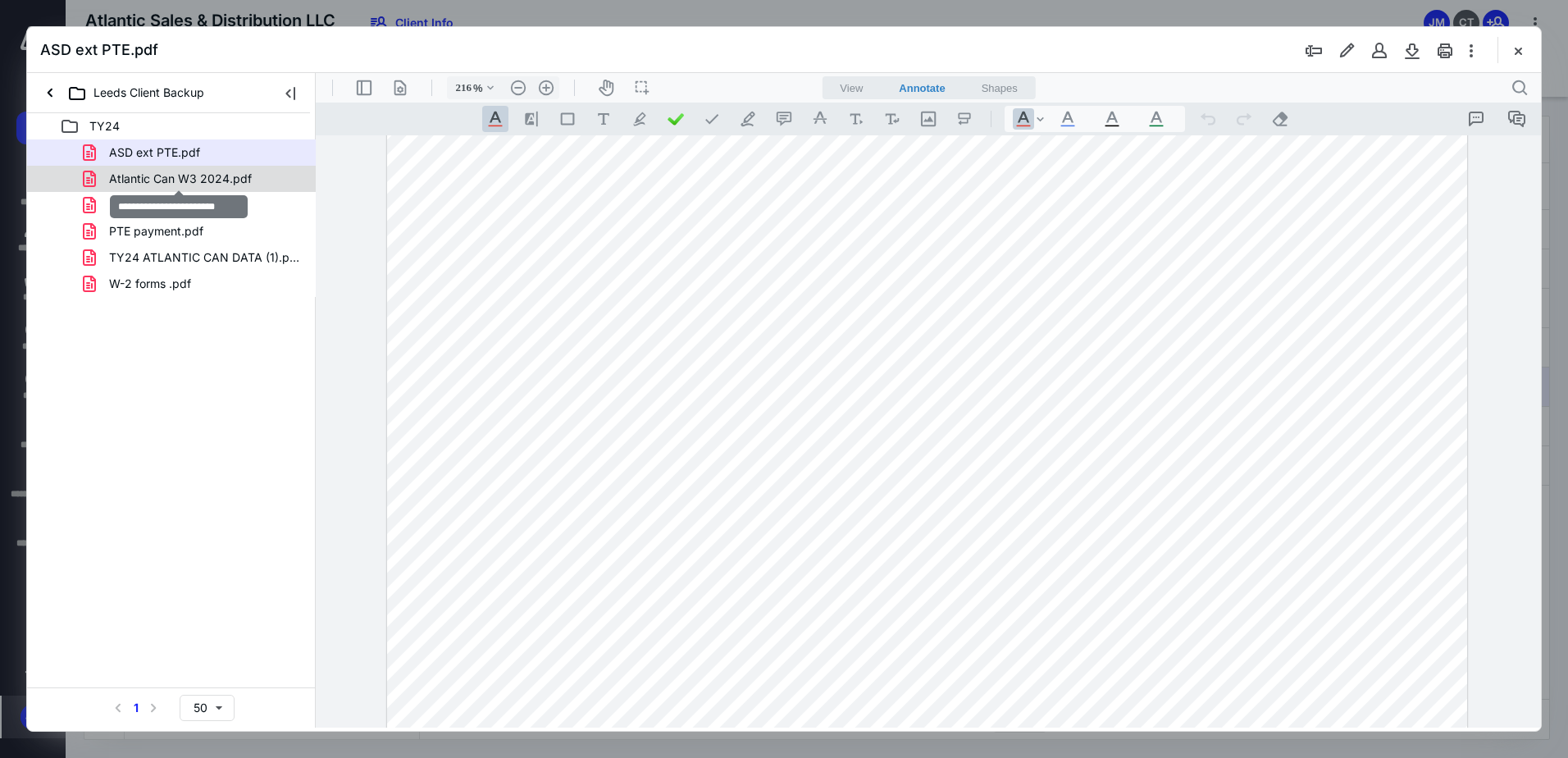 click on "Atlantic Can W3 2024.pdf" at bounding box center (180, 179) 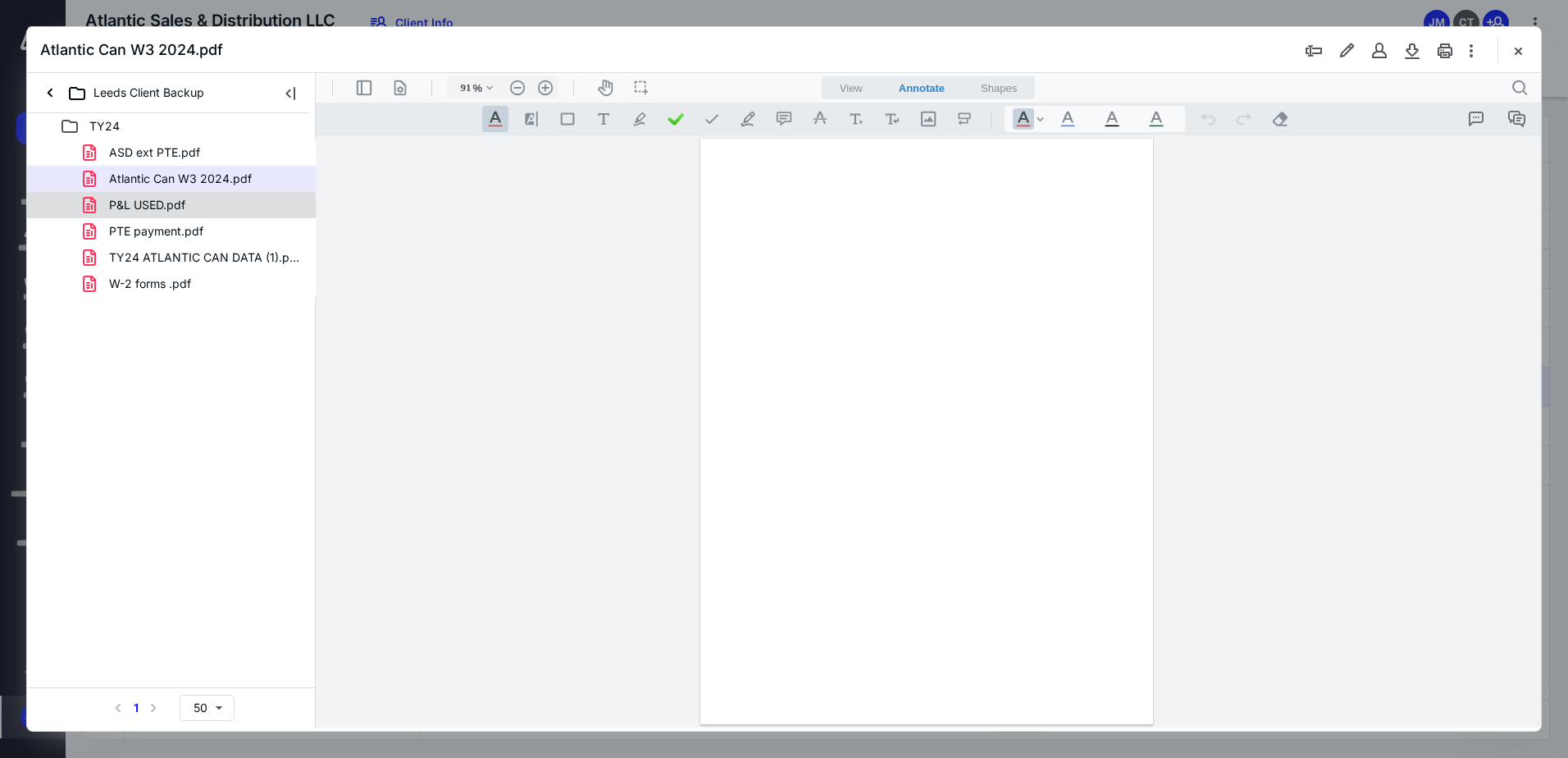 scroll, scrollTop: 0, scrollLeft: 0, axis: both 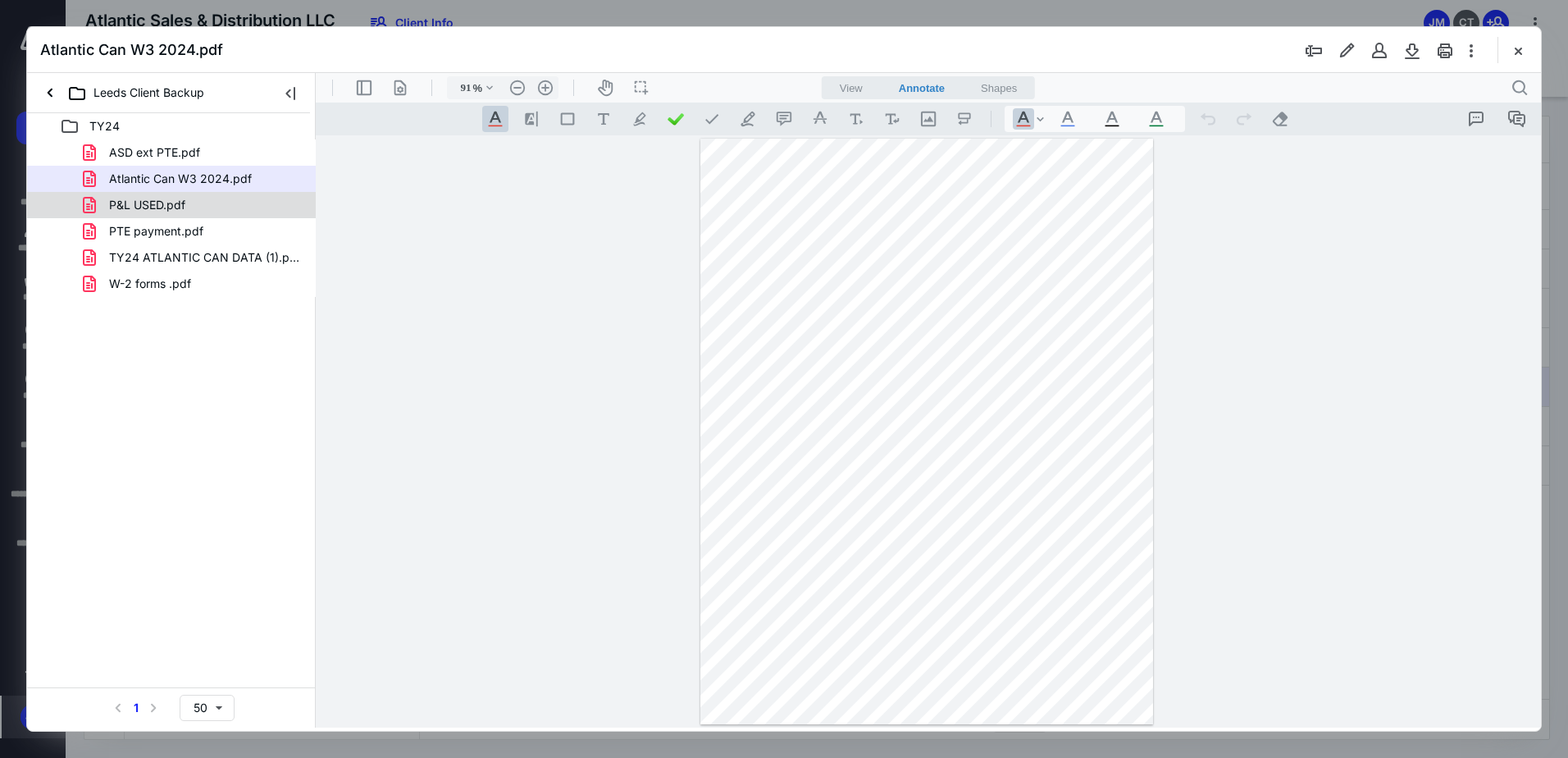 click on "P&L USED.pdf" at bounding box center [194, 205] 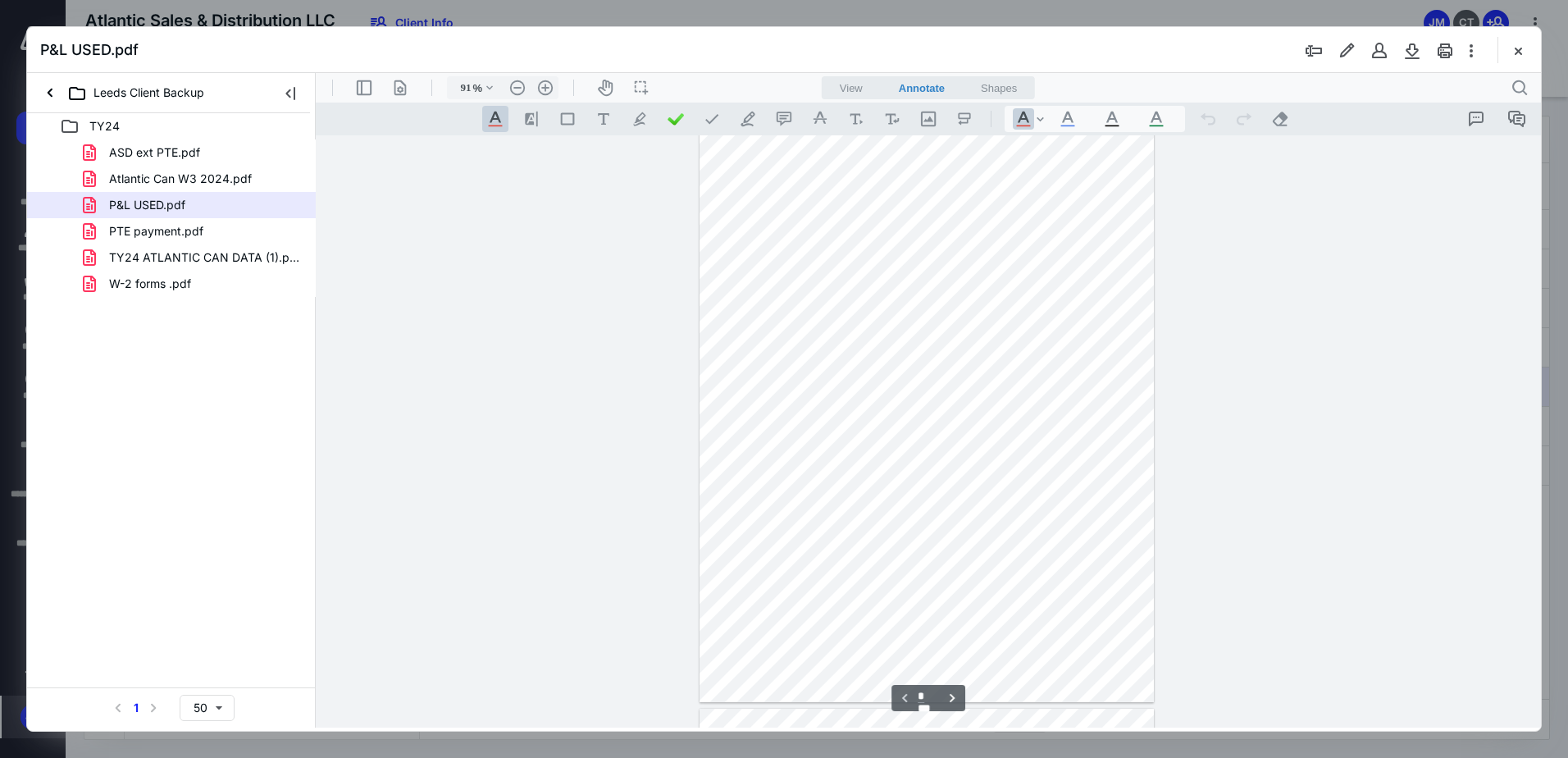 scroll, scrollTop: 0, scrollLeft: 0, axis: both 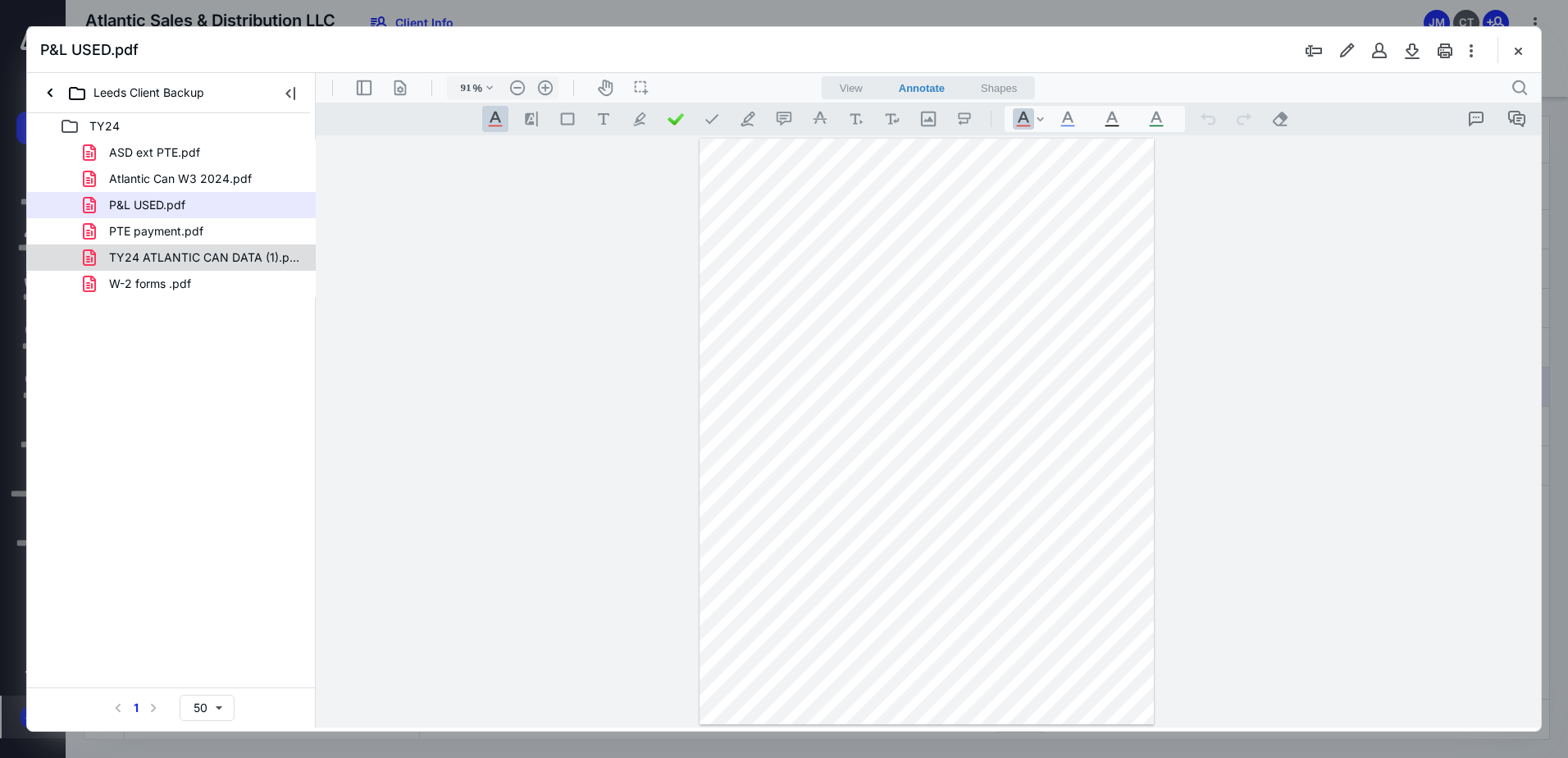 click on "TY24 ATLANTIC CAN DATA  (1).pdf" at bounding box center (194, 258) 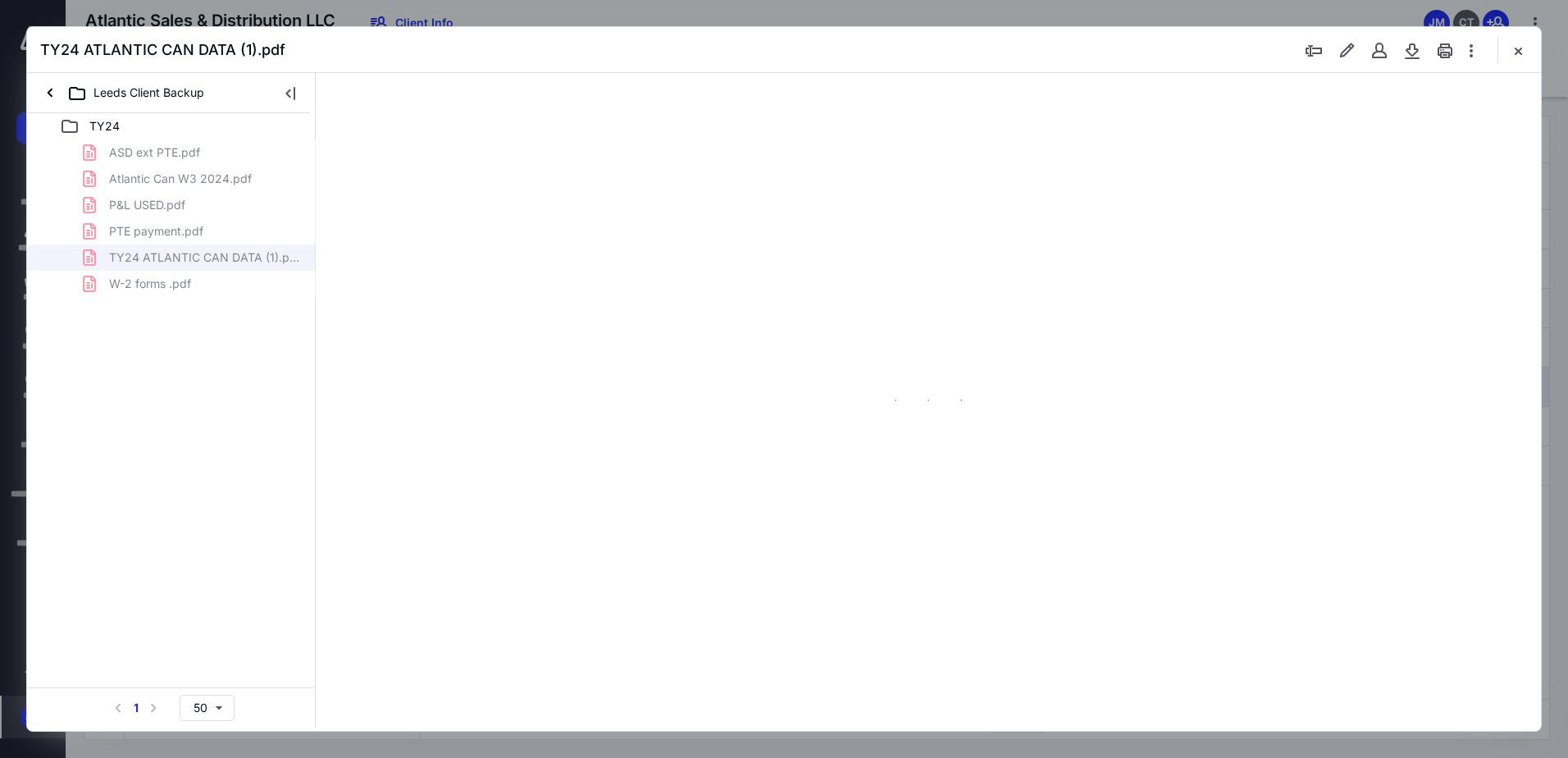 type on "91" 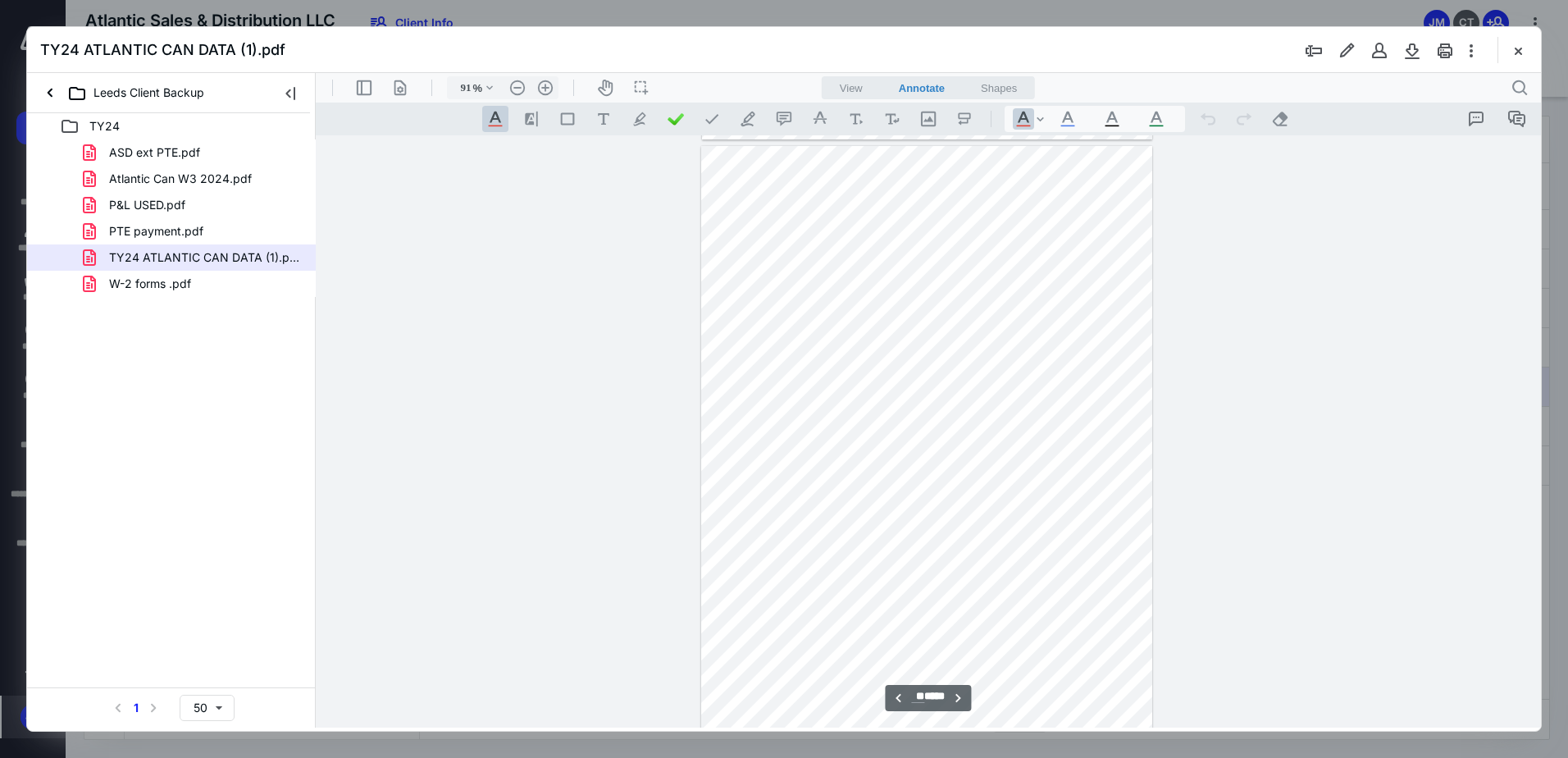 scroll, scrollTop: 6464, scrollLeft: 0, axis: vertical 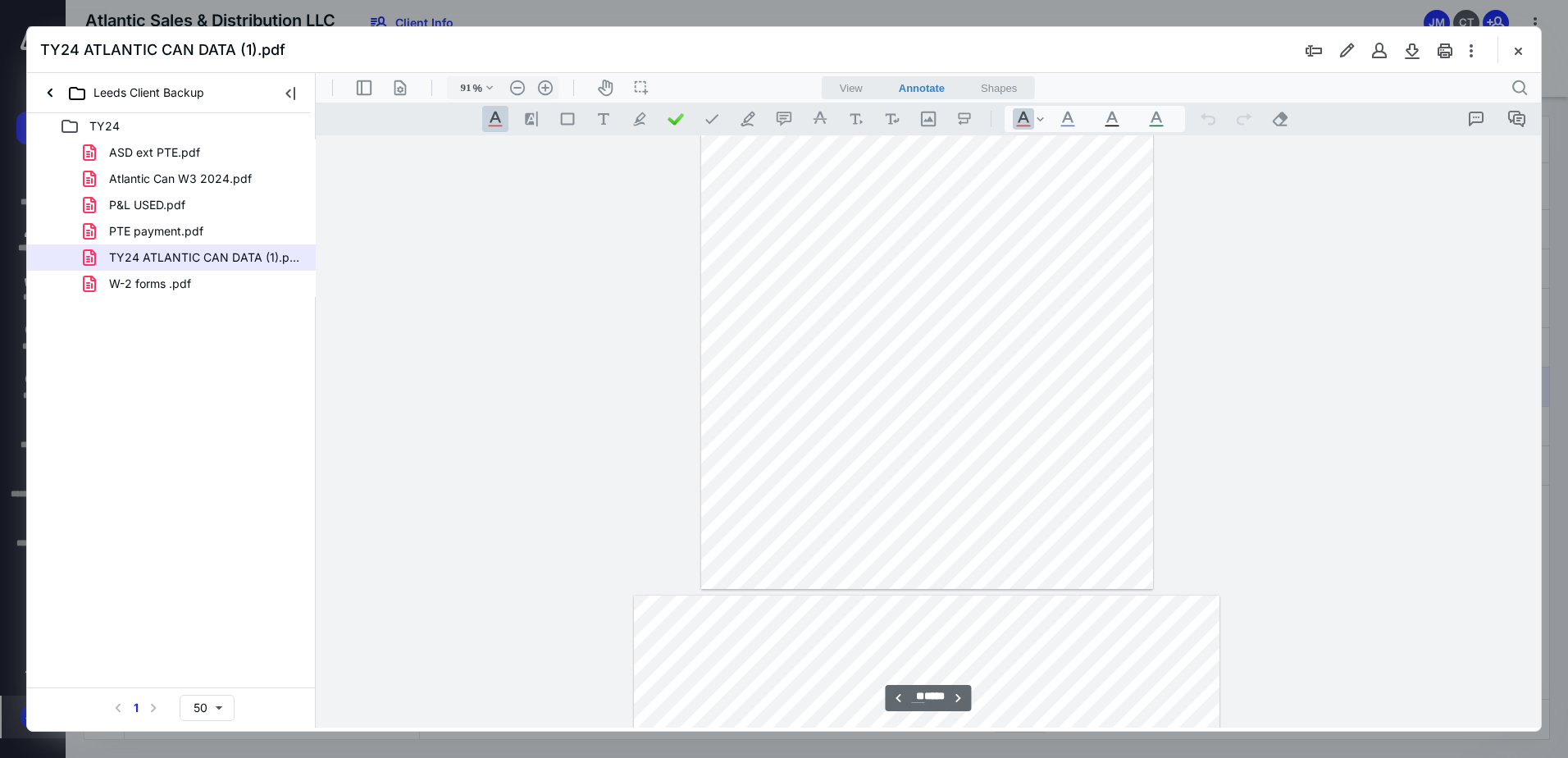 type on "**" 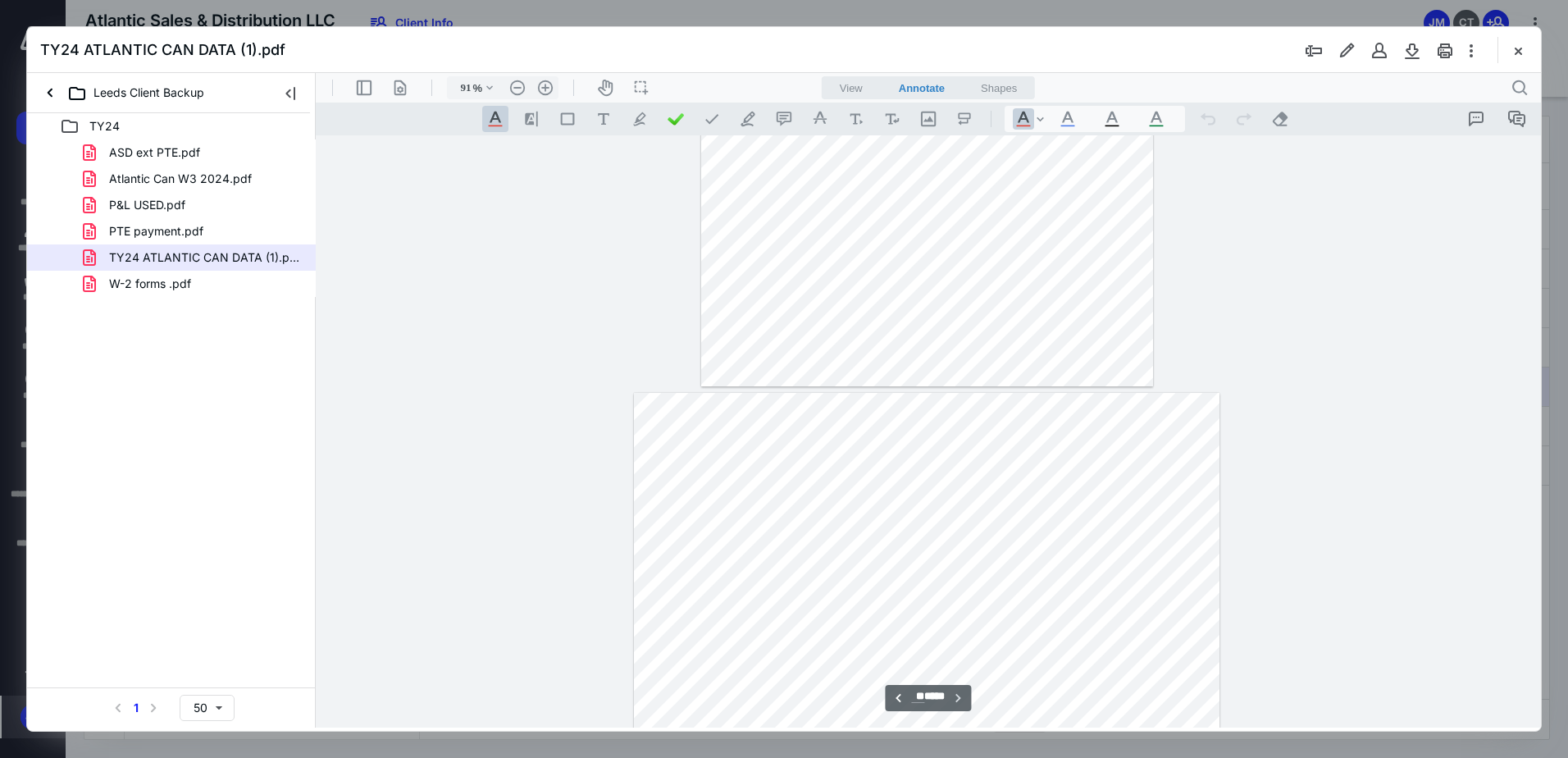 scroll, scrollTop: 8017, scrollLeft: 0, axis: vertical 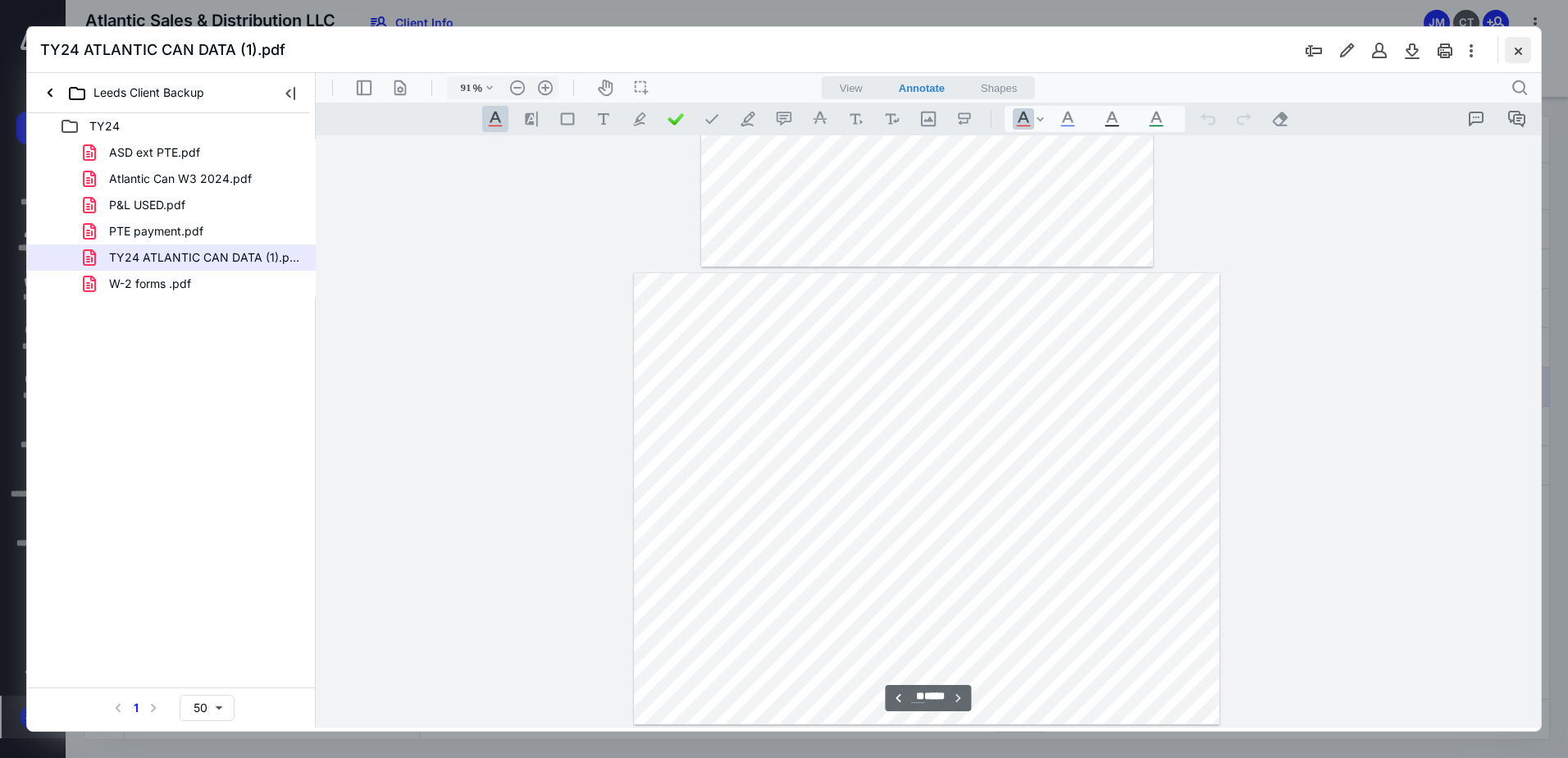 click at bounding box center (1518, 50) 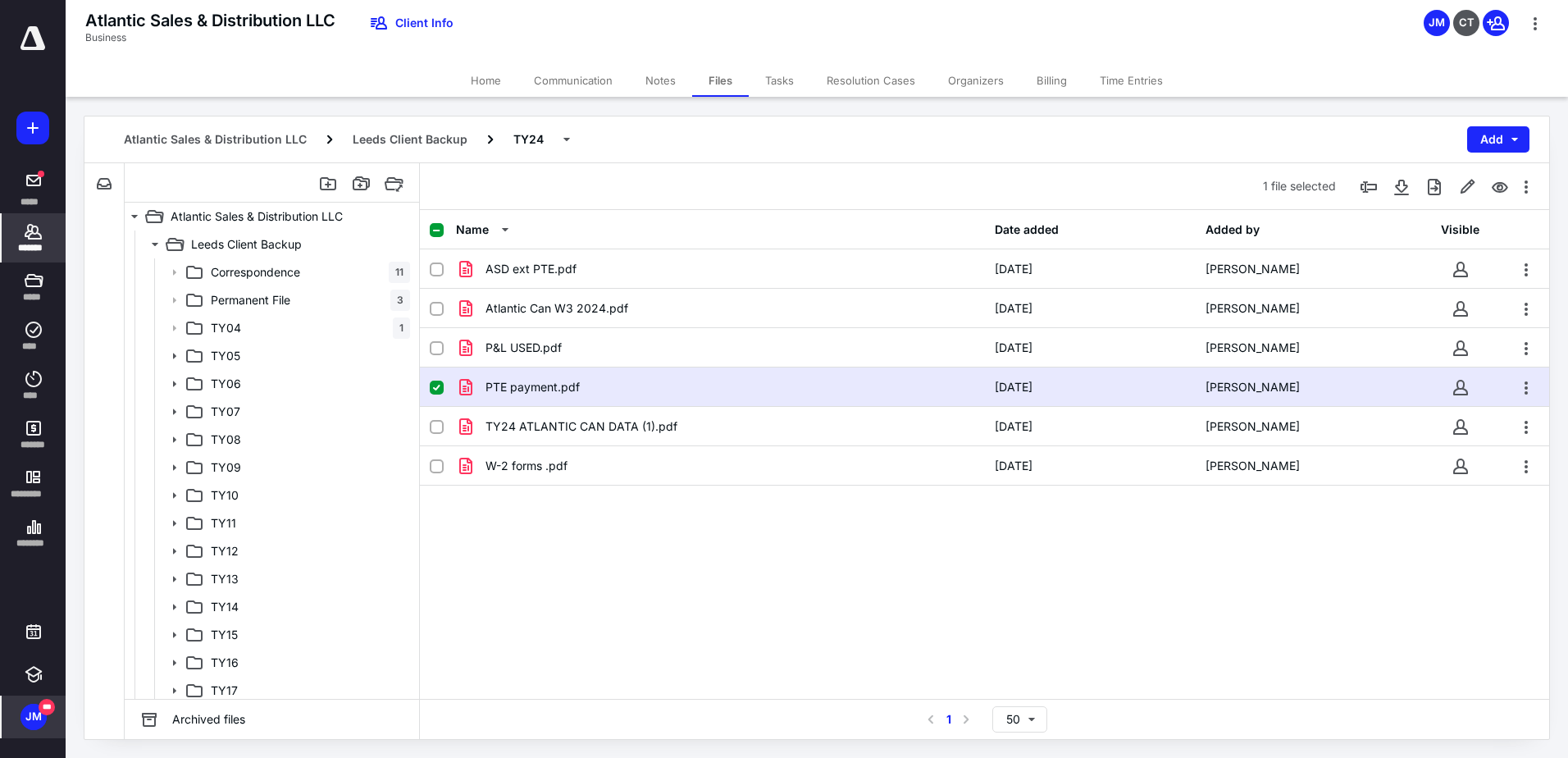 click on "*******" at bounding box center (34, 248) 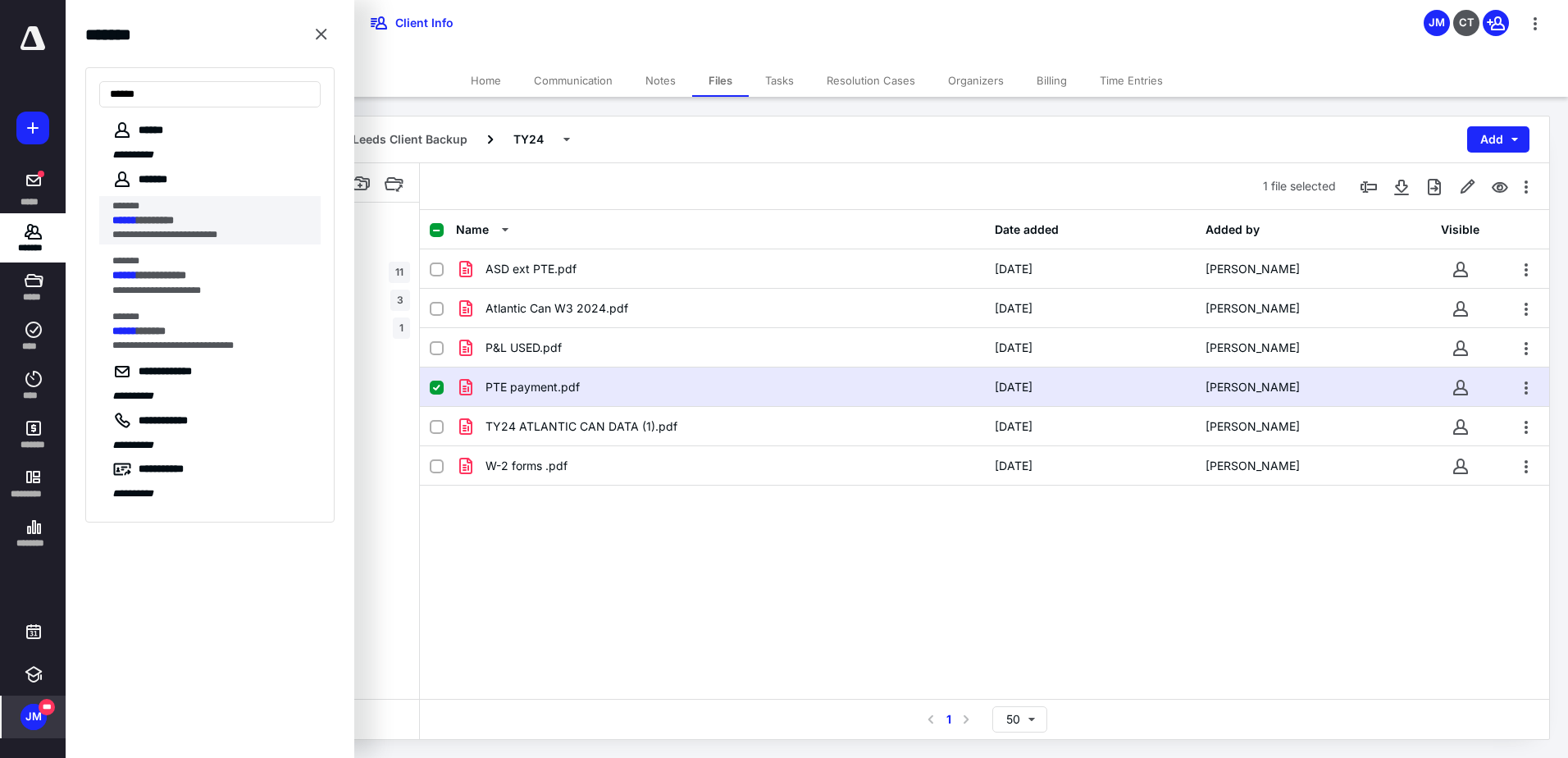 type on "******" 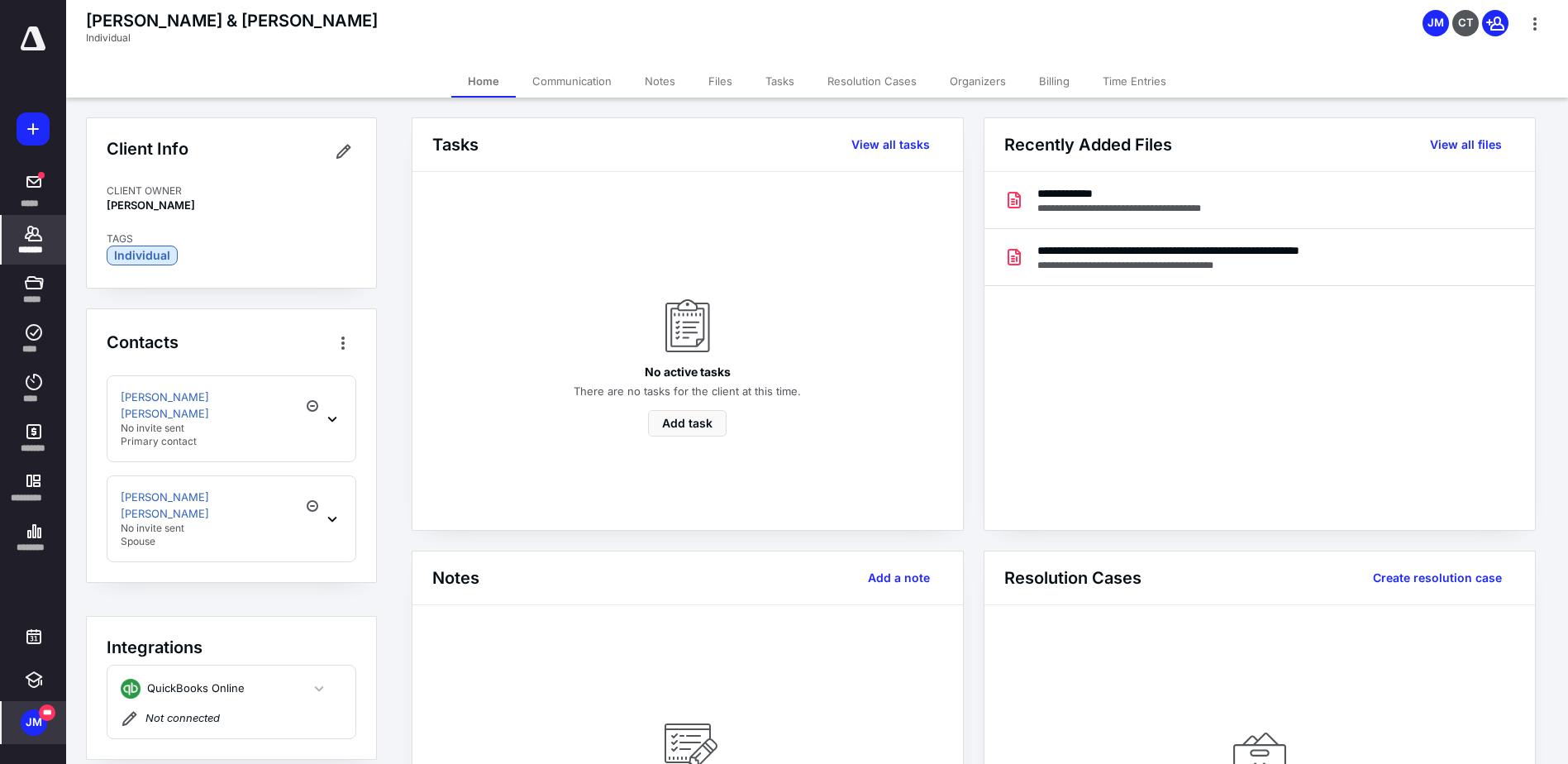 click on "Billing" at bounding box center [1054, 81] 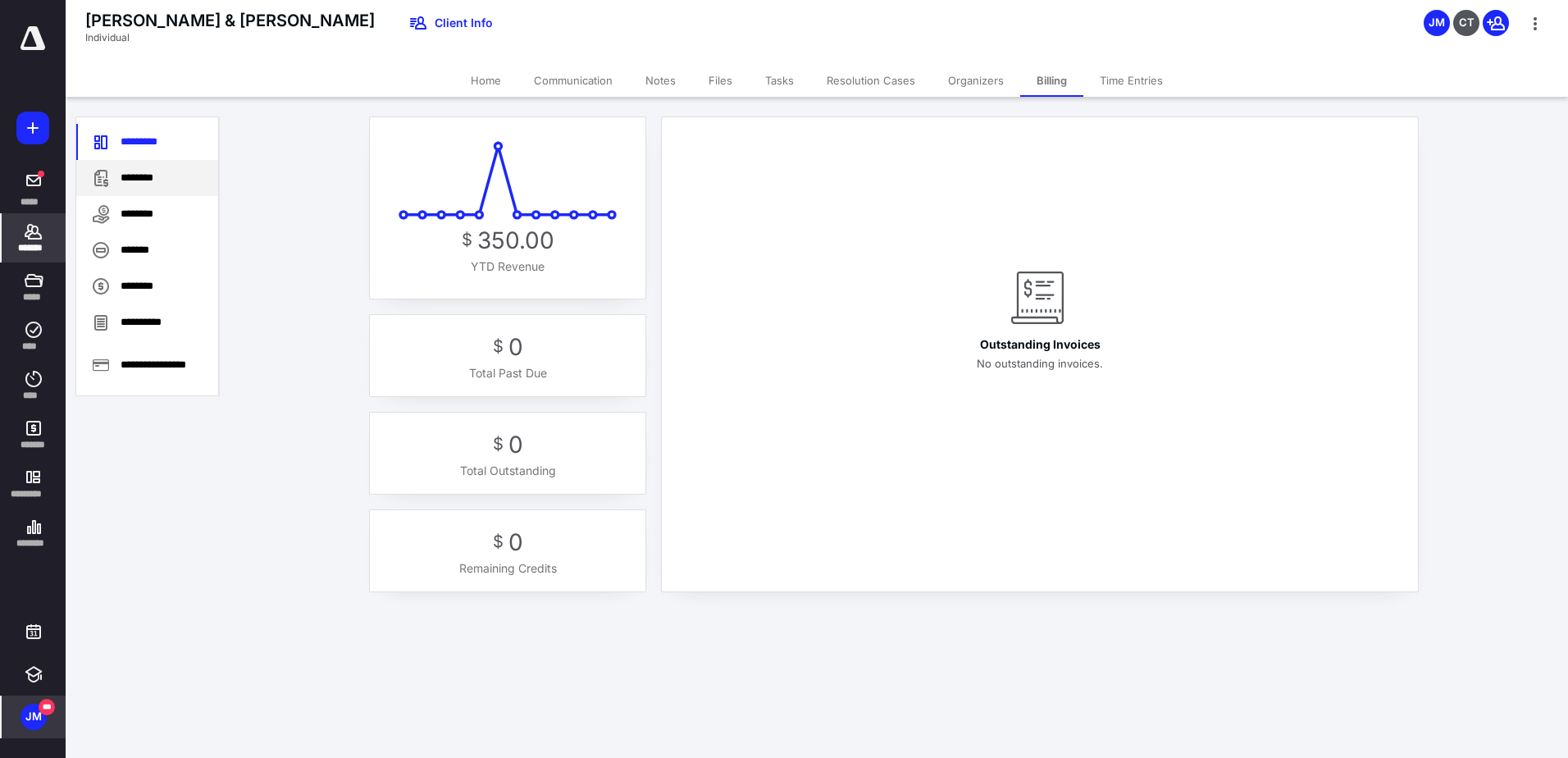 click on "********" at bounding box center [147, 178] 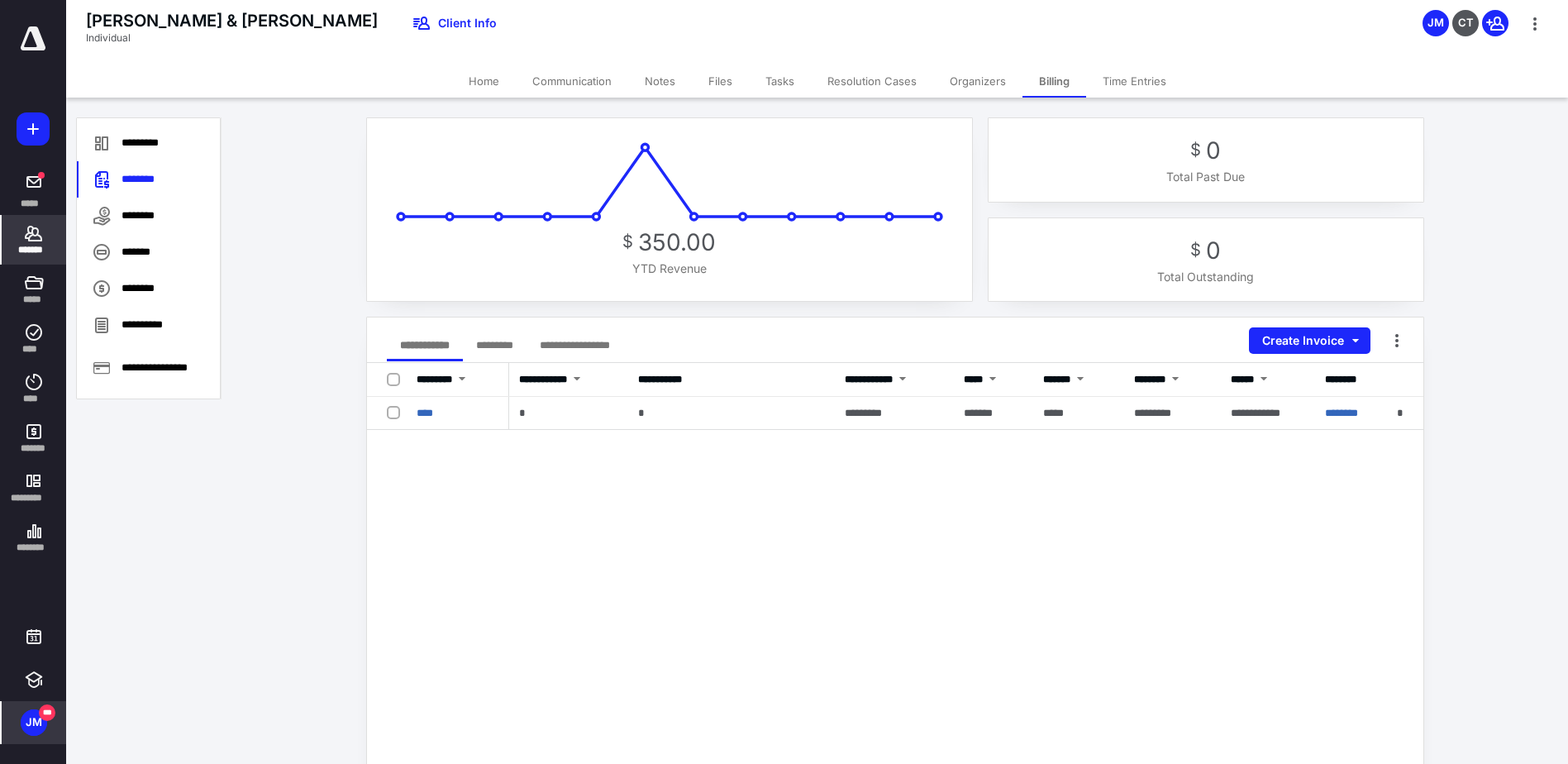 click on "*******" at bounding box center (34, 240) 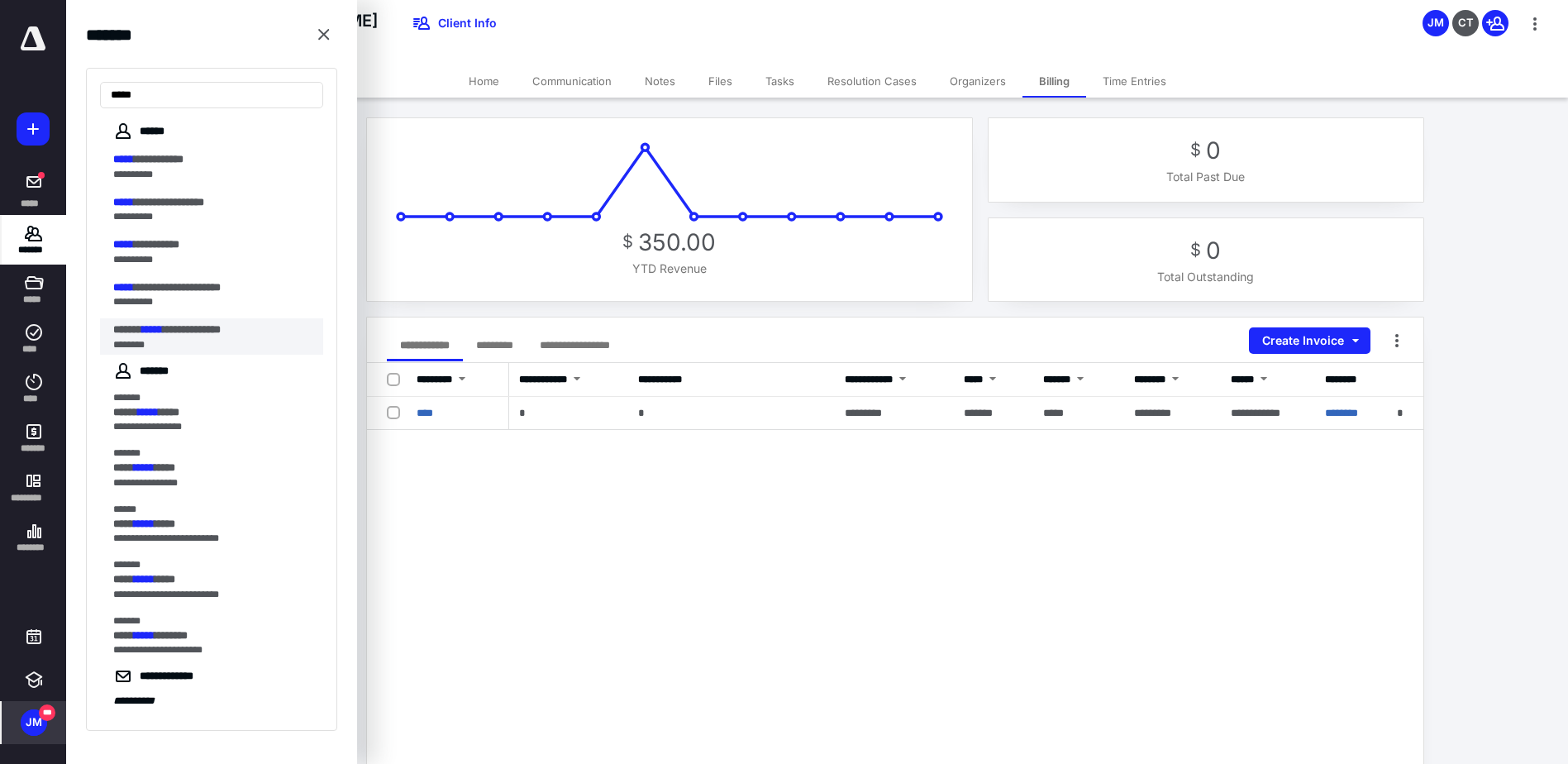 type on "*****" 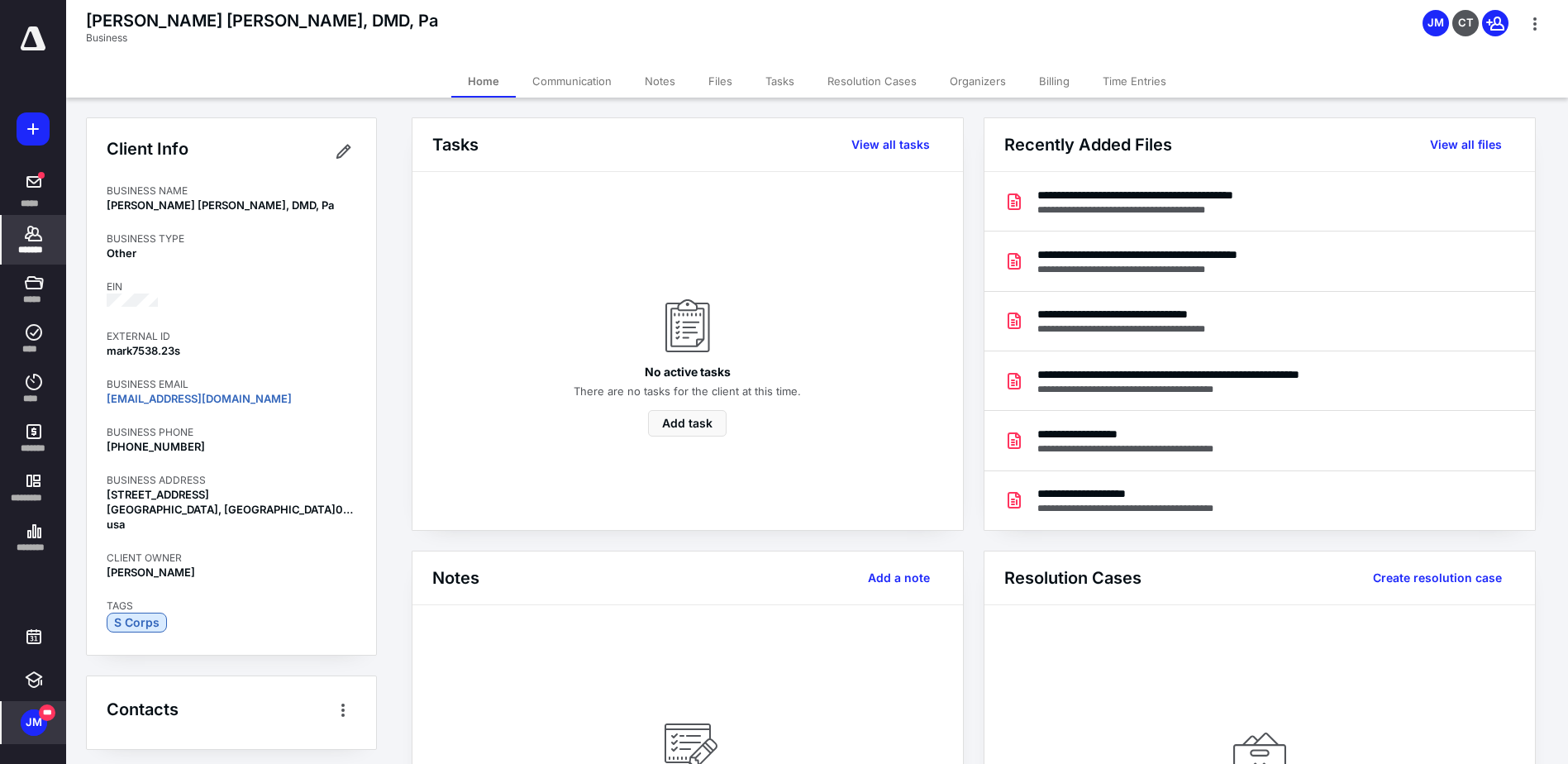 click on "Billing" at bounding box center (1054, 81) 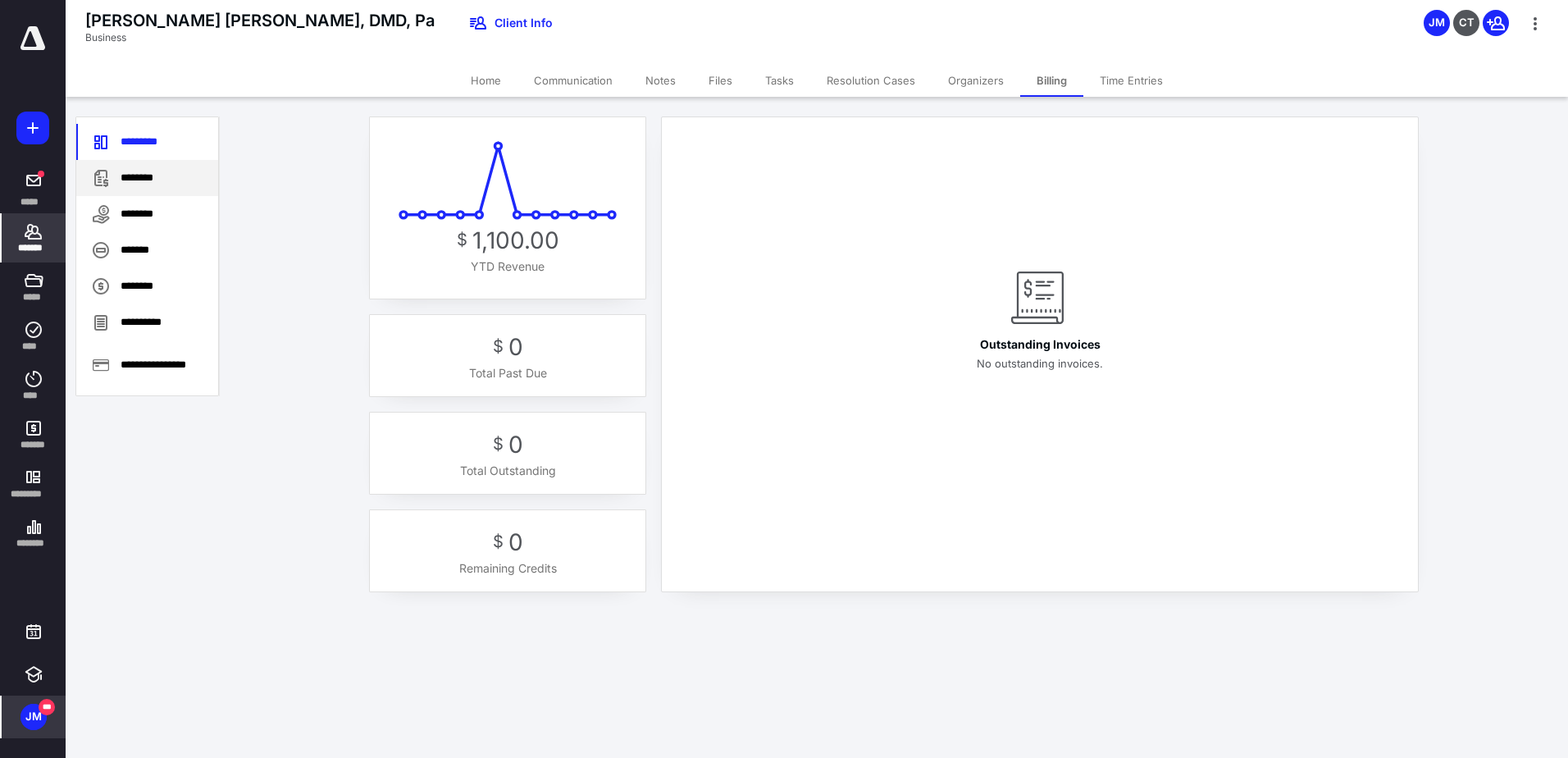 click on "********" at bounding box center (147, 178) 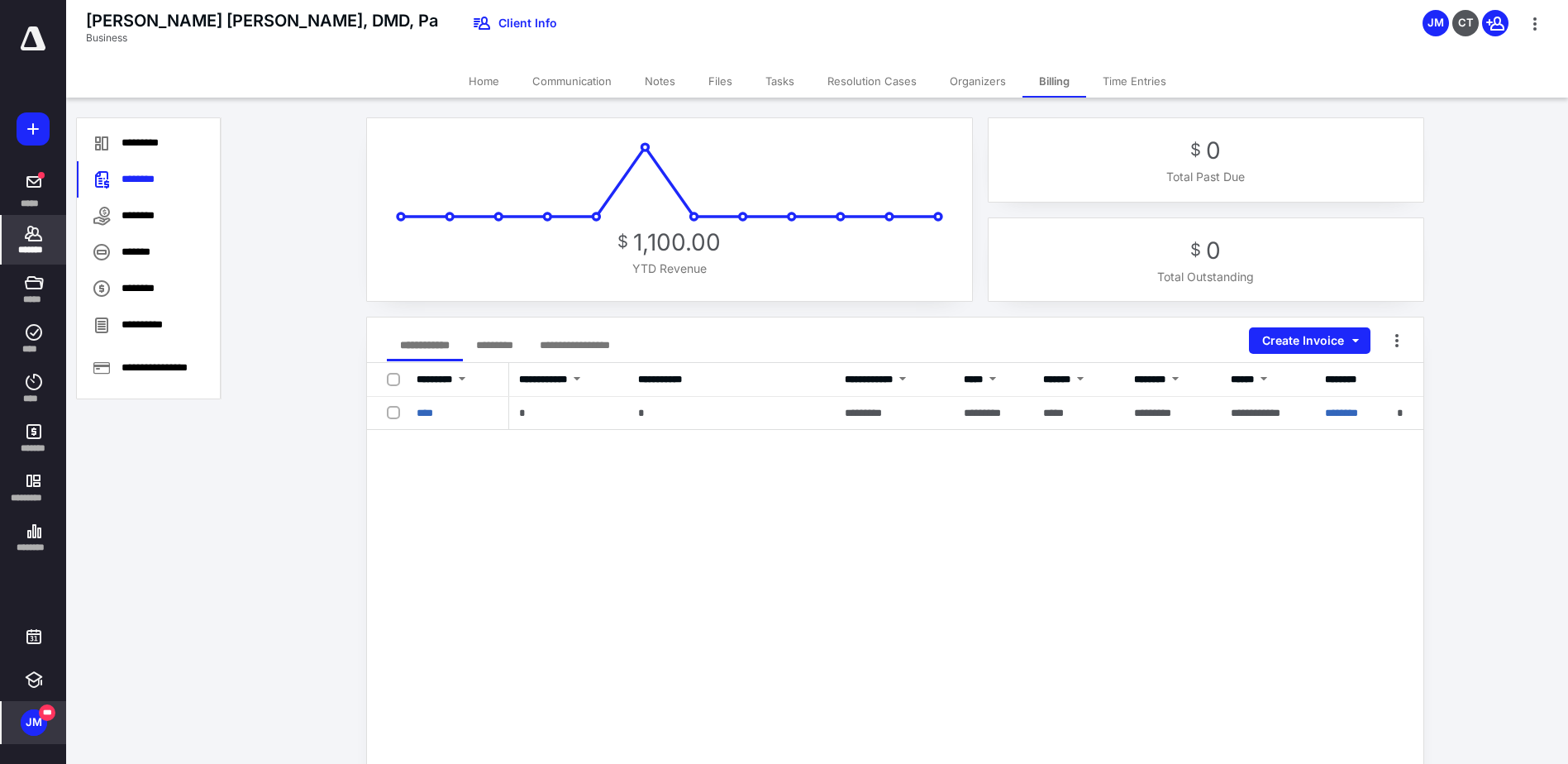 click 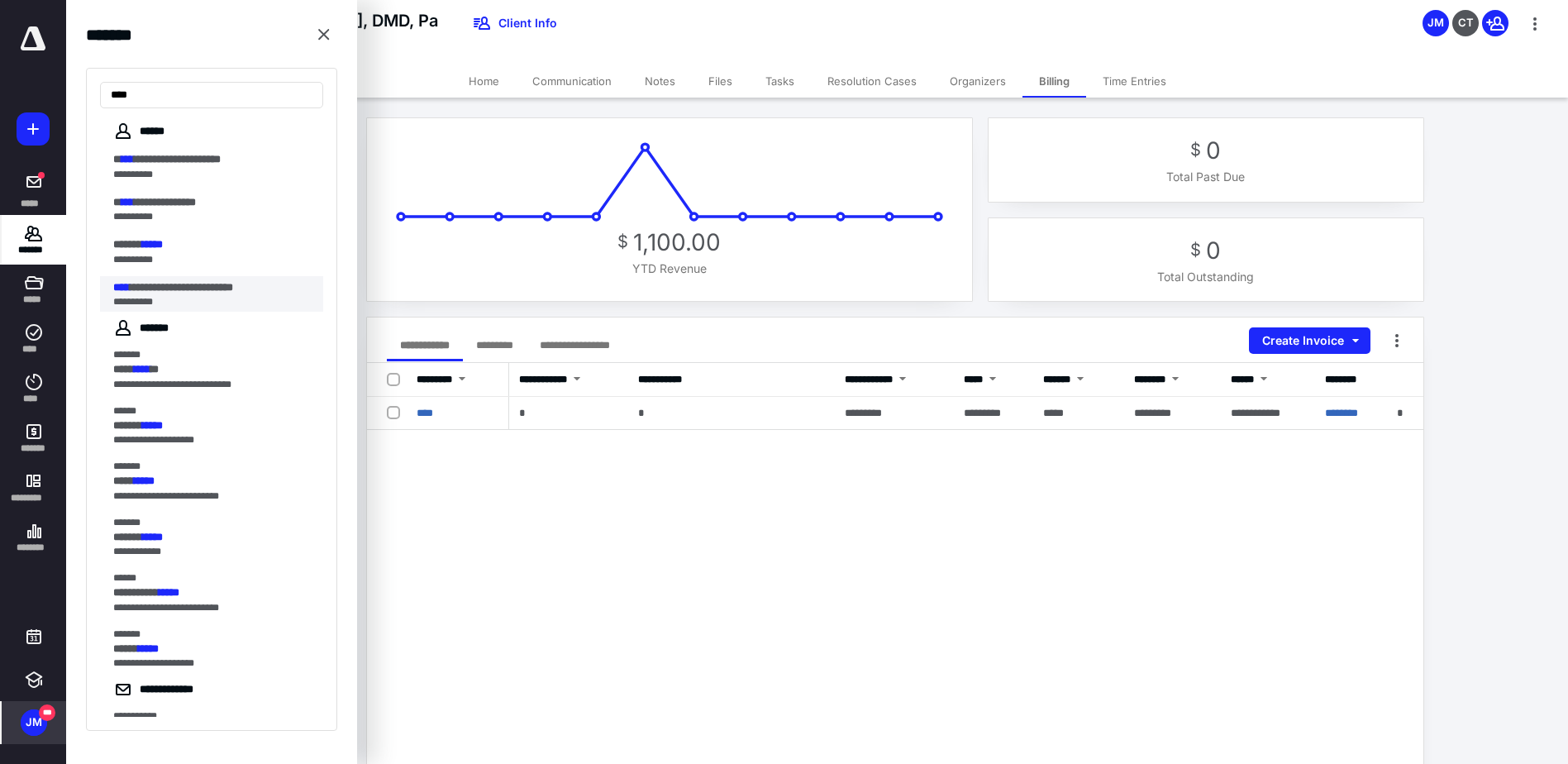 type on "****" 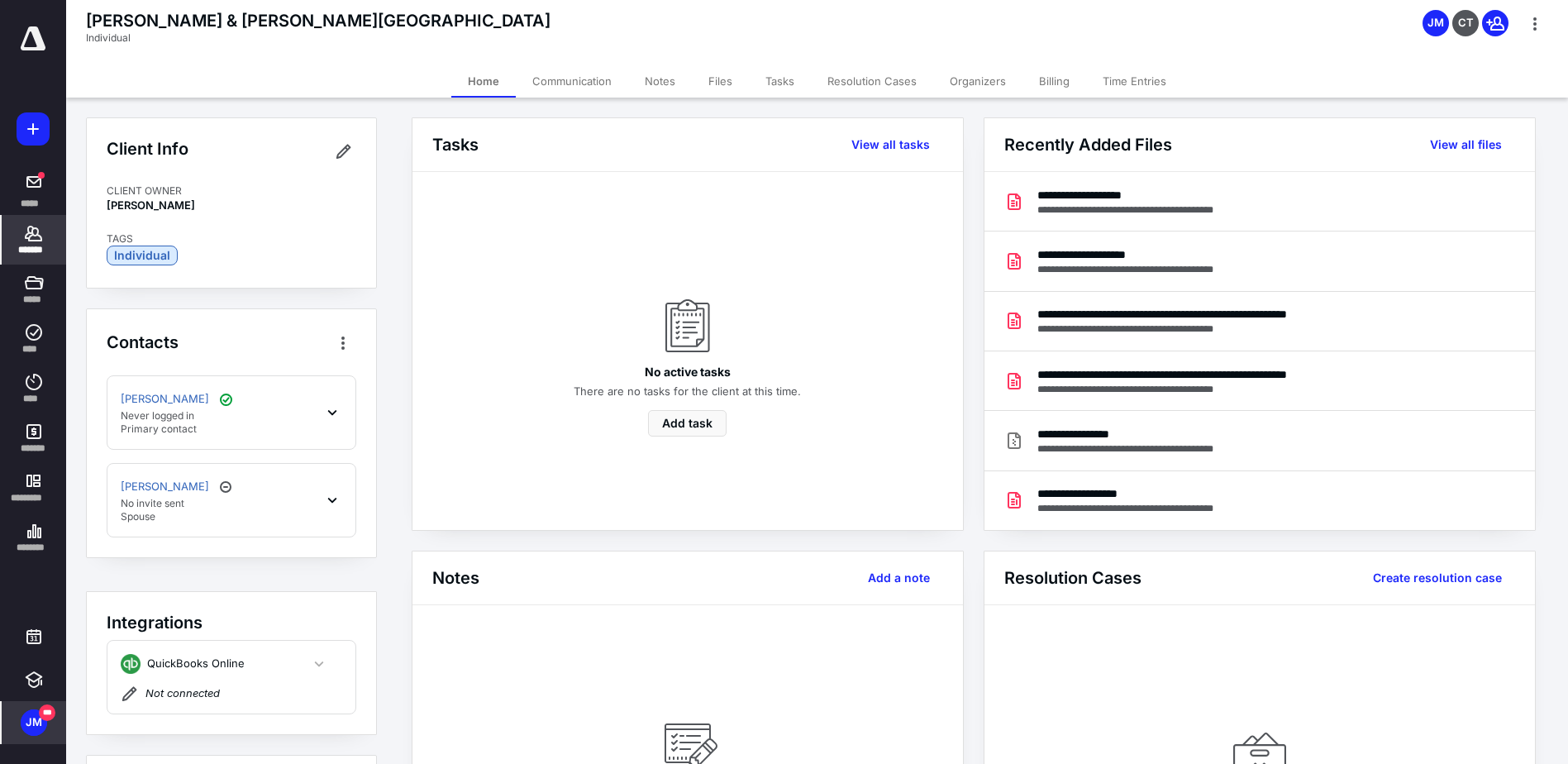 click on "Files" at bounding box center (720, 81) 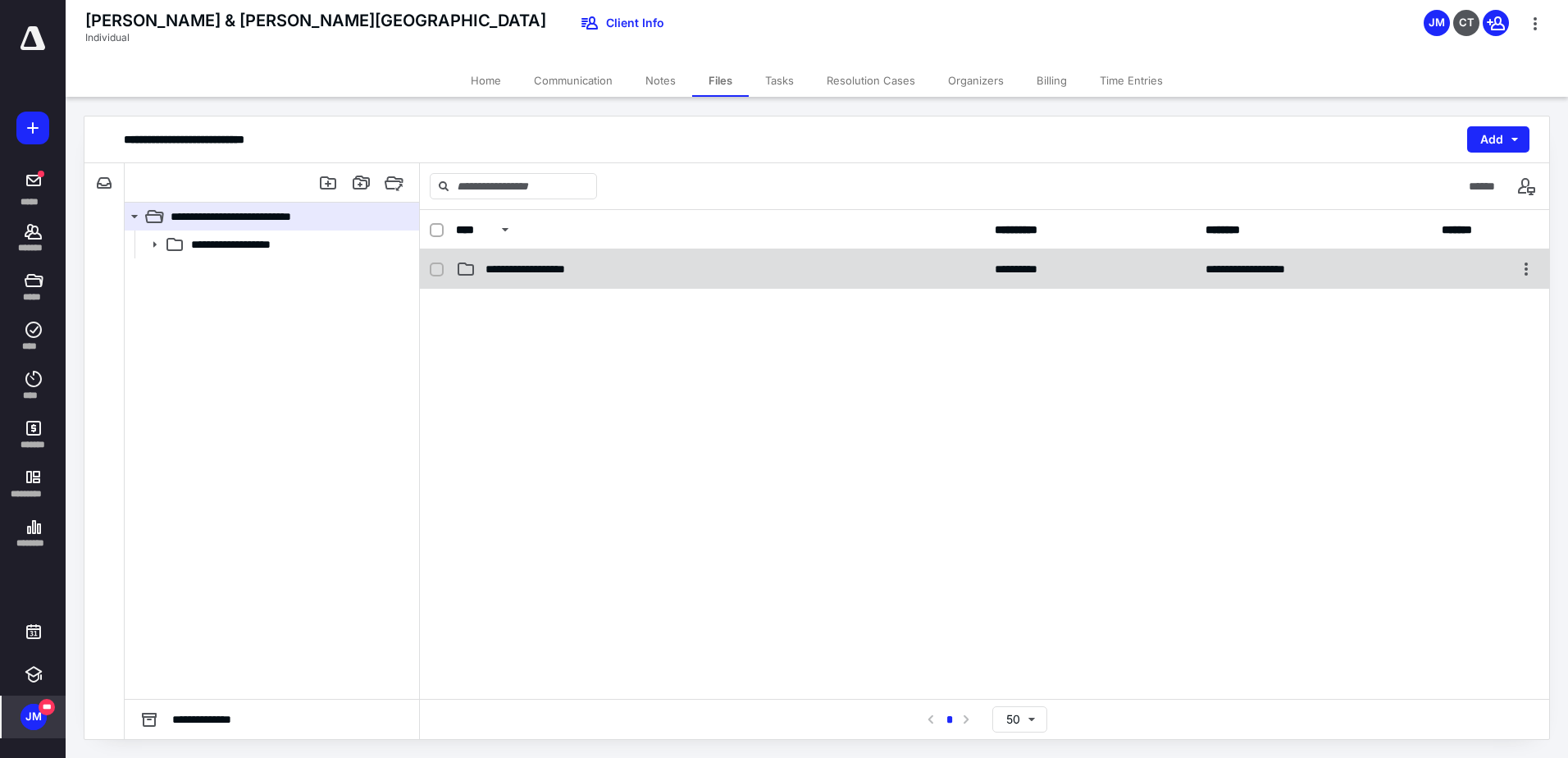 click on "**********" at bounding box center [720, 269] 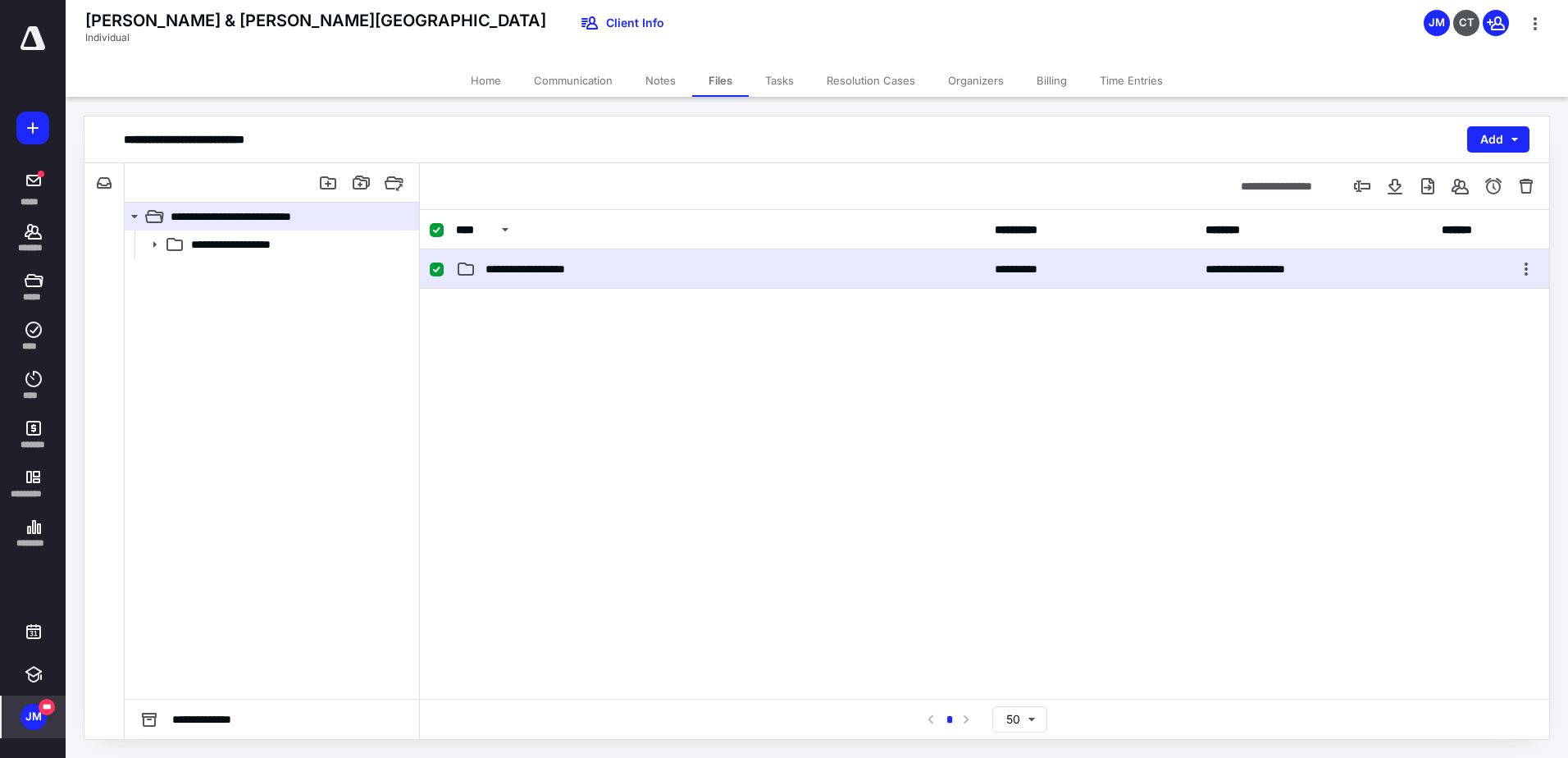 click on "**********" at bounding box center [720, 269] 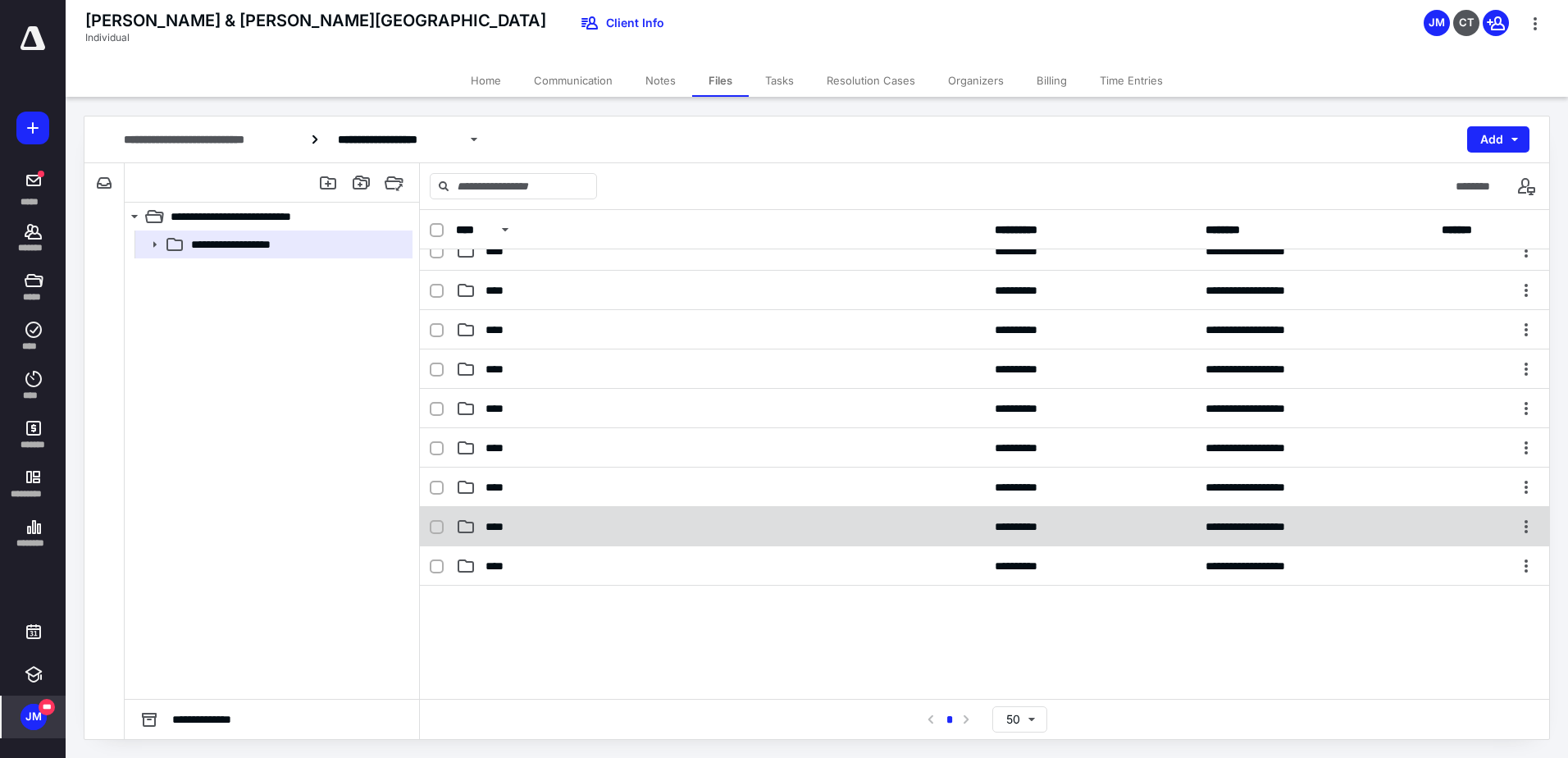 scroll, scrollTop: 164, scrollLeft: 0, axis: vertical 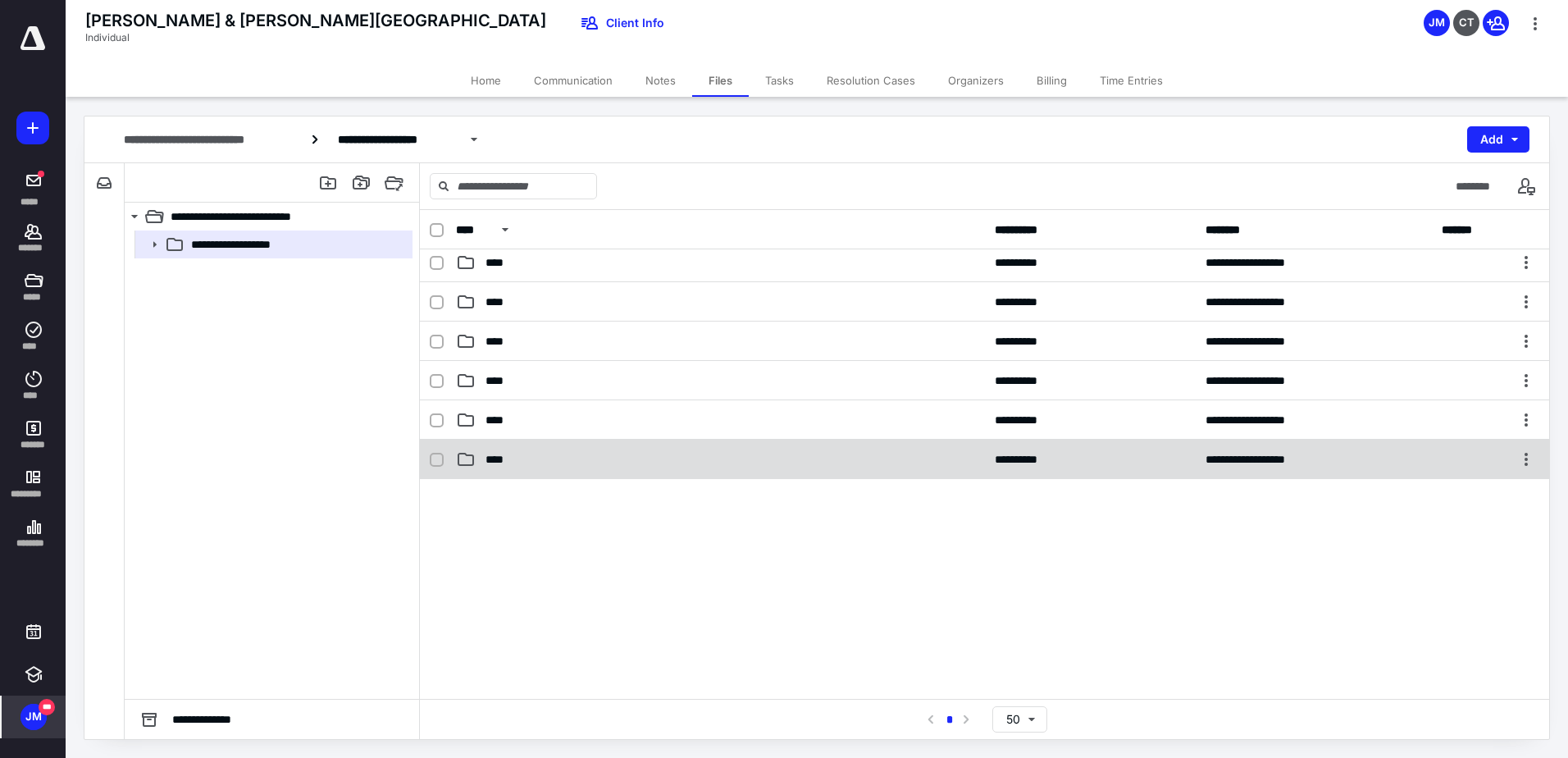 click on "****" at bounding box center (720, 459) 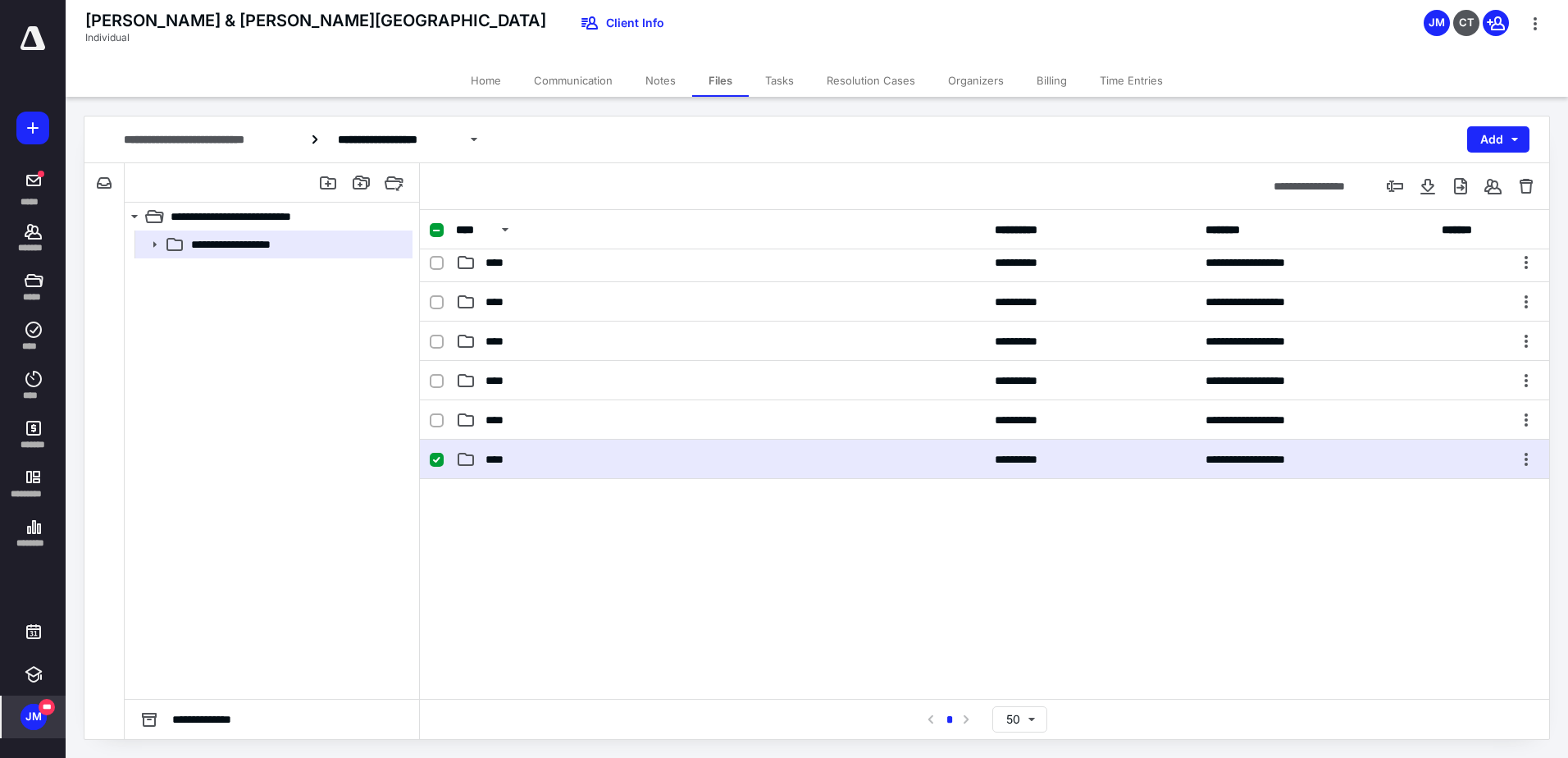 click on "****" at bounding box center (720, 459) 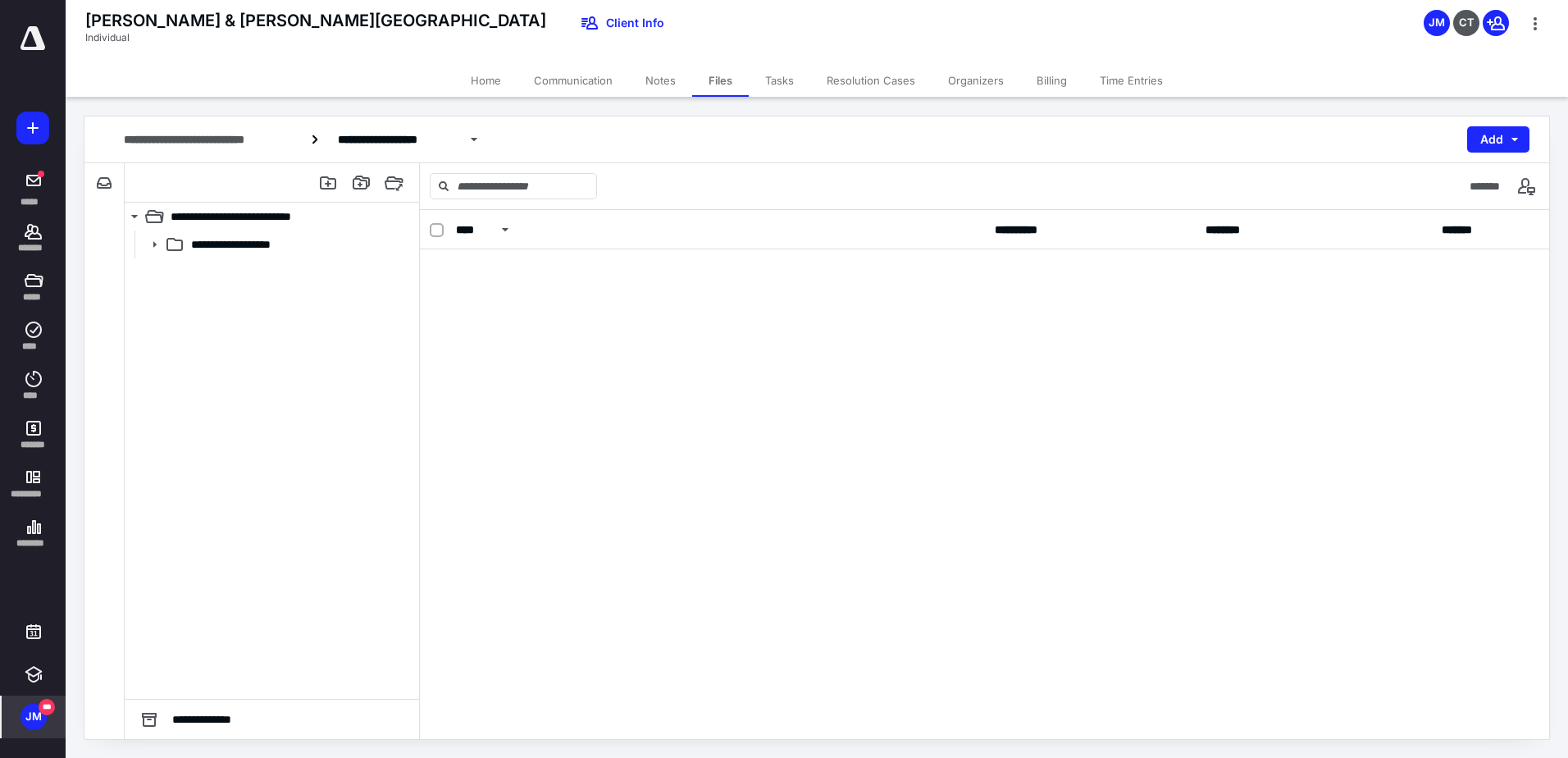 scroll, scrollTop: 0, scrollLeft: 0, axis: both 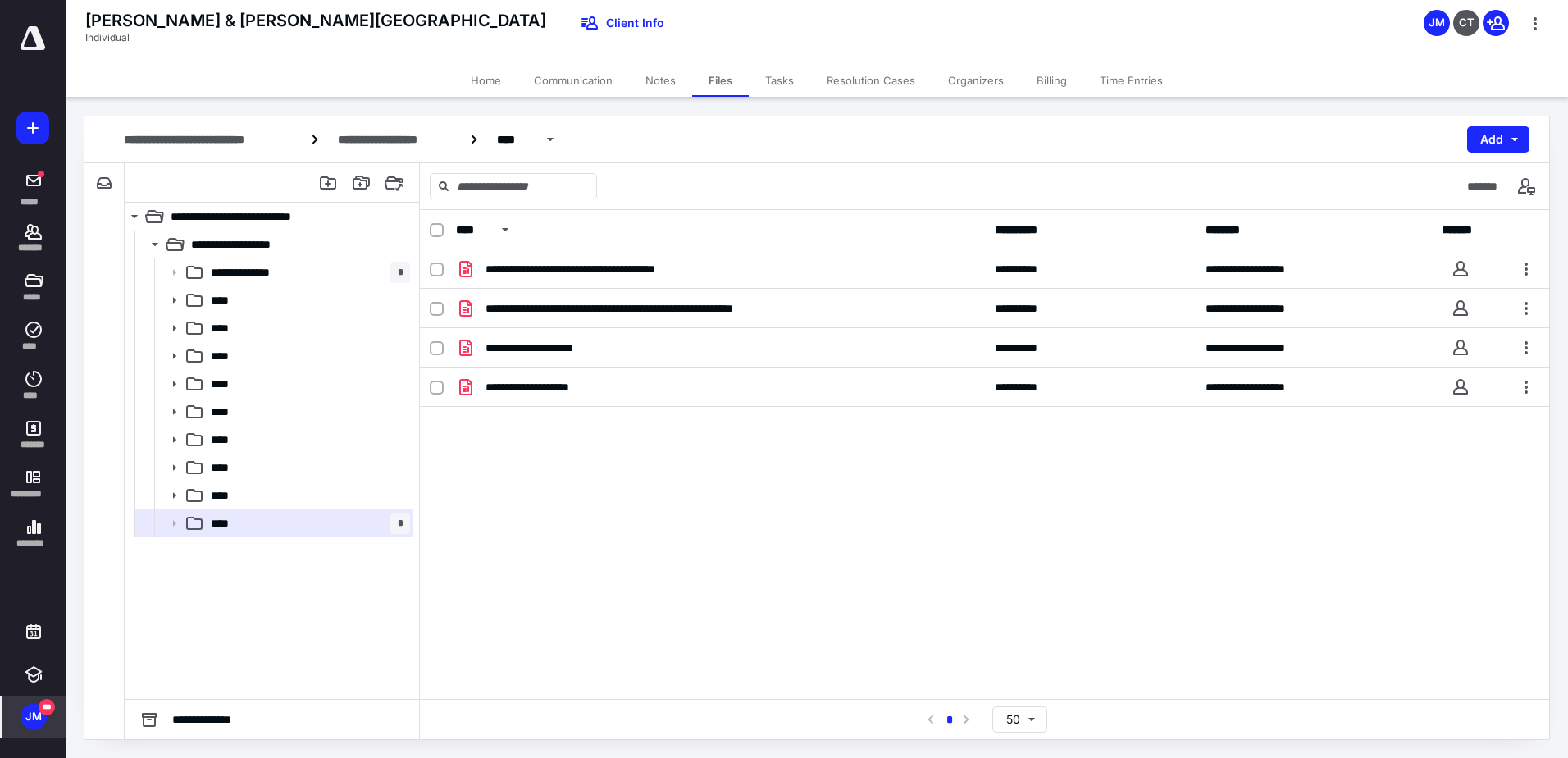 click on "Home" at bounding box center [485, 80] 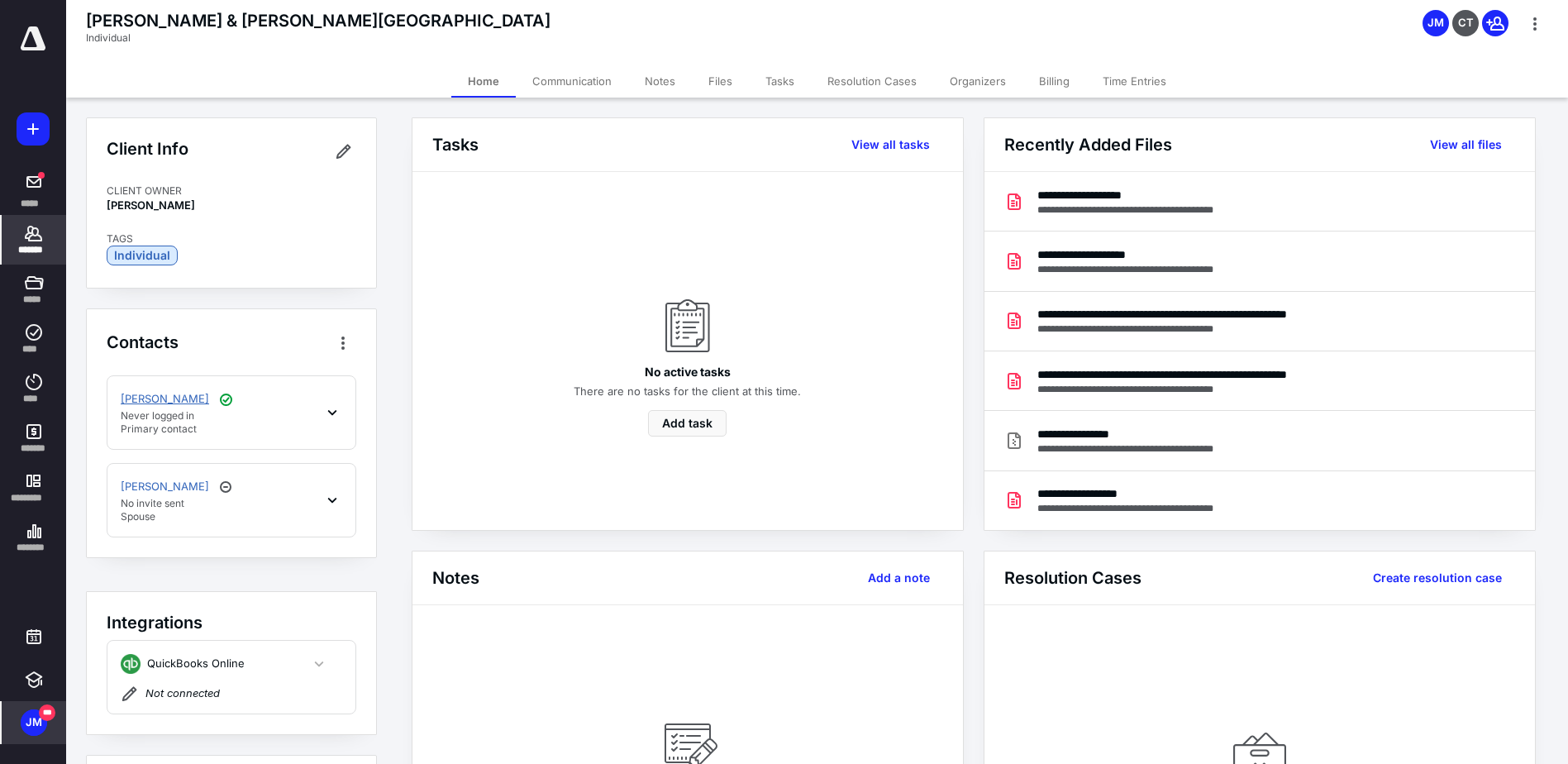 click on "[PERSON_NAME]" at bounding box center [164, 399] 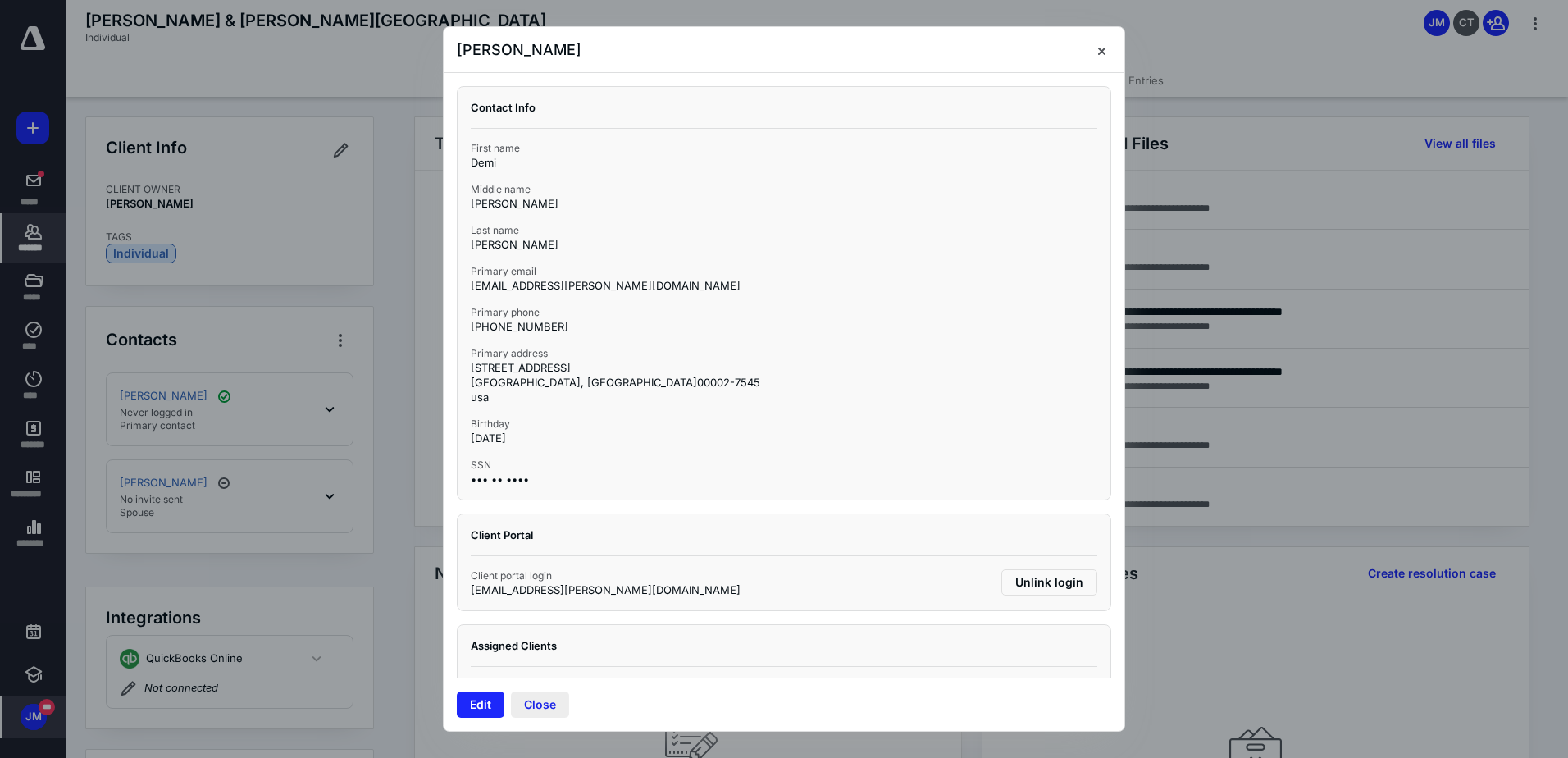 drag, startPoint x: 549, startPoint y: 703, endPoint x: 461, endPoint y: 670, distance: 93.984041 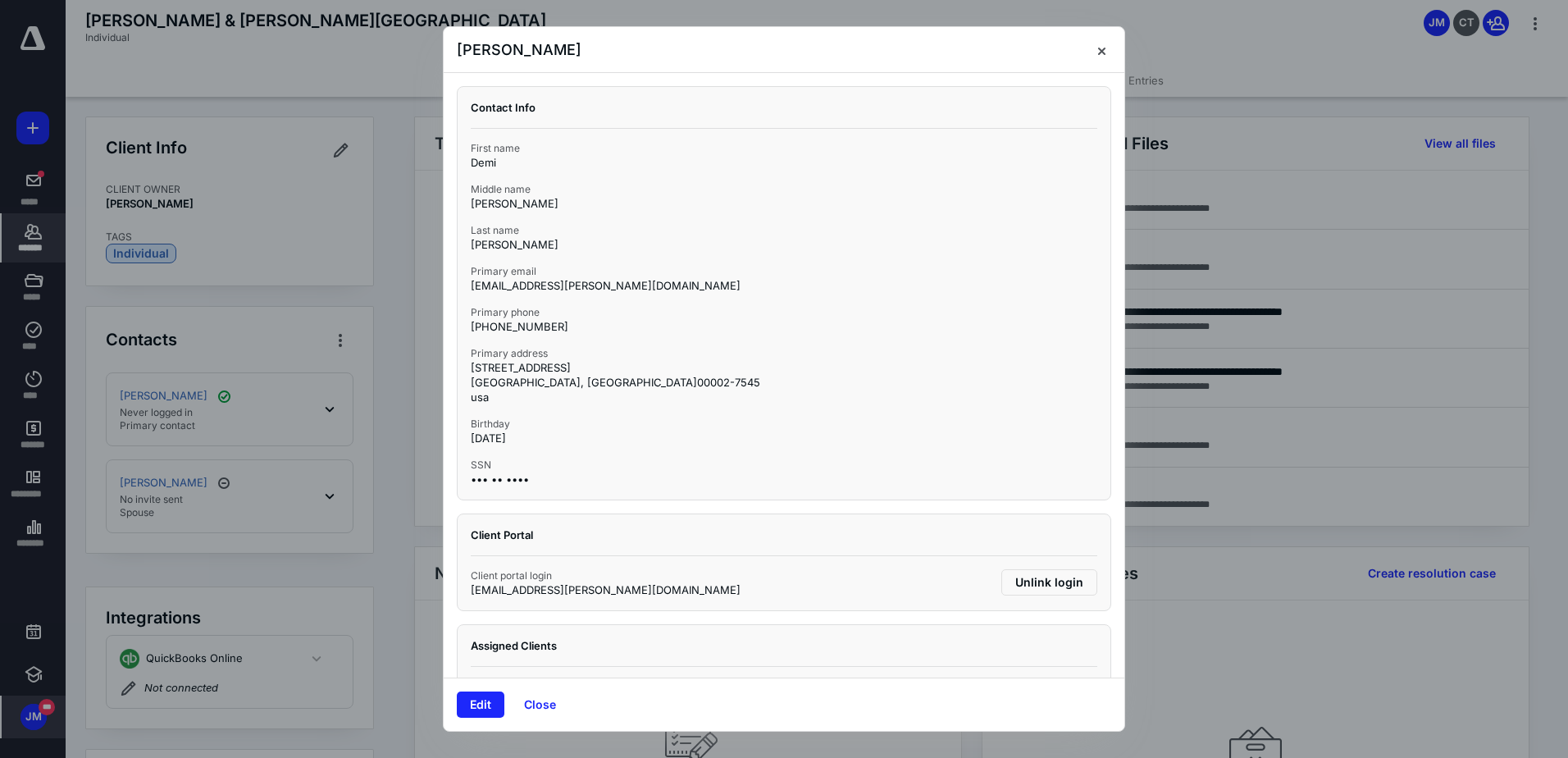 click on "Close" at bounding box center (540, 705) 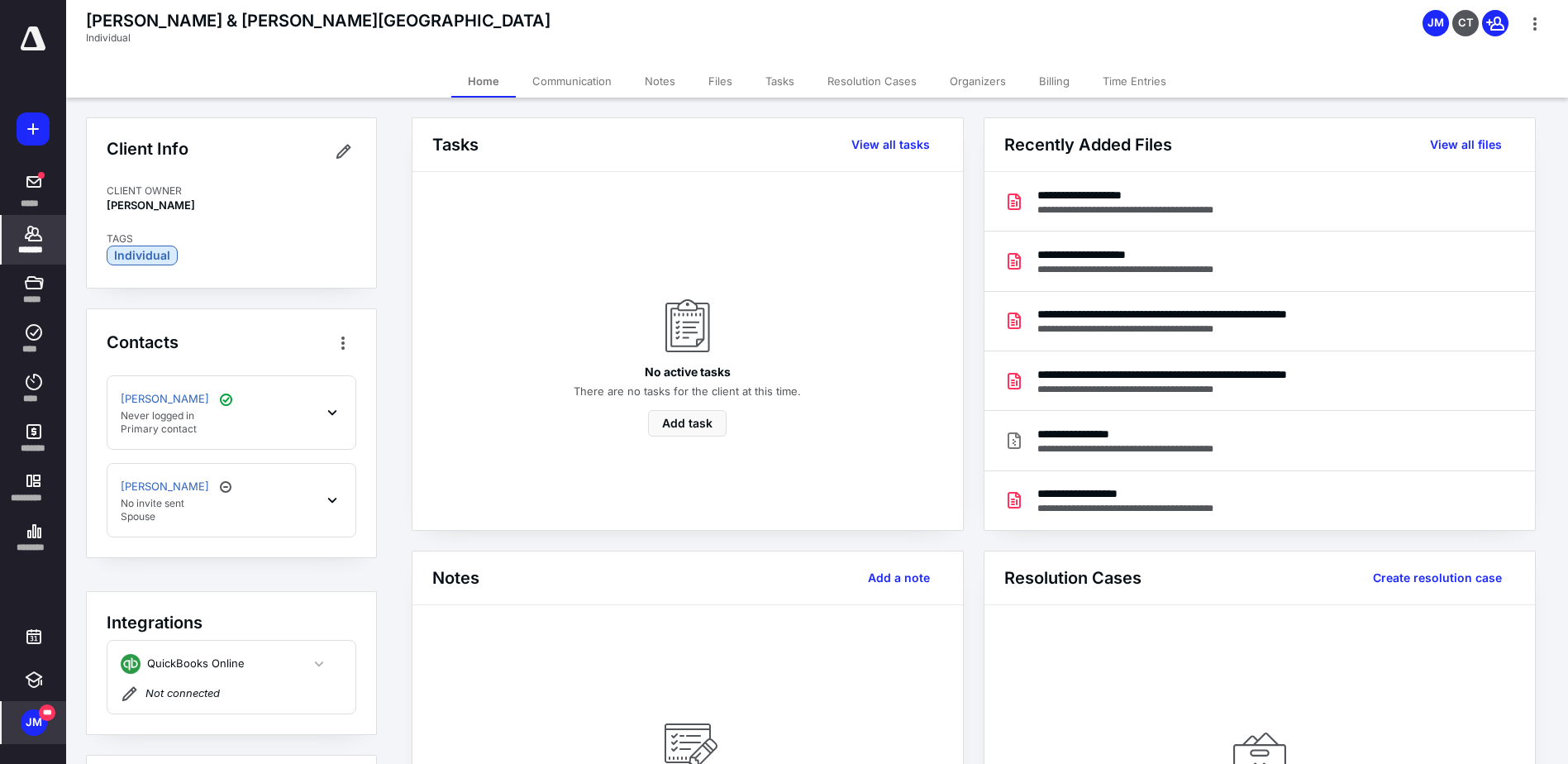 click on "*******" at bounding box center [34, 240] 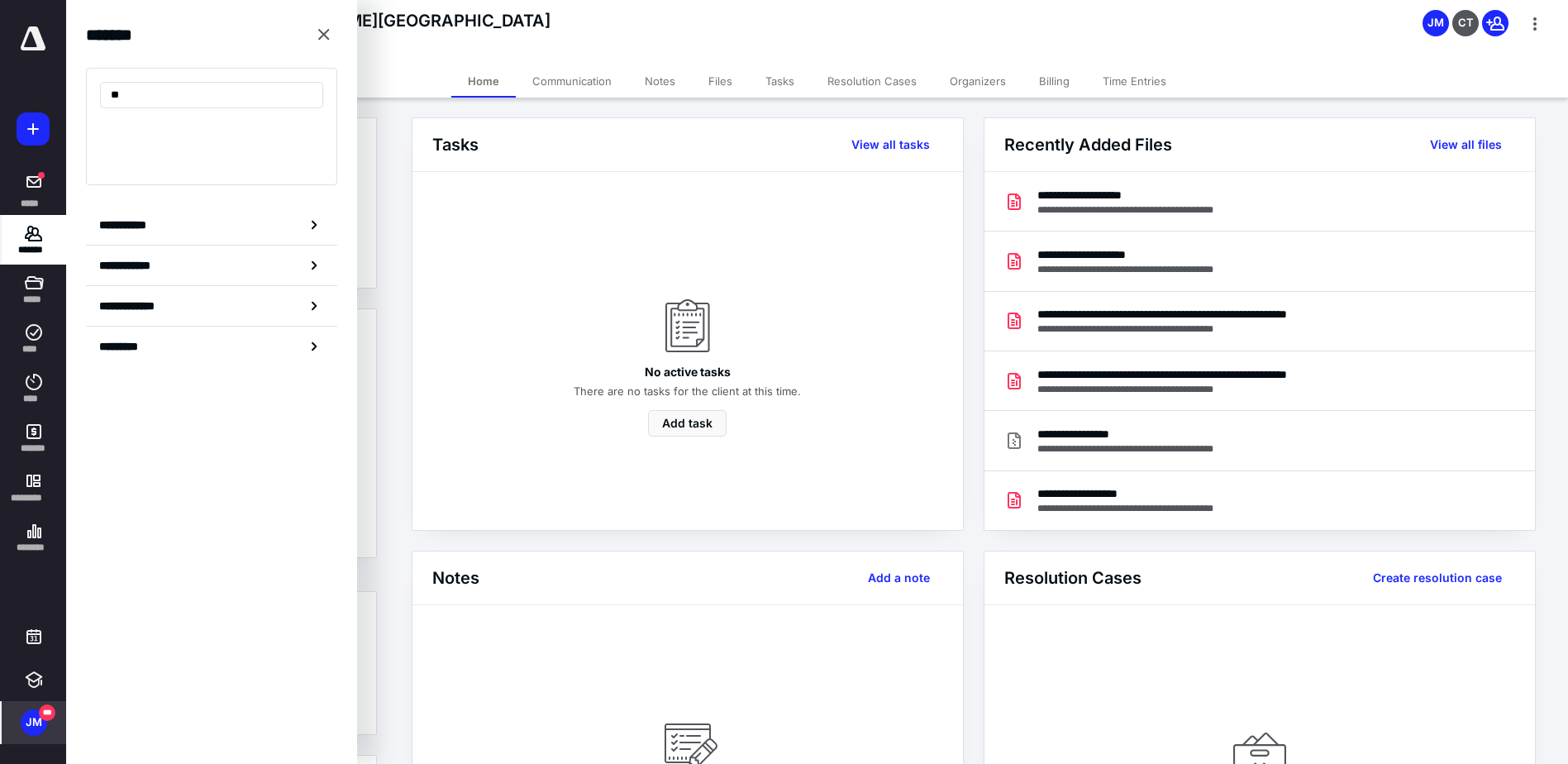 type on "*" 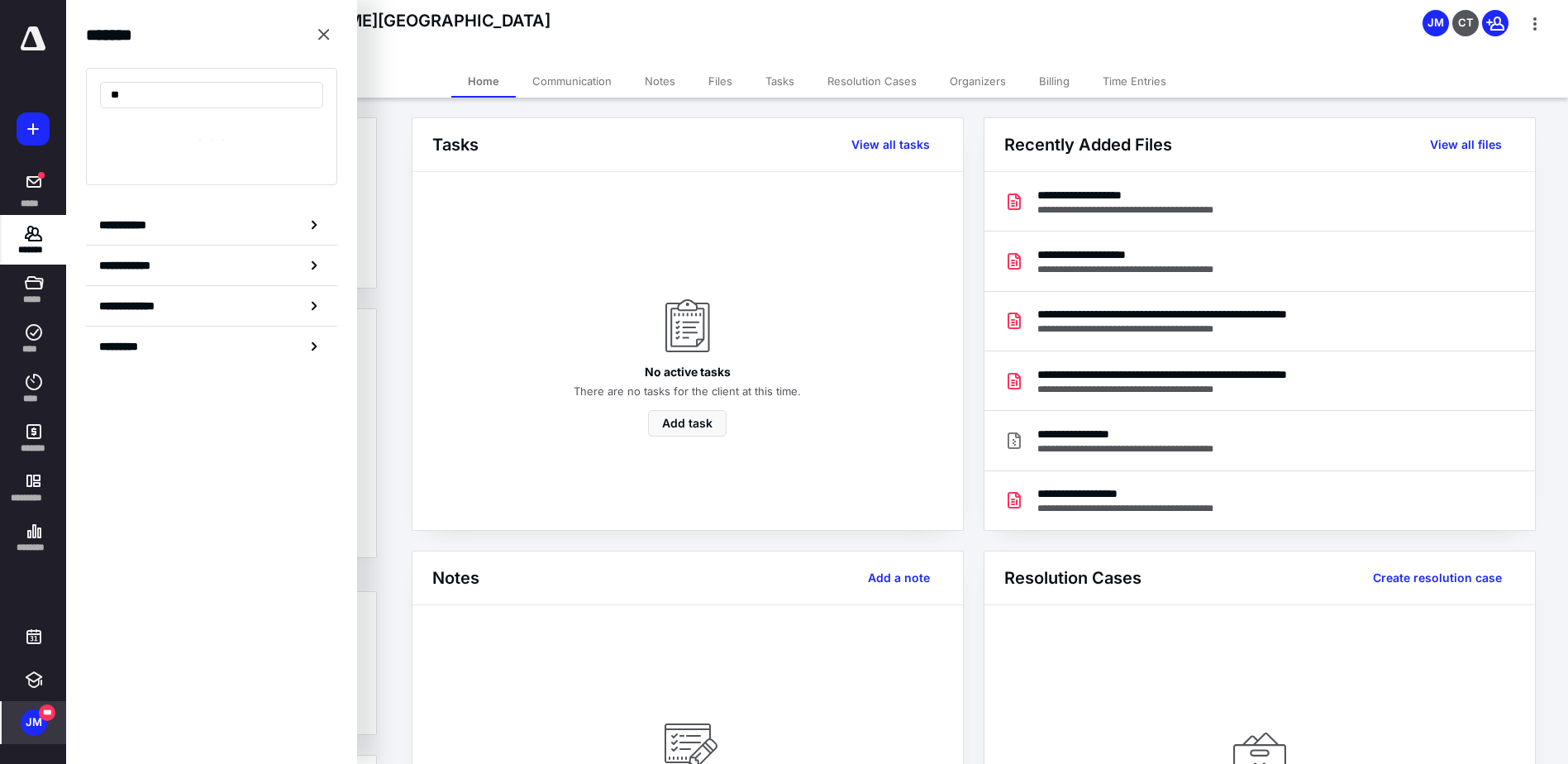 type on "*" 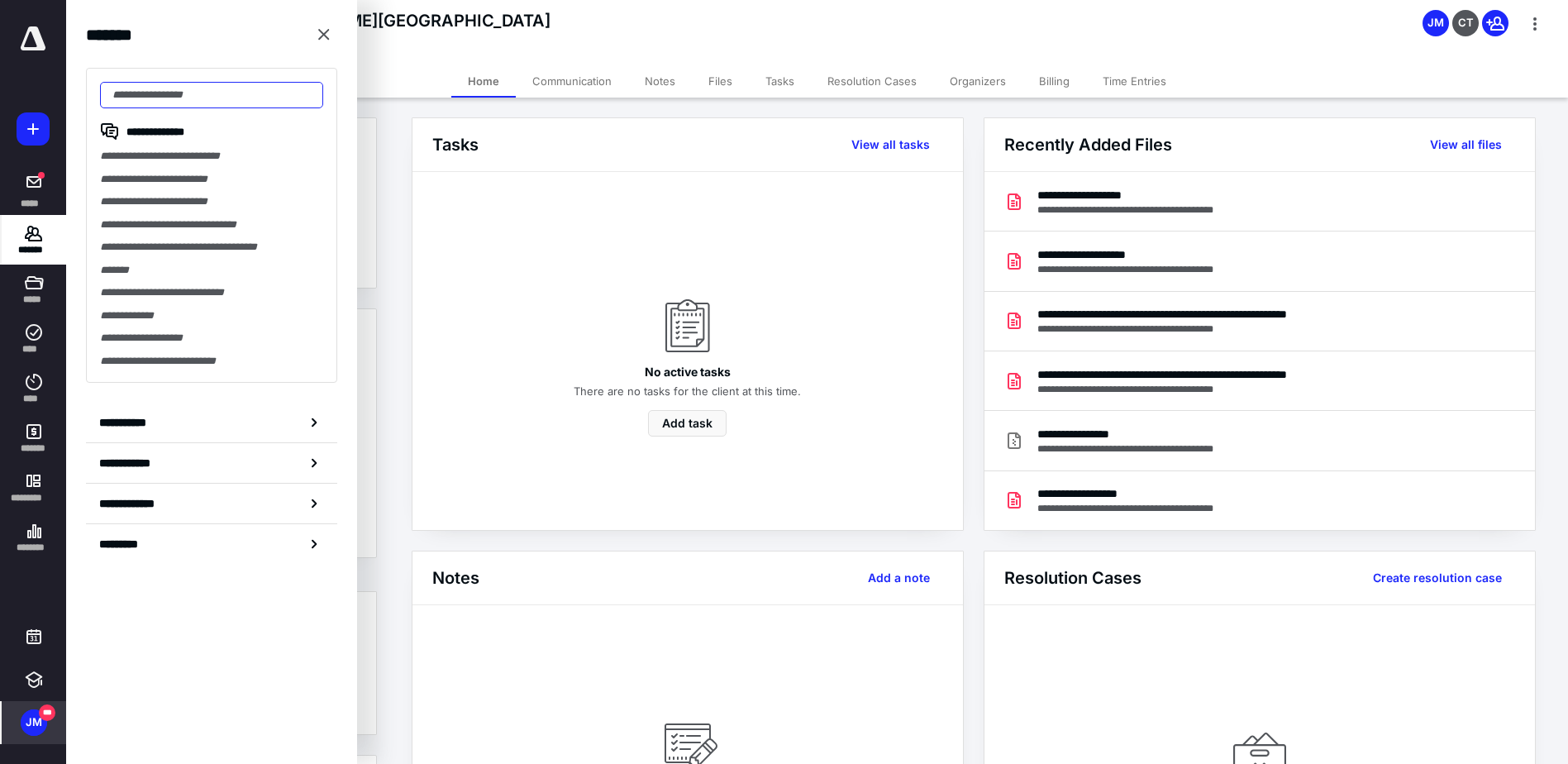 click at bounding box center [212, 95] 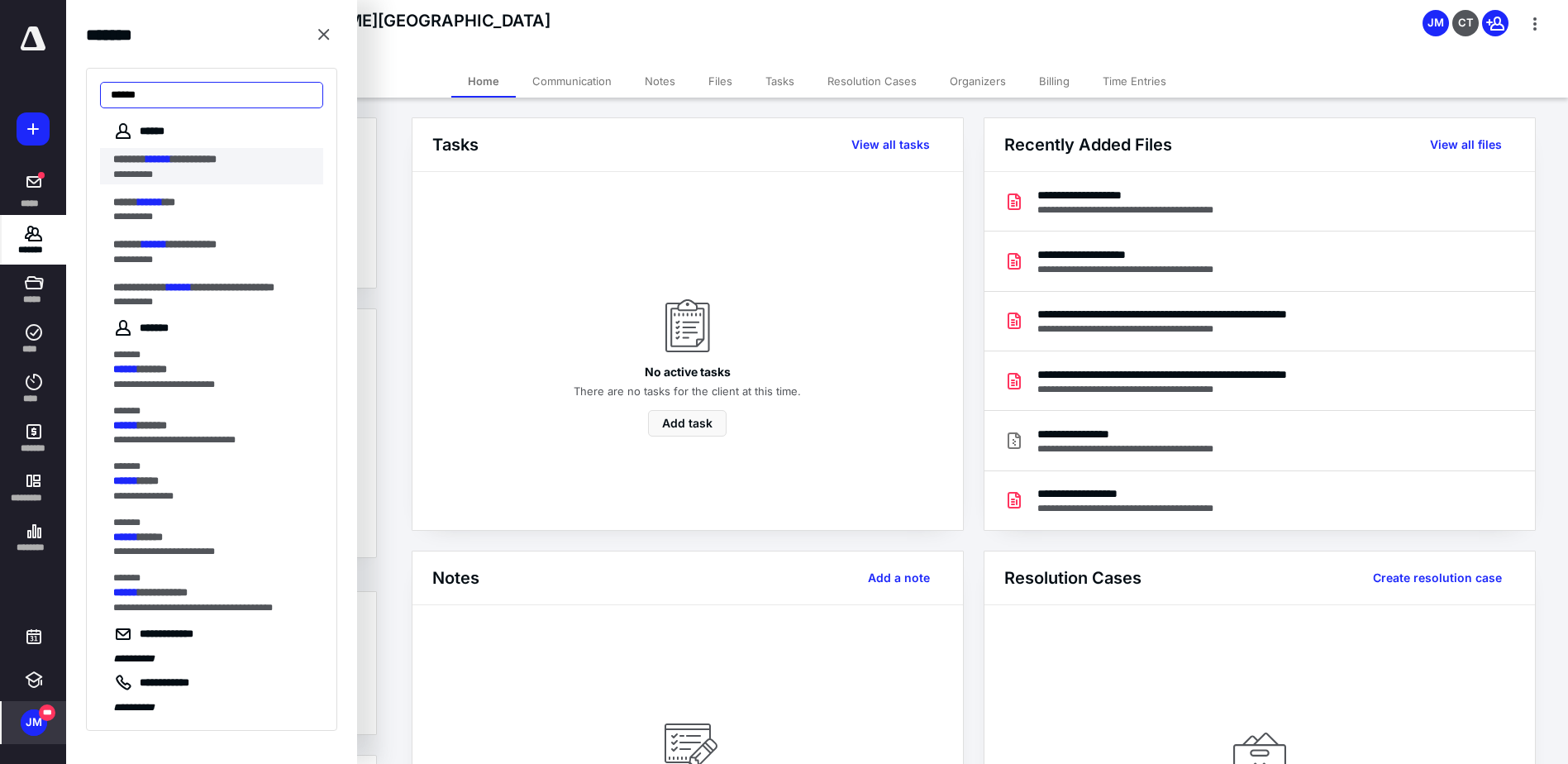 type on "******" 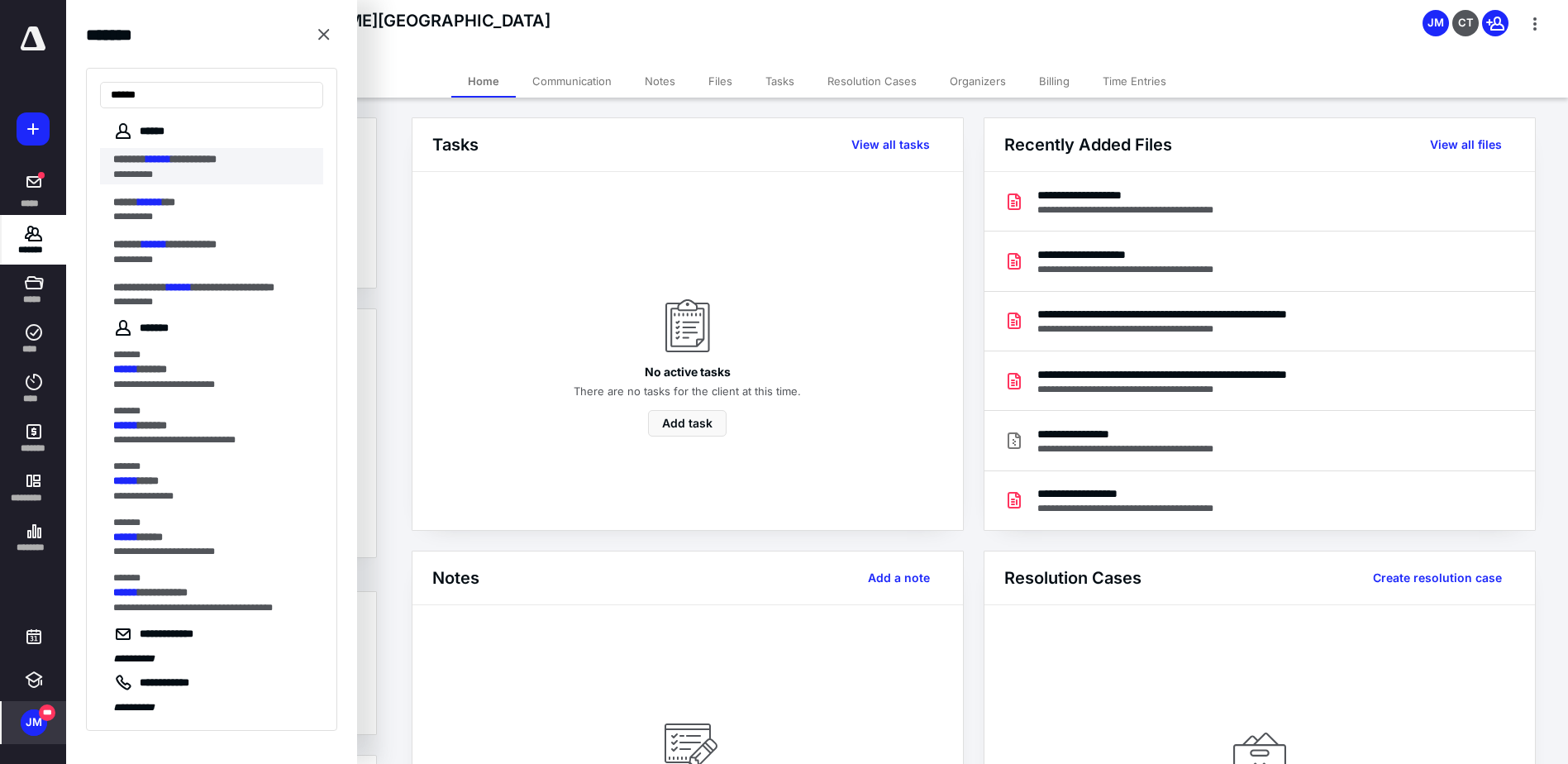 click on "**********" at bounding box center [218, 166] 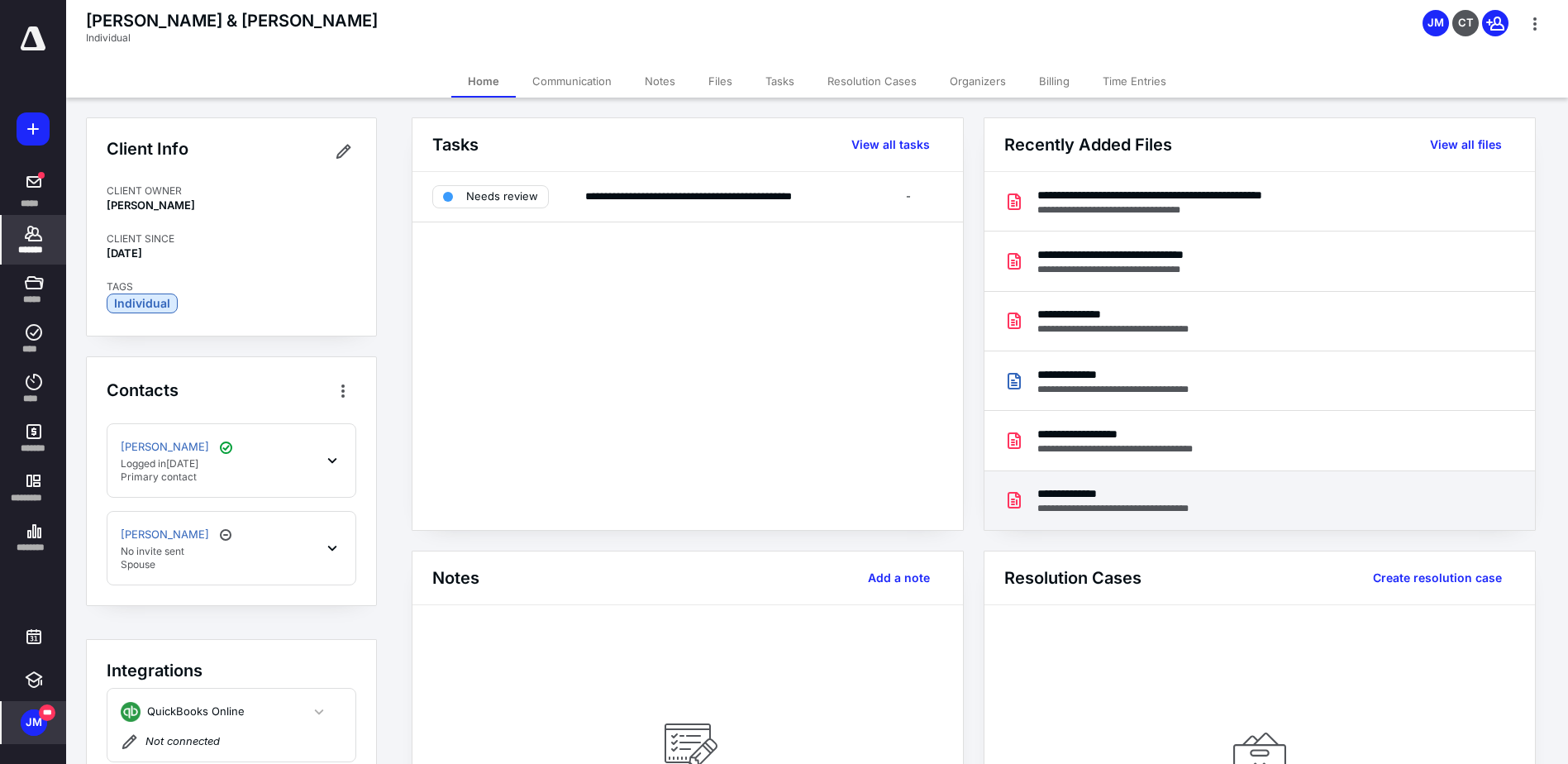 click on "**********" at bounding box center (1126, 509) 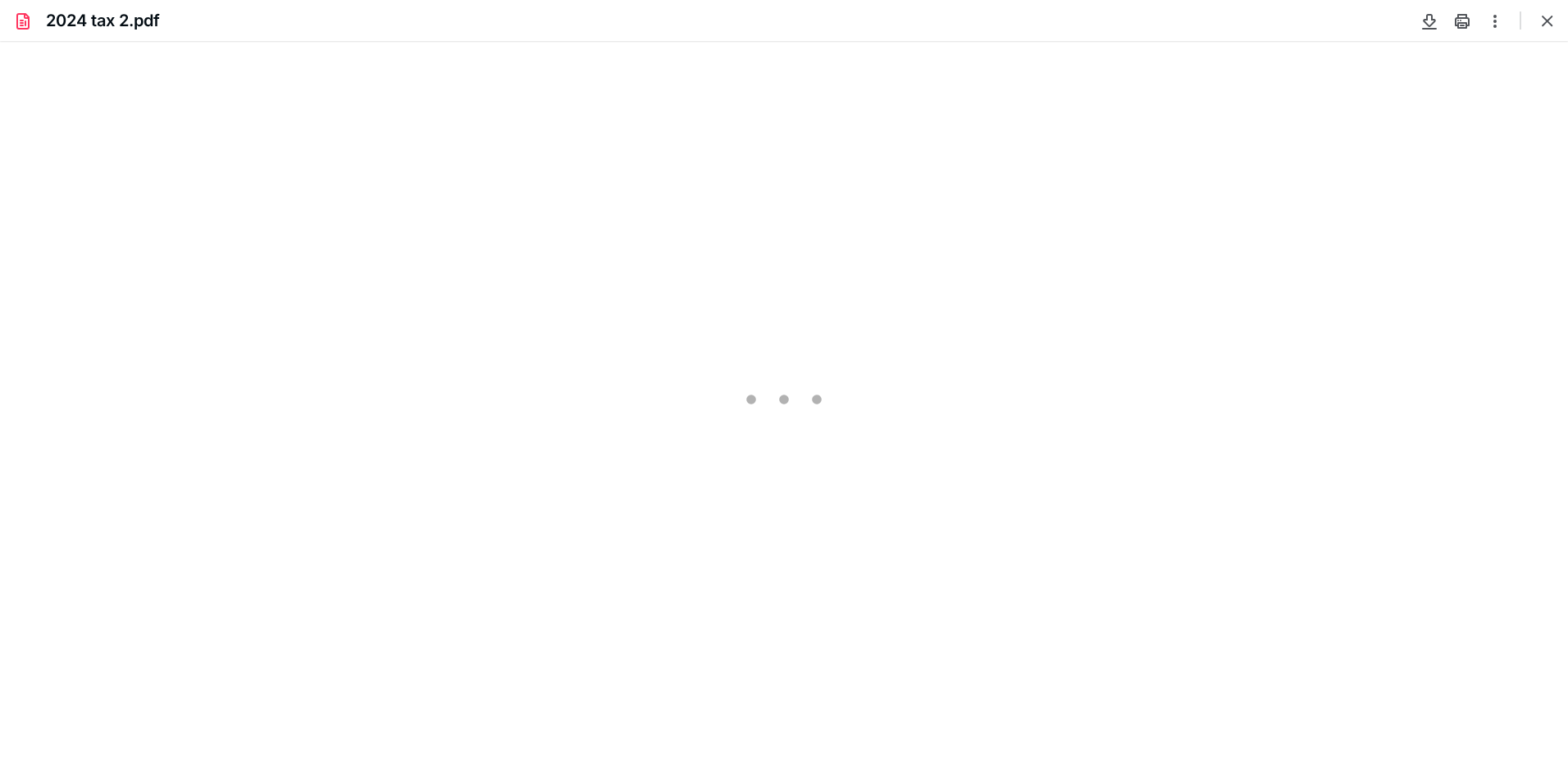 scroll, scrollTop: 0, scrollLeft: 0, axis: both 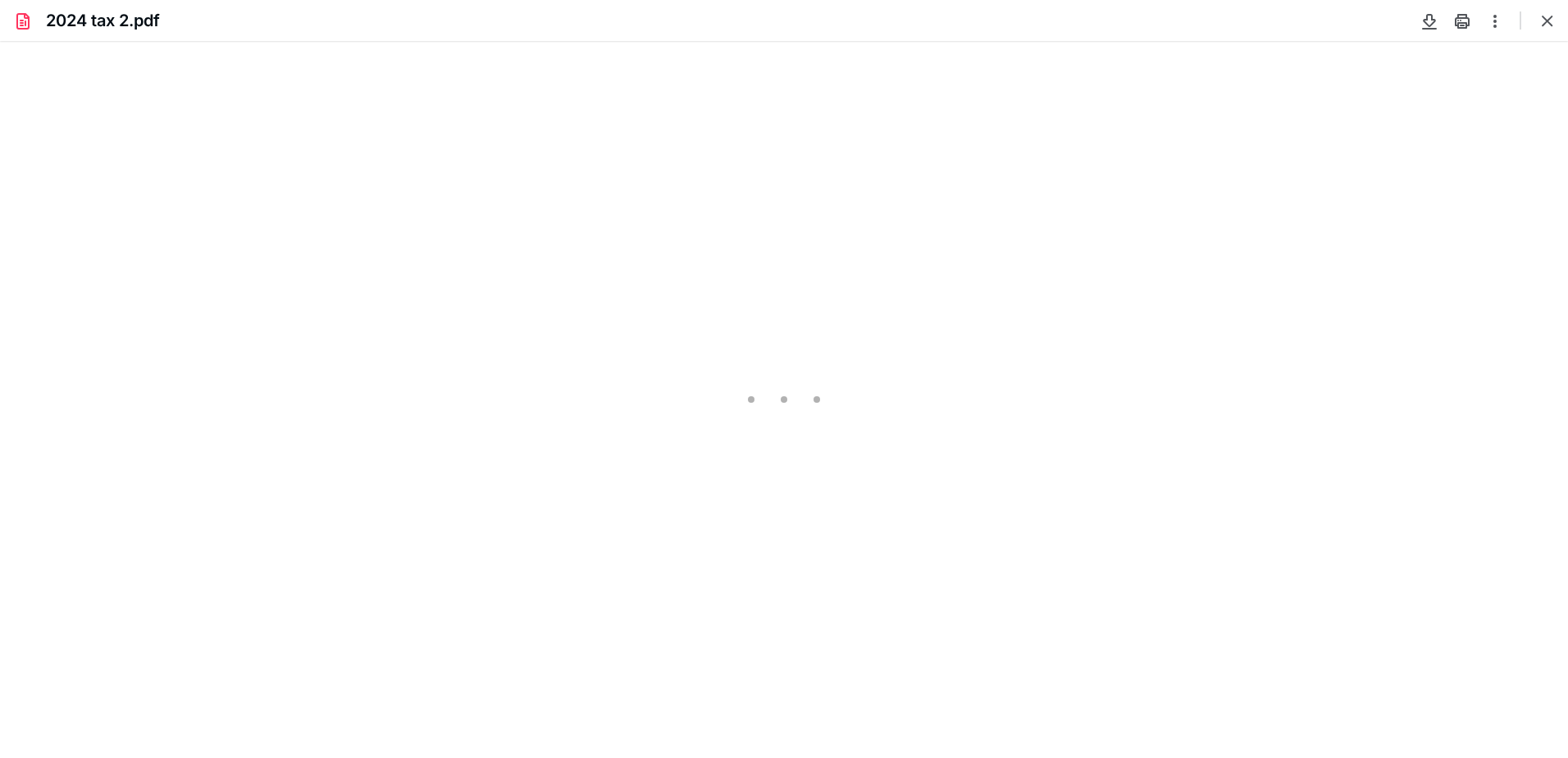 type on "105" 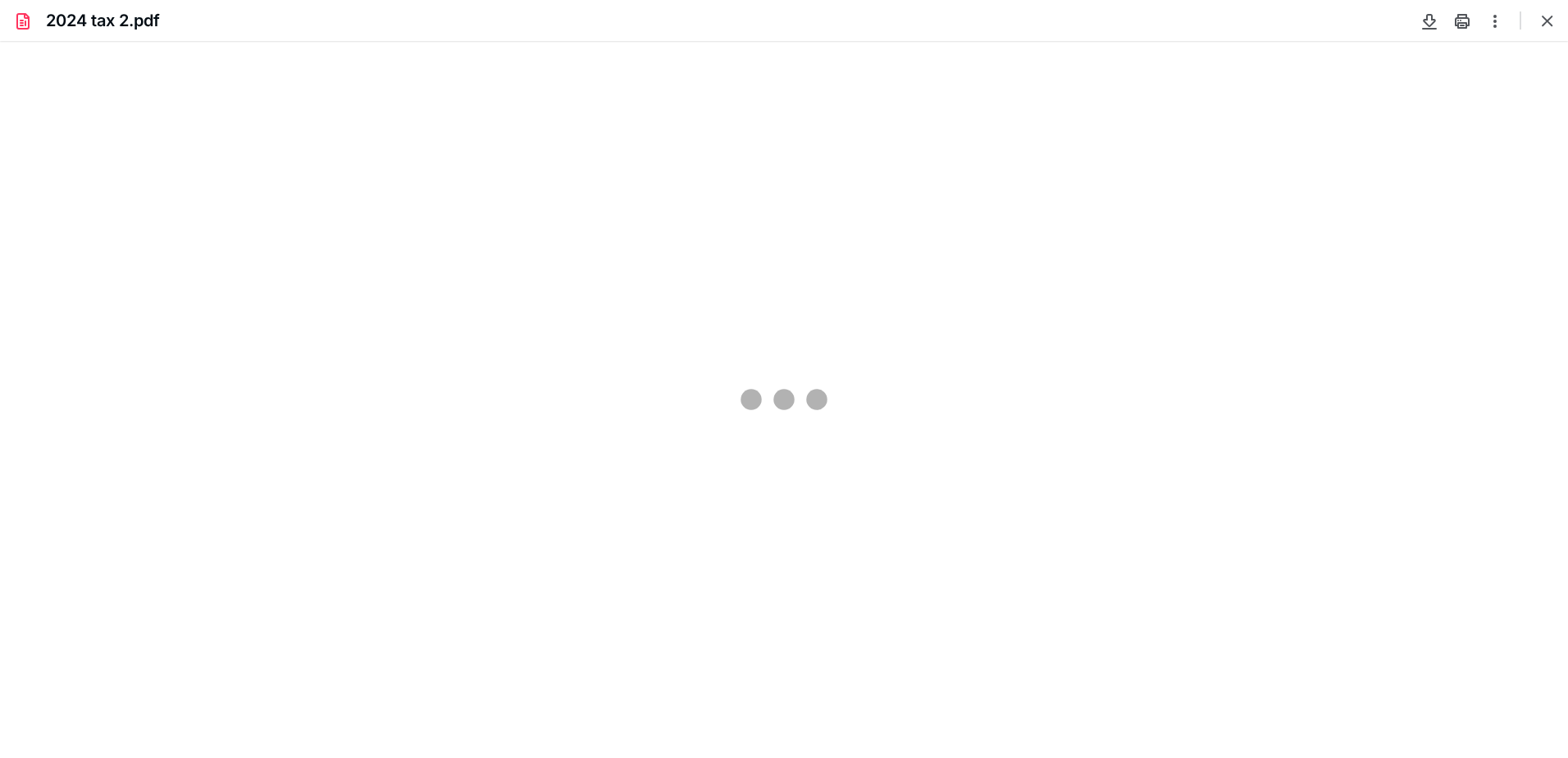 scroll, scrollTop: 33, scrollLeft: 0, axis: vertical 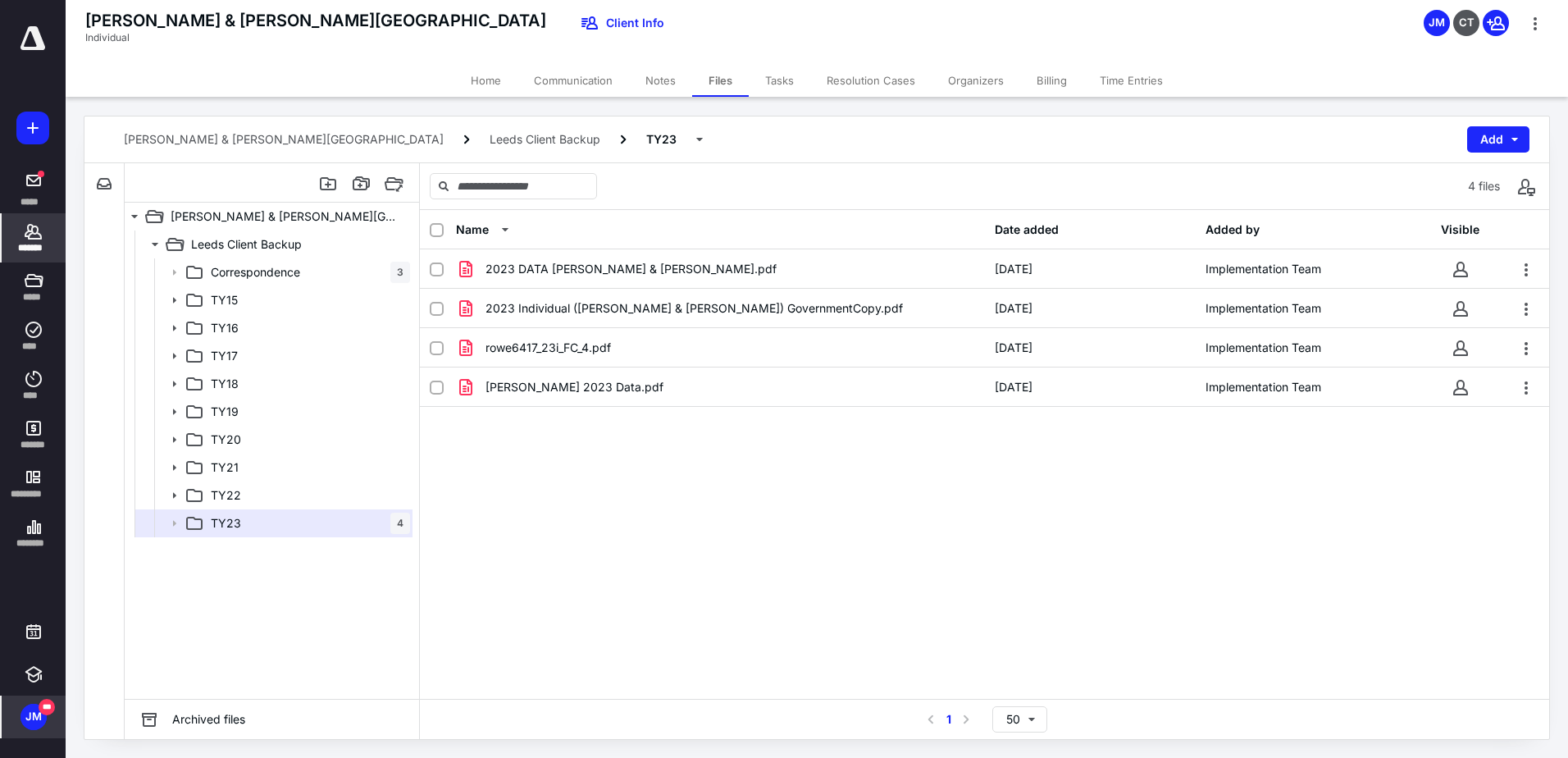 click 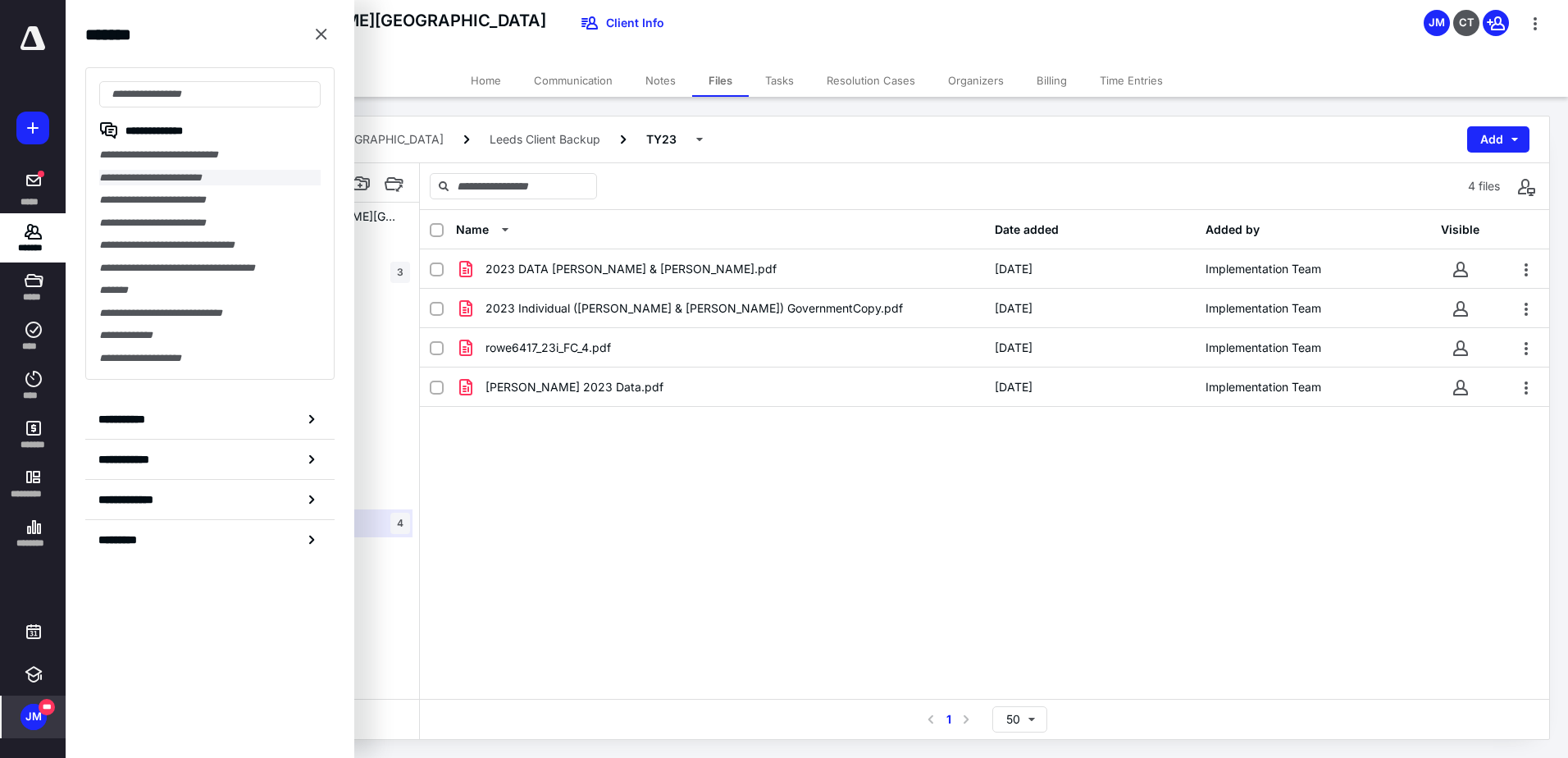 click on "**********" at bounding box center (210, 178) 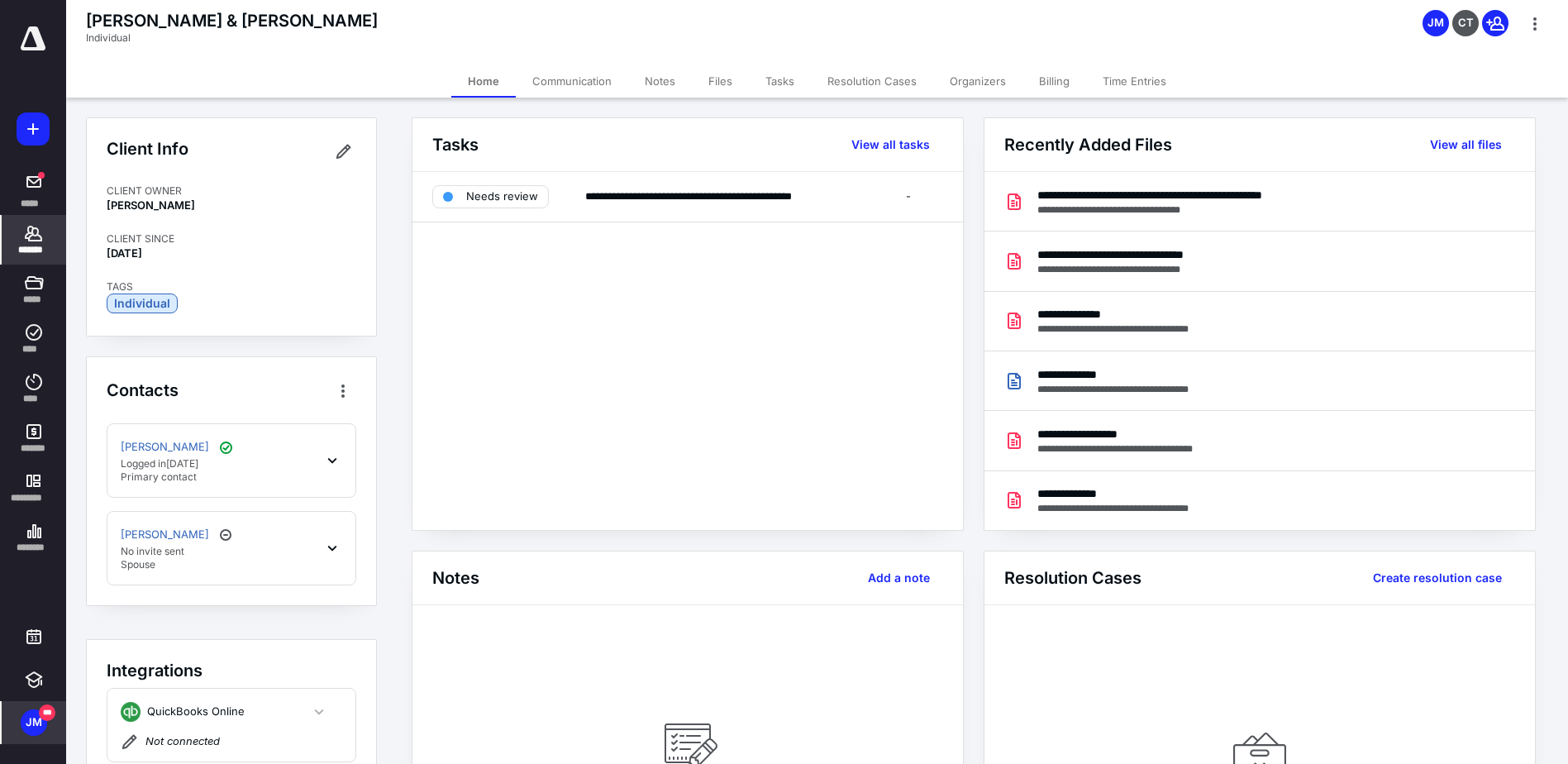 click on "Files" at bounding box center [720, 81] 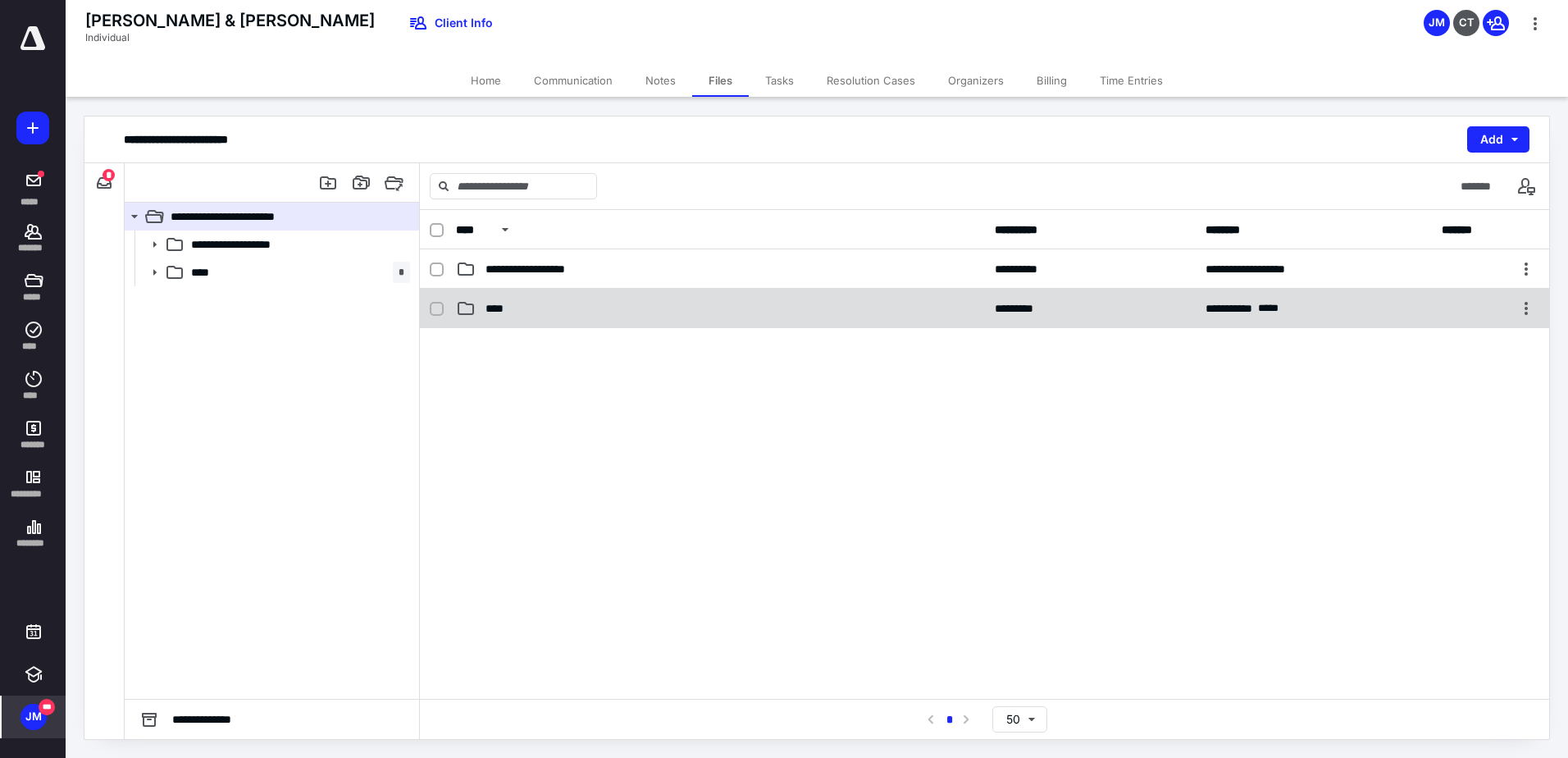 click on "****" at bounding box center (720, 308) 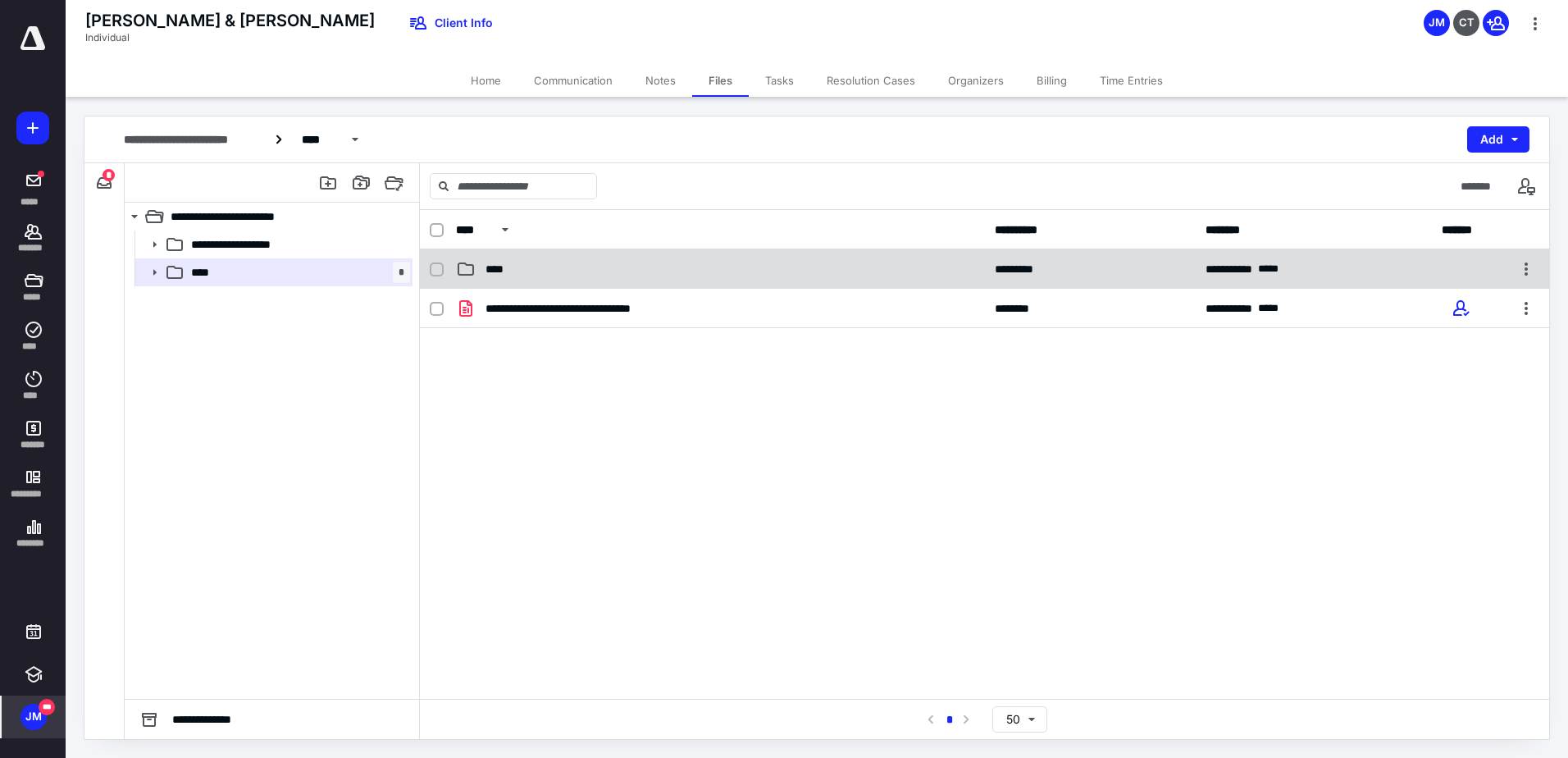 click on "****" at bounding box center [720, 269] 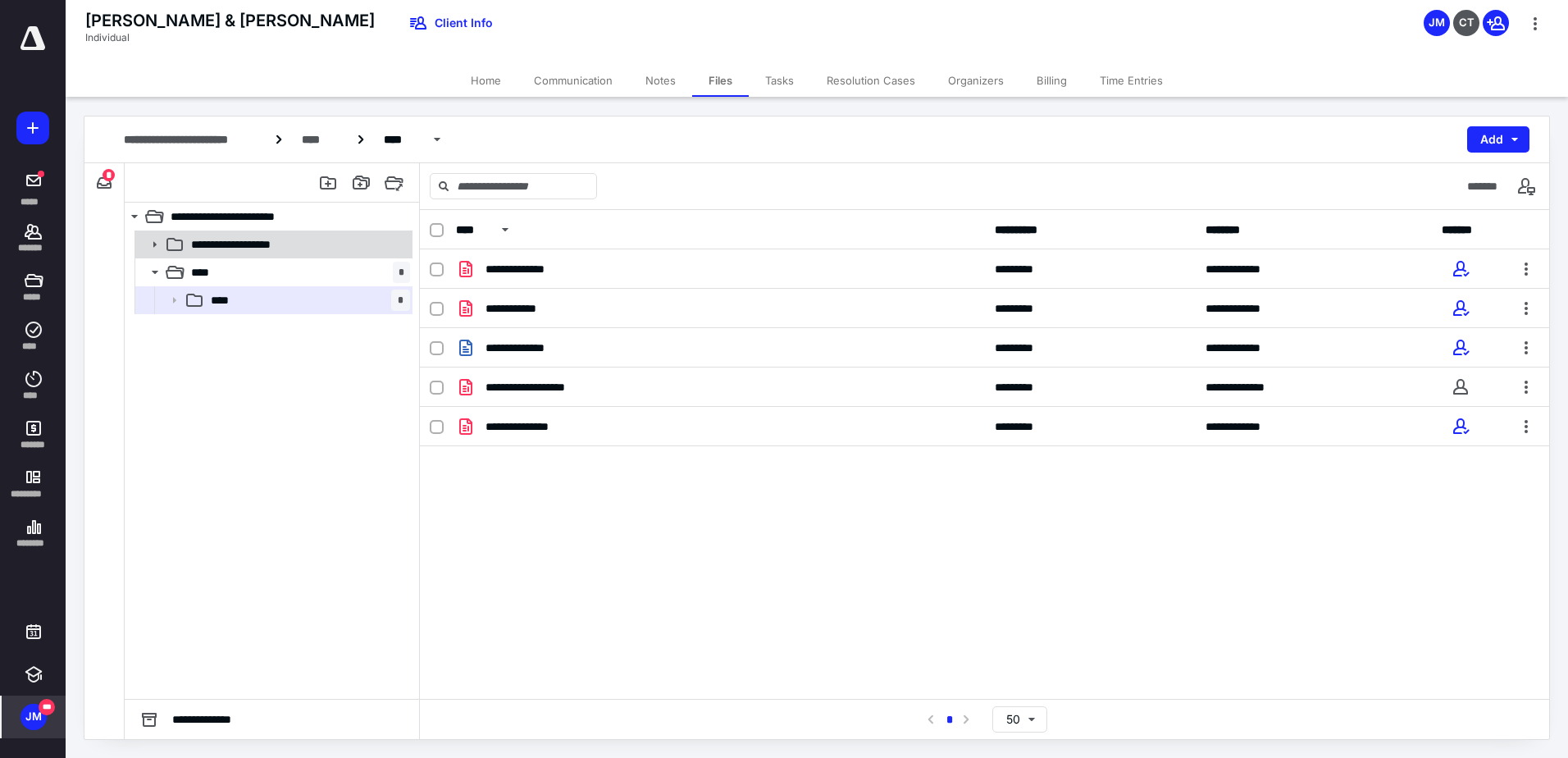 click 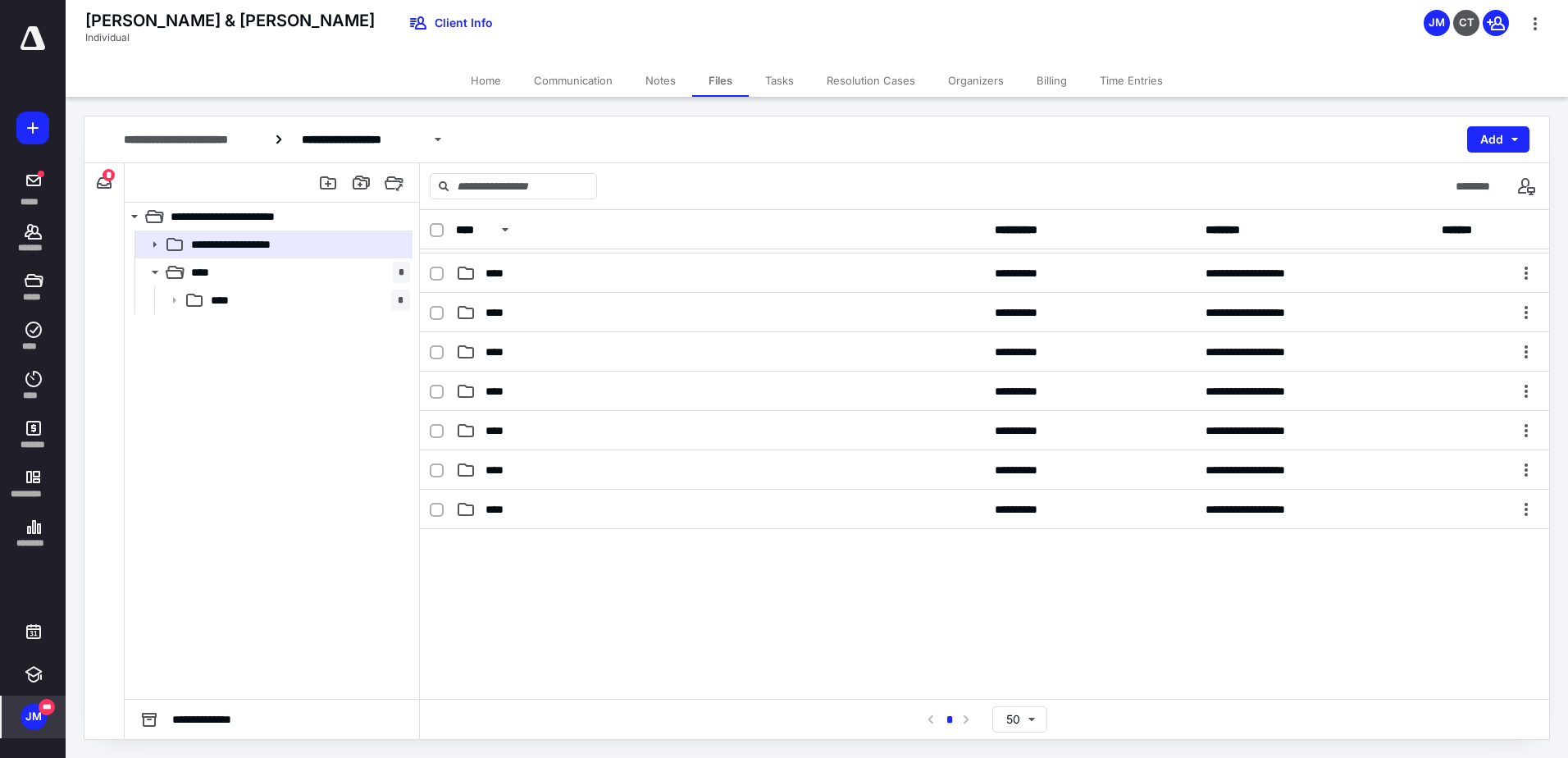 scroll, scrollTop: 545, scrollLeft: 0, axis: vertical 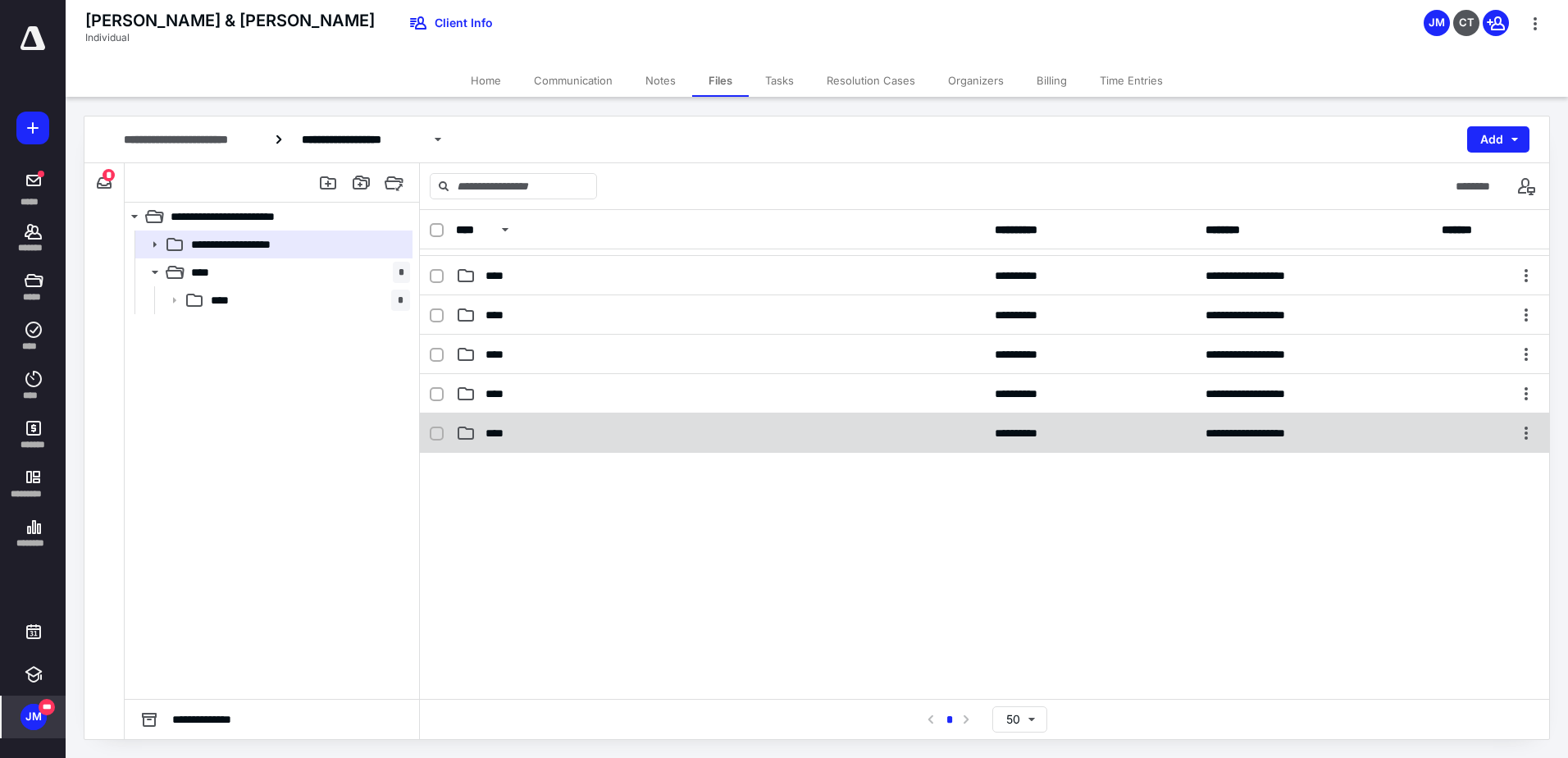 click on "****" at bounding box center [720, 433] 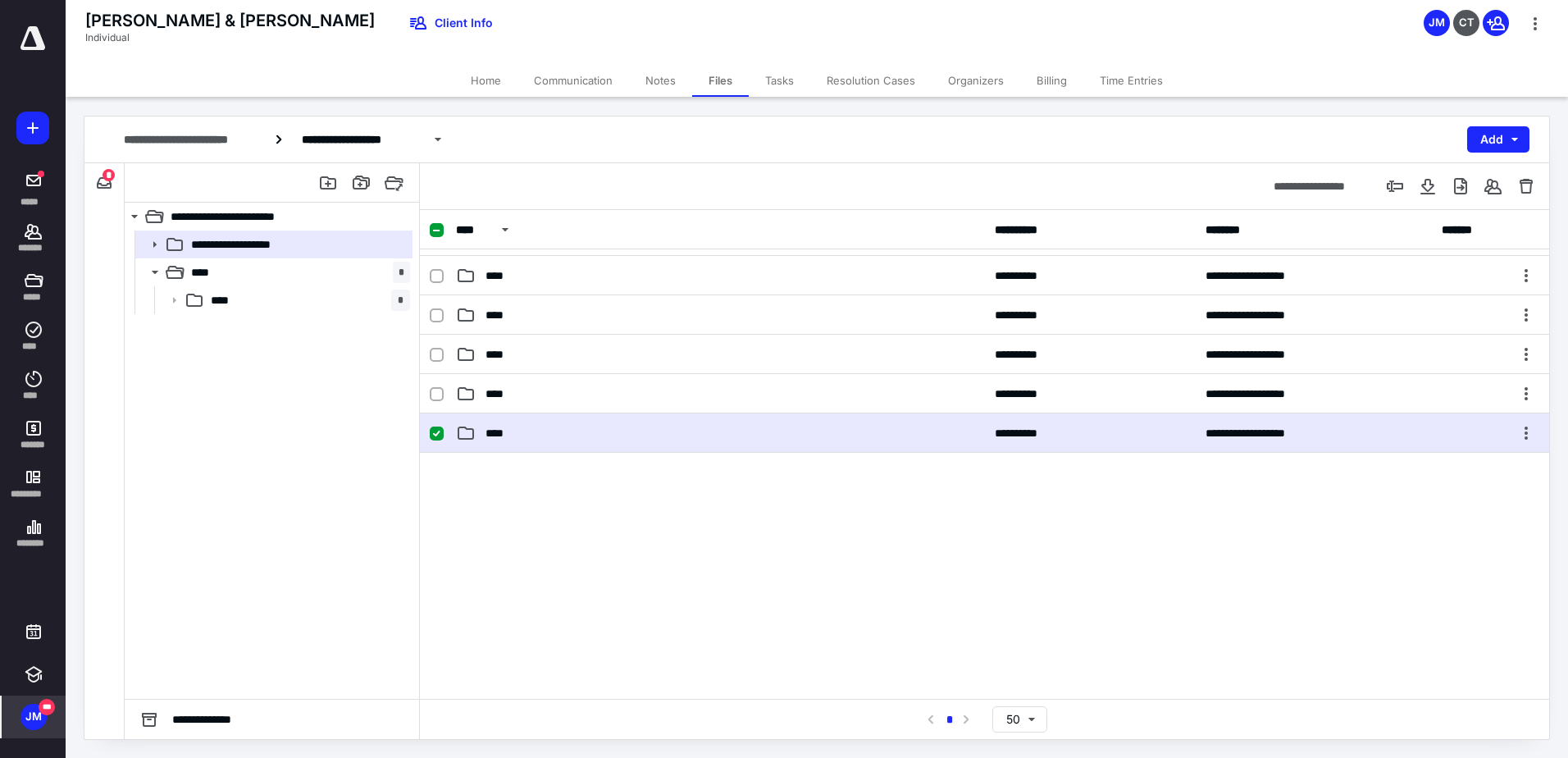 click on "****" at bounding box center [720, 433] 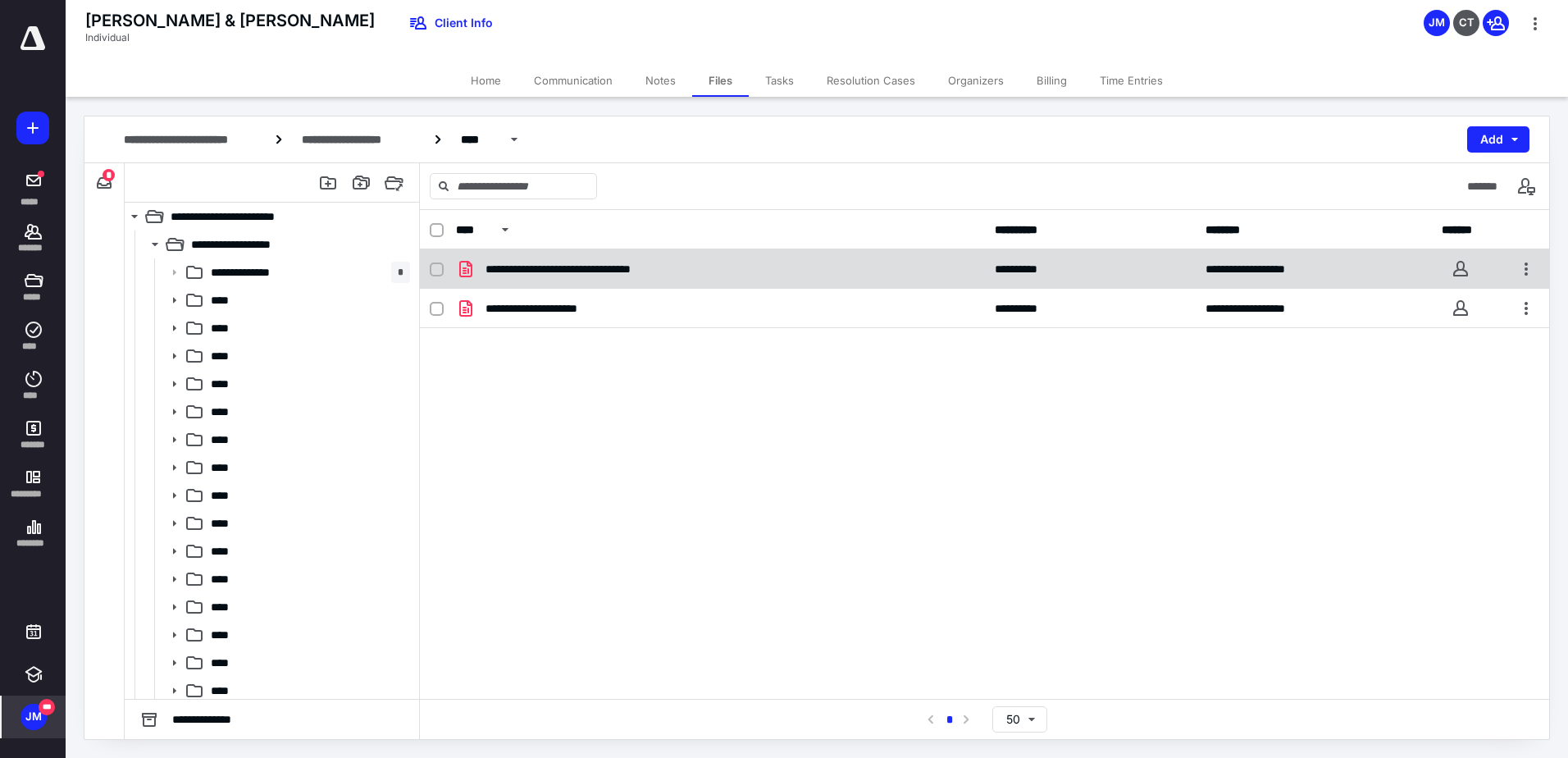 click on "**********" at bounding box center (720, 269) 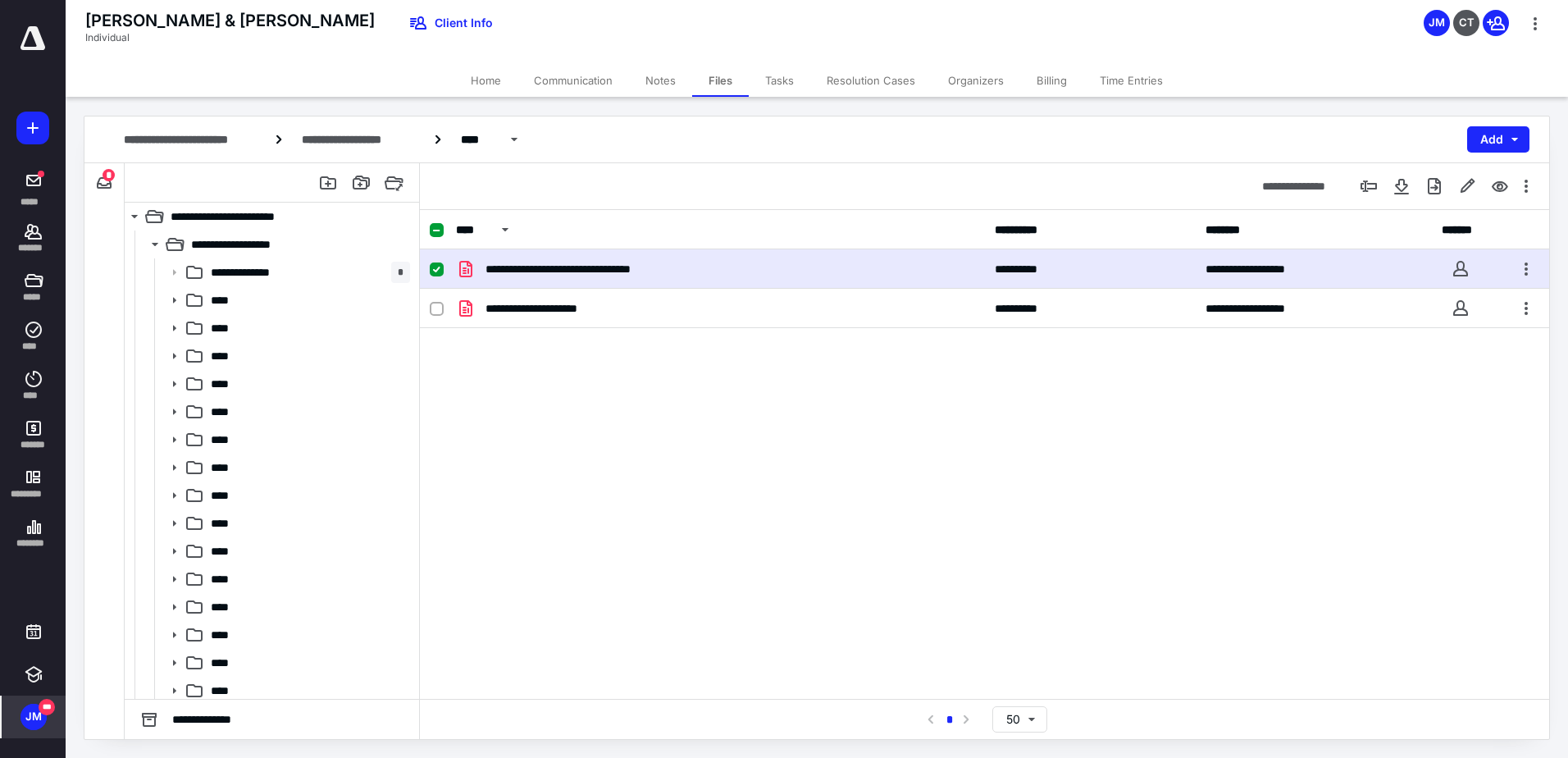 click on "**********" at bounding box center [720, 269] 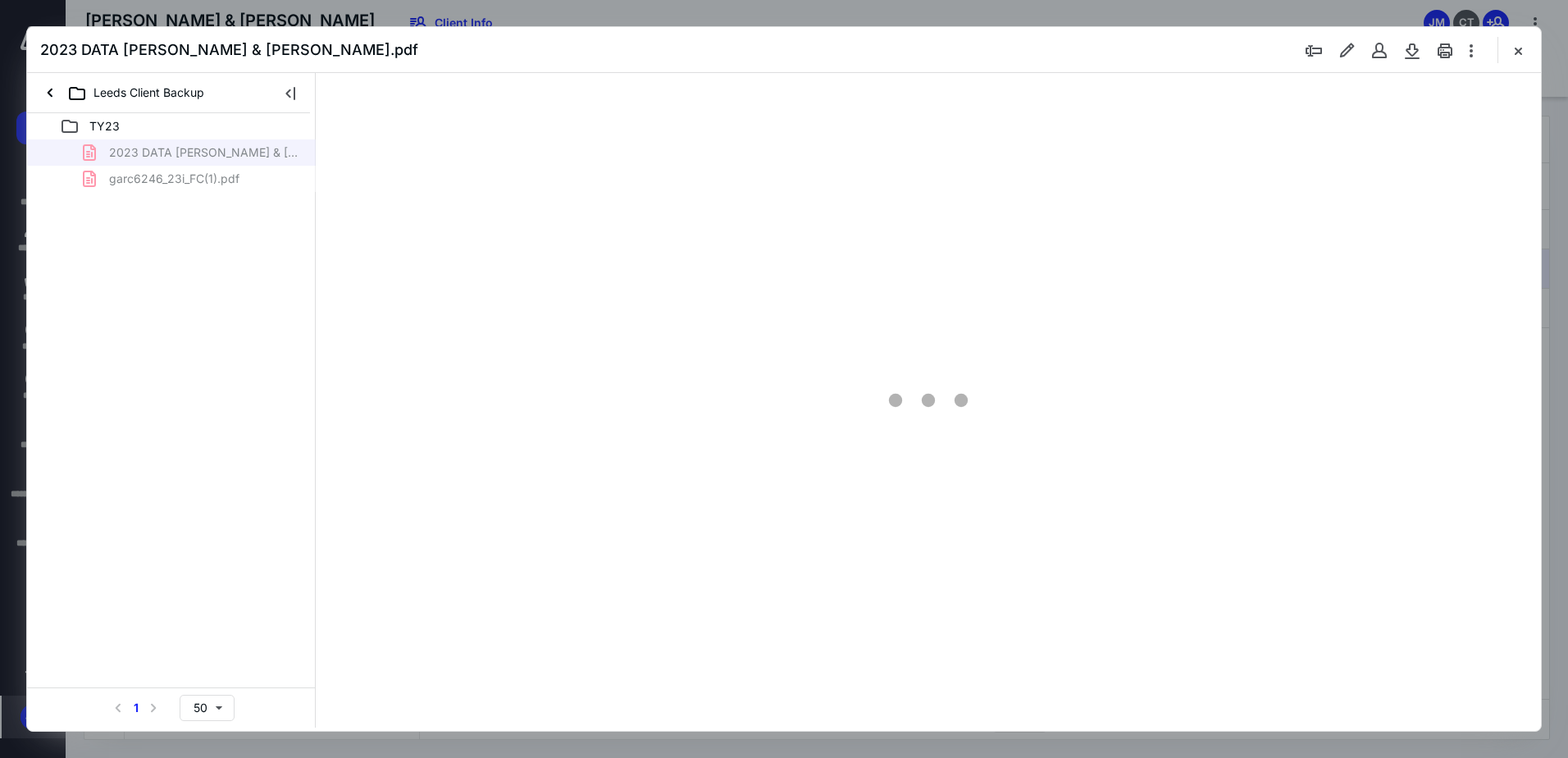 scroll, scrollTop: 0, scrollLeft: 0, axis: both 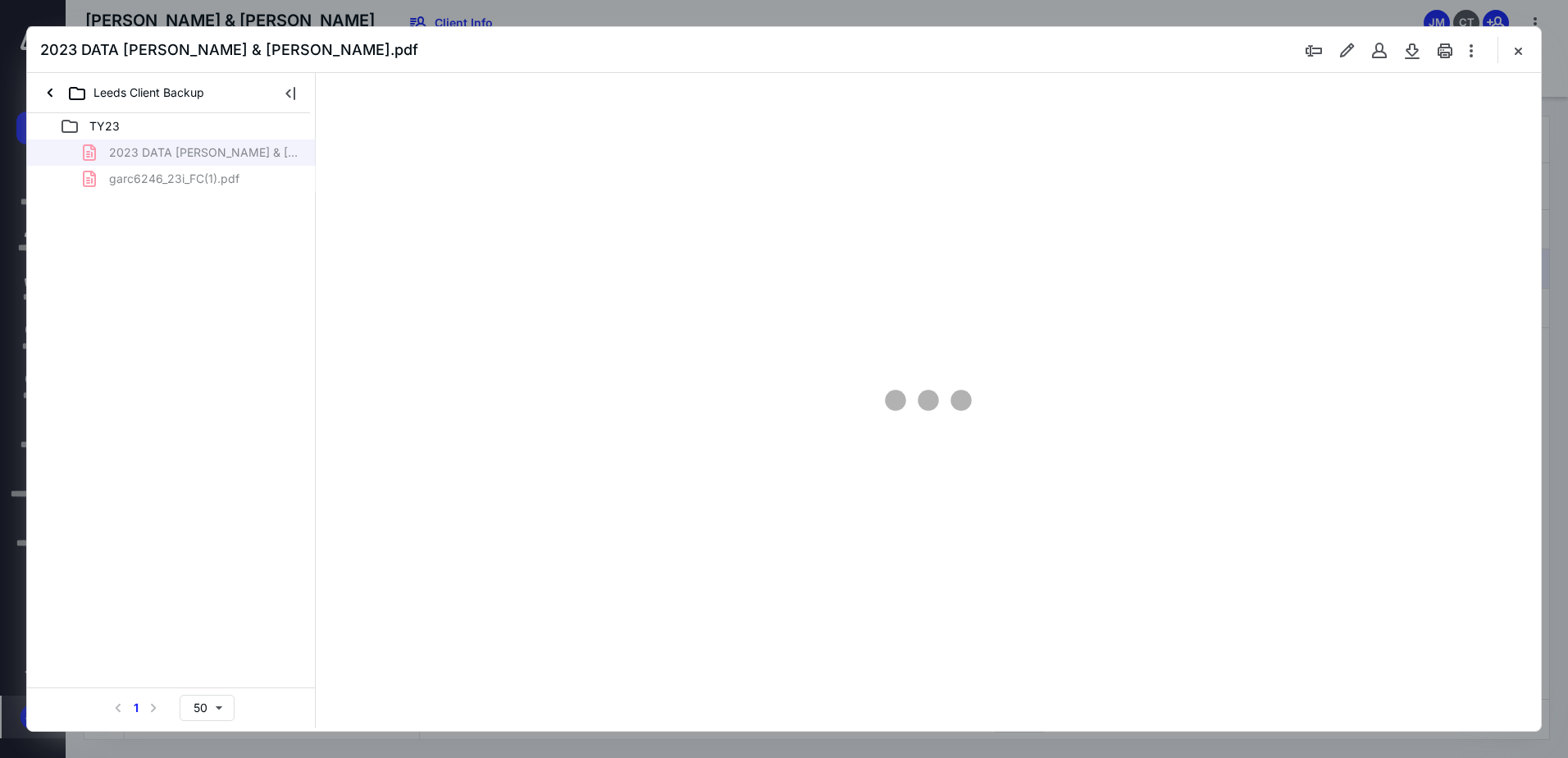 type on "91" 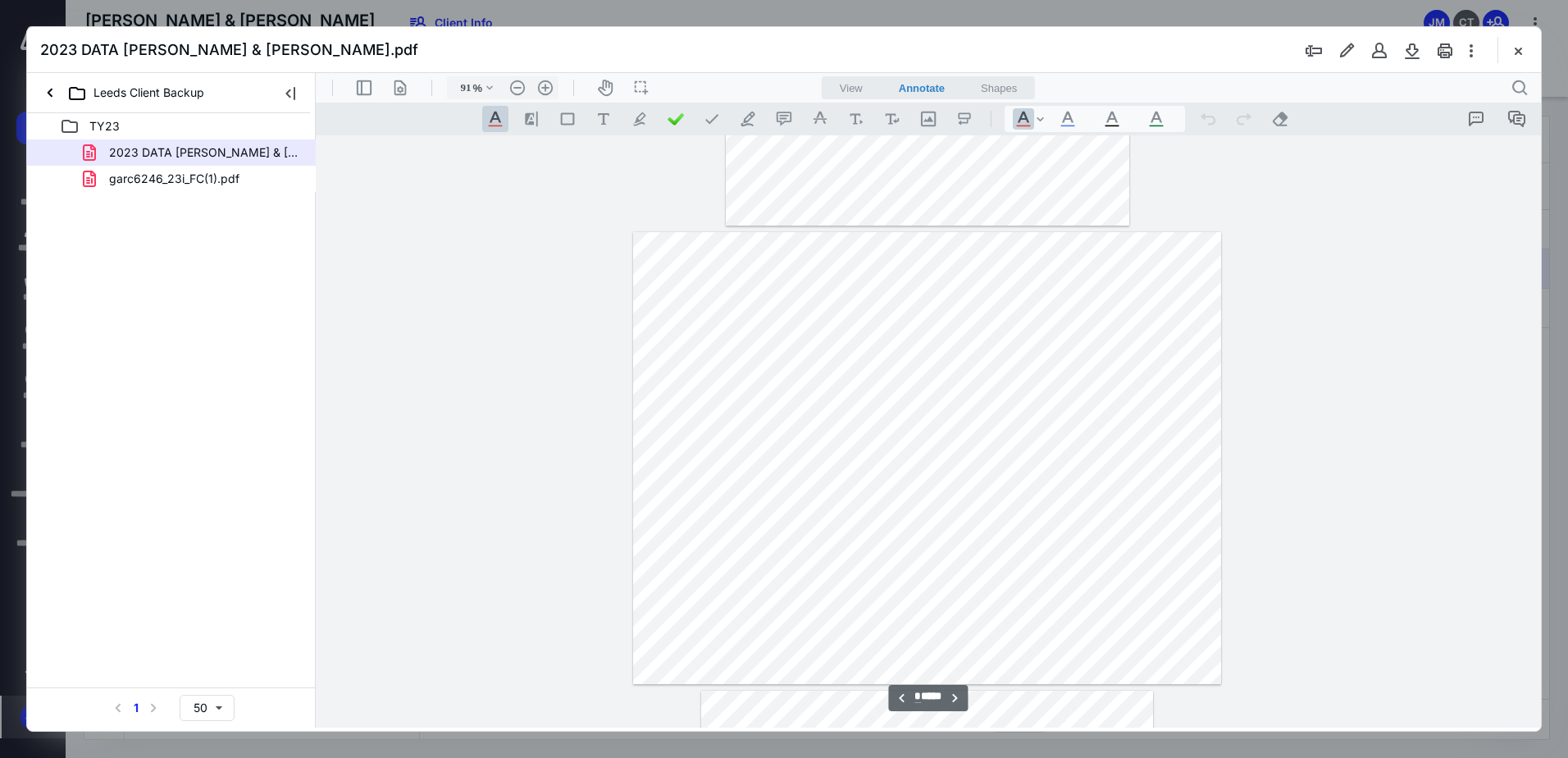 scroll, scrollTop: 968, scrollLeft: 0, axis: vertical 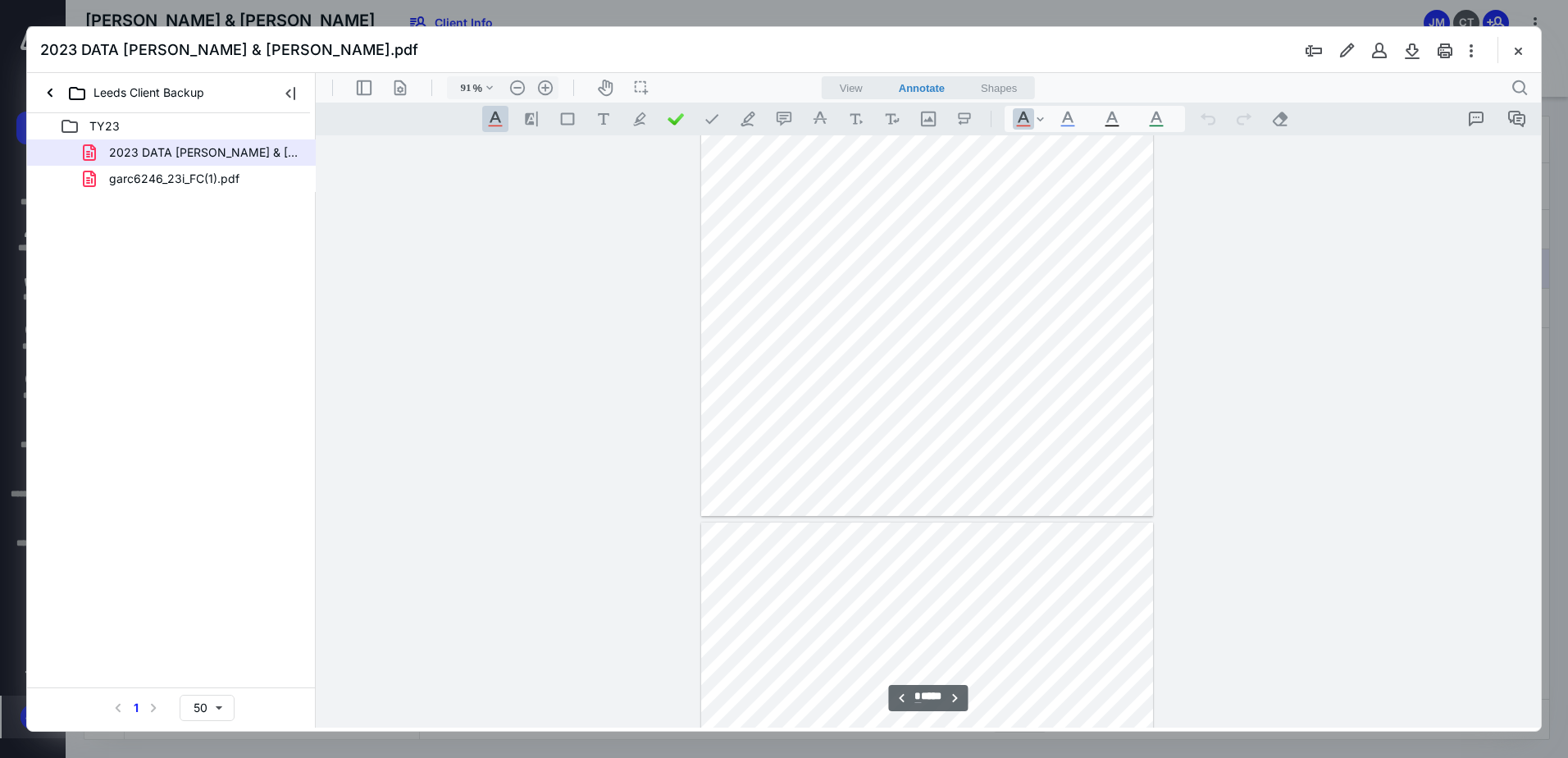 type on "*" 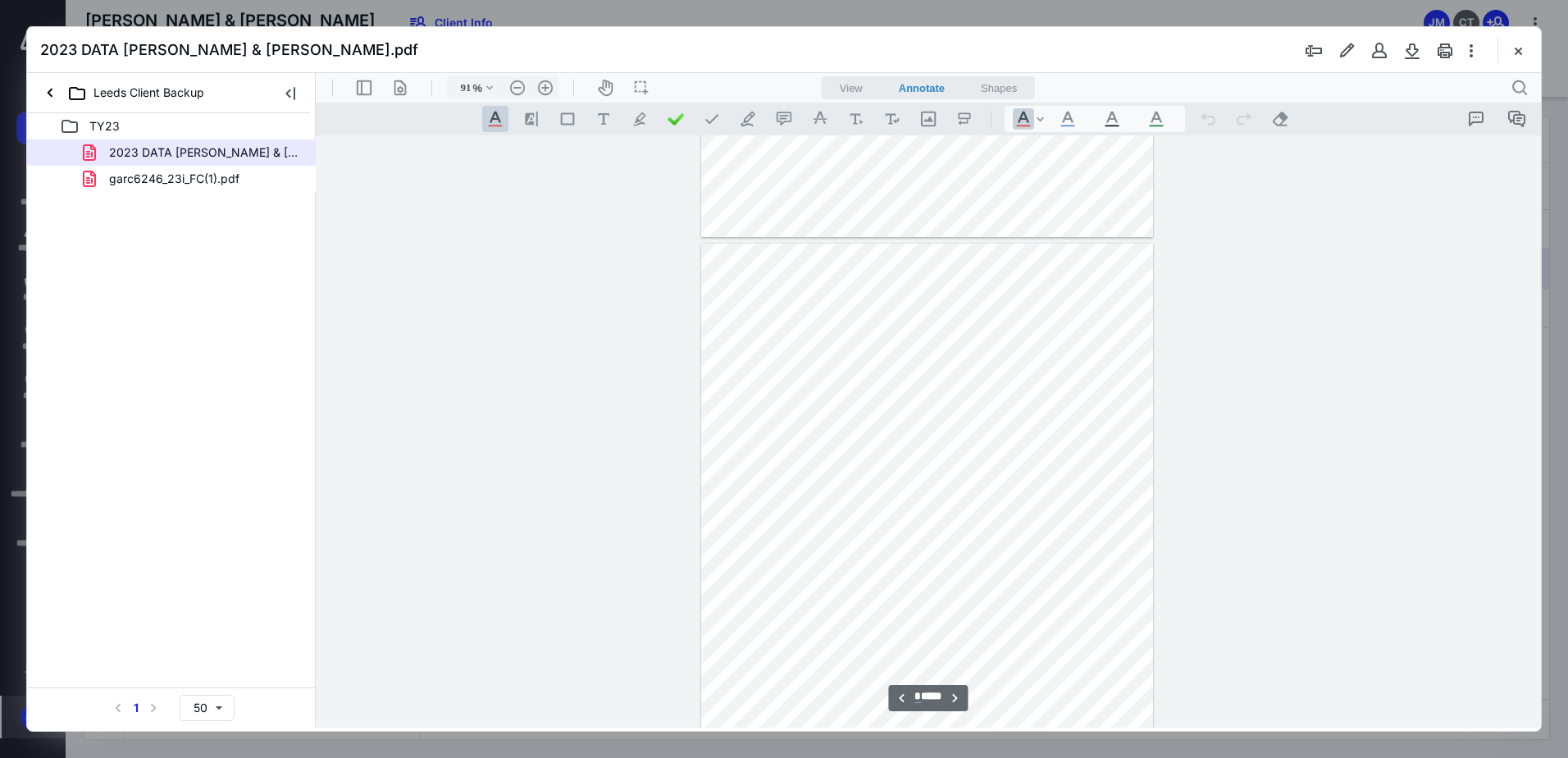 scroll, scrollTop: 2034, scrollLeft: 0, axis: vertical 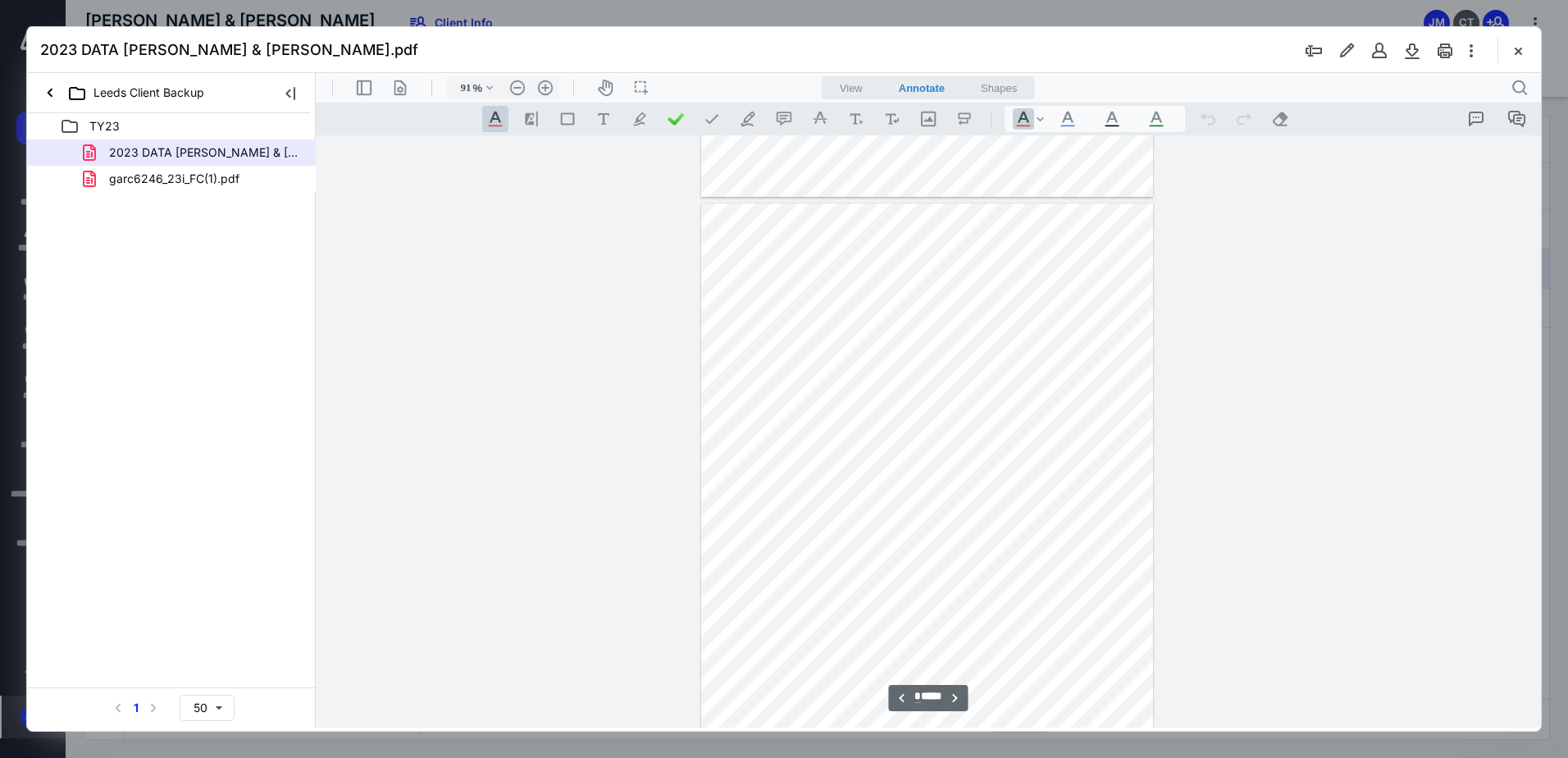 click at bounding box center (1518, 50) 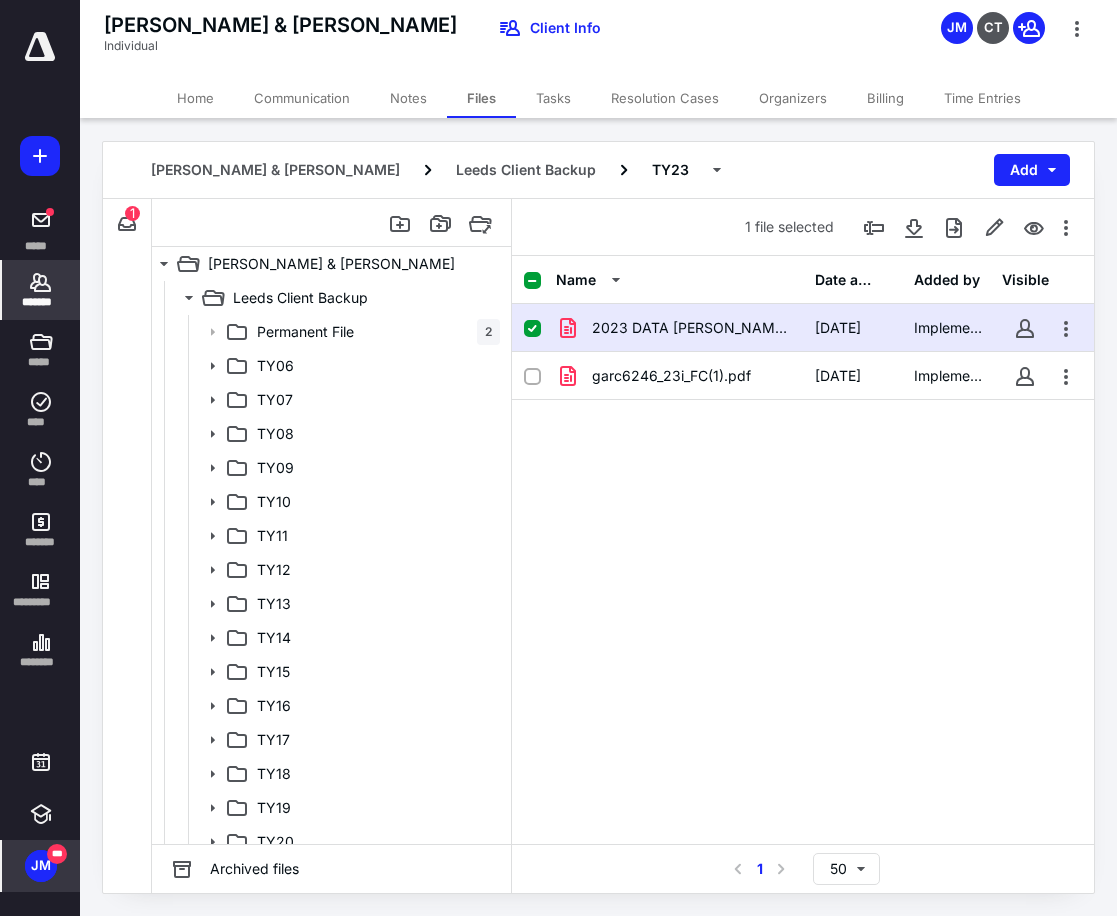 click on "*******" at bounding box center [41, 302] 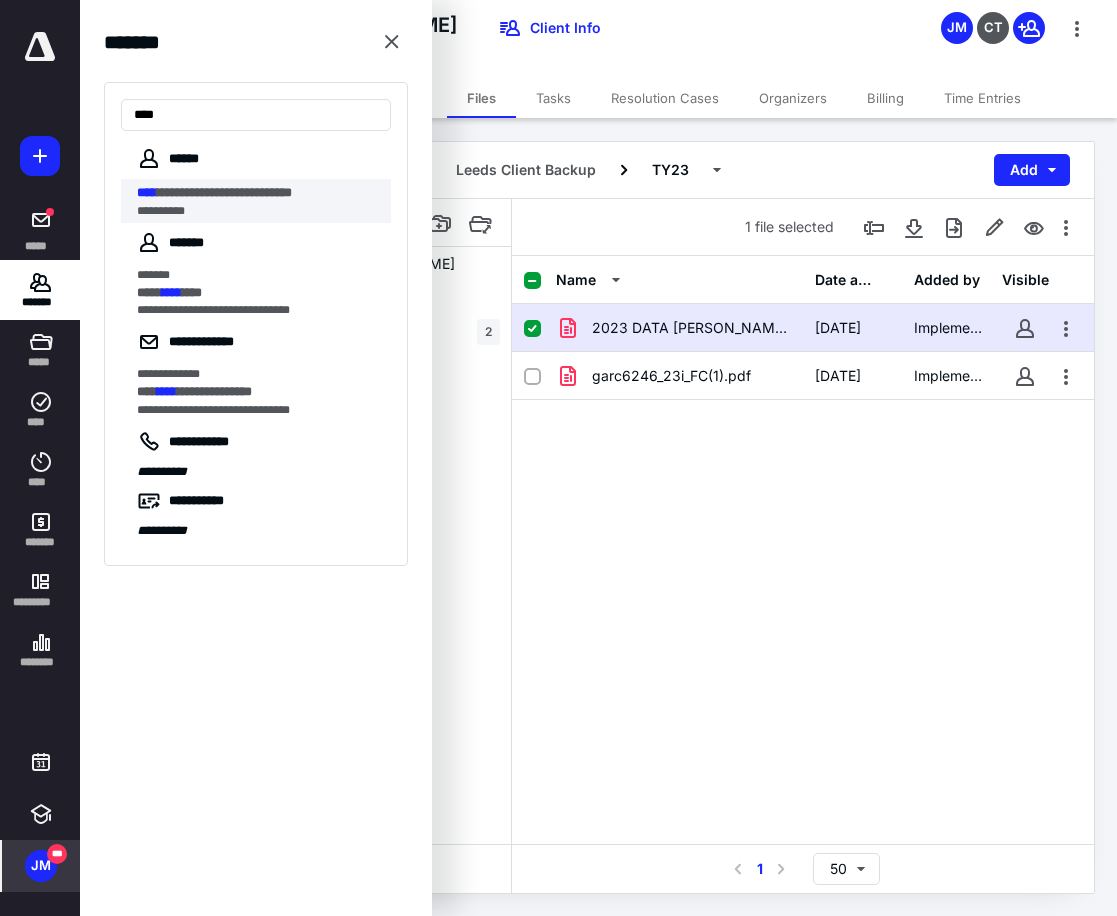 type on "****" 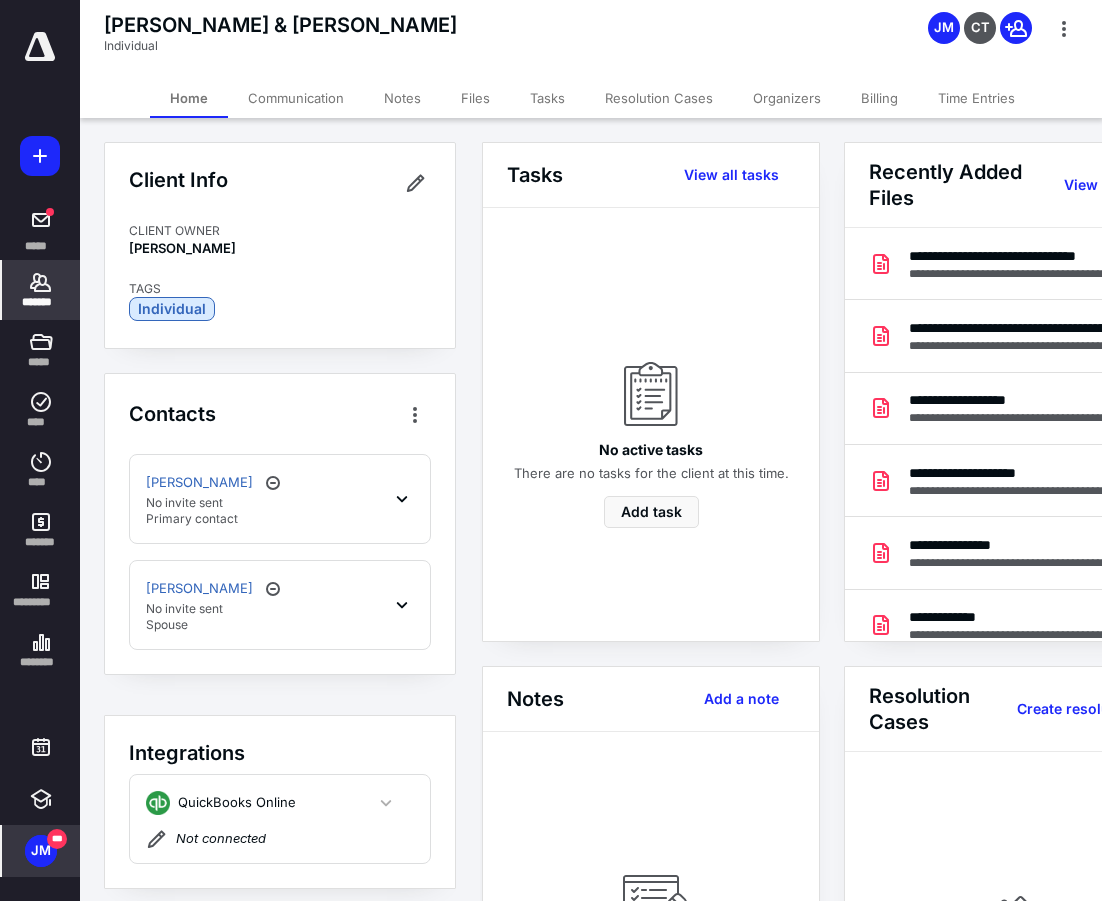 click on "**********" at bounding box center [791, 884] 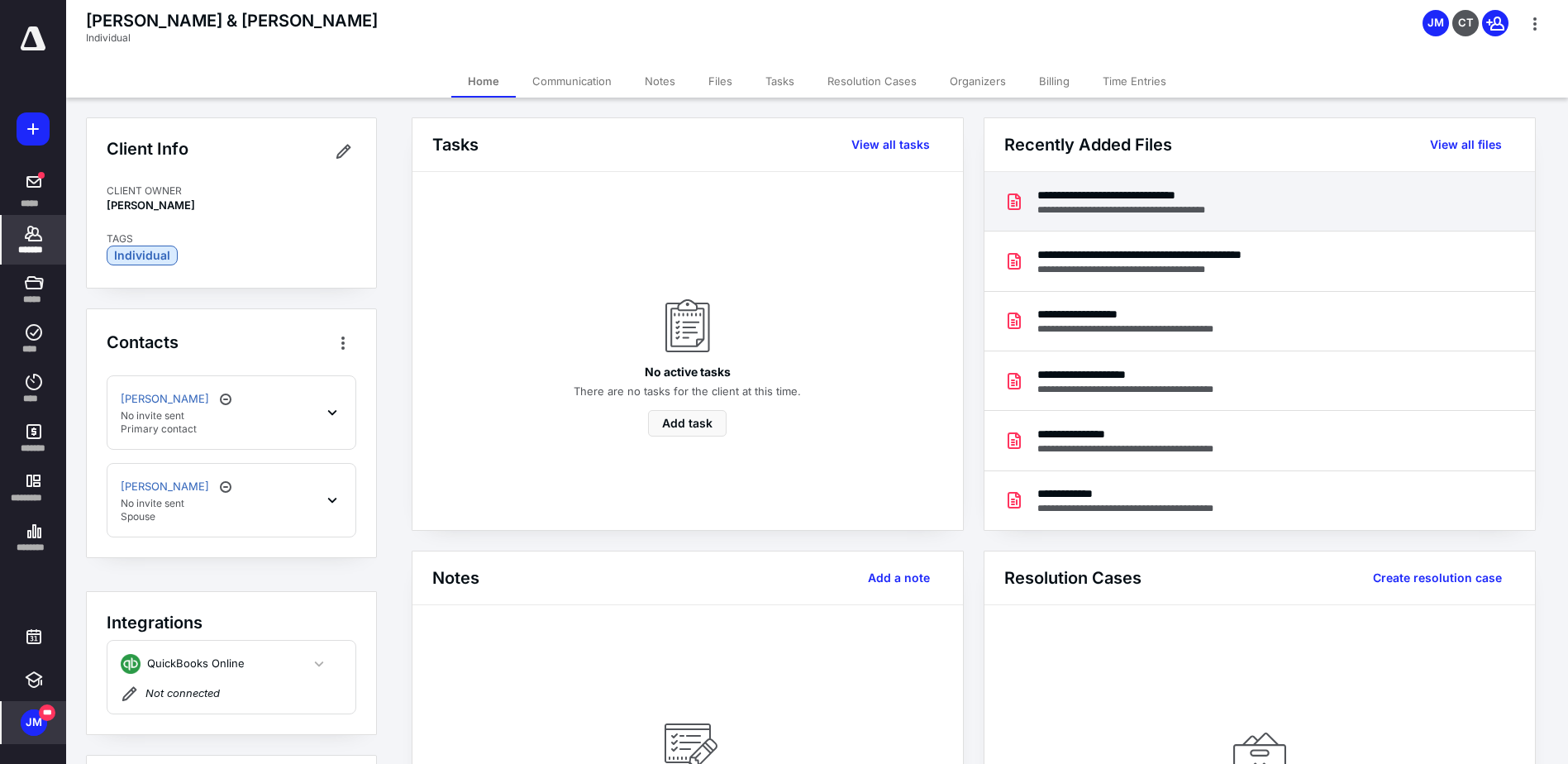 click on "**********" at bounding box center (1133, 210) 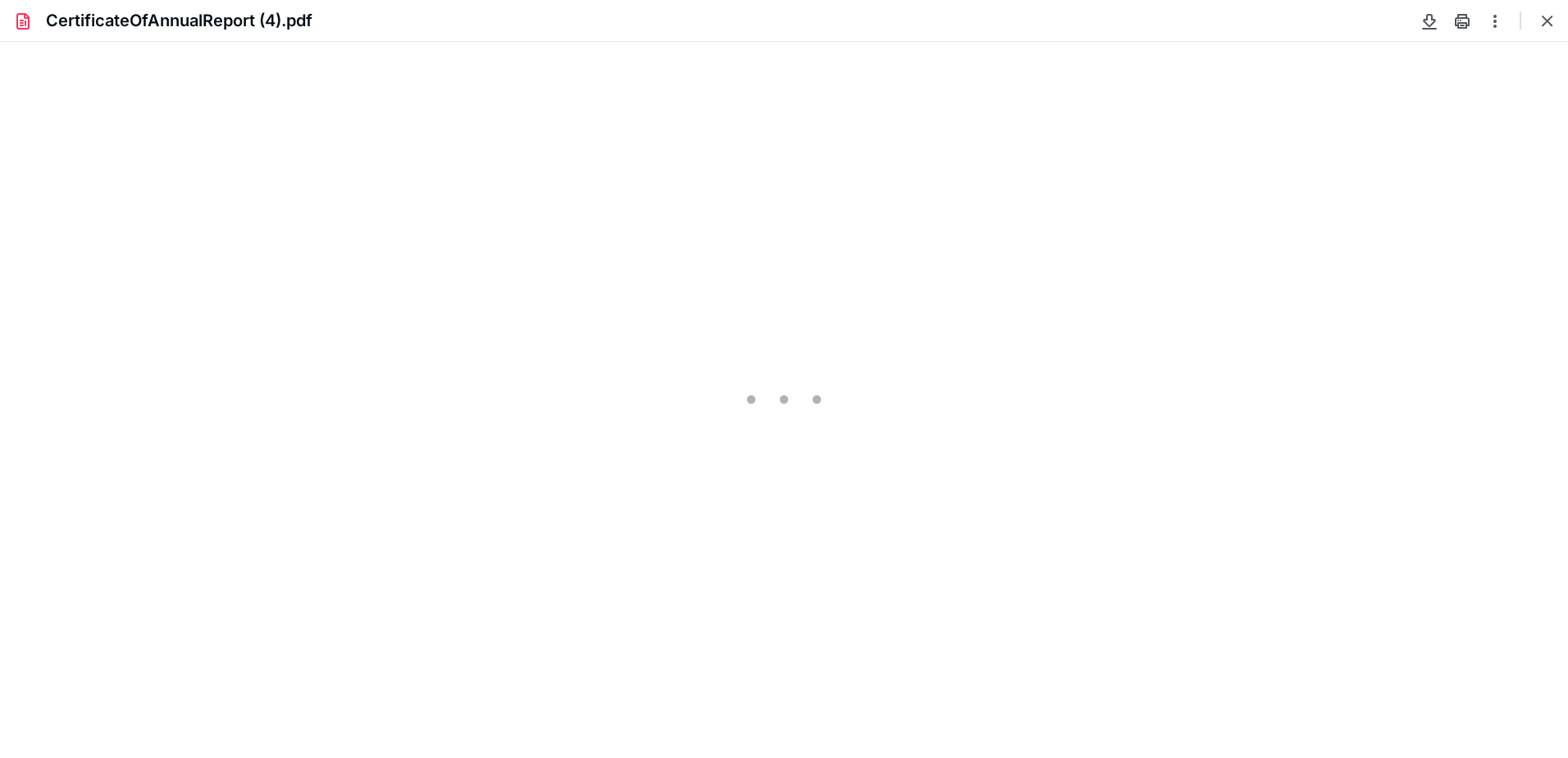 scroll, scrollTop: 0, scrollLeft: 0, axis: both 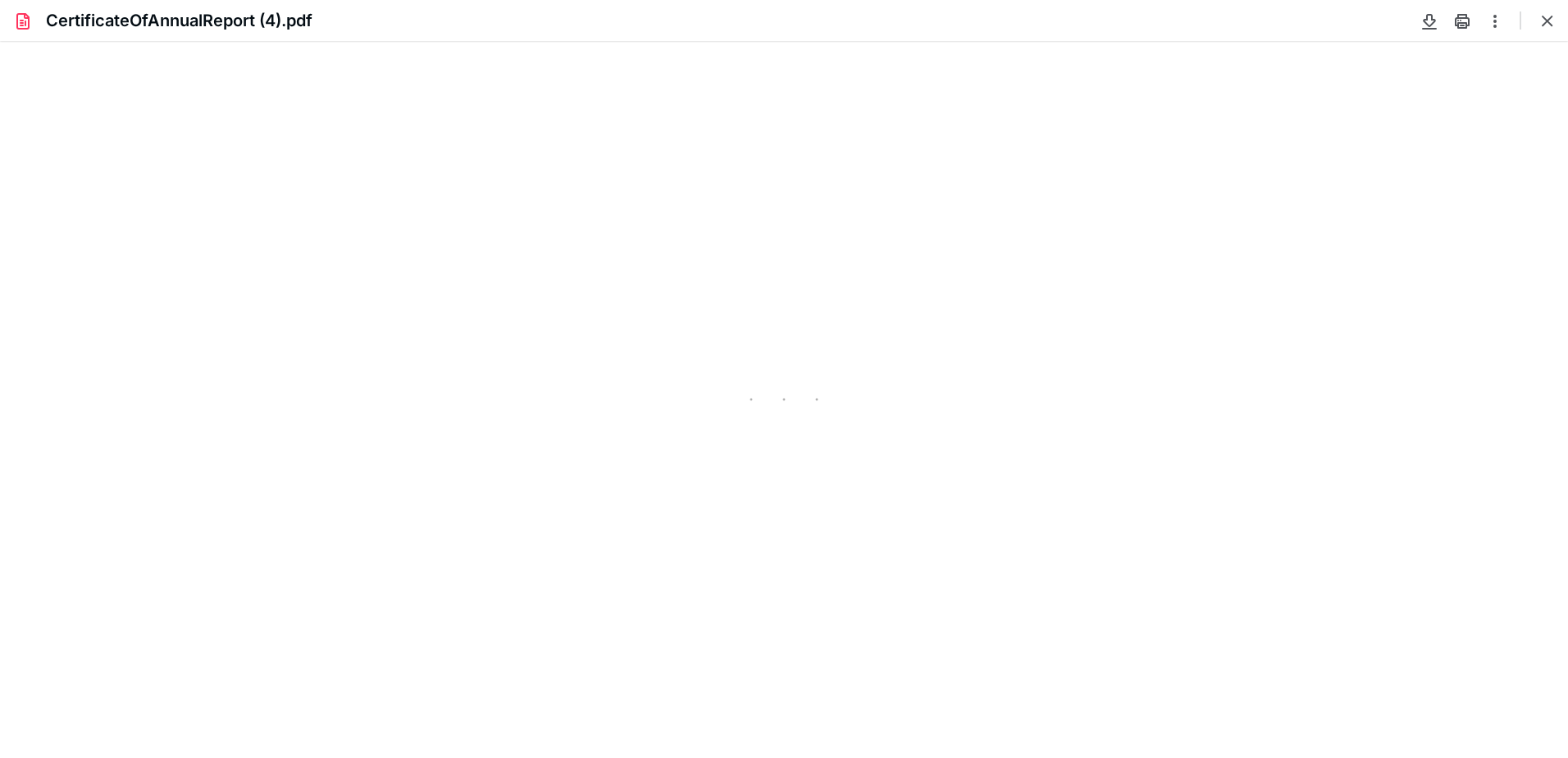 type on "105" 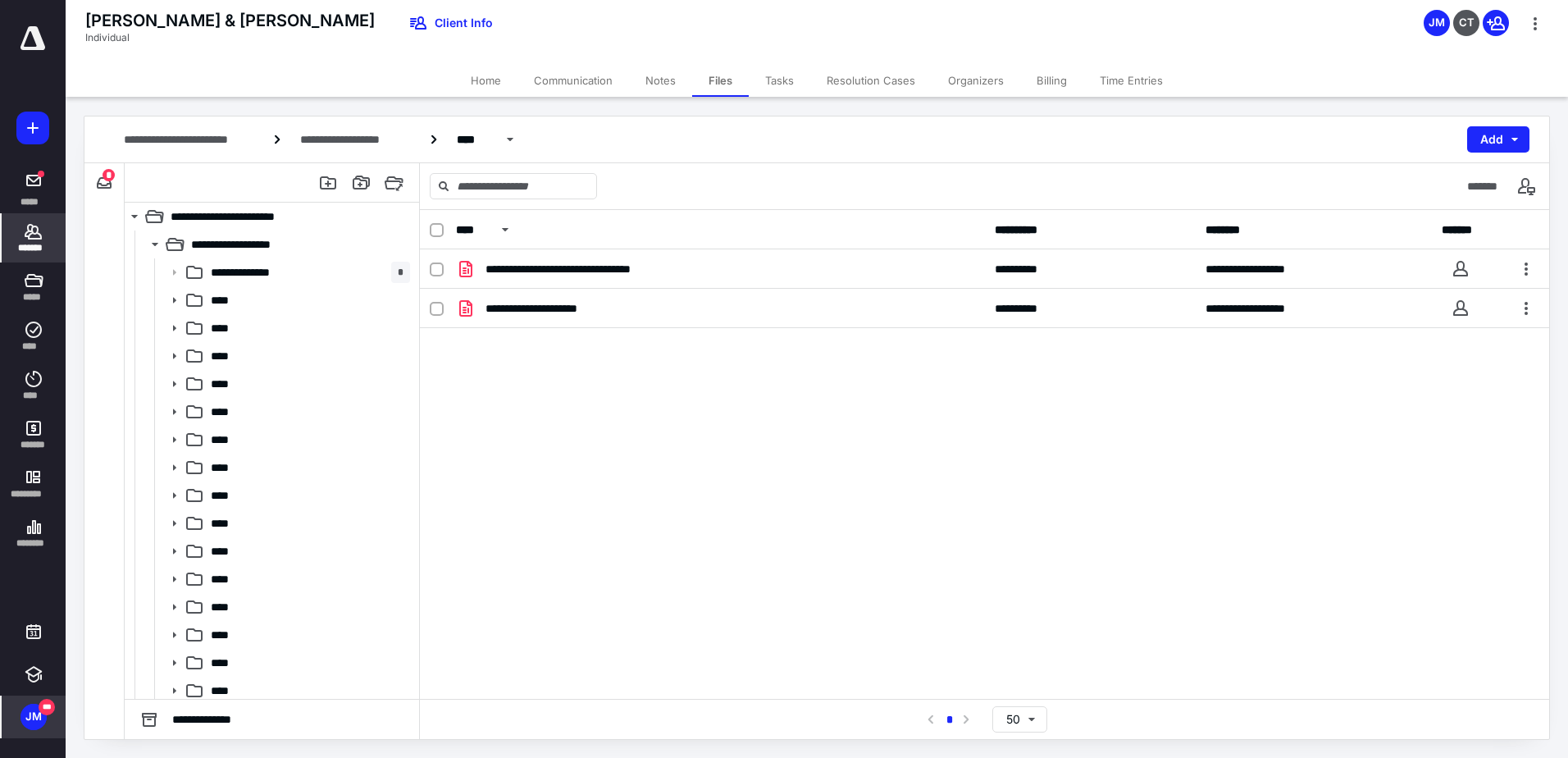 click on "*******" at bounding box center (34, 248) 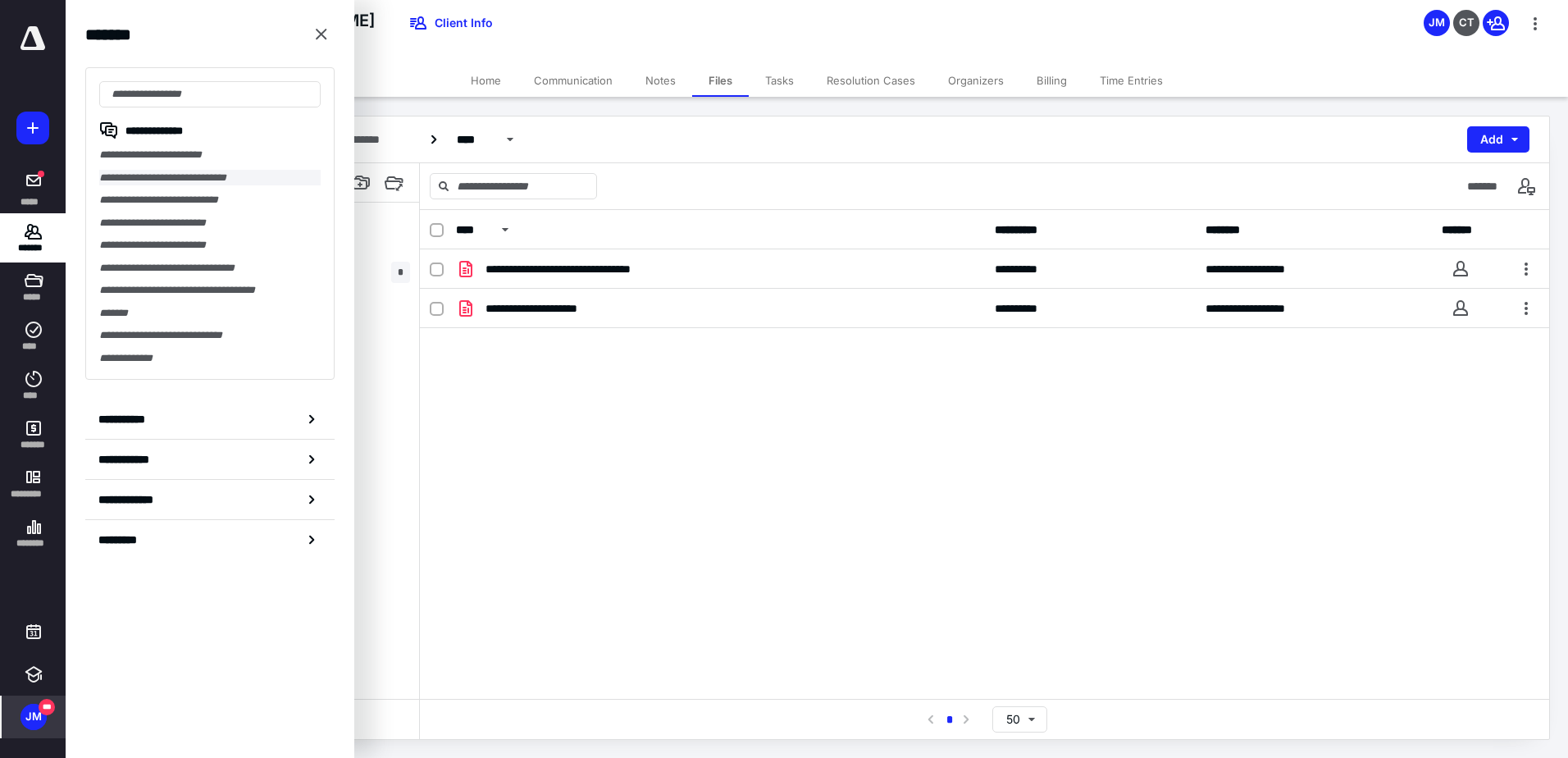 click on "**********" at bounding box center (210, 178) 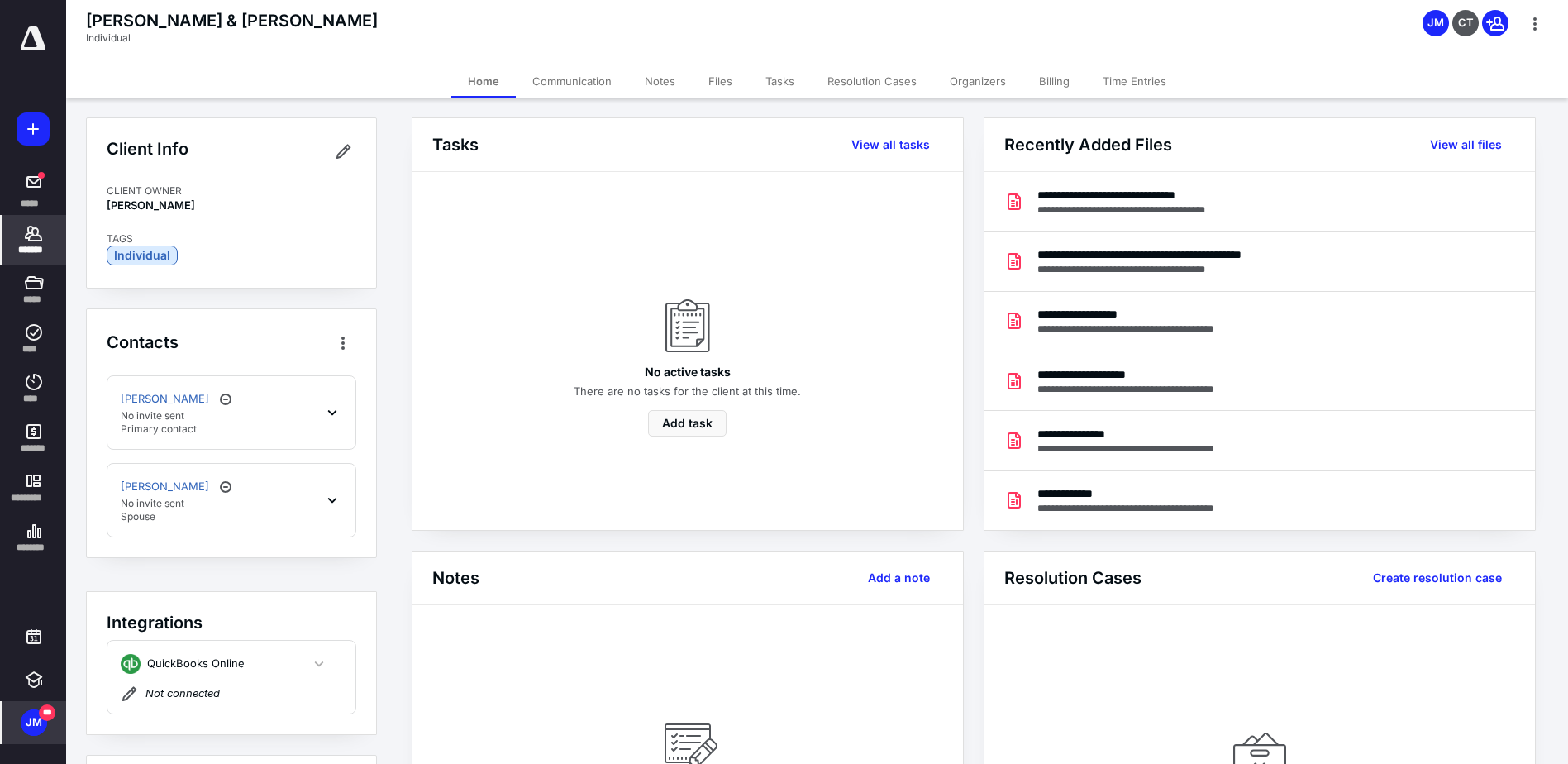 click on "Notes" at bounding box center [660, 81] 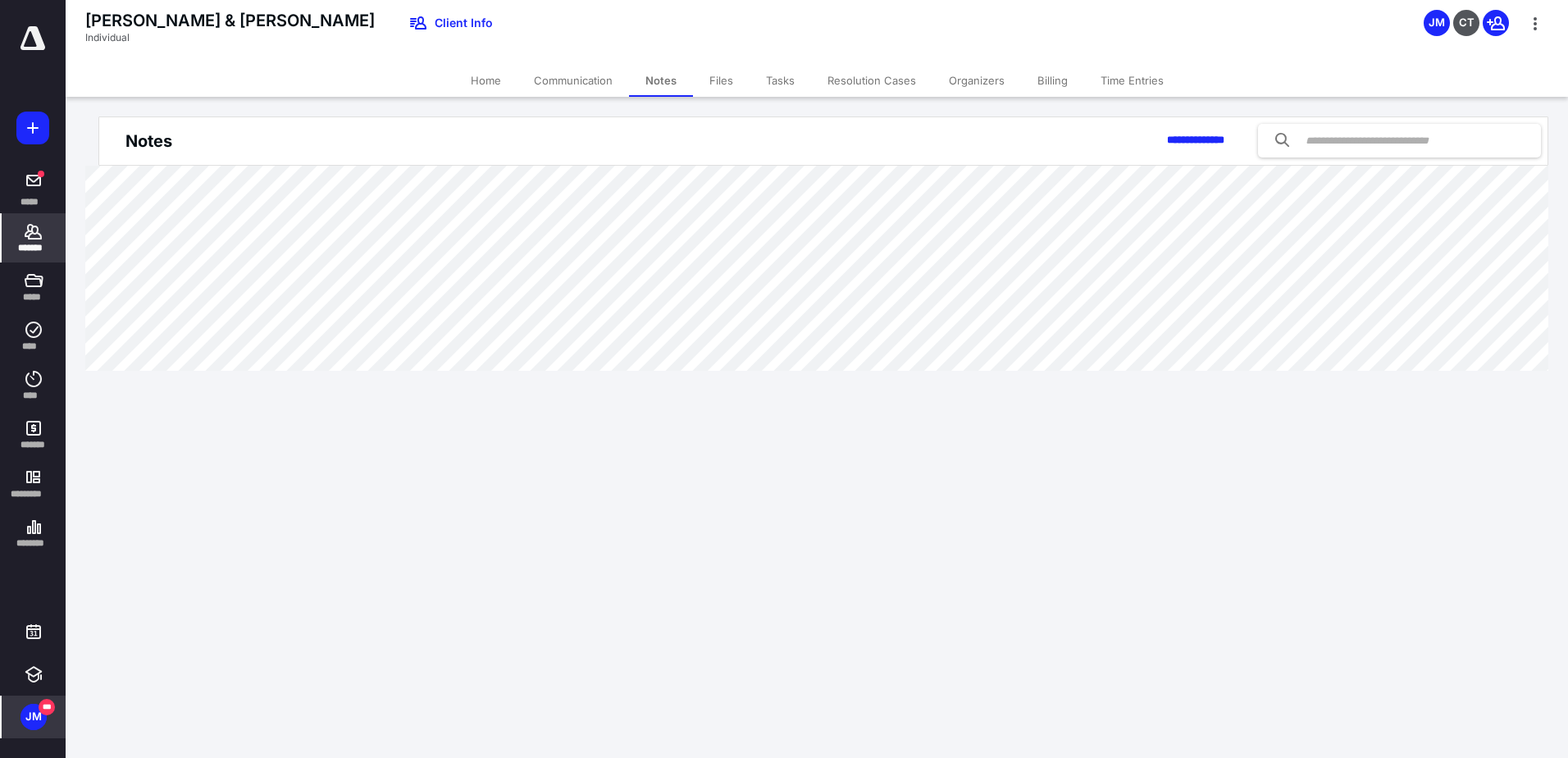 click on "Files" at bounding box center (721, 80) 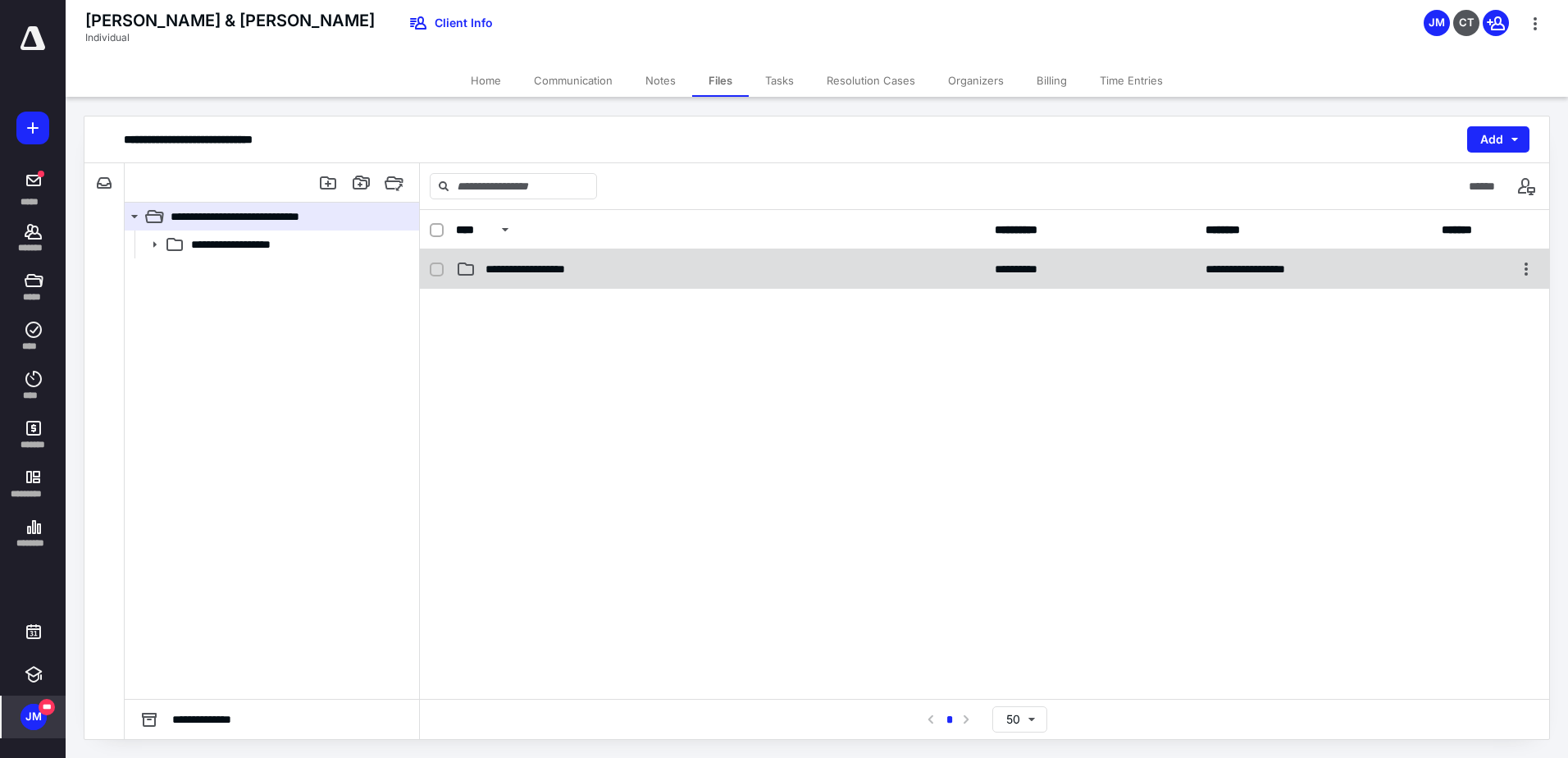 click on "**********" at bounding box center [541, 269] 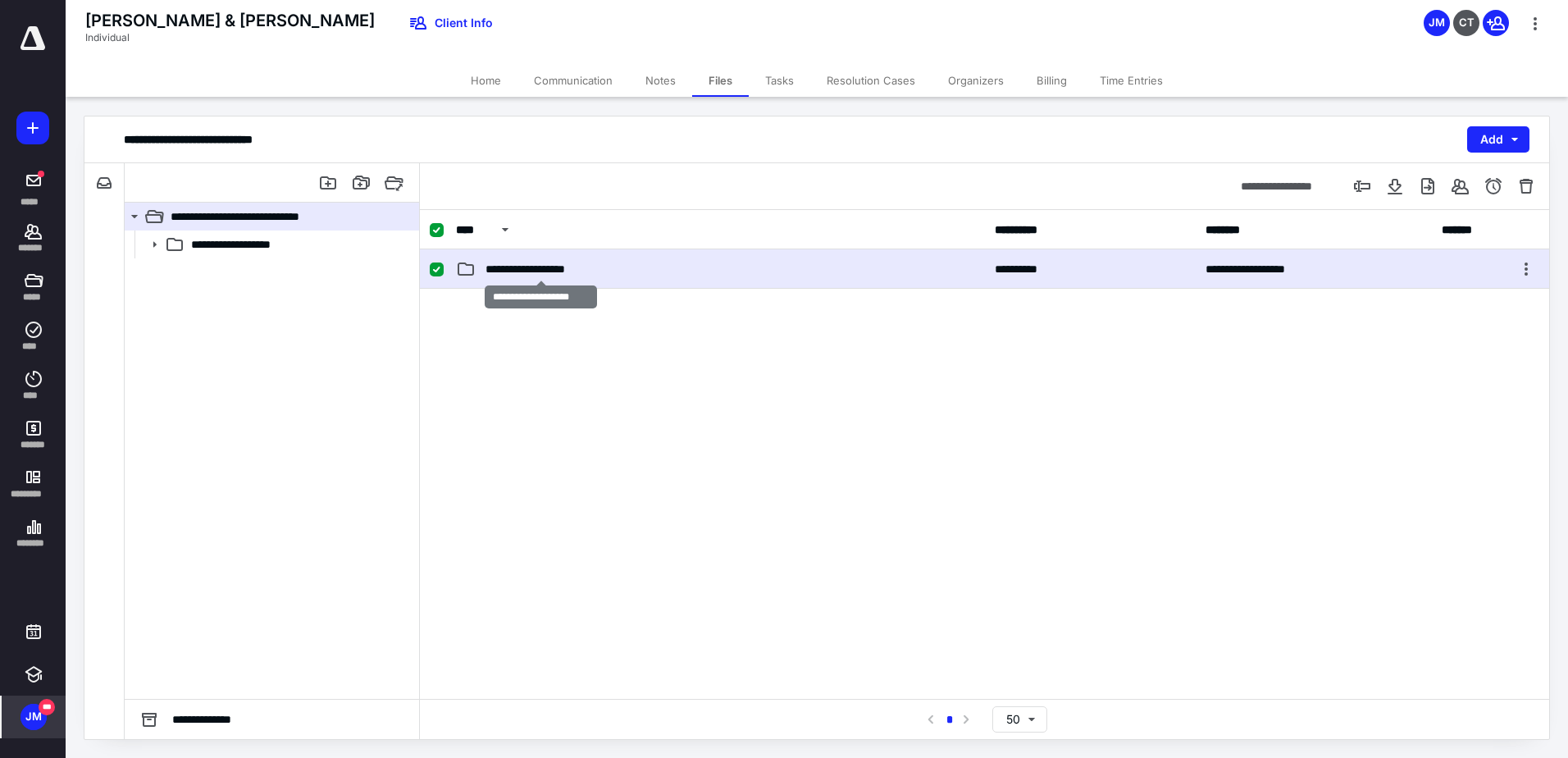 click on "**********" at bounding box center [541, 269] 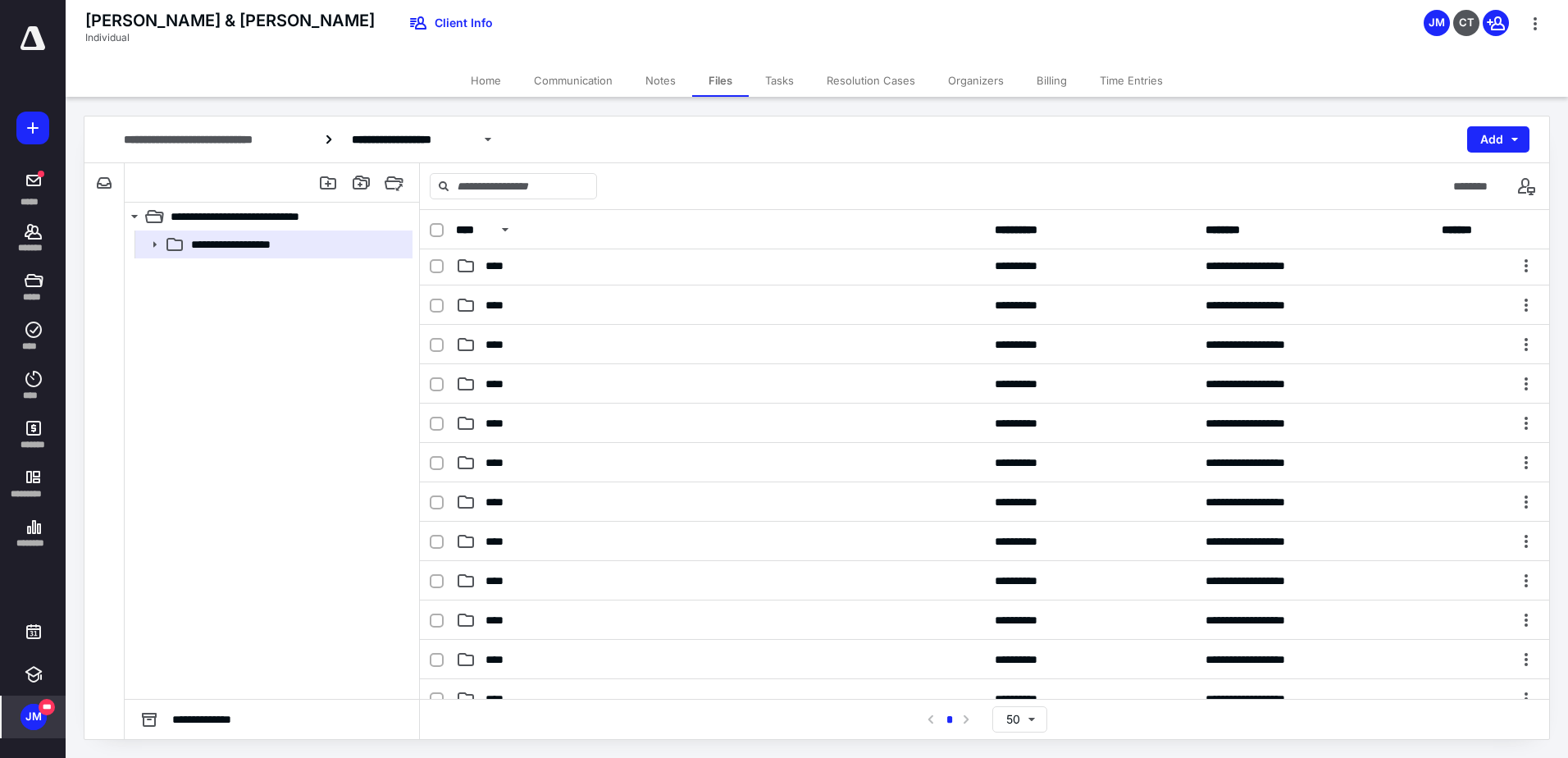 scroll, scrollTop: 584, scrollLeft: 0, axis: vertical 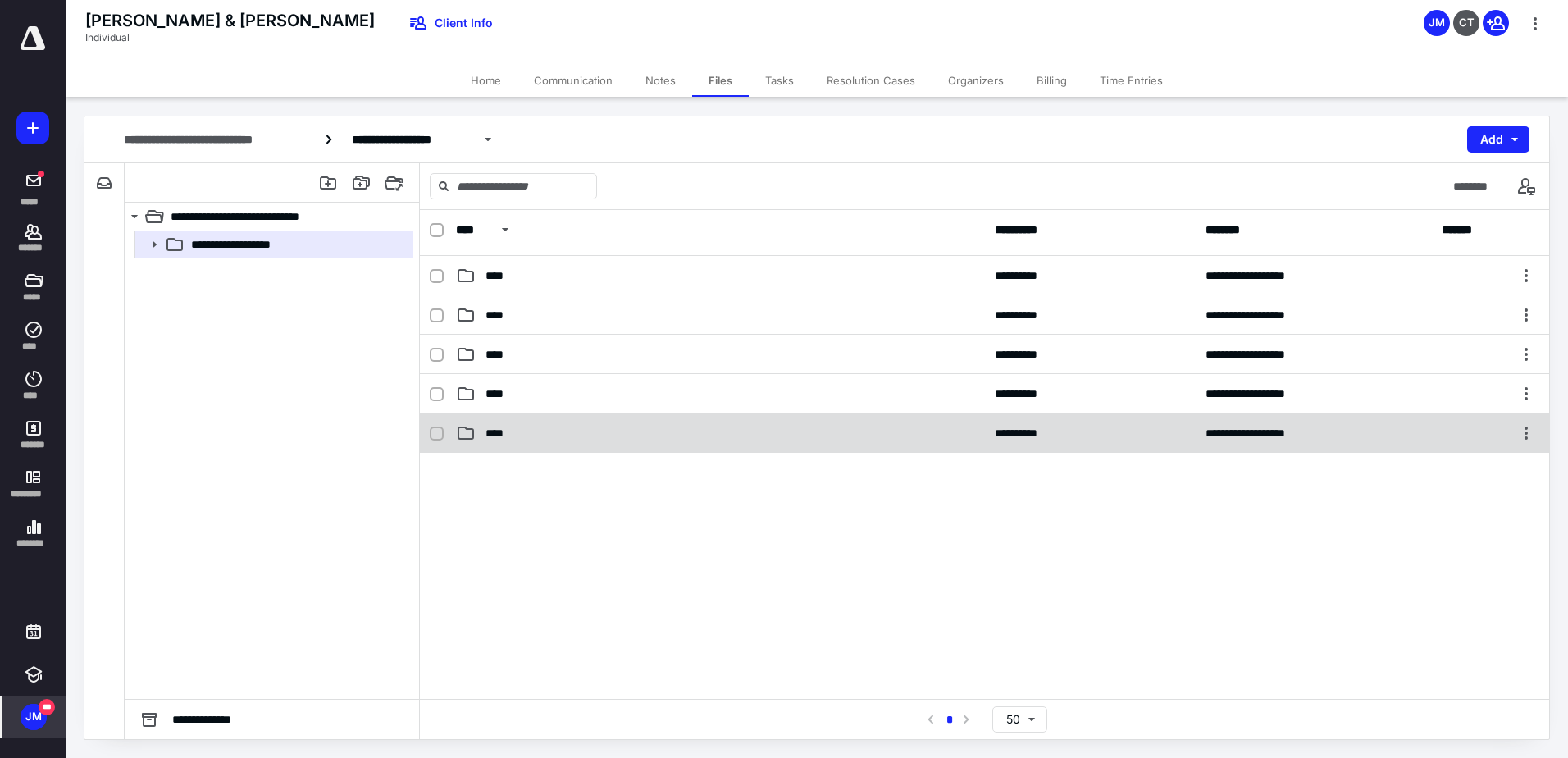 click on "****" at bounding box center [720, 433] 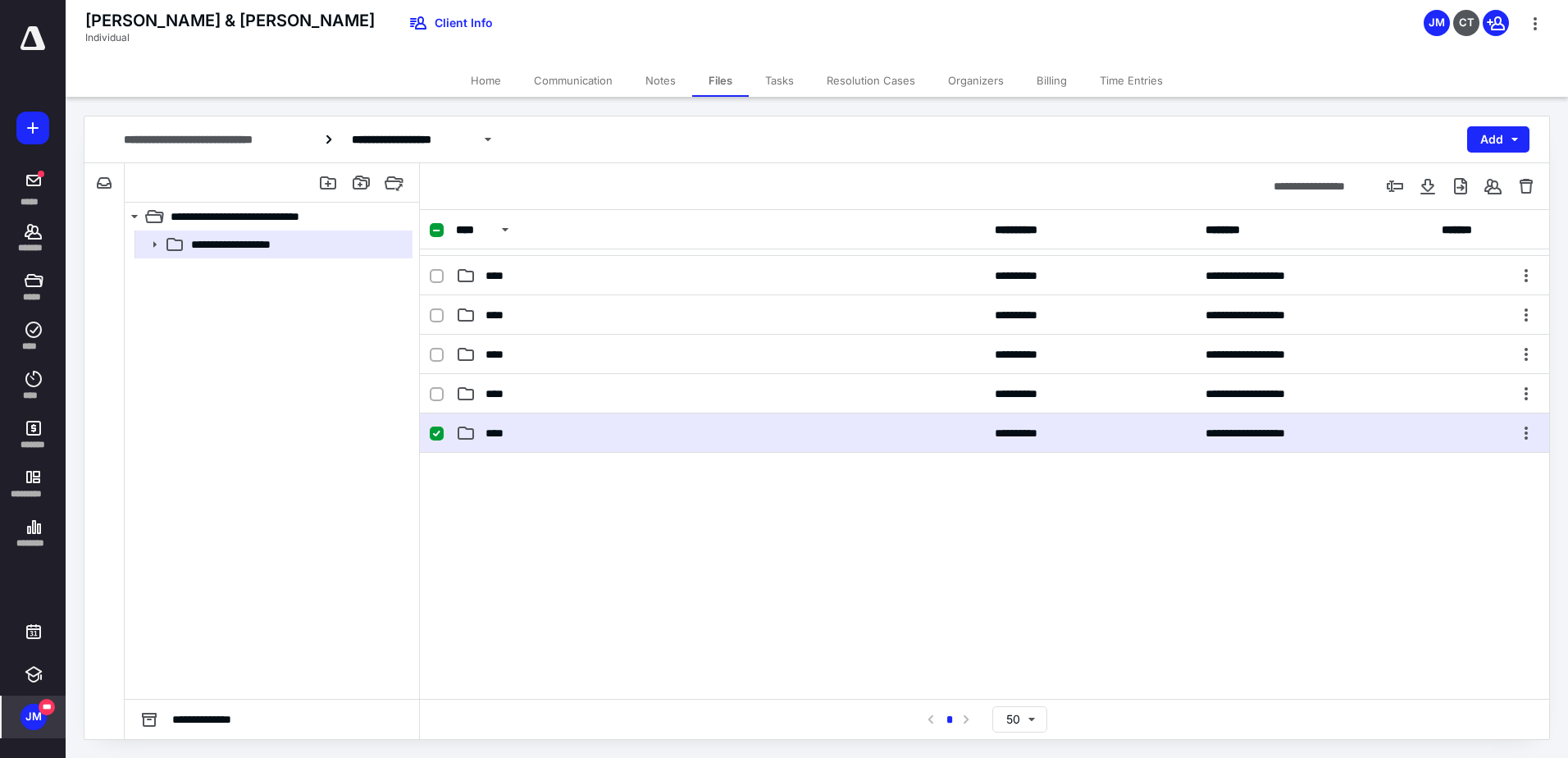 click on "****" at bounding box center [720, 433] 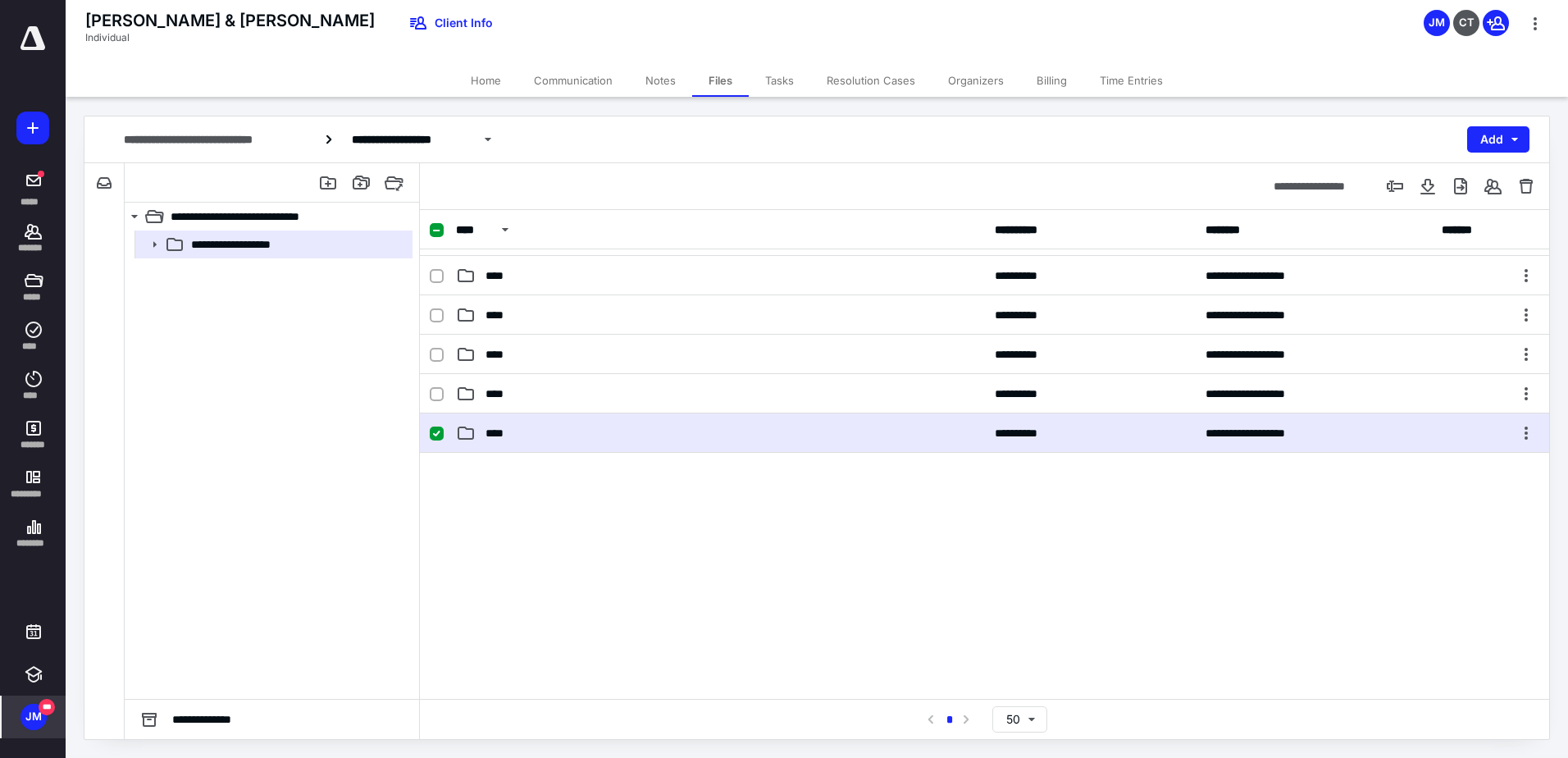 scroll, scrollTop: 0, scrollLeft: 0, axis: both 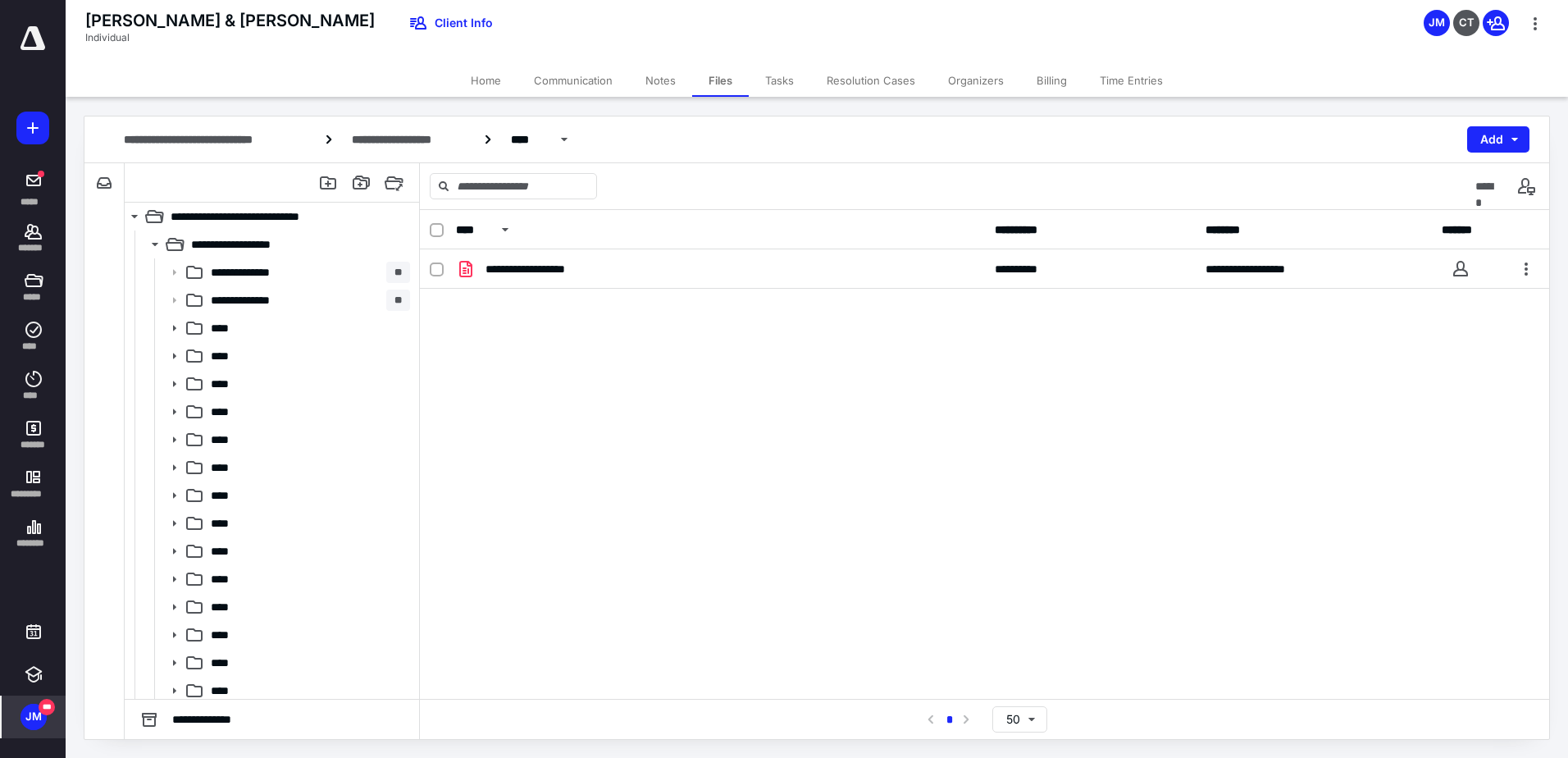 click on "Home" at bounding box center [485, 80] 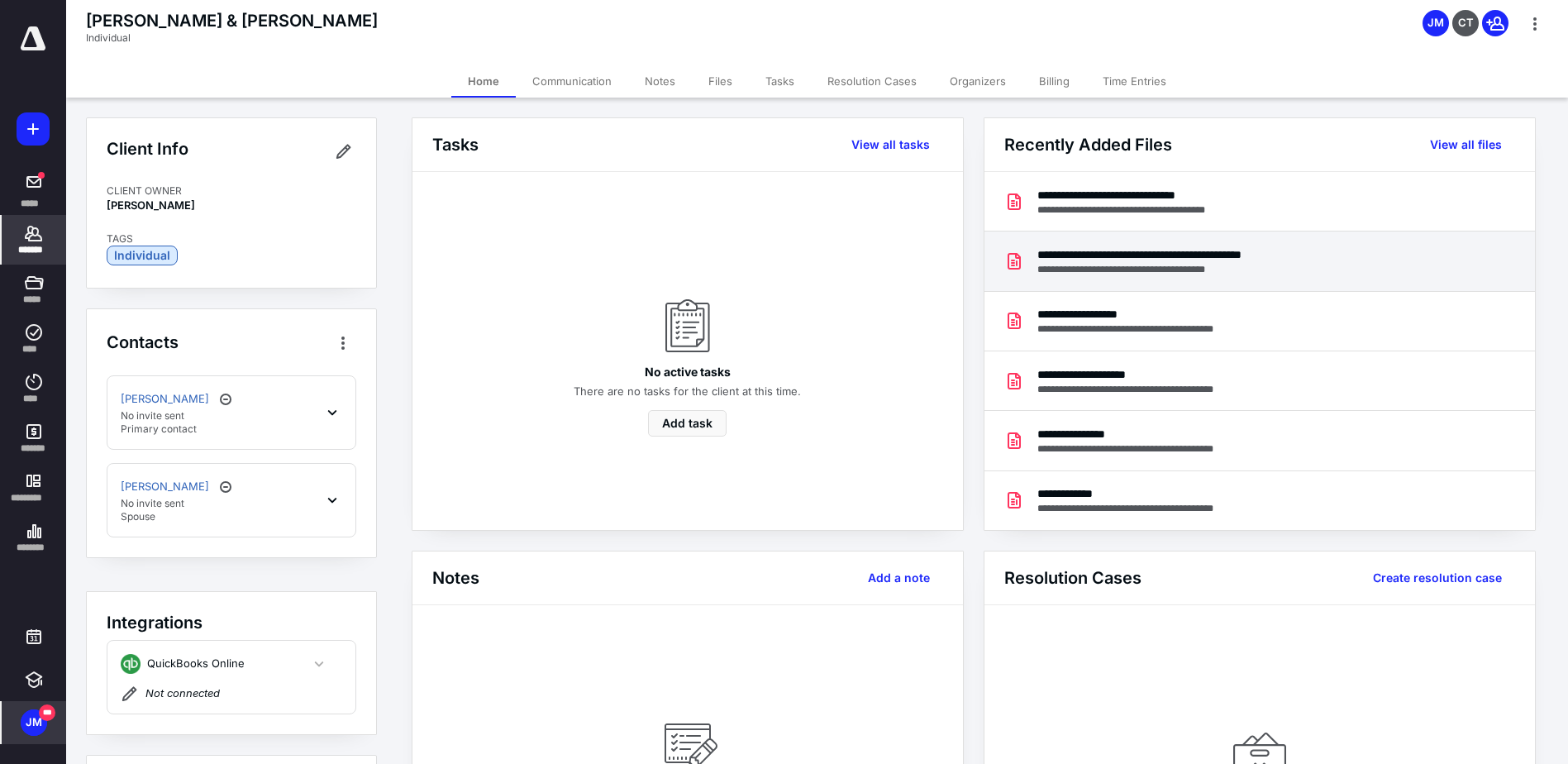 click on "**********" at bounding box center [1211, 255] 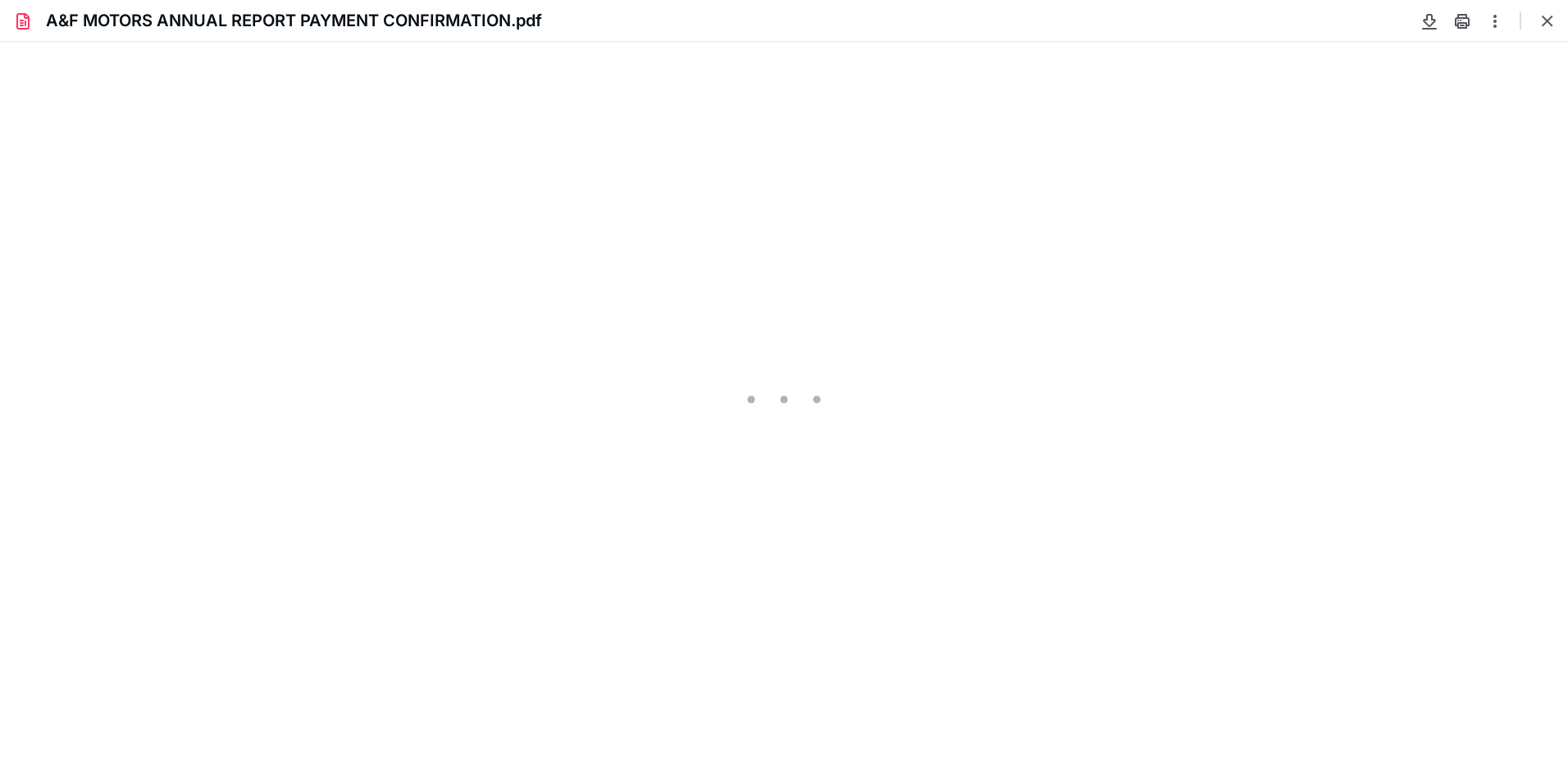 scroll, scrollTop: 0, scrollLeft: 0, axis: both 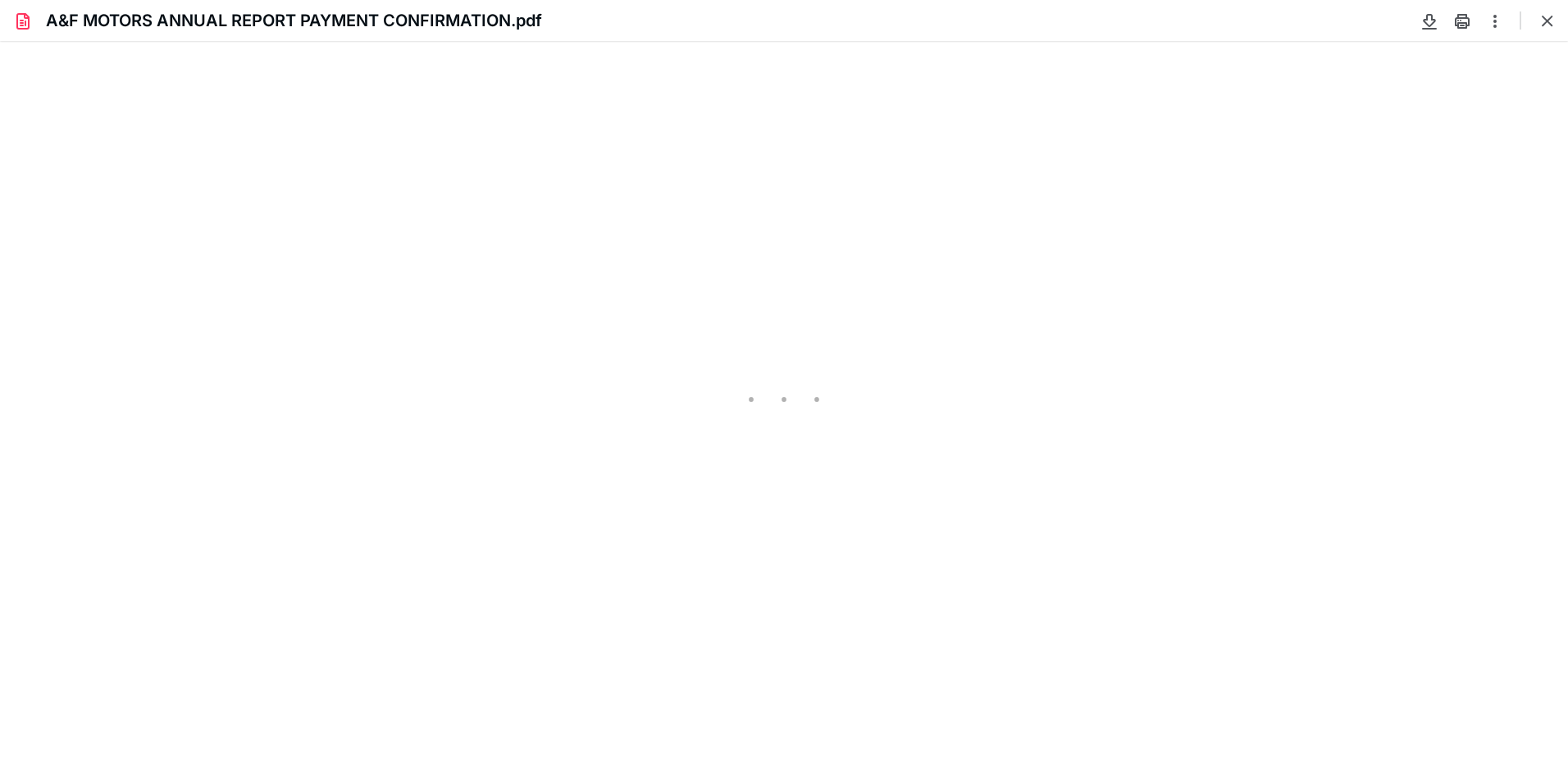 type on "105" 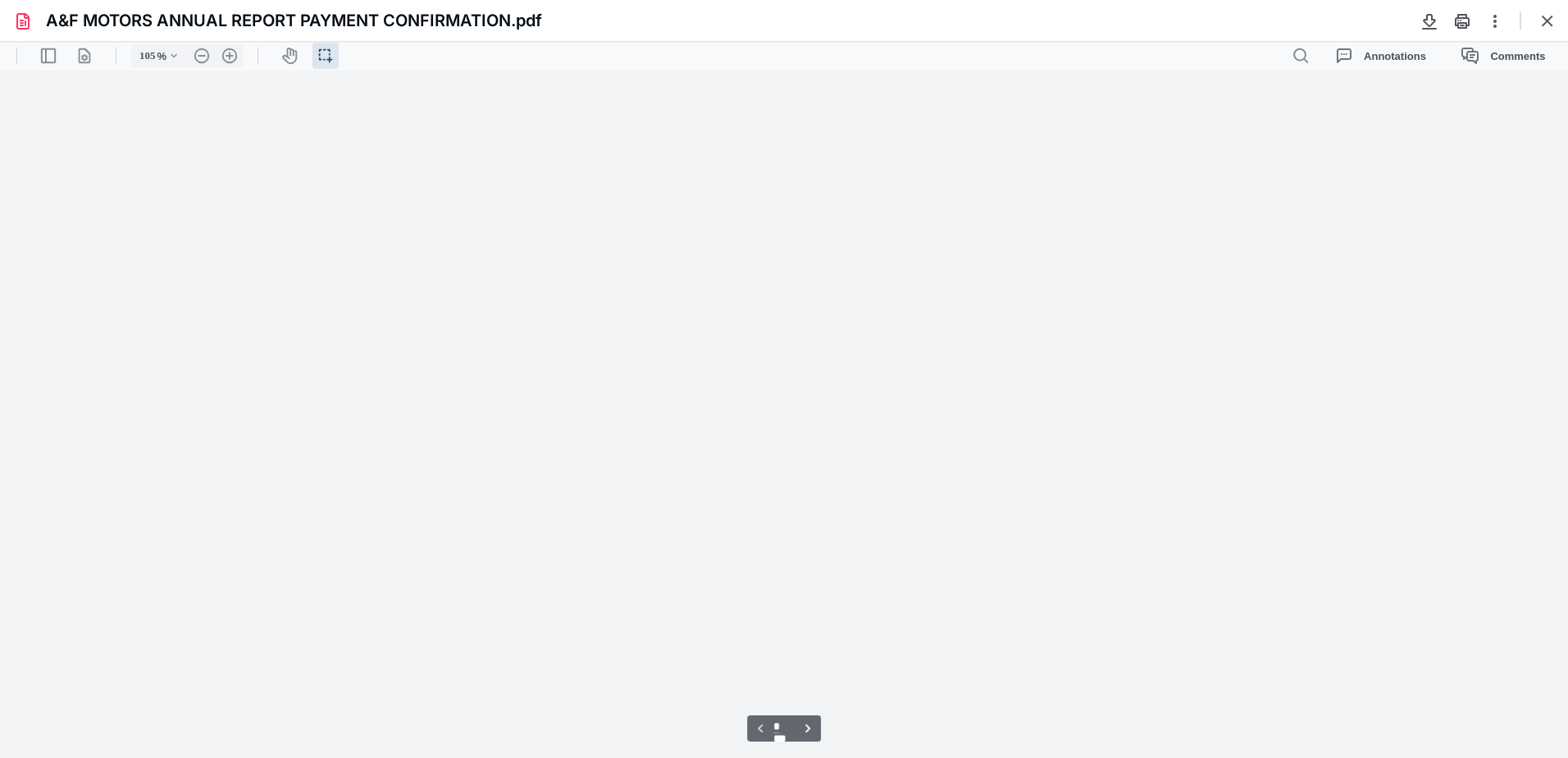 scroll, scrollTop: 33, scrollLeft: 0, axis: vertical 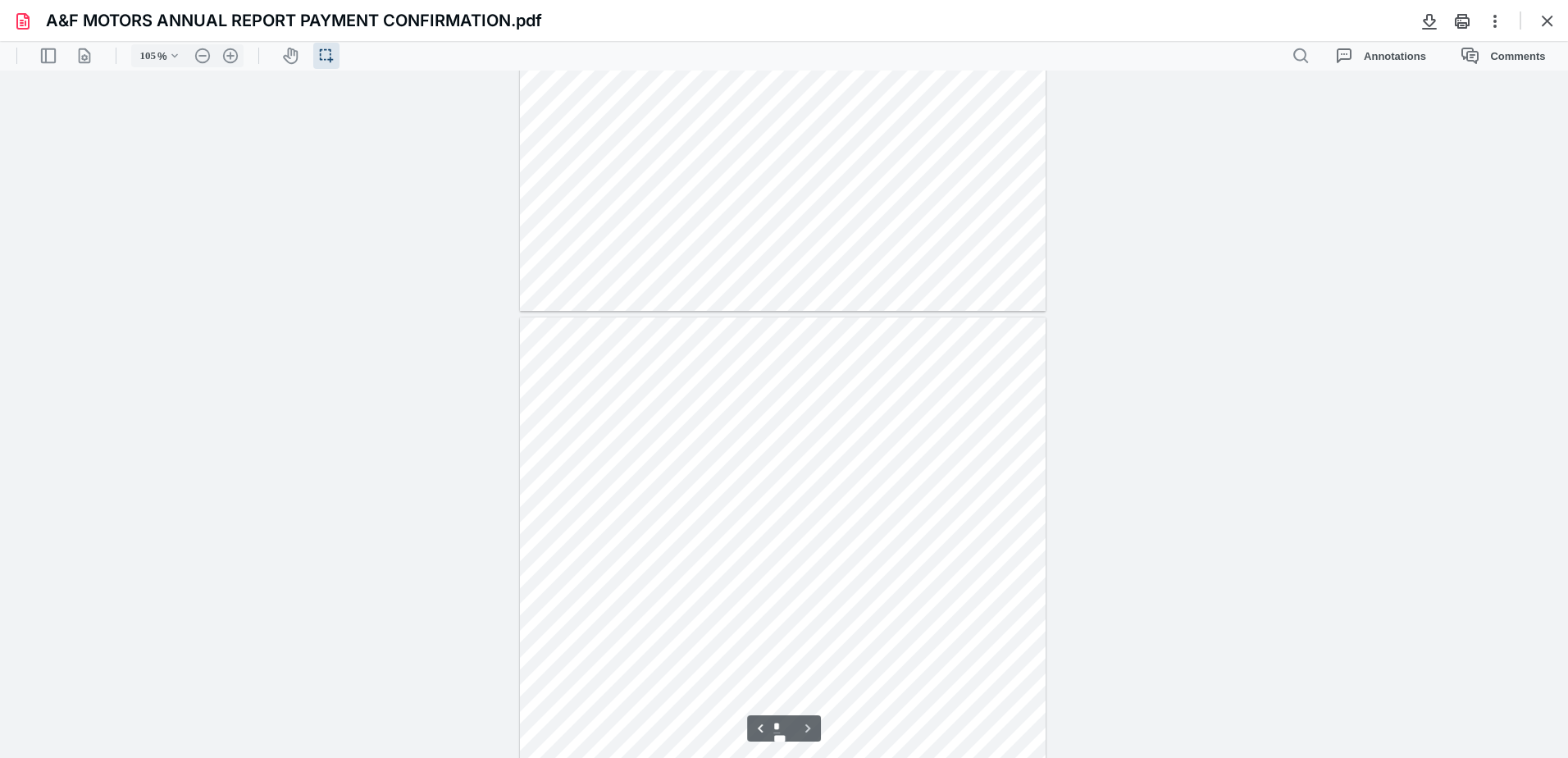 type on "*" 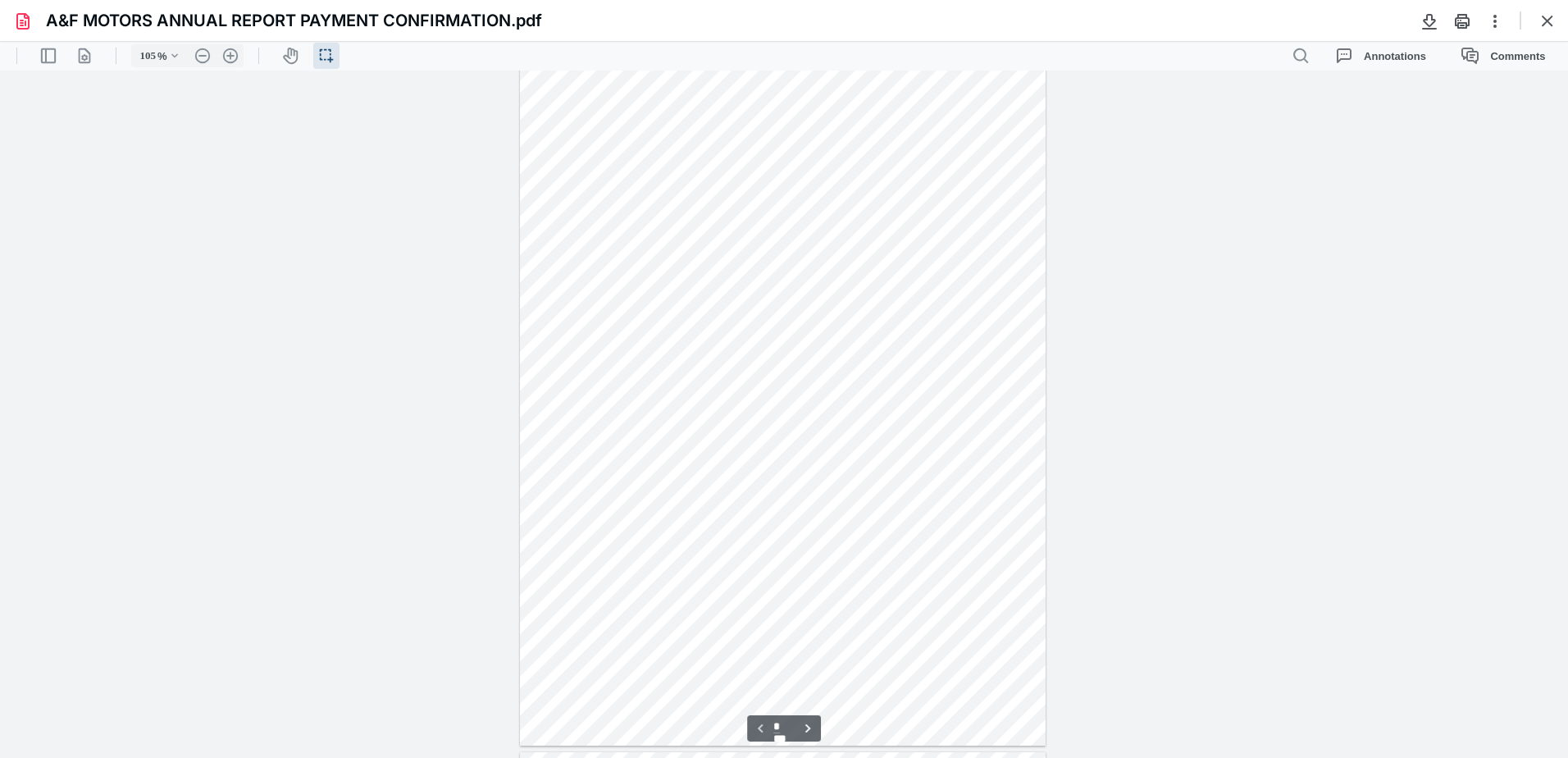 scroll, scrollTop: 0, scrollLeft: 0, axis: both 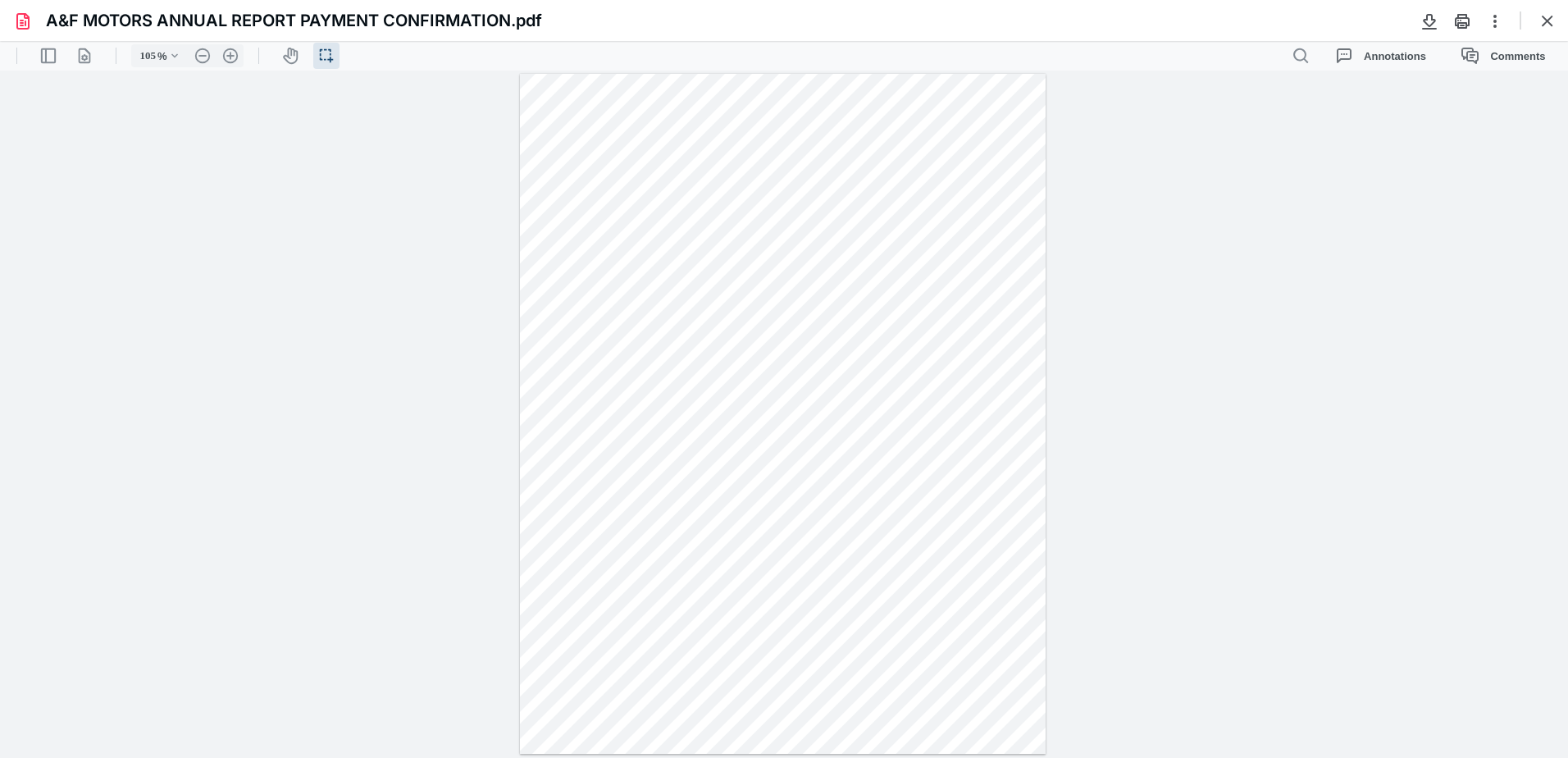 drag, startPoint x: 0, startPoint y: 40, endPoint x: 0, endPoint y: 0, distance: 40 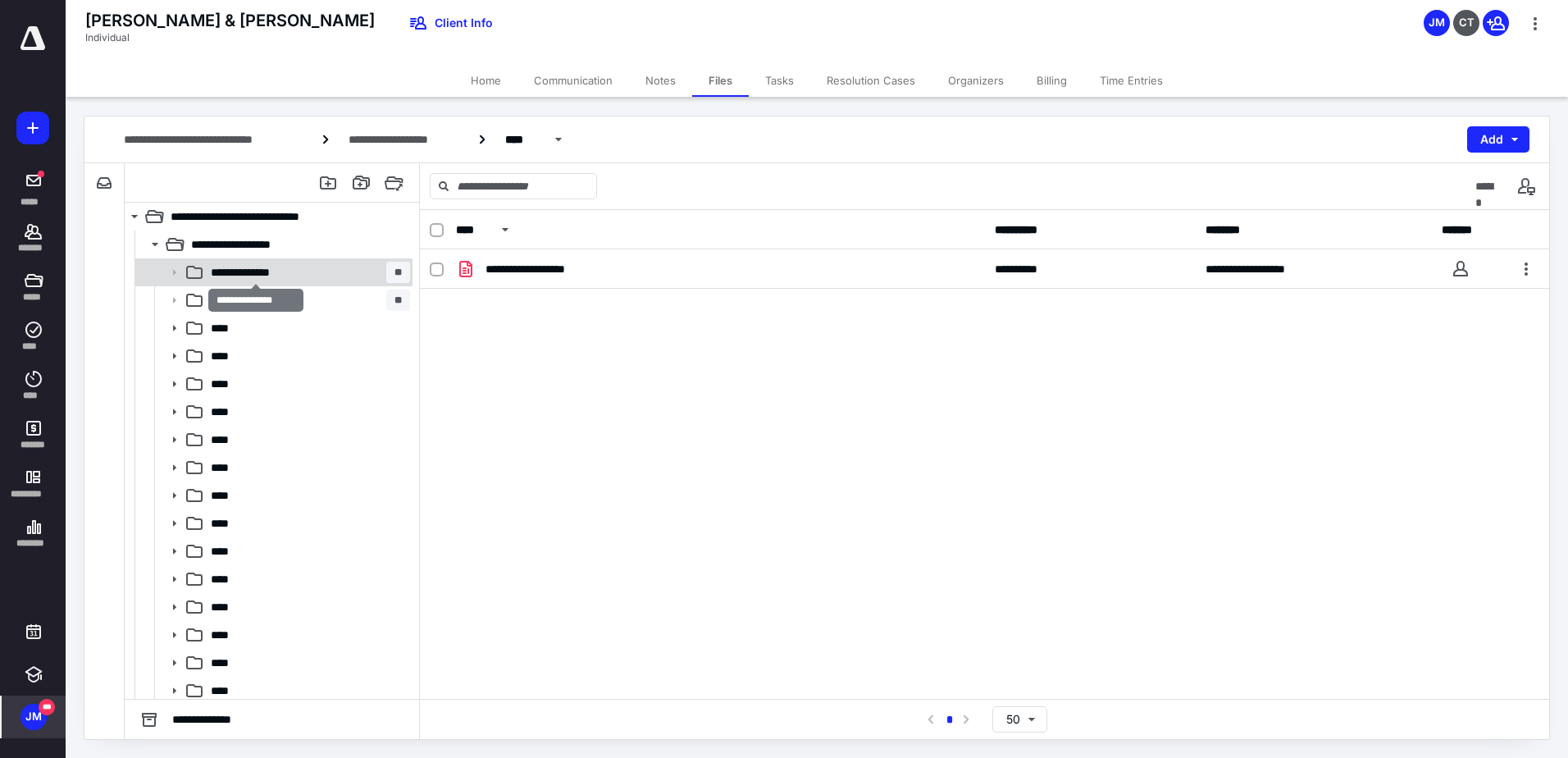 click on "**********" at bounding box center [256, 272] 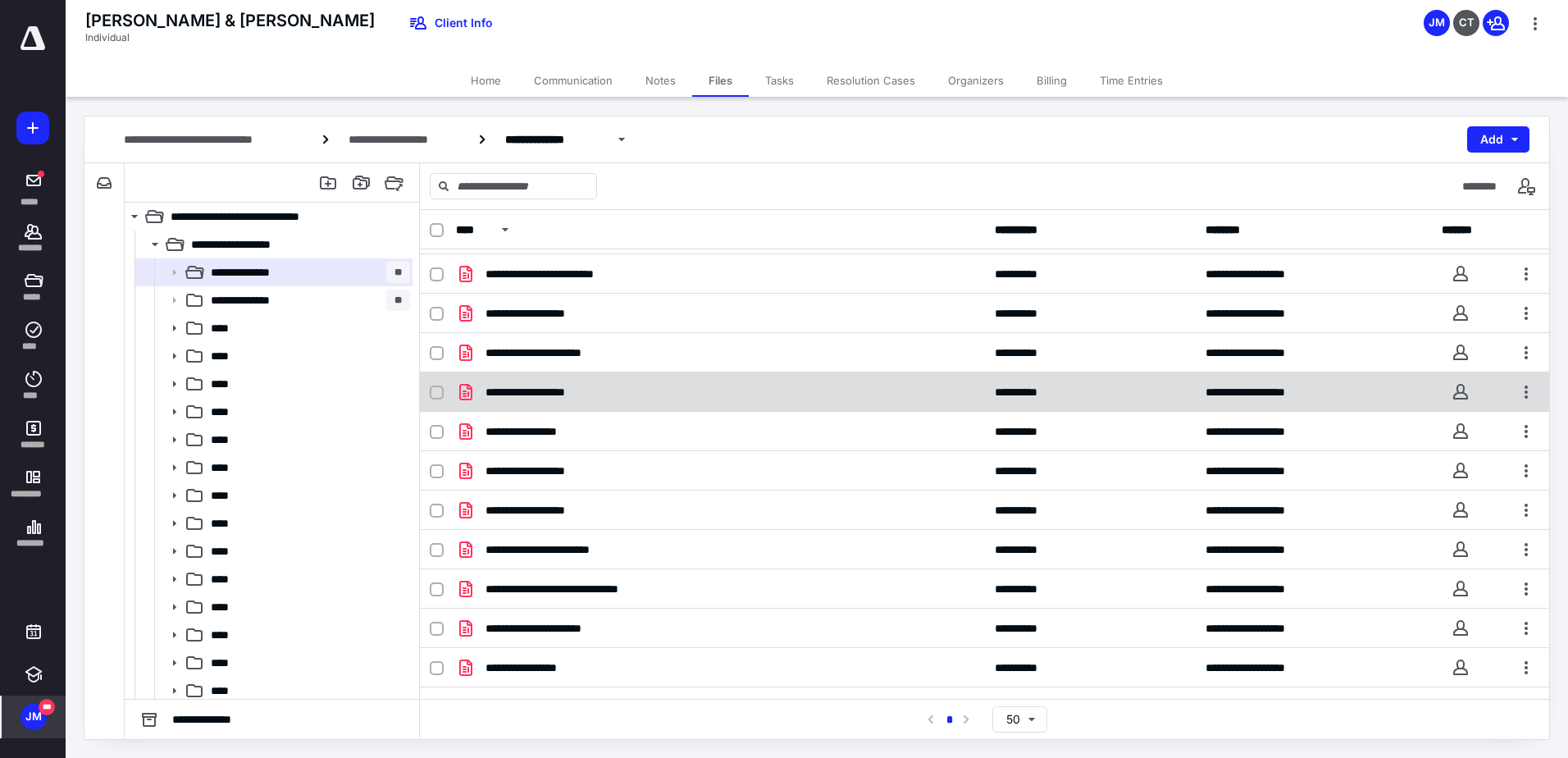 scroll, scrollTop: 377, scrollLeft: 0, axis: vertical 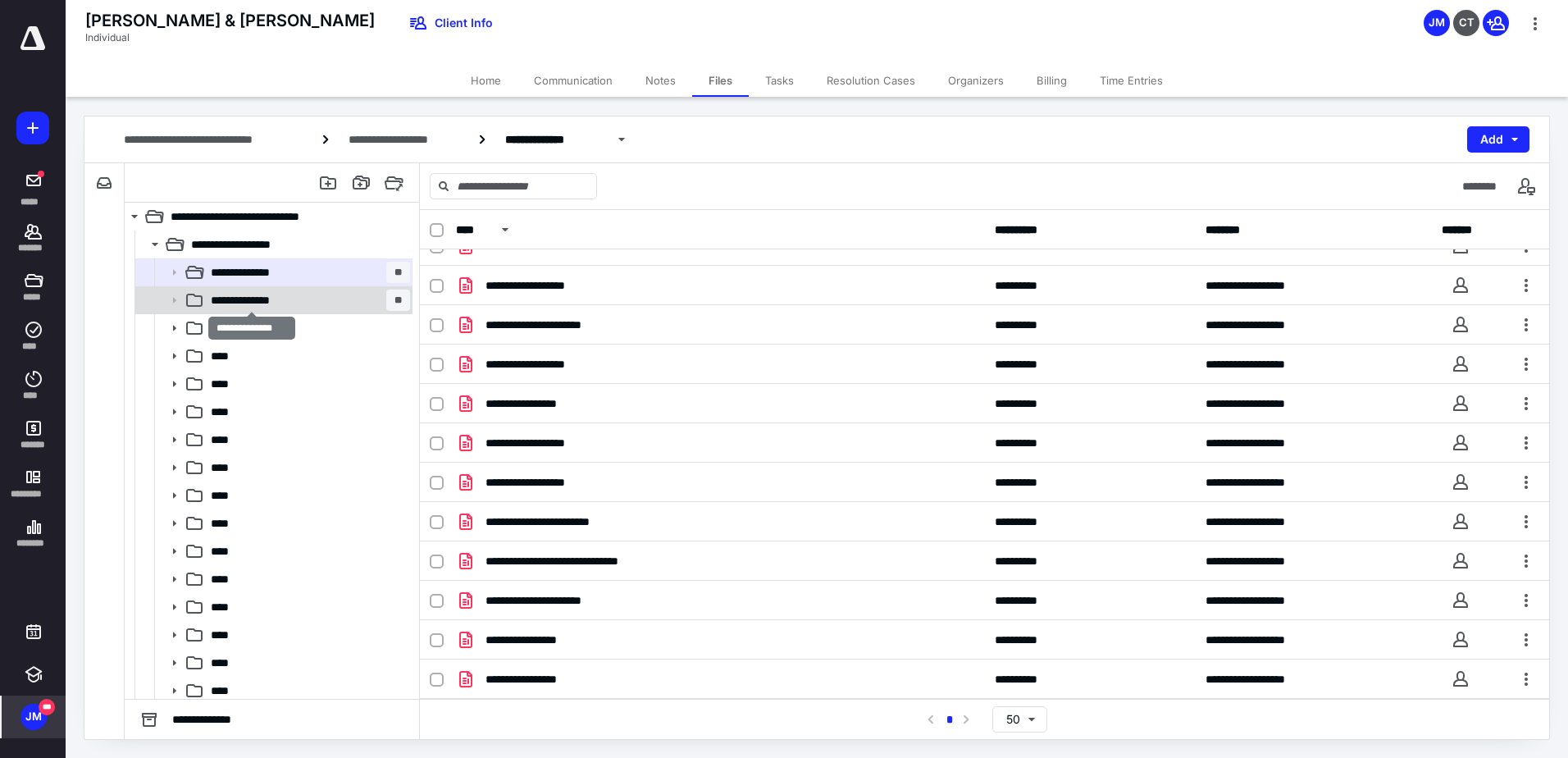 click on "**********" at bounding box center [251, 300] 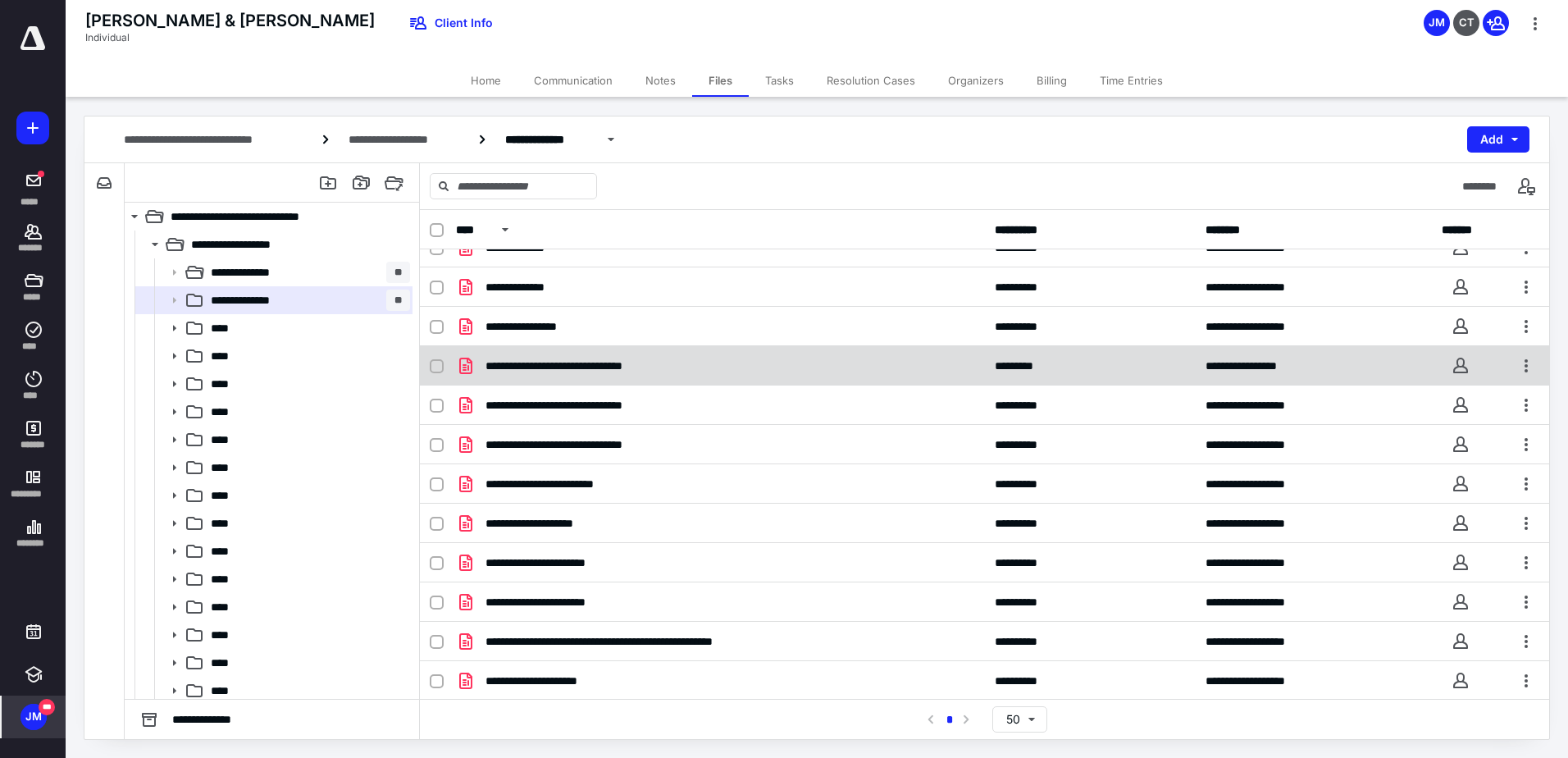 scroll, scrollTop: 180, scrollLeft: 0, axis: vertical 